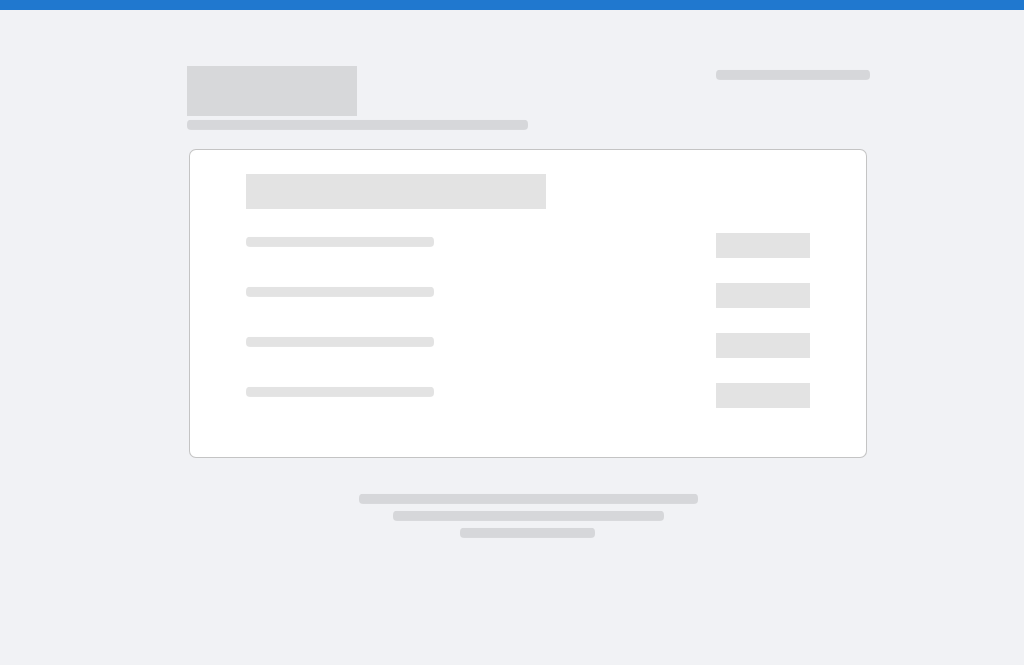 scroll, scrollTop: 0, scrollLeft: 0, axis: both 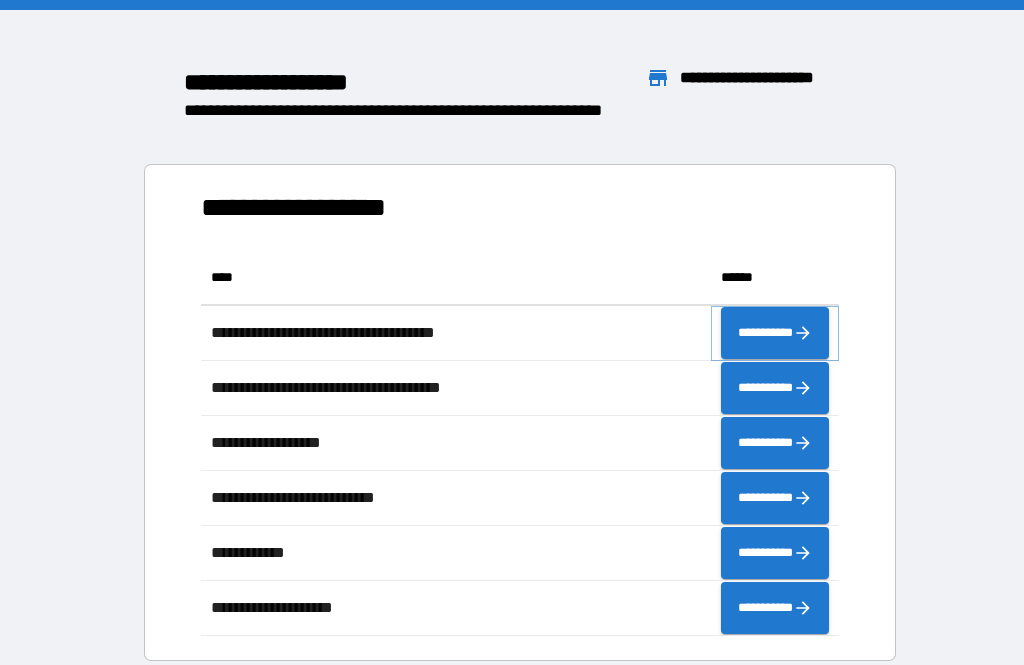 click on "**********" at bounding box center (775, 333) 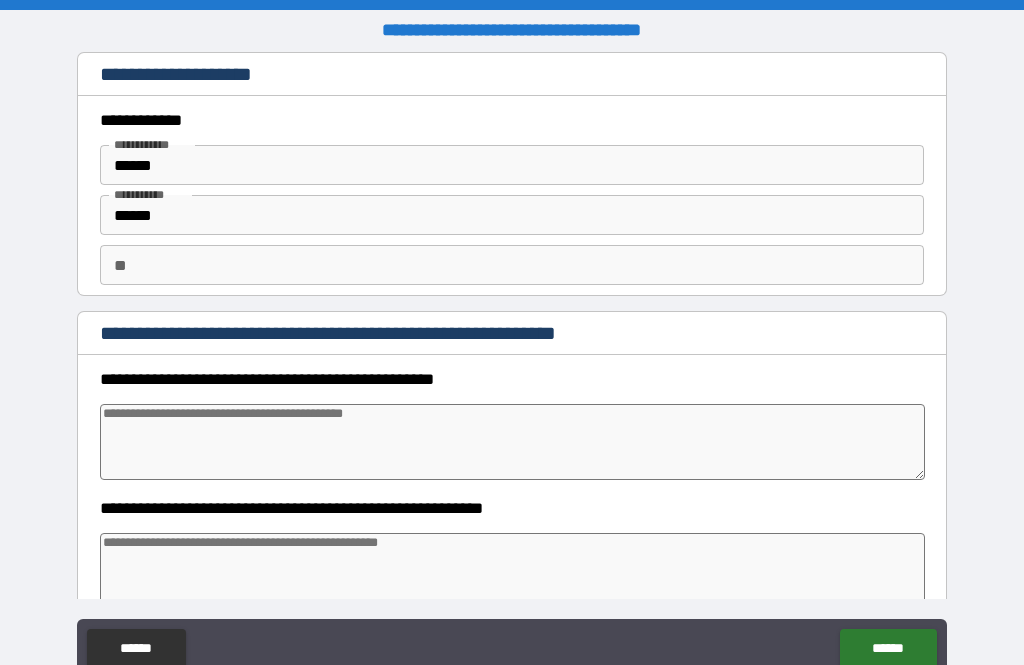 type on "*" 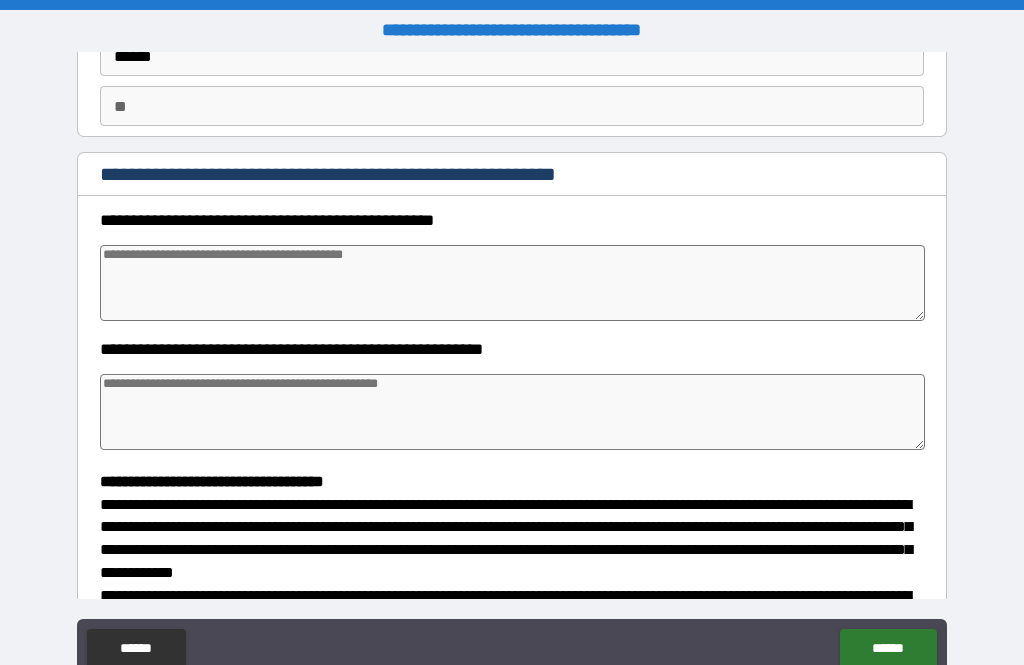 scroll, scrollTop: 160, scrollLeft: 0, axis: vertical 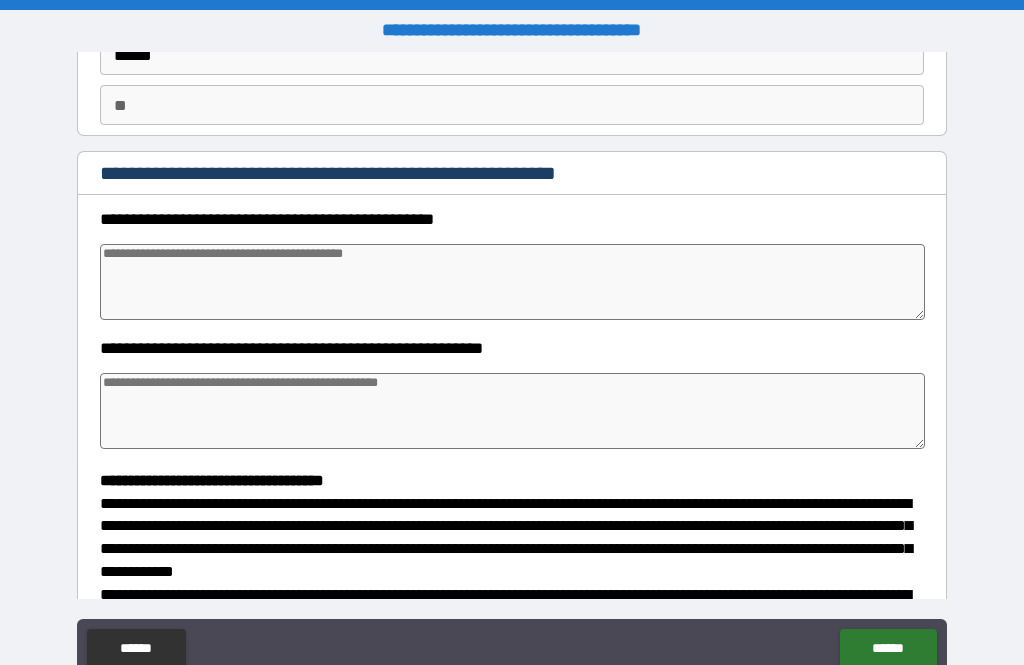 click at bounding box center [513, 282] 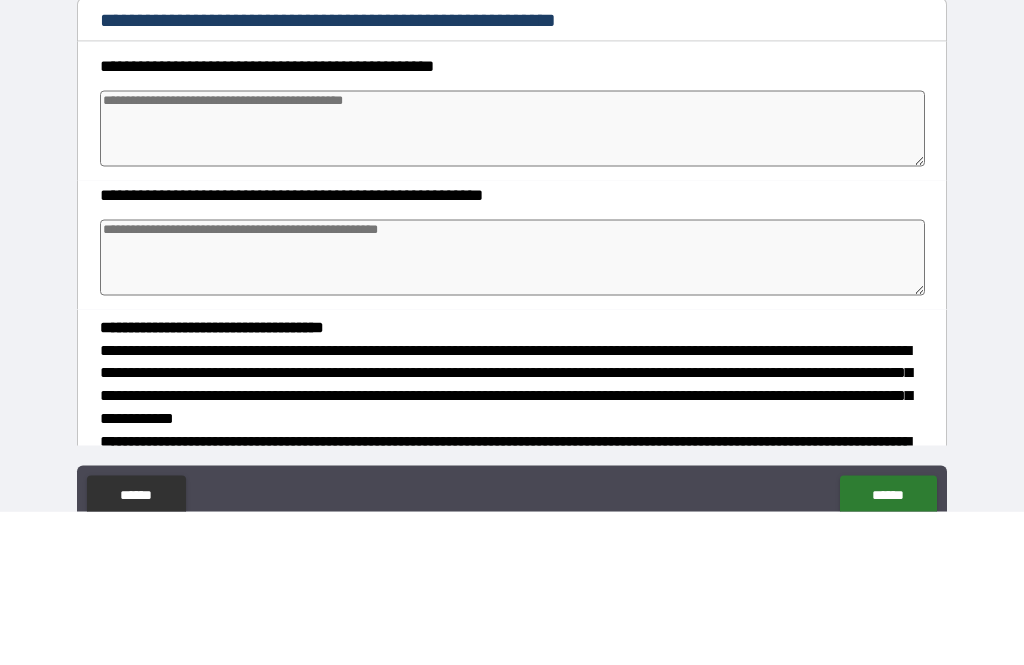 type on "*" 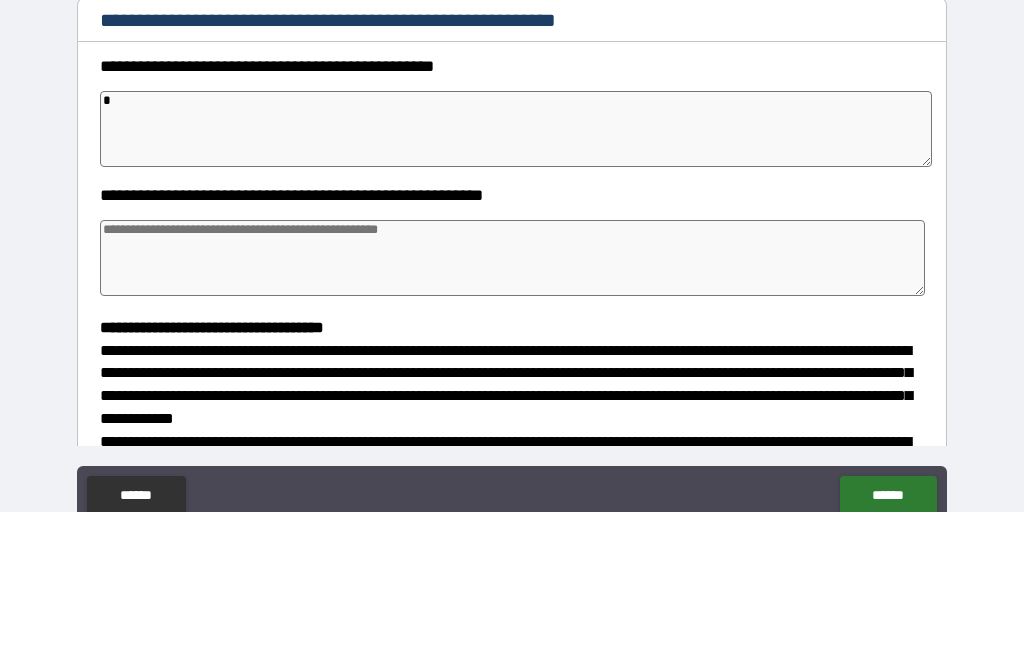 type on "*" 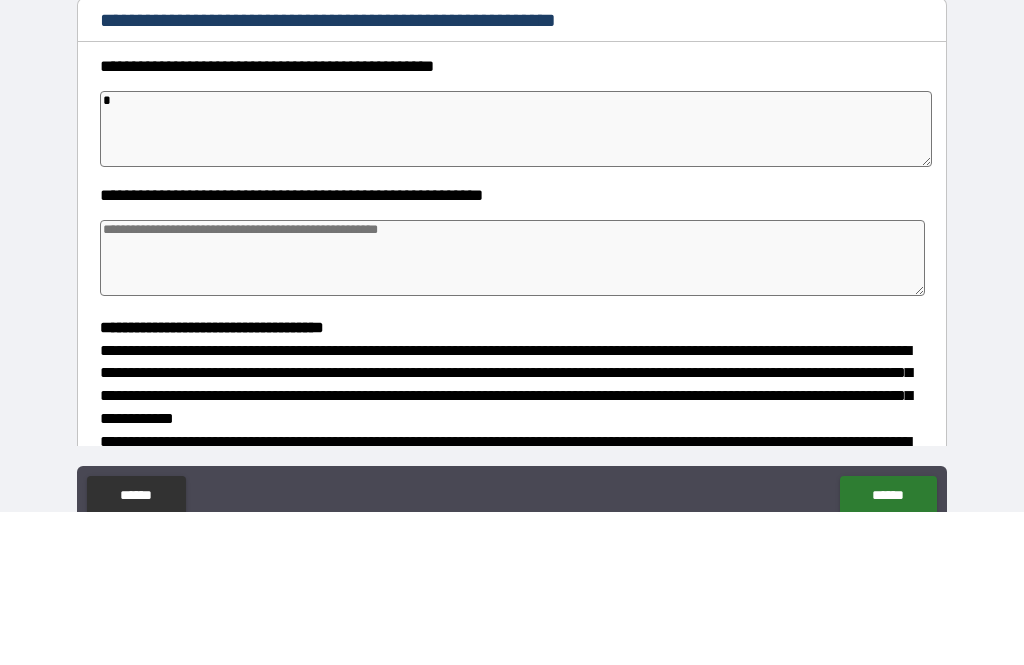 type on "*" 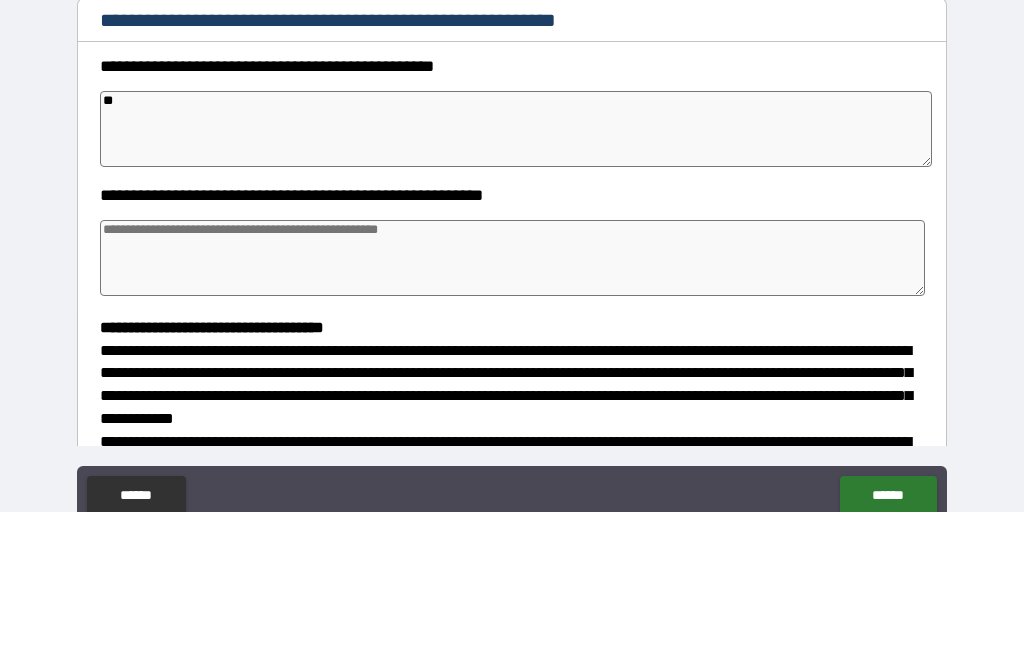 type on "*" 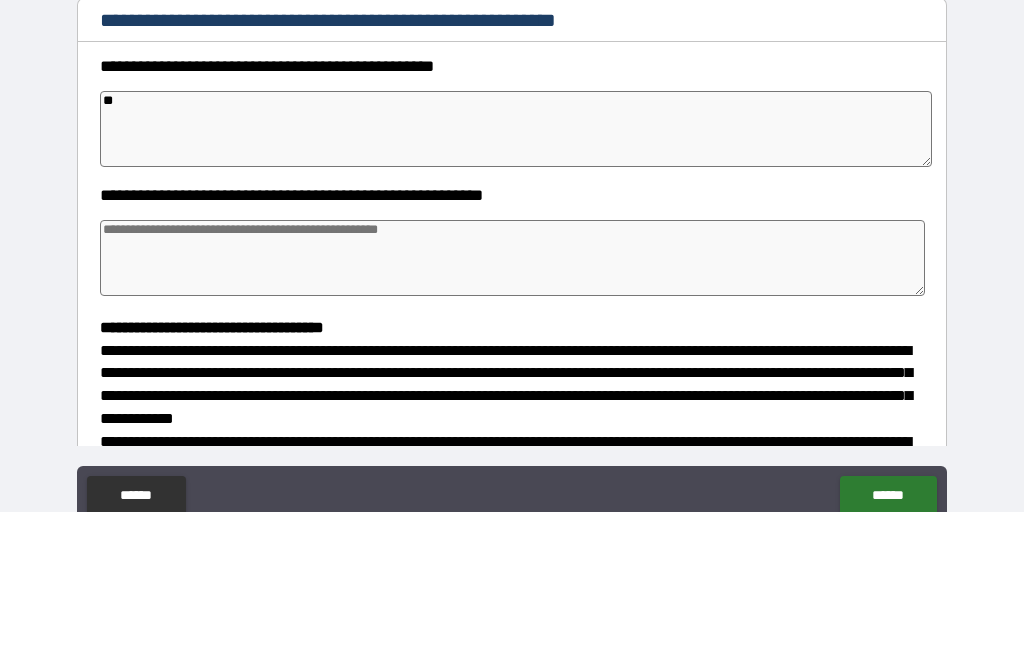 type on "*" 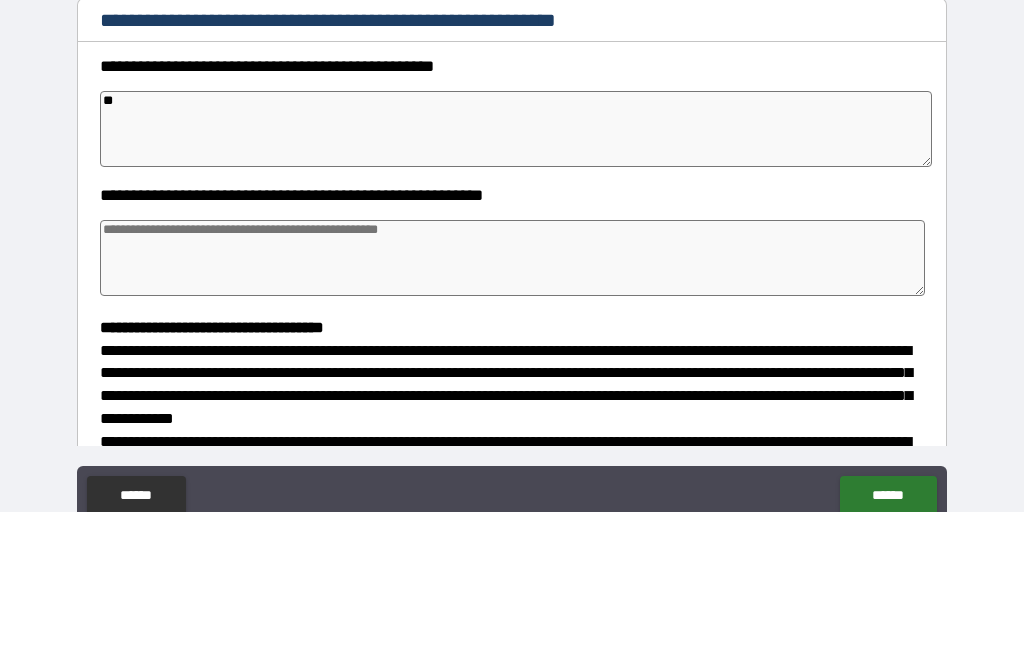 type on "*" 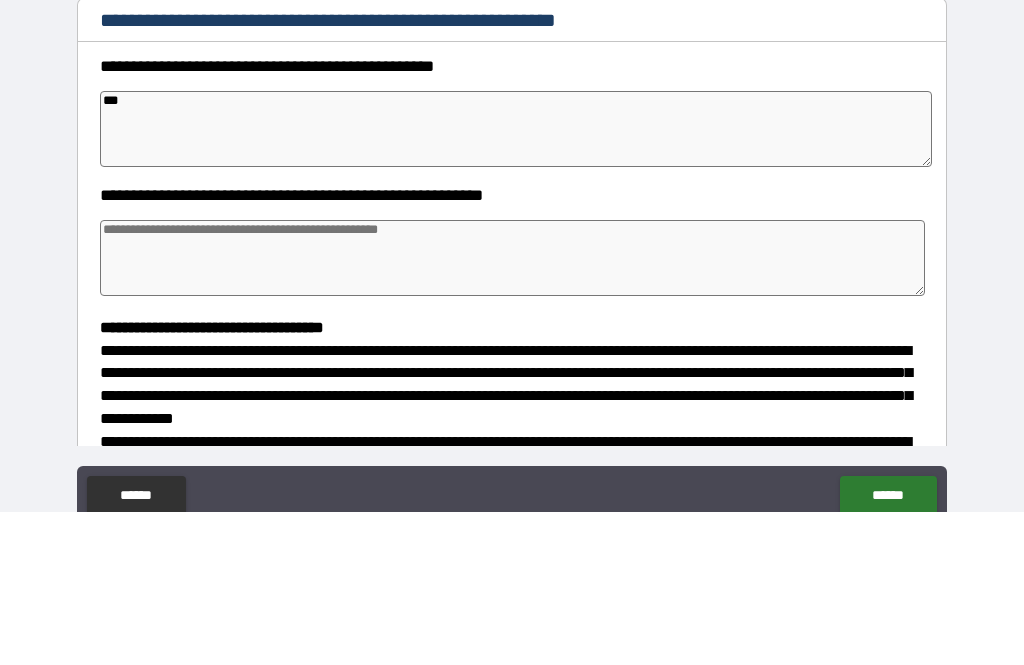 type on "*" 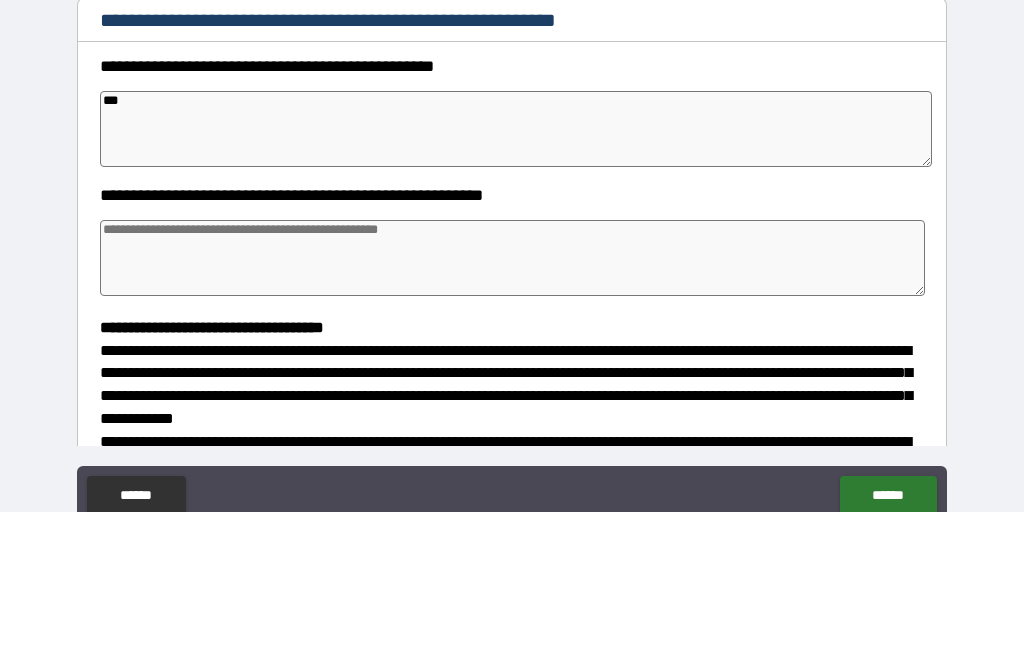 type on "*" 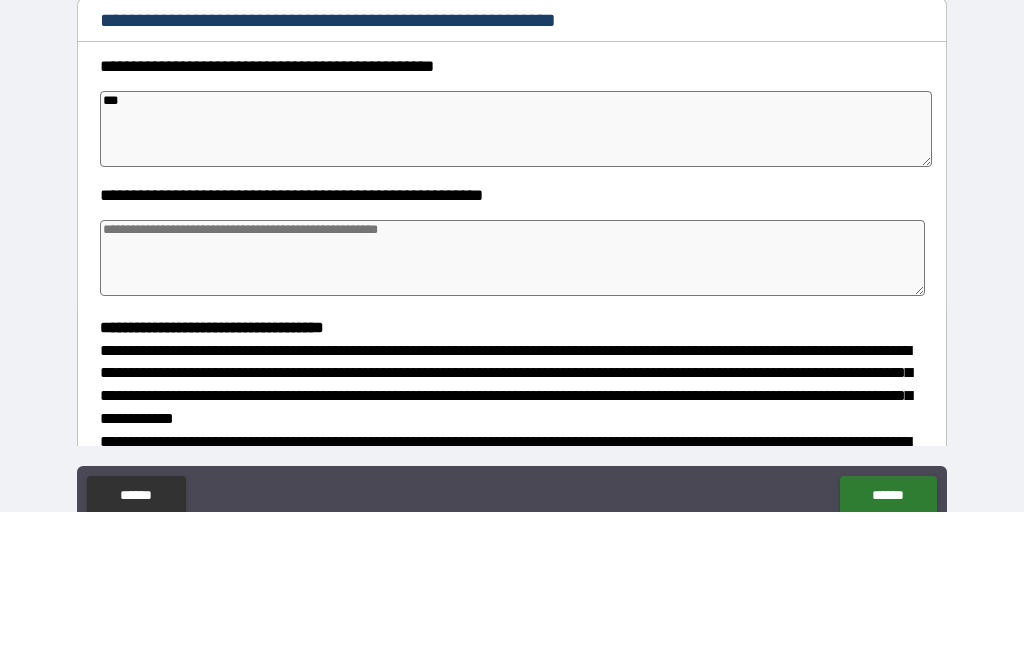 type on "*" 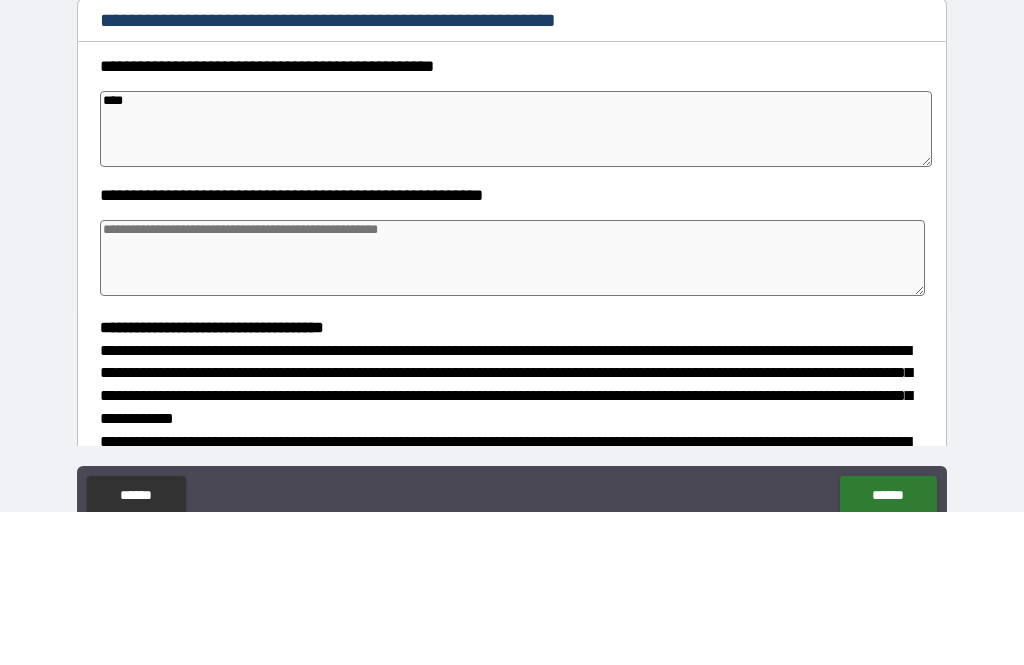 type on "*" 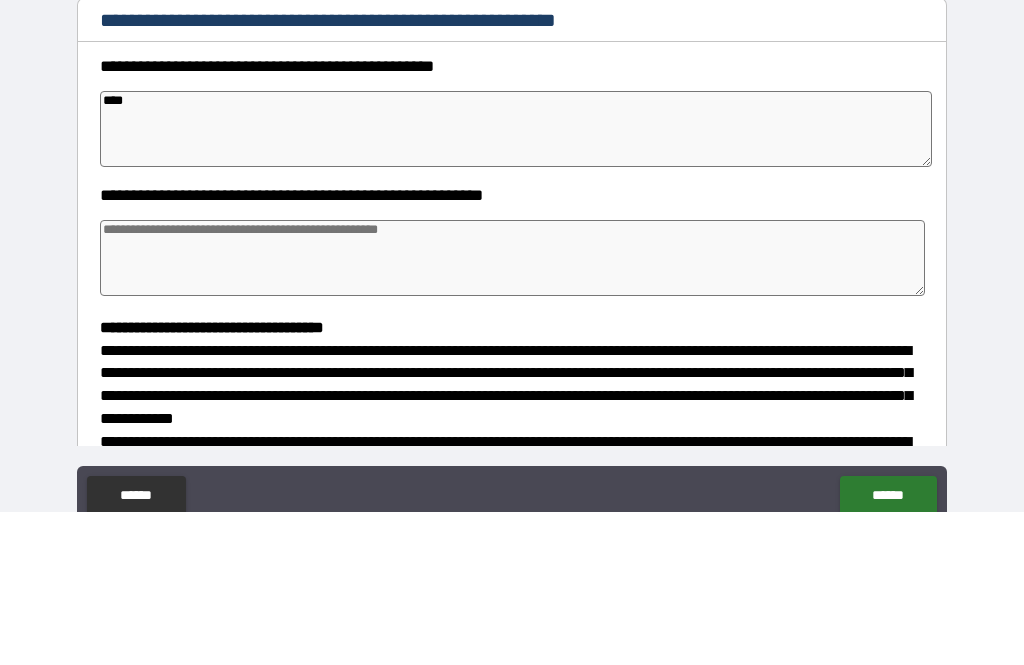 type on "*" 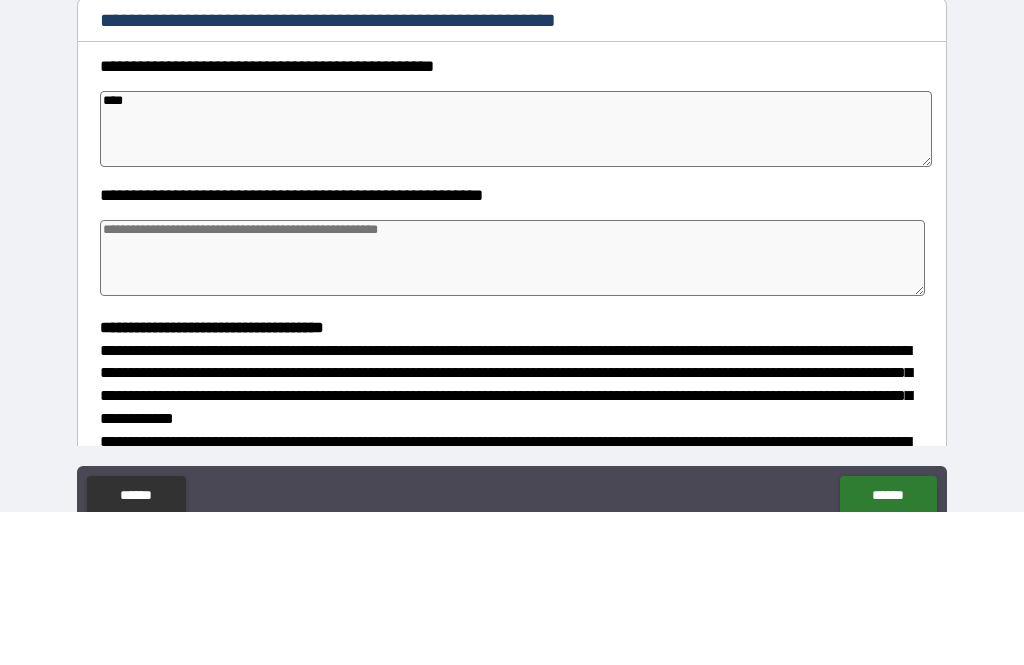 type on "*" 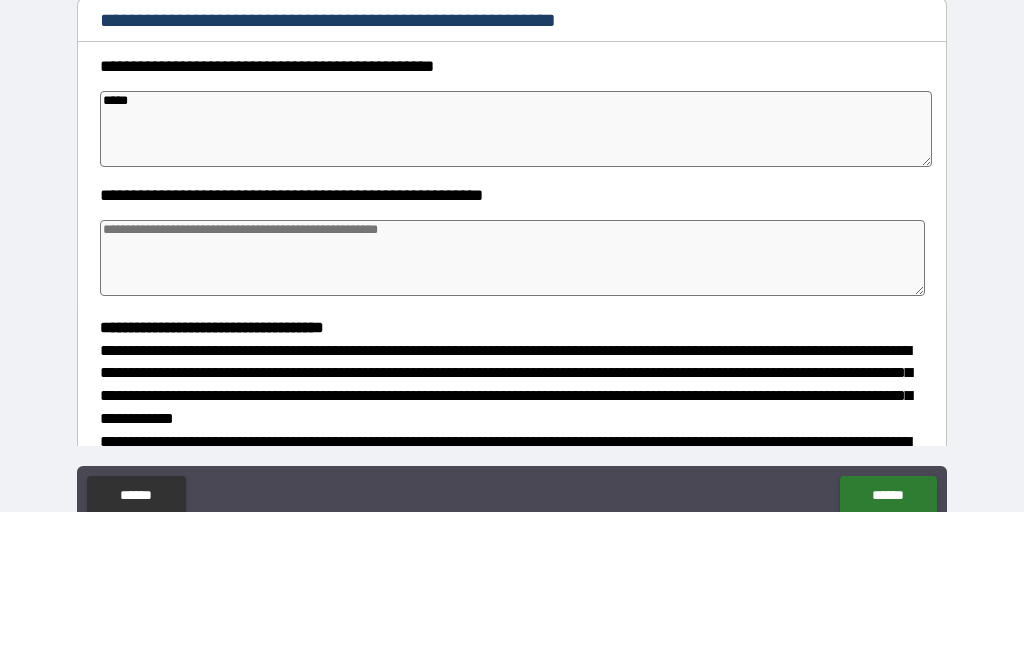 type on "*" 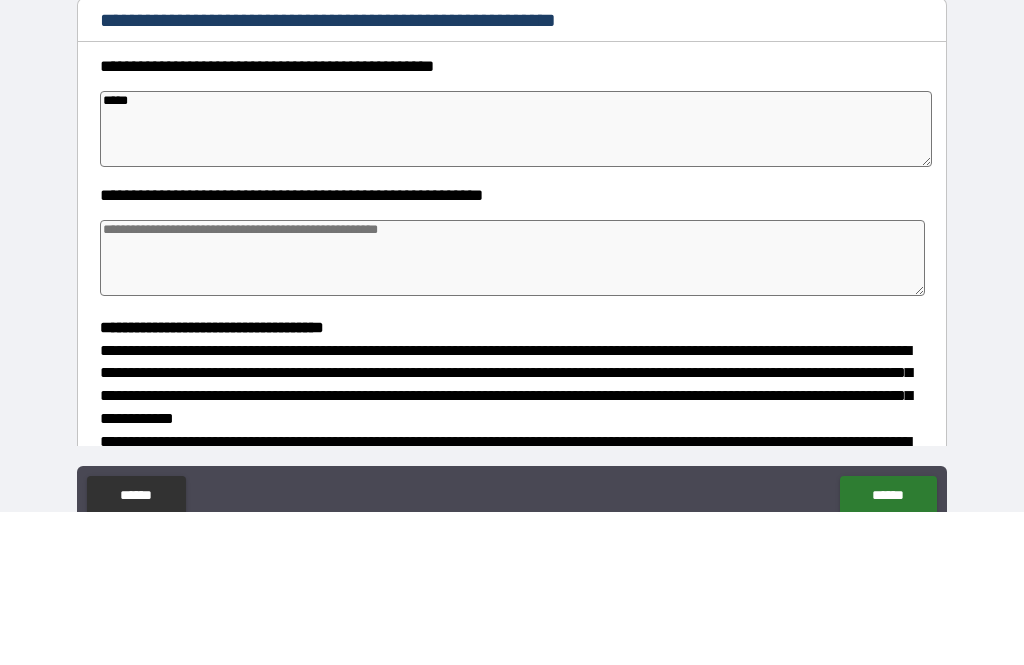 type on "*****" 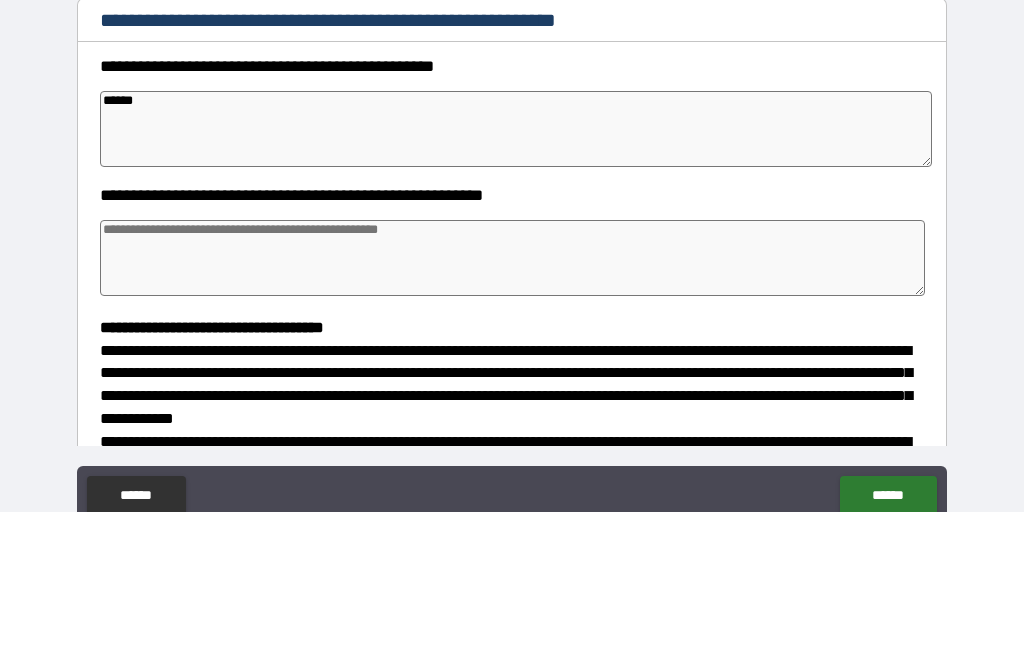type on "*" 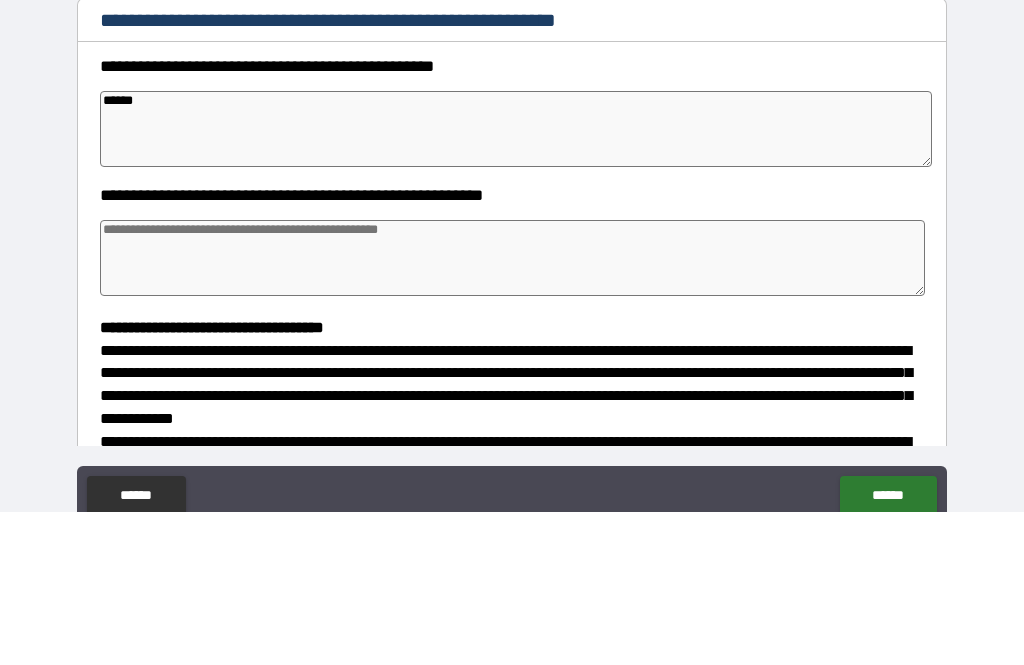 type on "*" 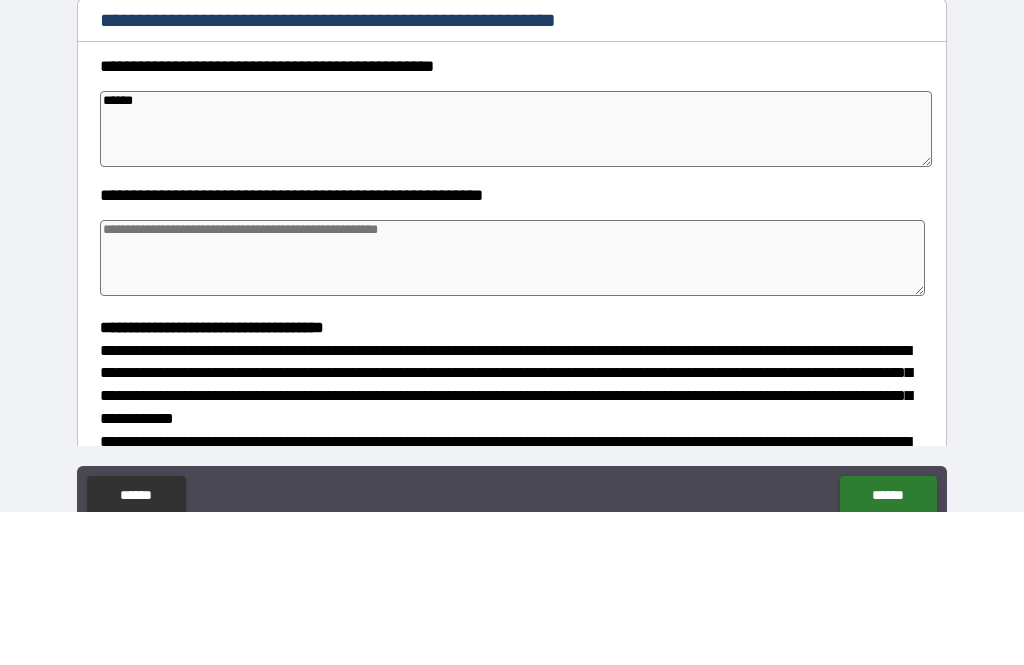 type on "*" 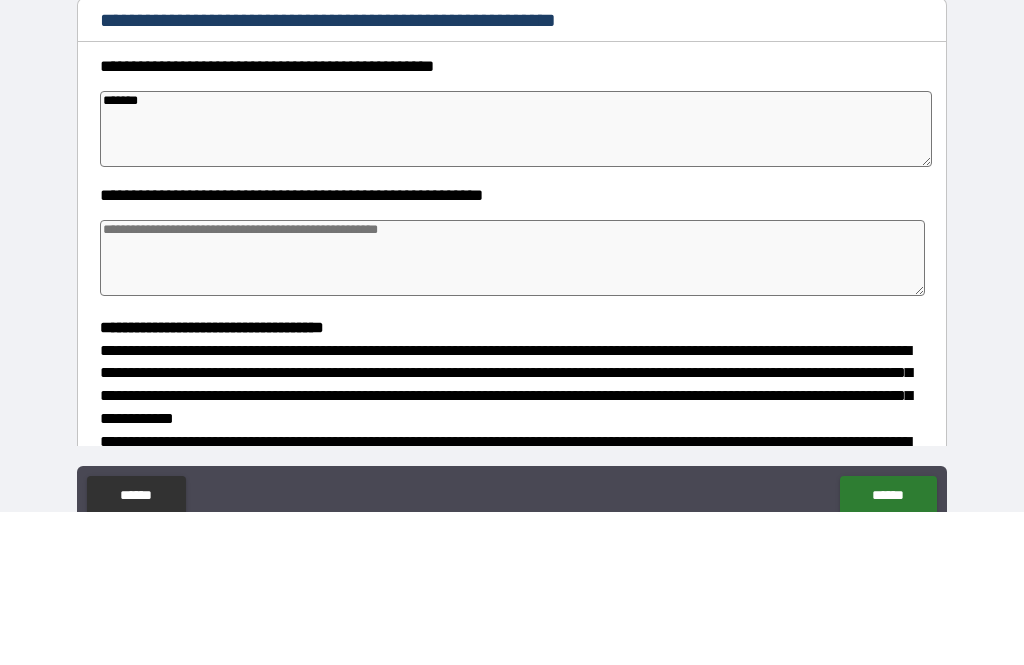 type on "*" 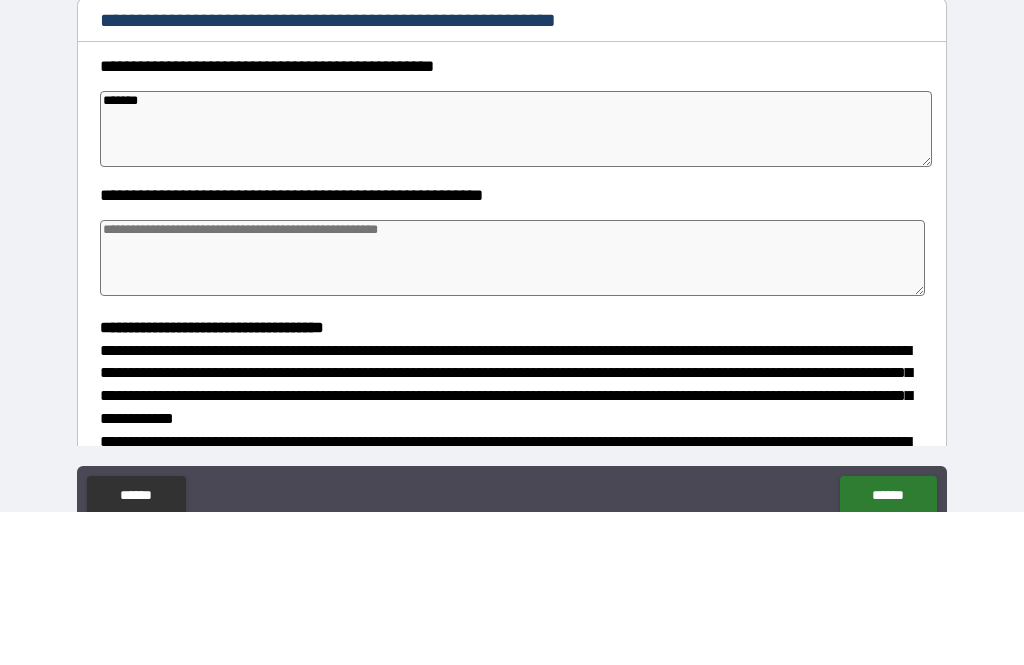 type on "*" 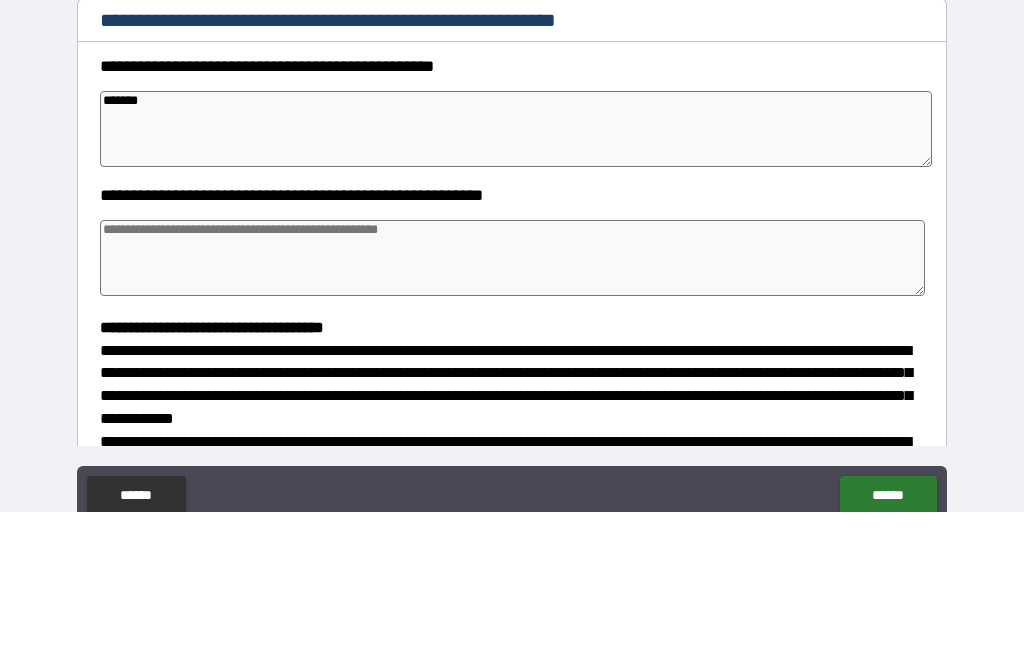 type on "*" 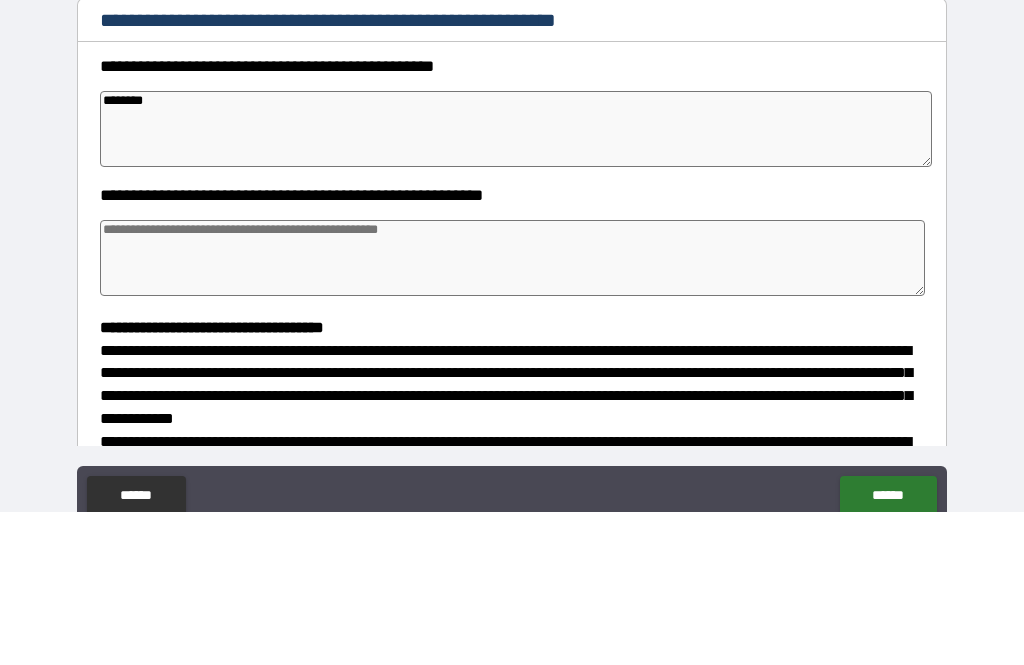 type on "*" 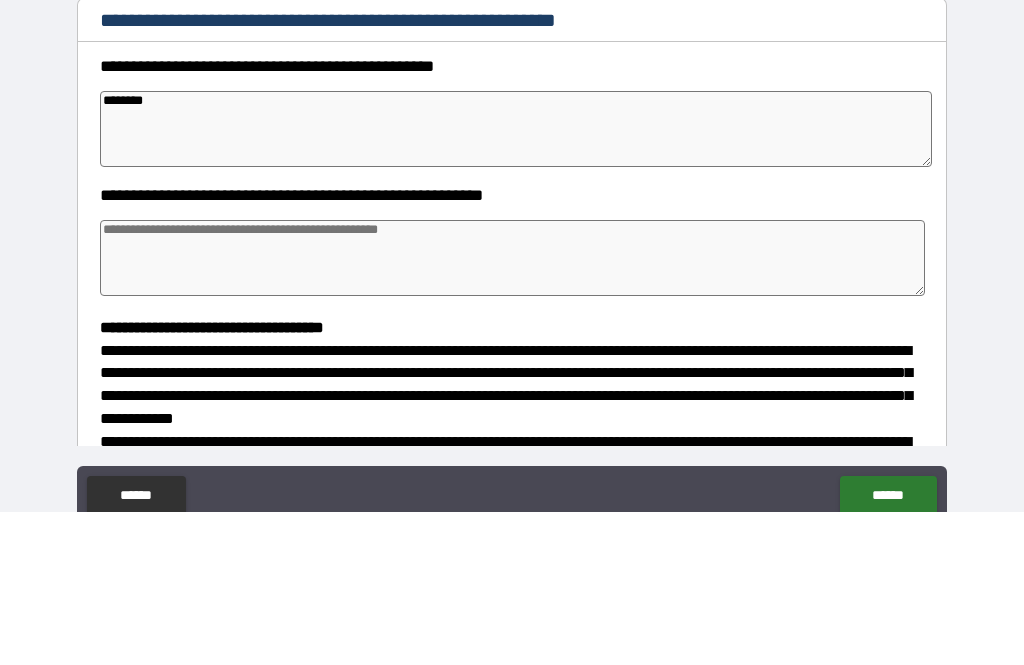 type on "*" 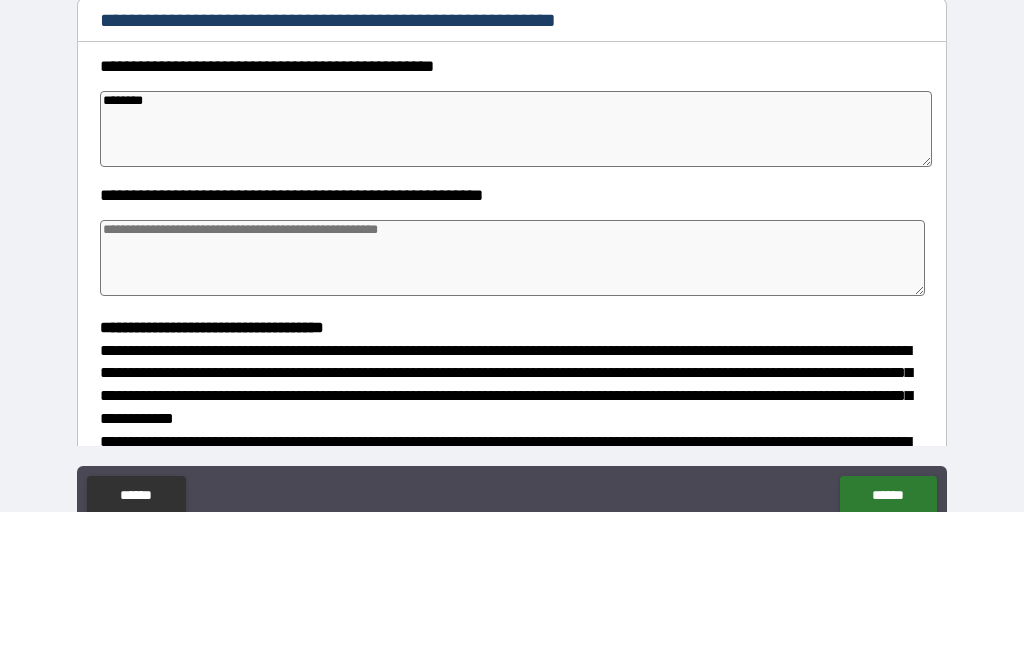 type on "*" 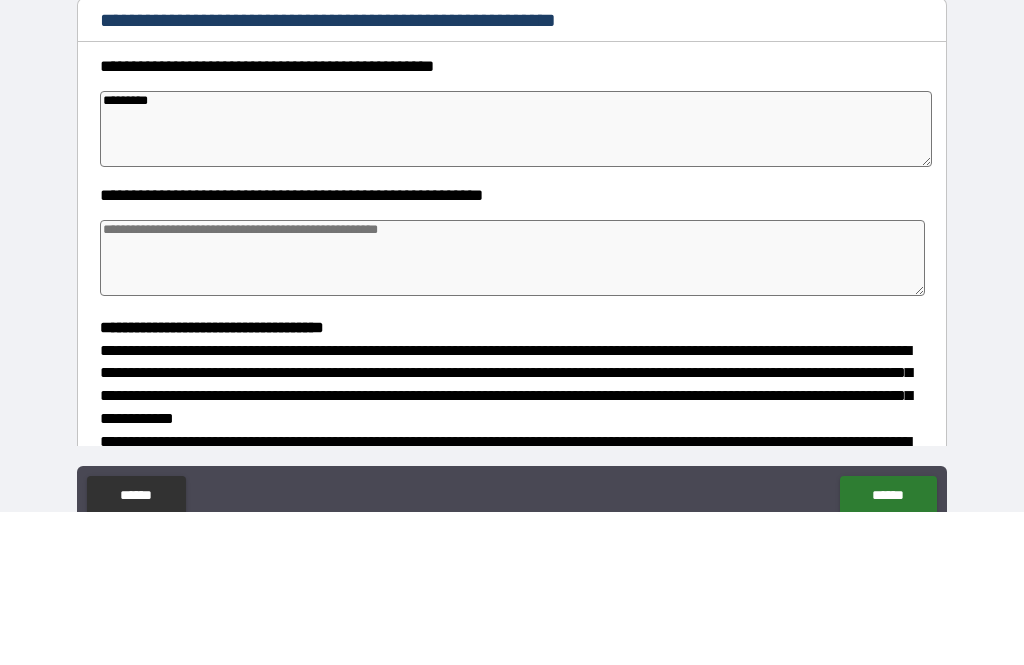 type on "*" 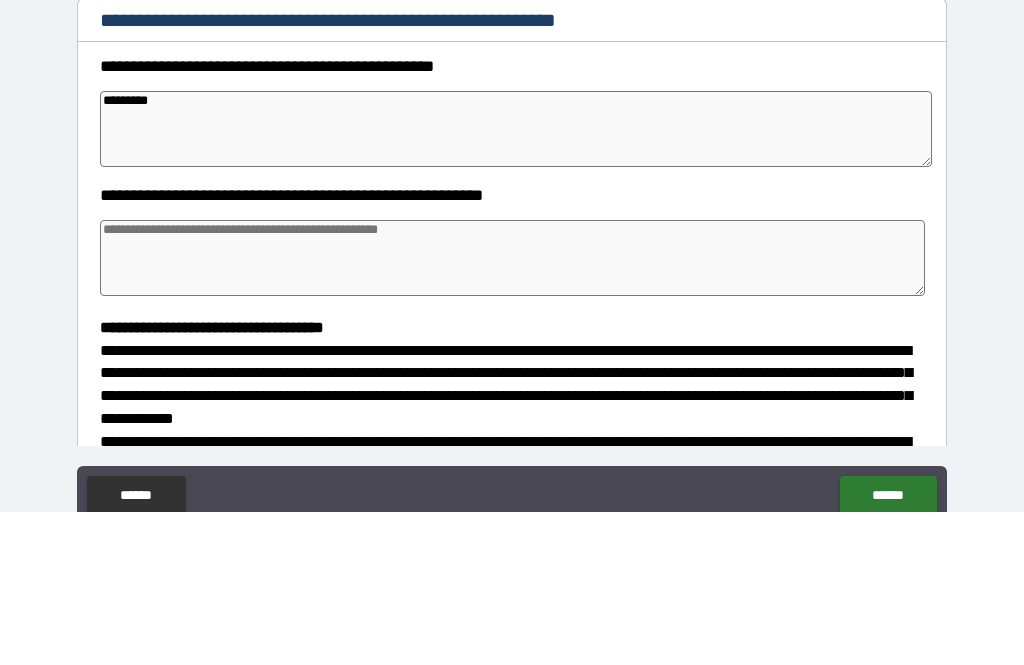 type on "*" 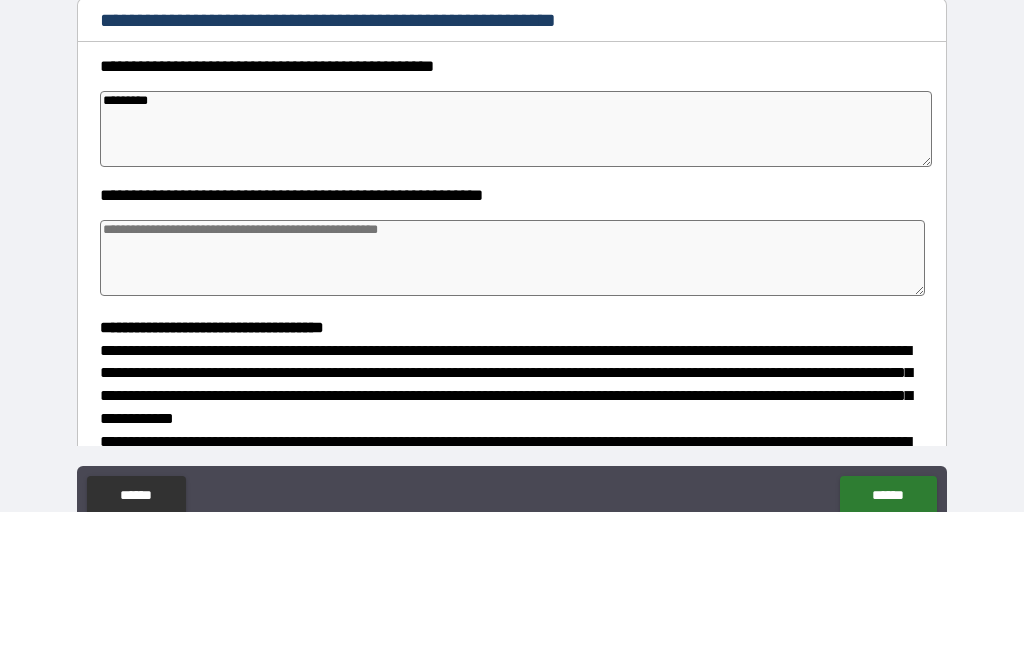 type on "*" 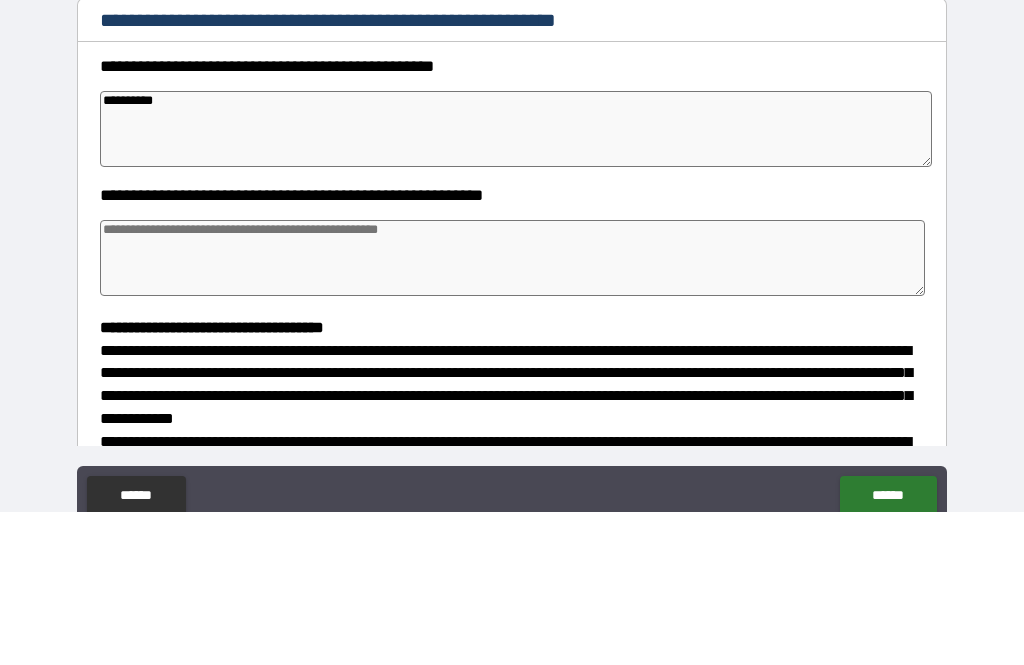 type on "*" 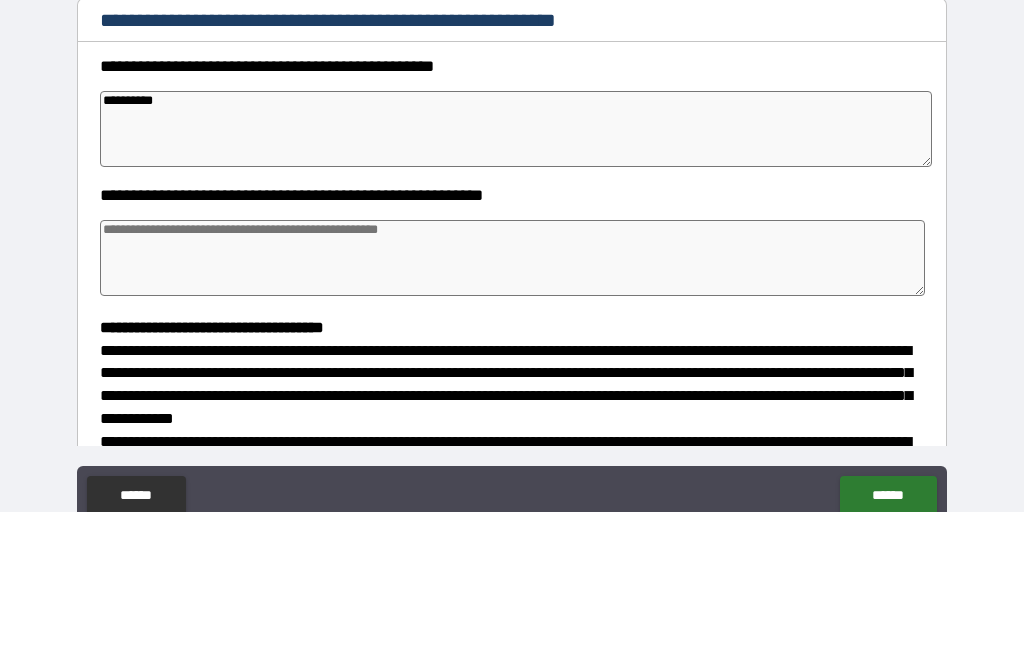 type on "*" 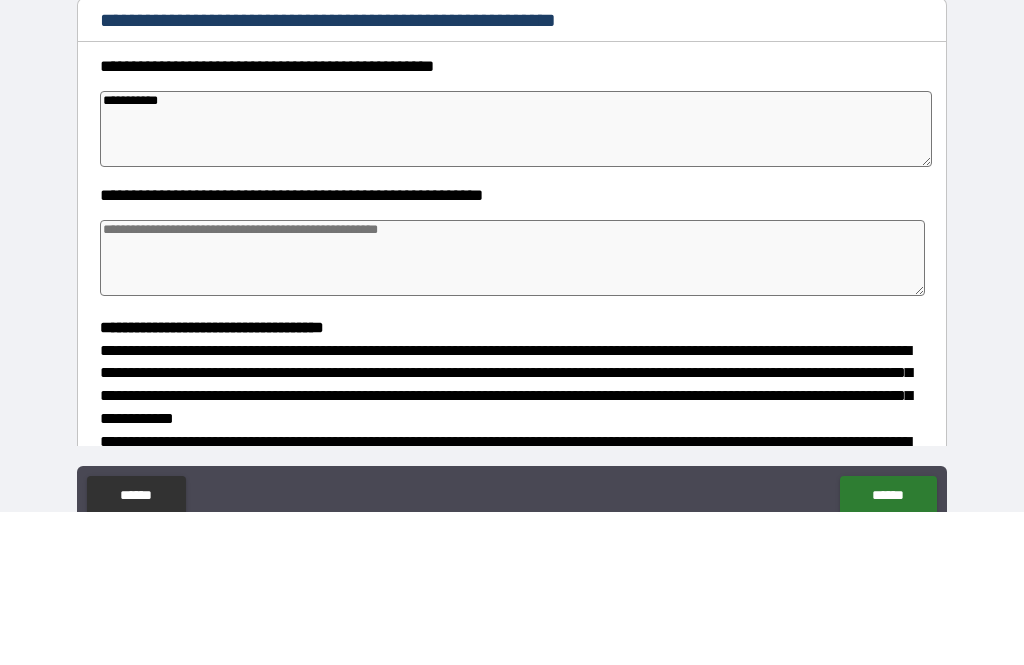 type on "*" 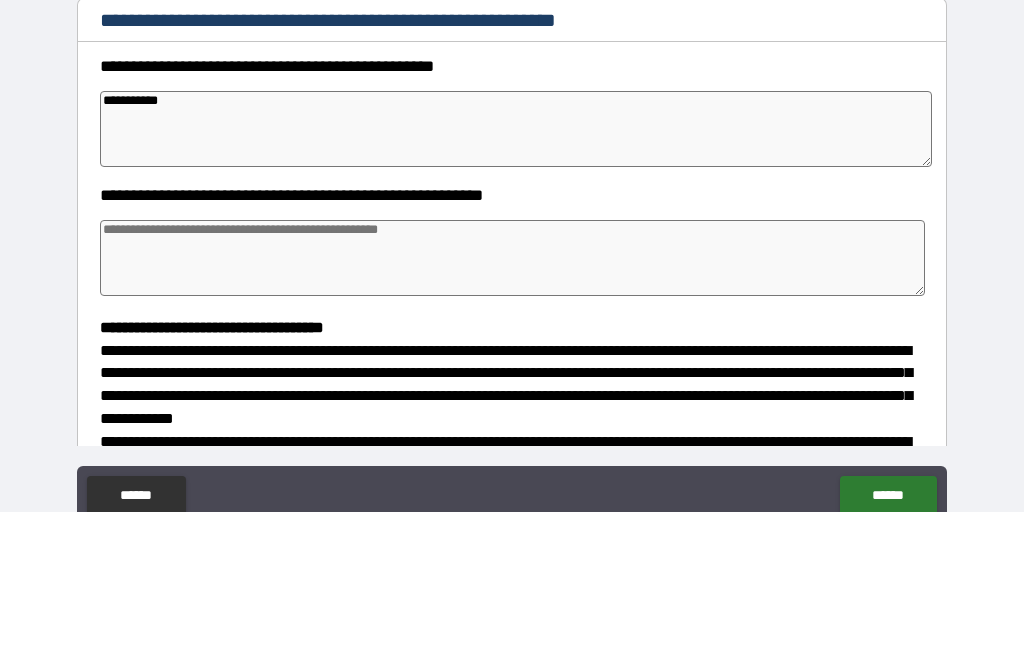 type on "*" 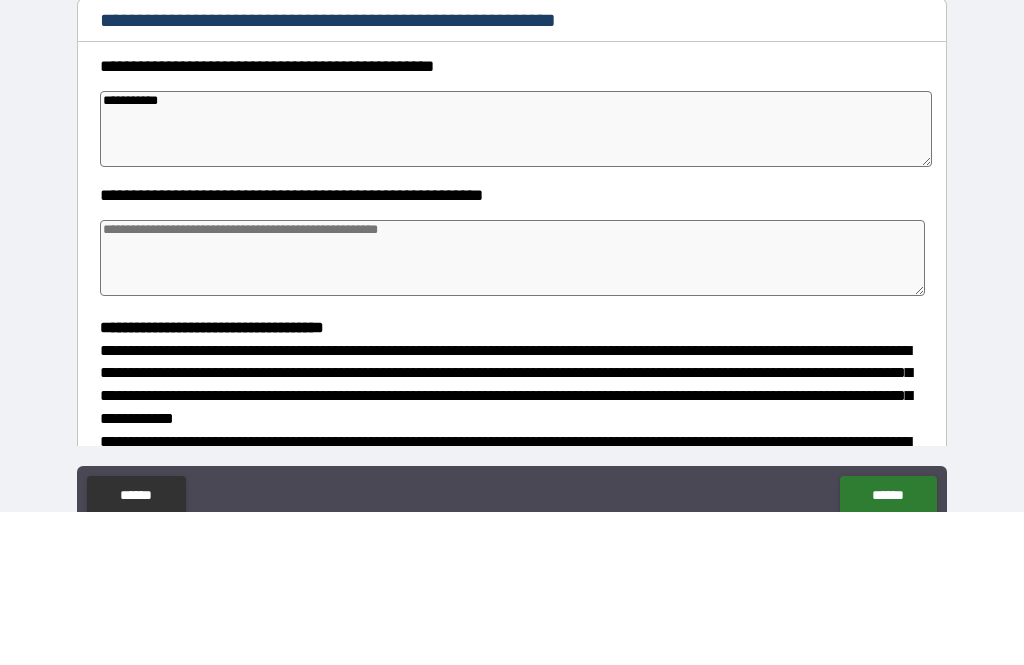 type on "*" 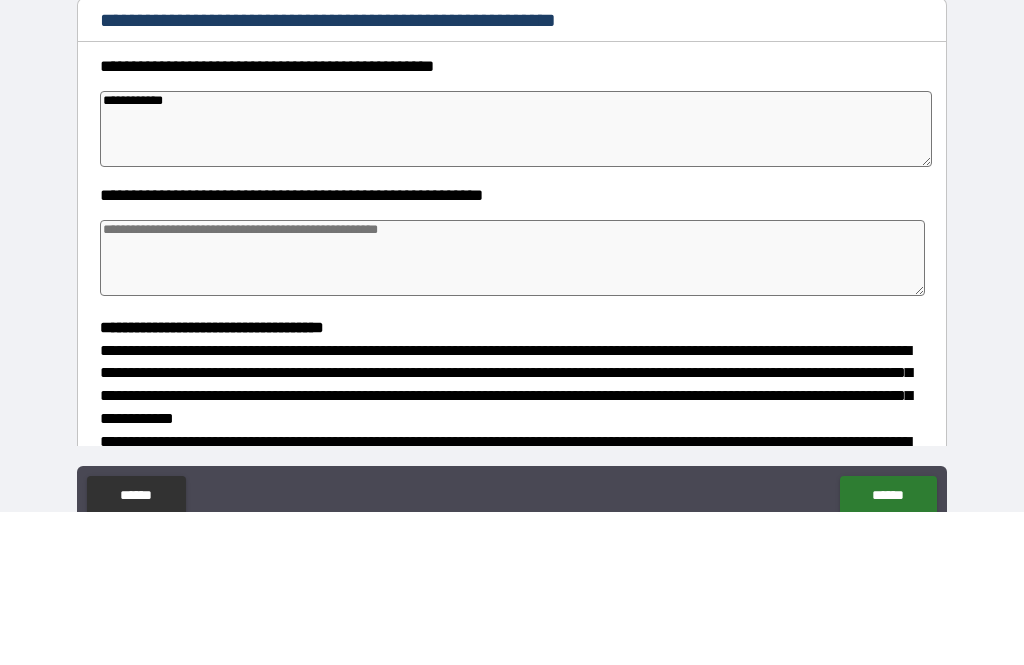 type on "*" 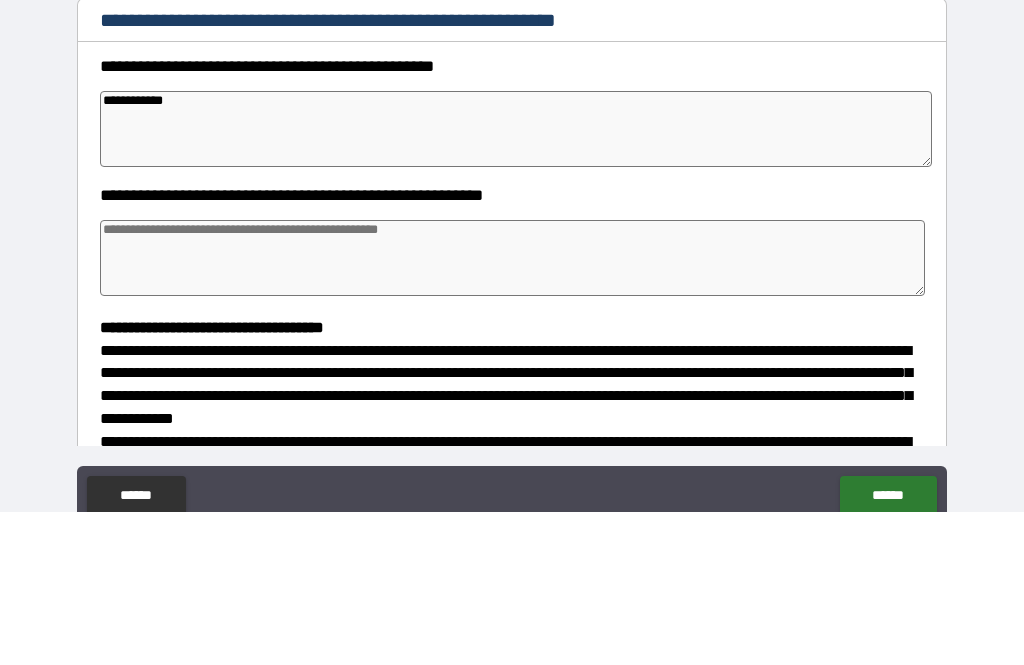 type on "*" 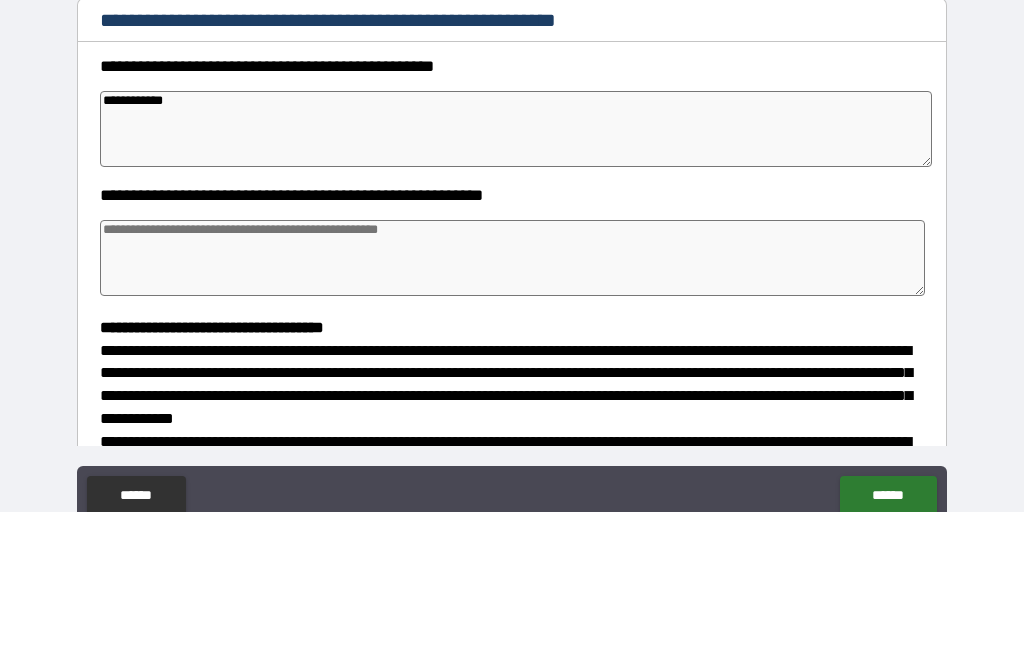 type on "*" 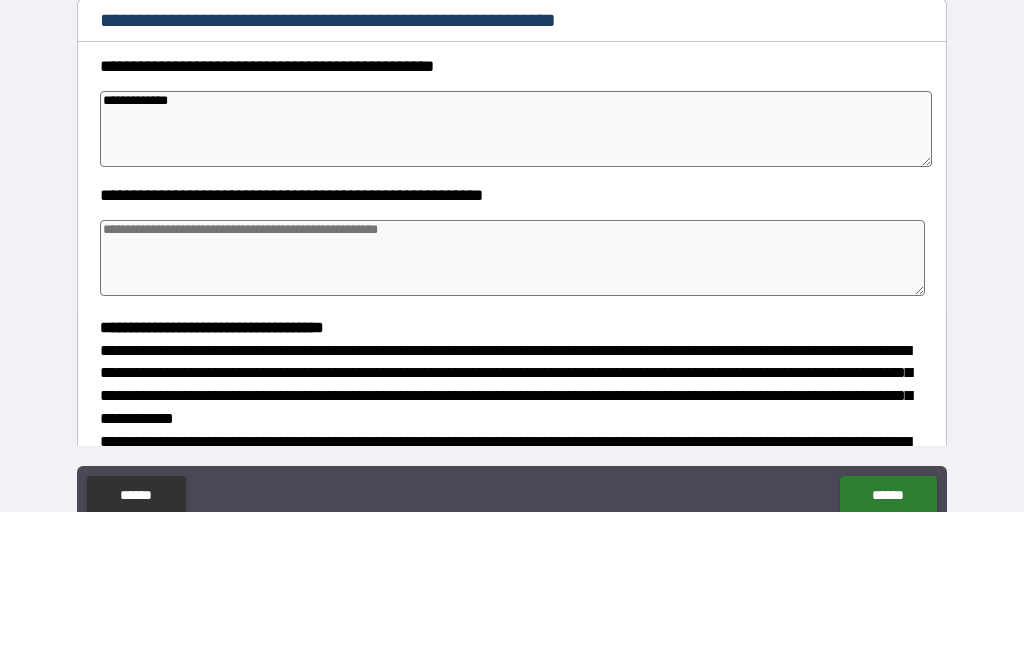 type on "*" 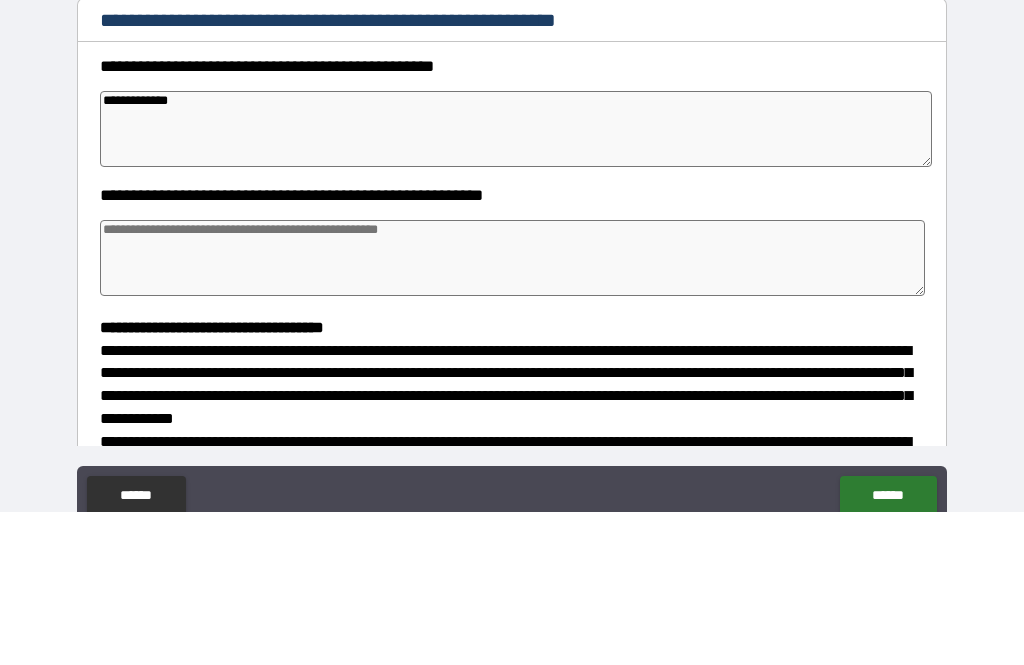 type on "**********" 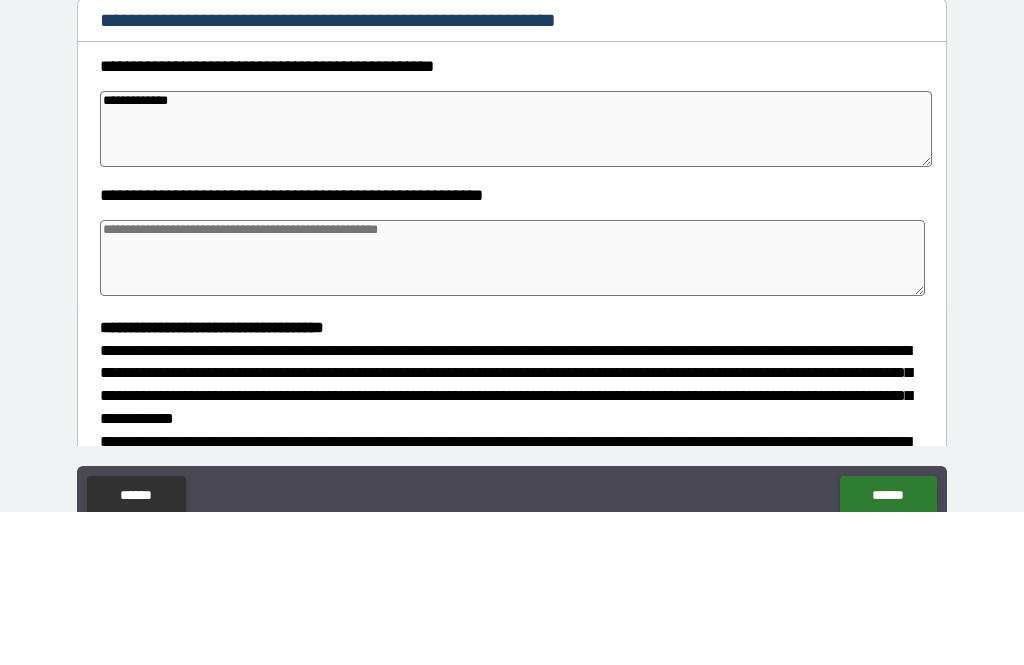 type on "*" 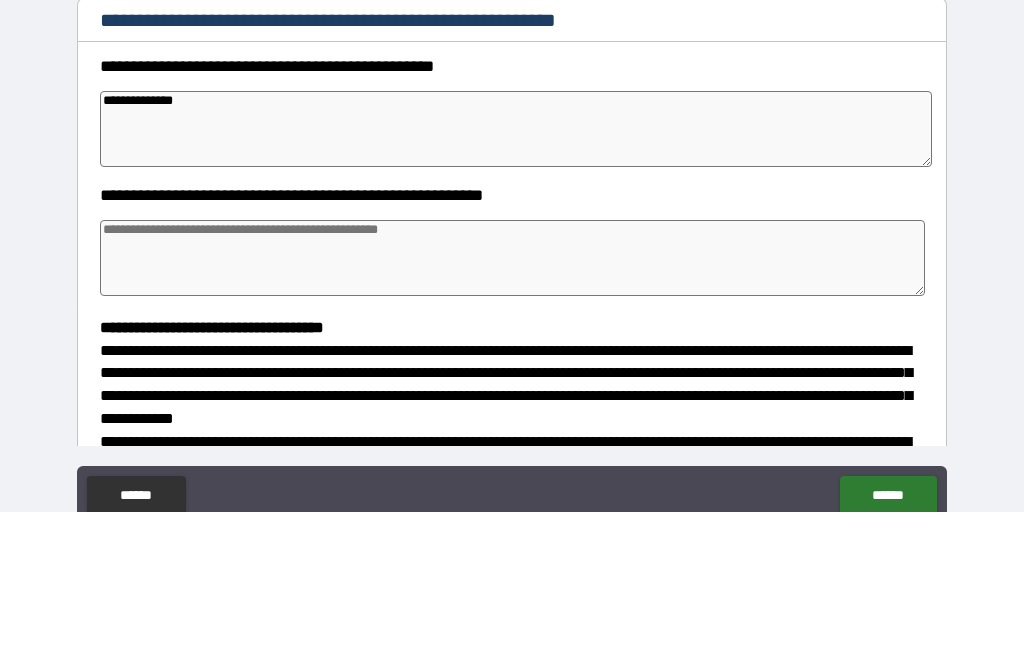 type on "*" 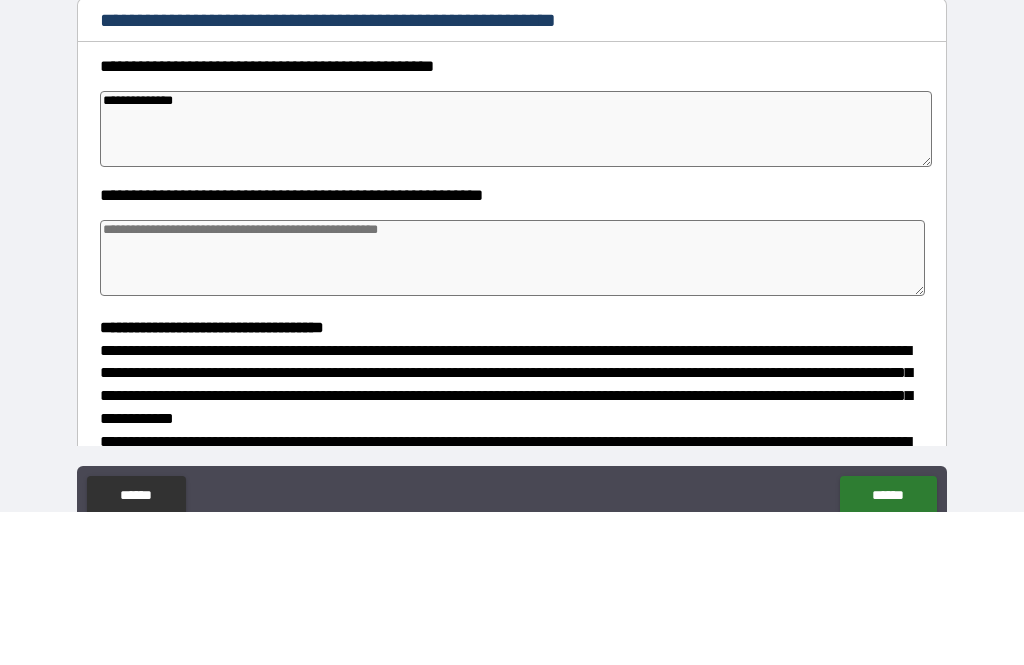 type on "*" 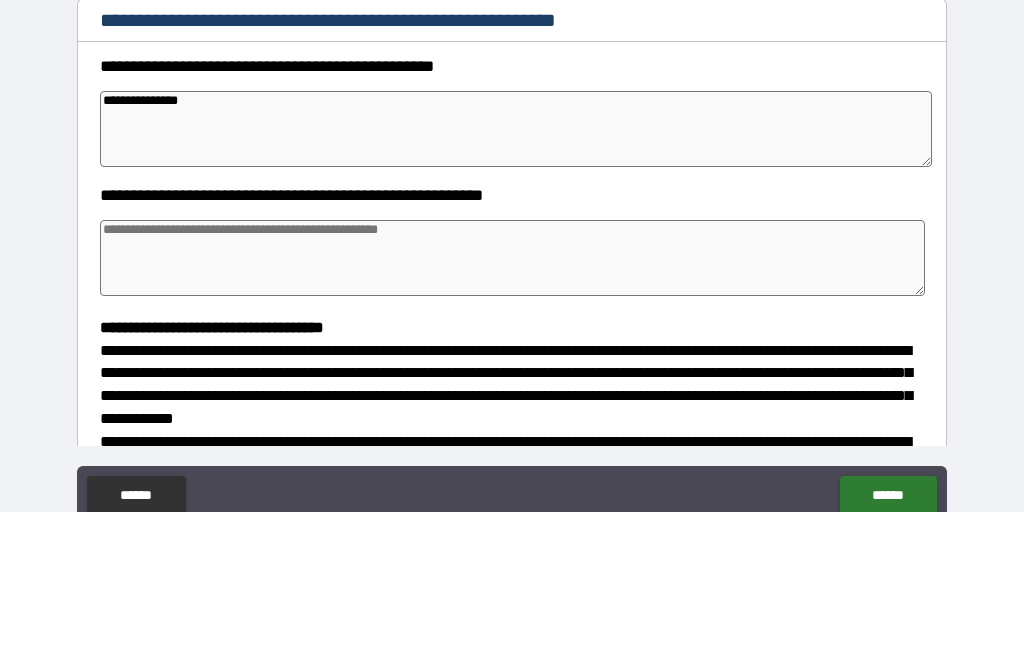 type on "*" 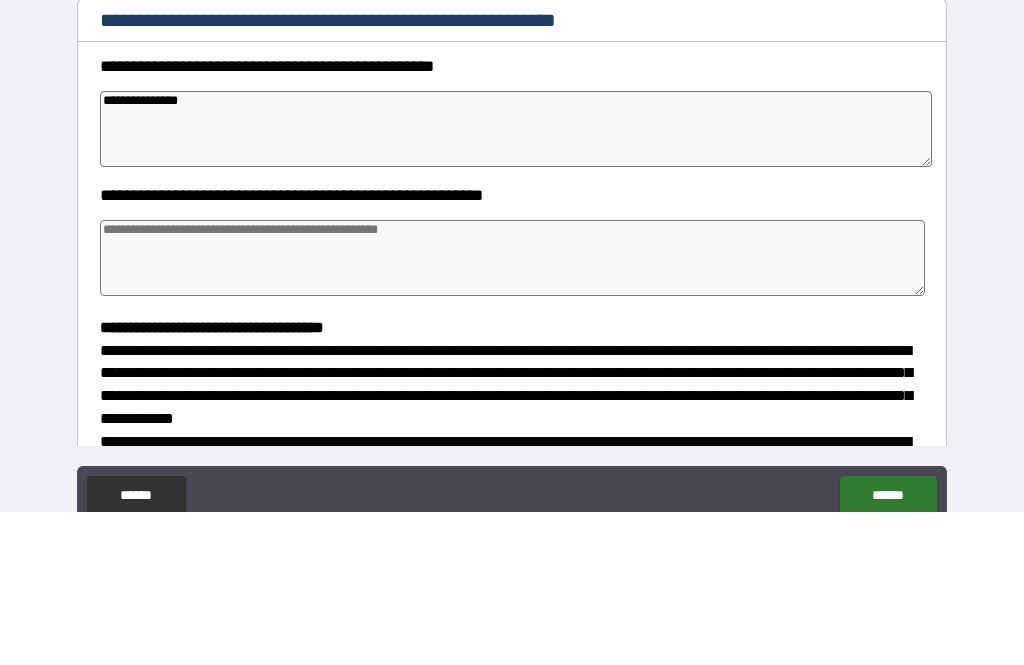 type on "*" 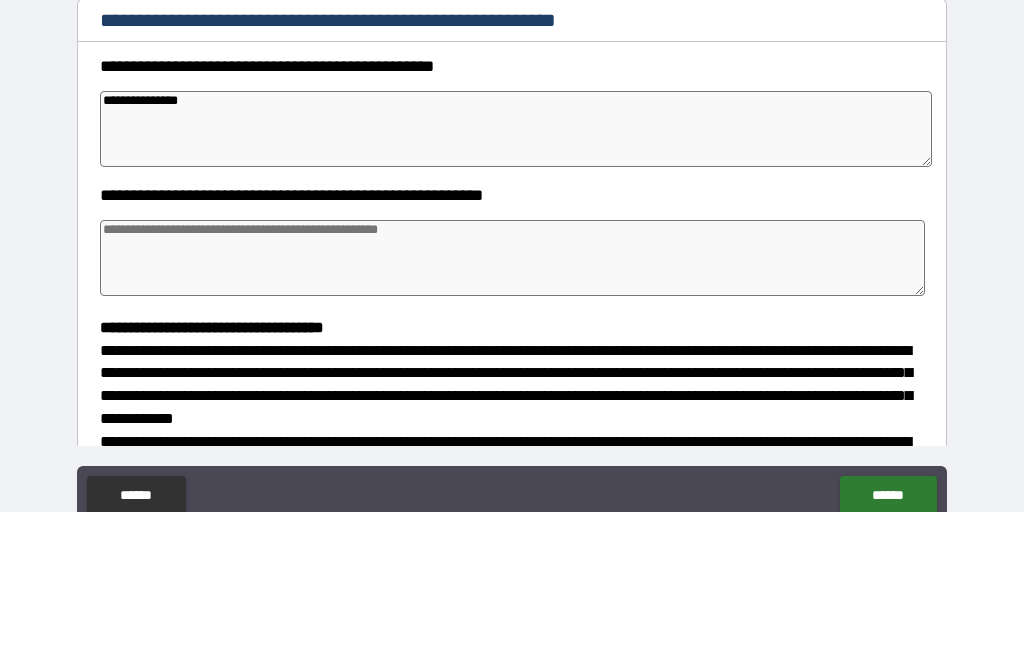 type on "*" 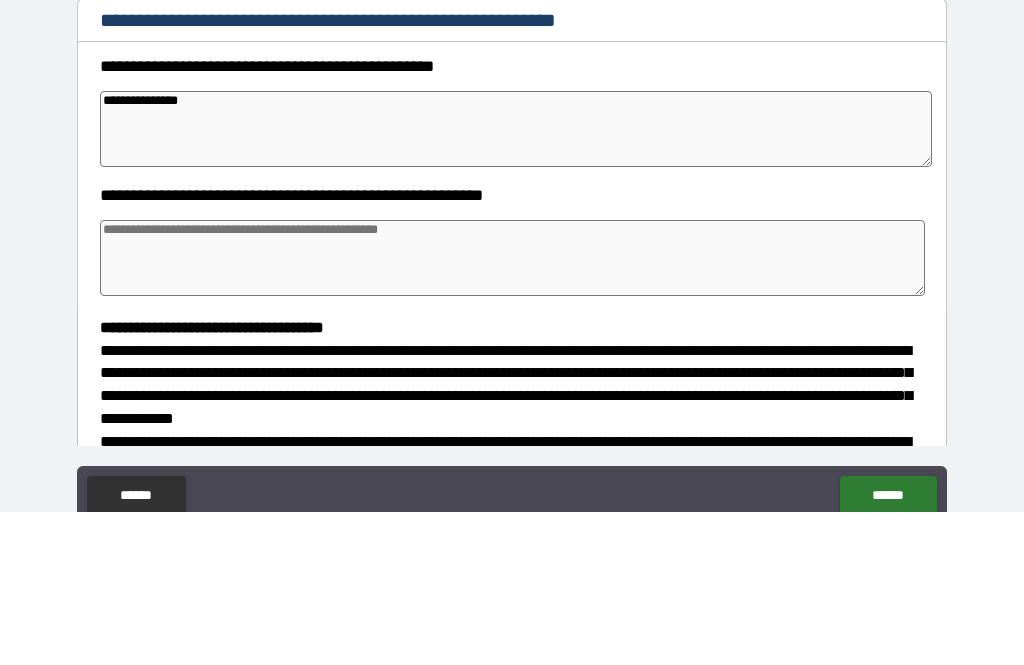 type on "**********" 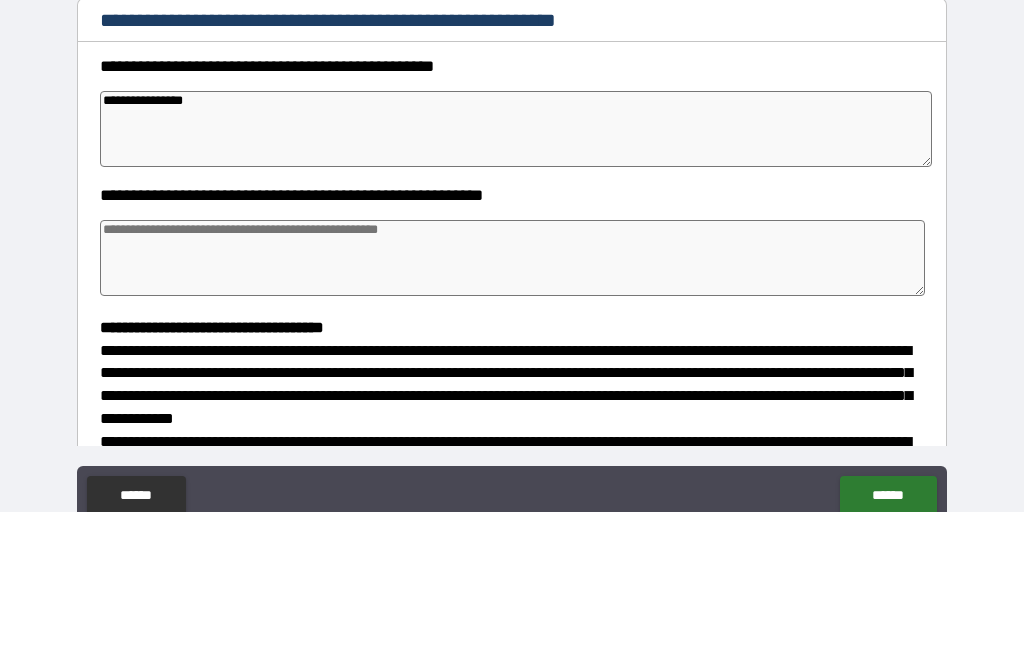 type on "*" 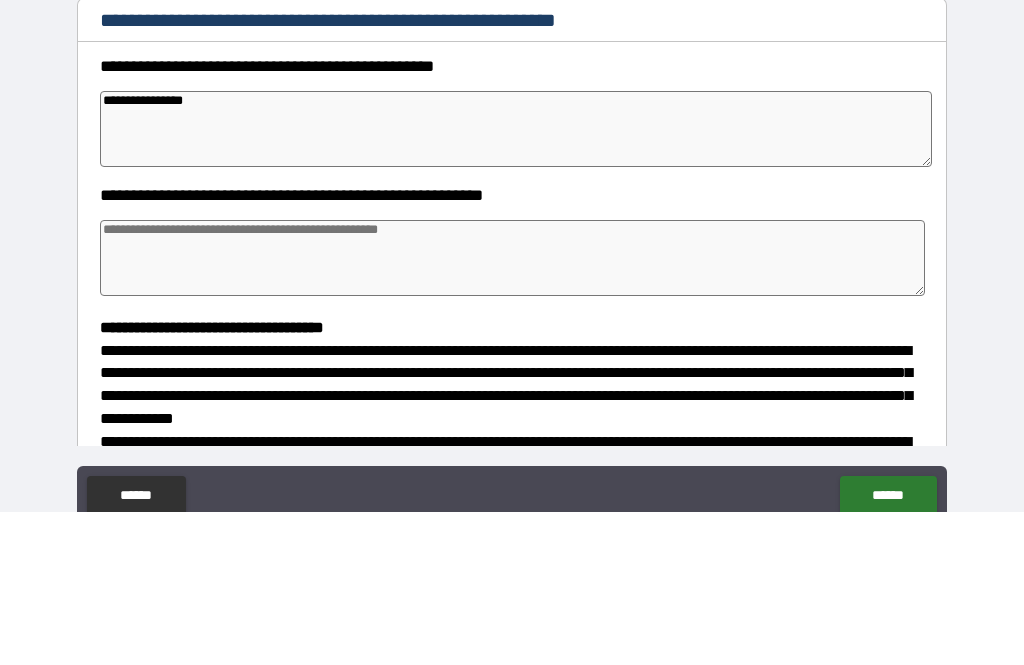 type on "**********" 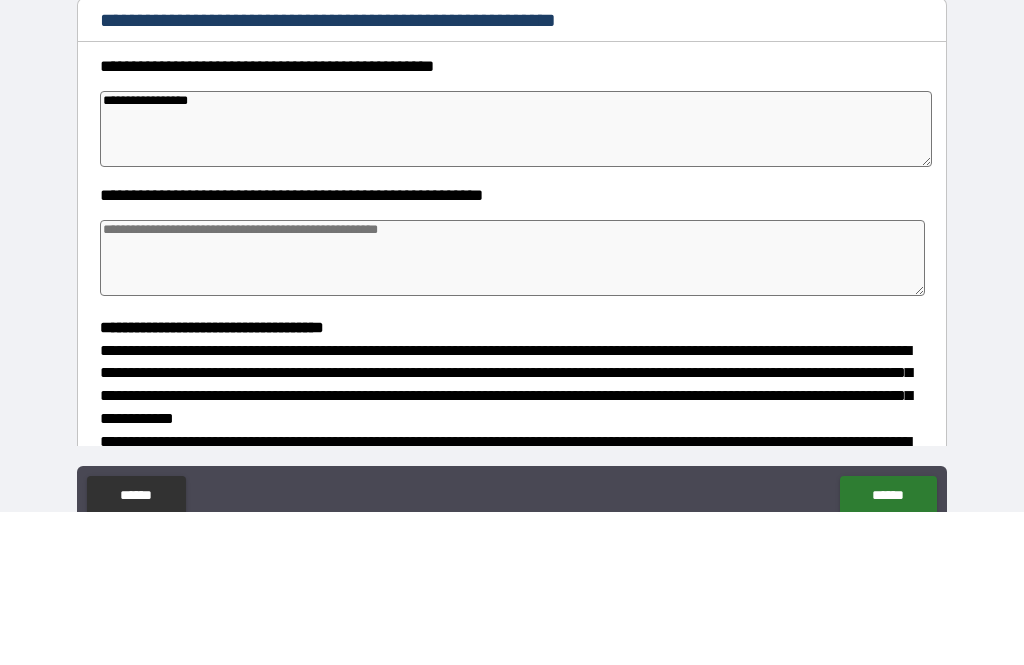 type on "*" 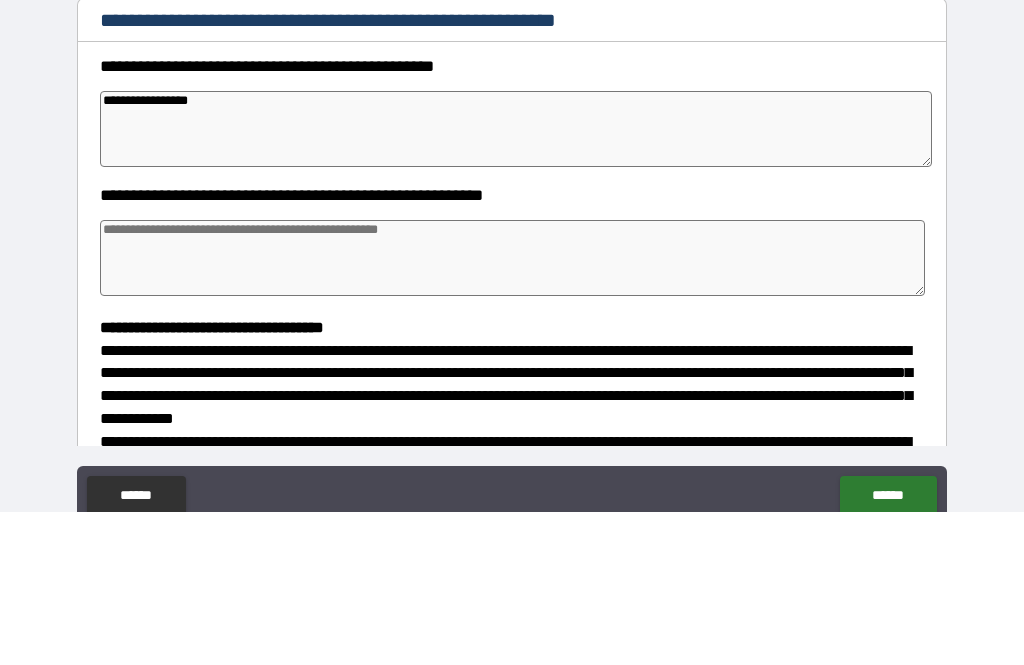 type on "*" 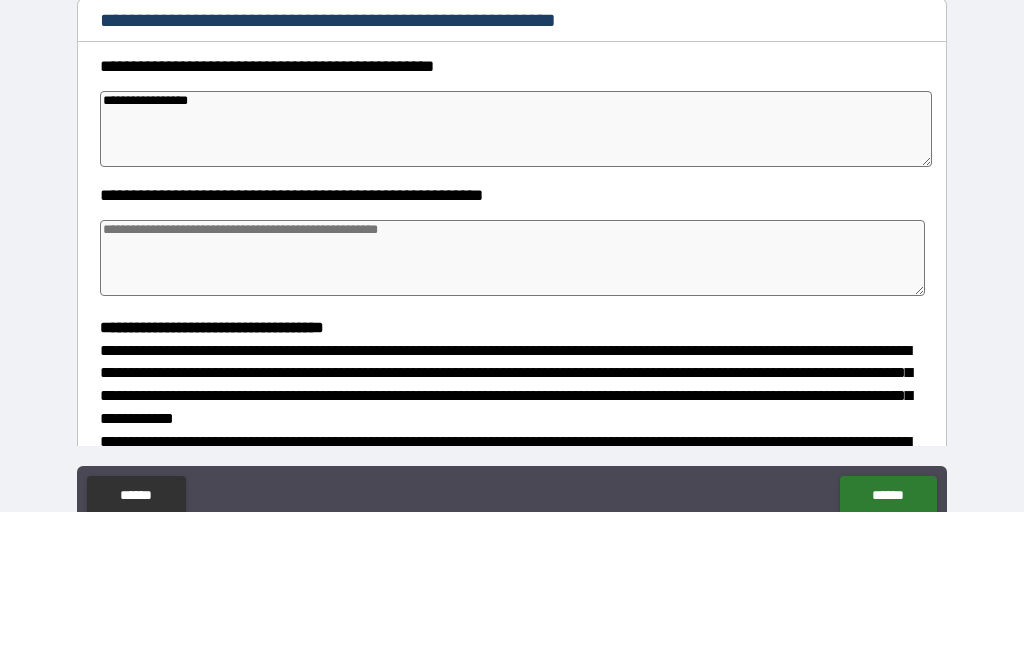 type on "*" 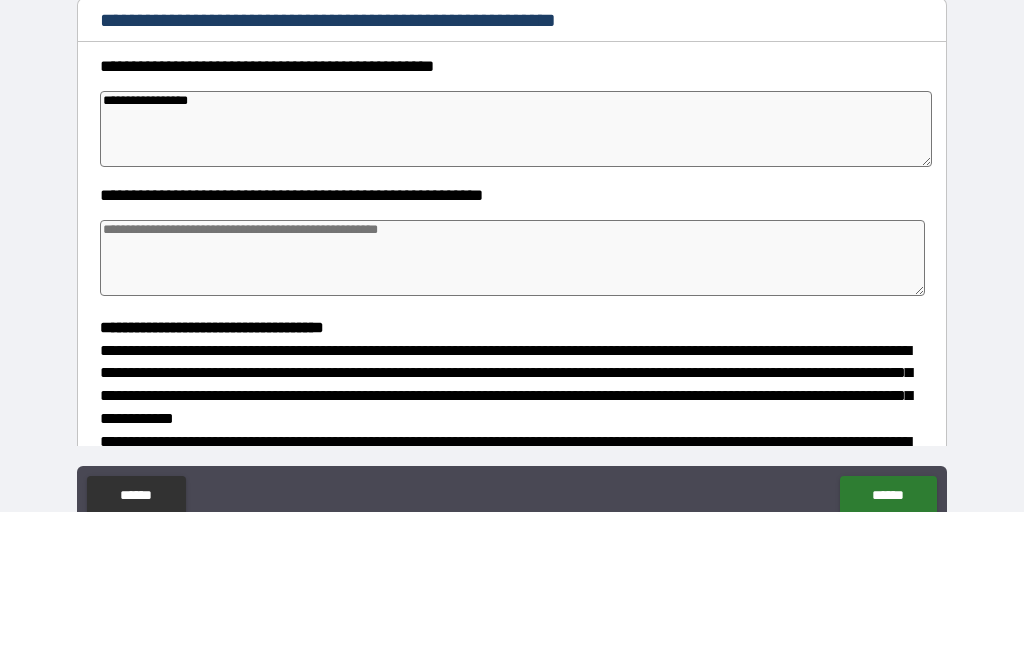 type on "**********" 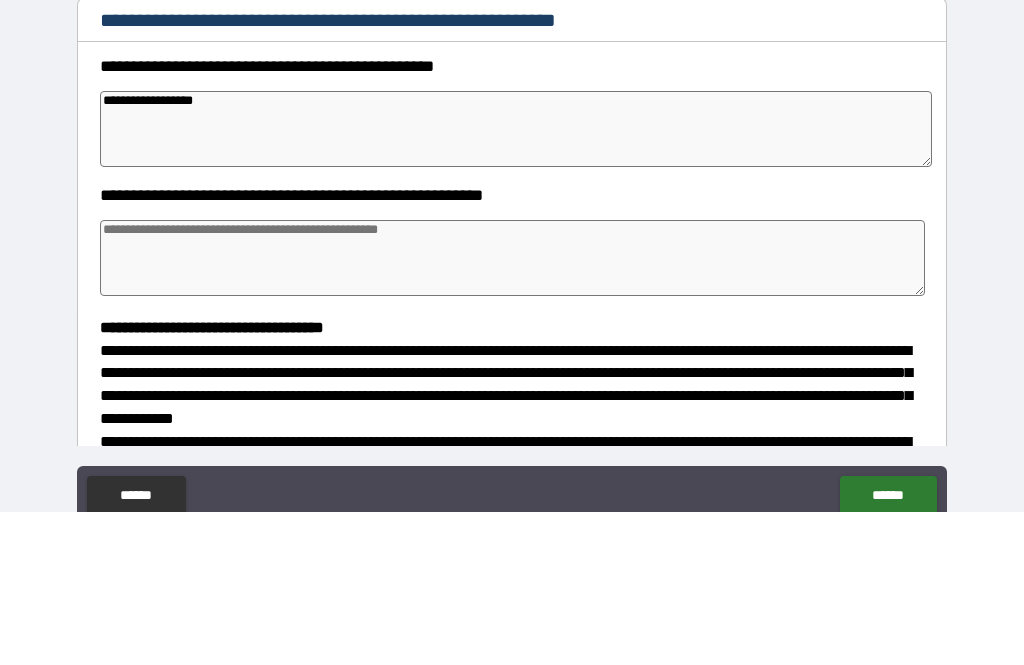 type on "*" 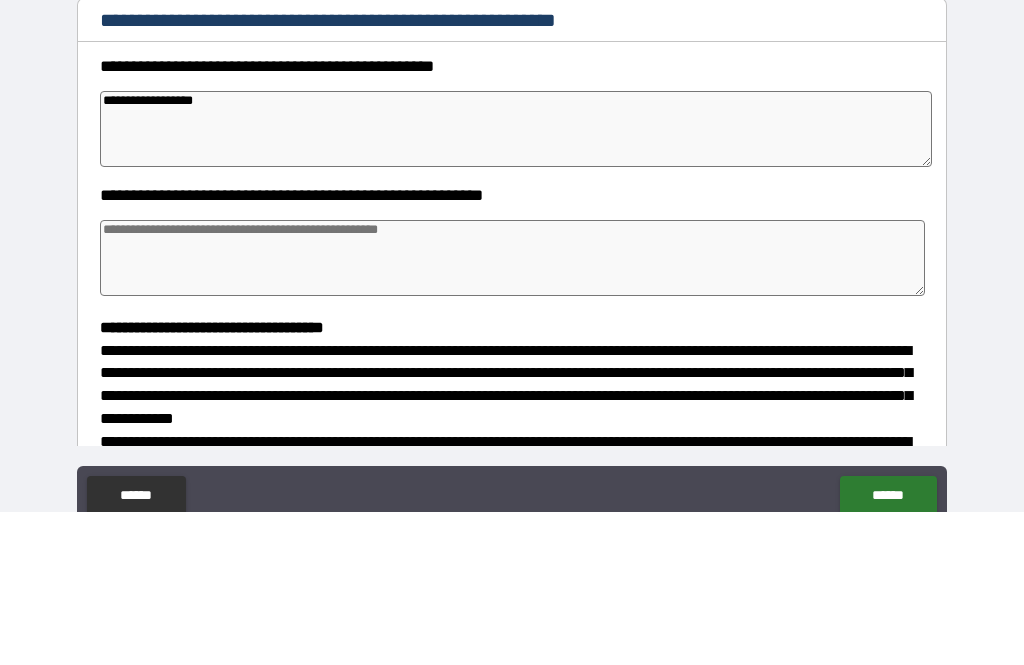 type on "*" 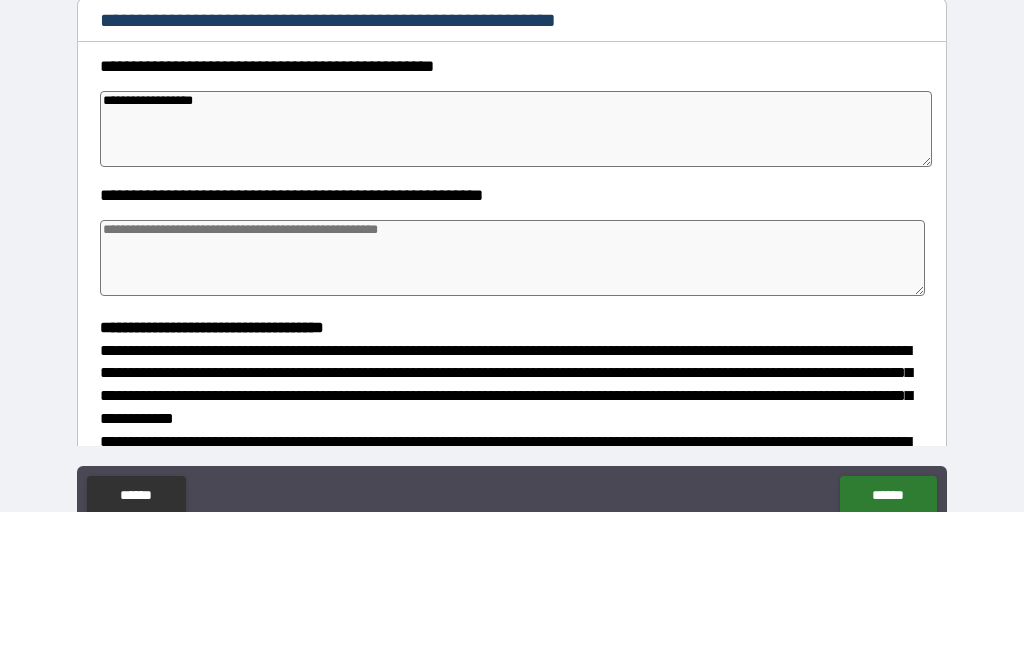 type on "*" 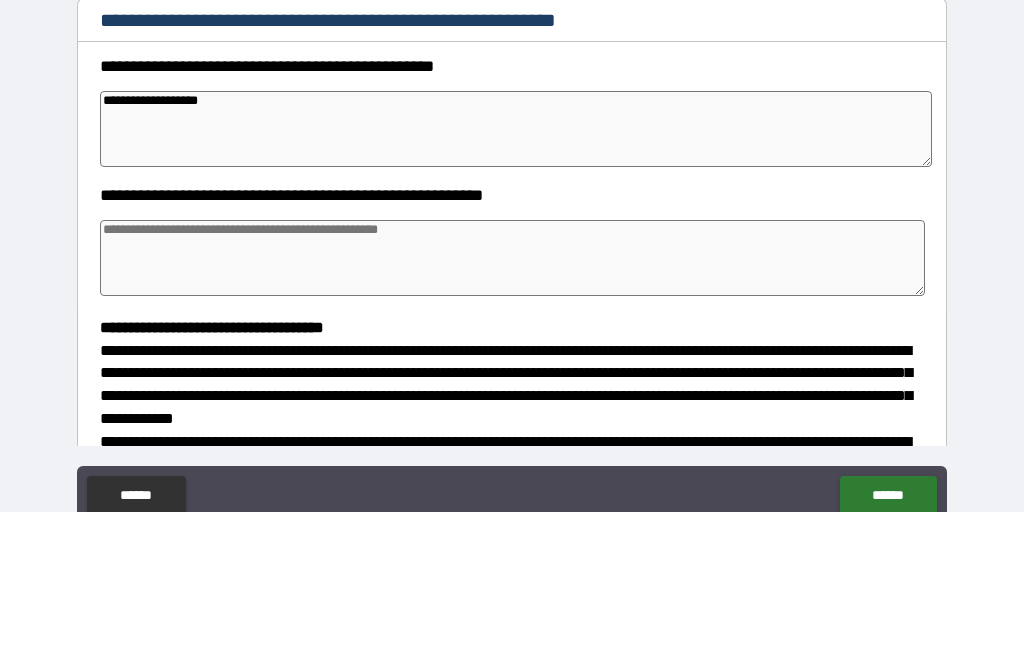 type on "*" 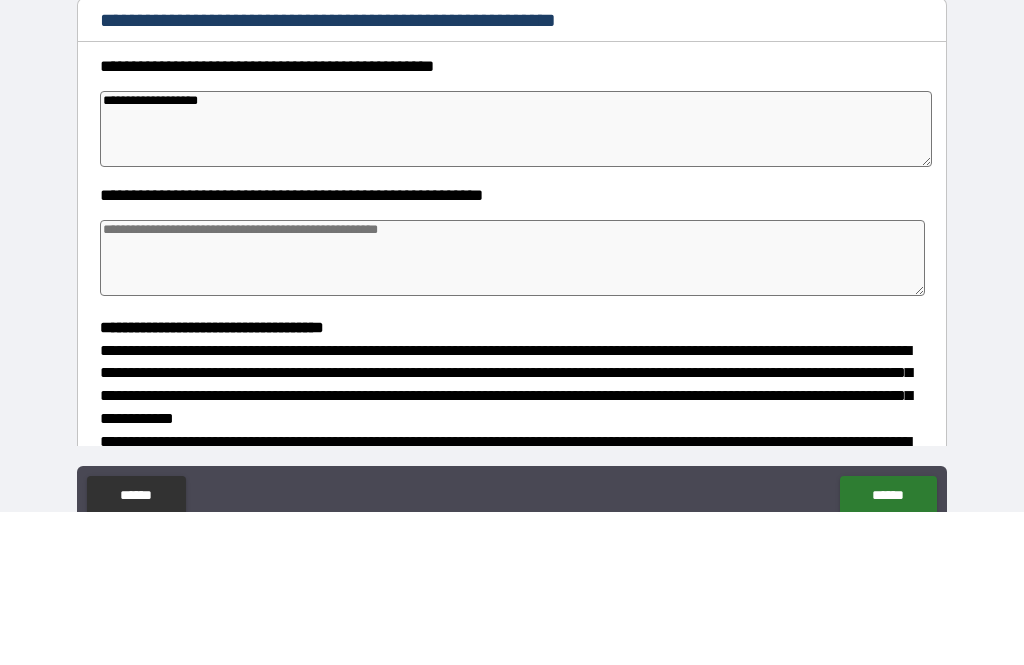 type on "*" 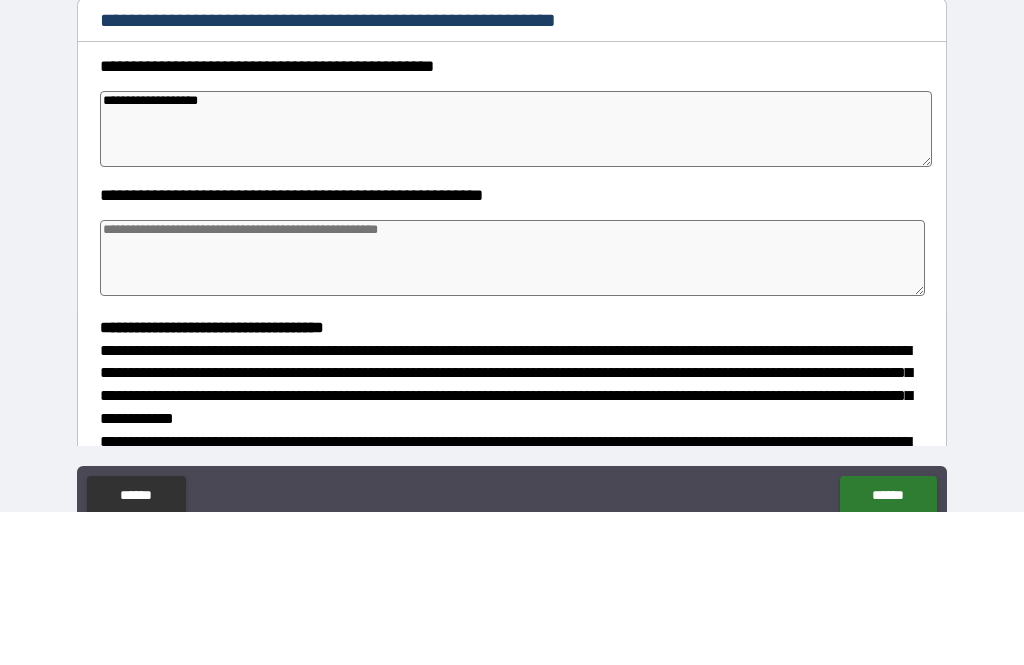 type on "*" 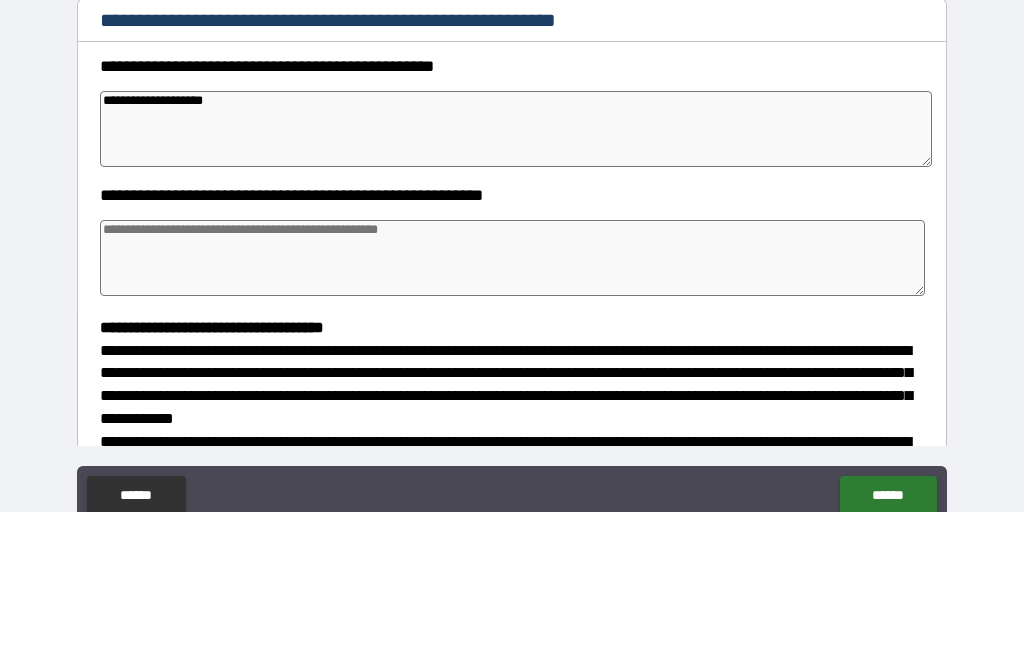 type on "*" 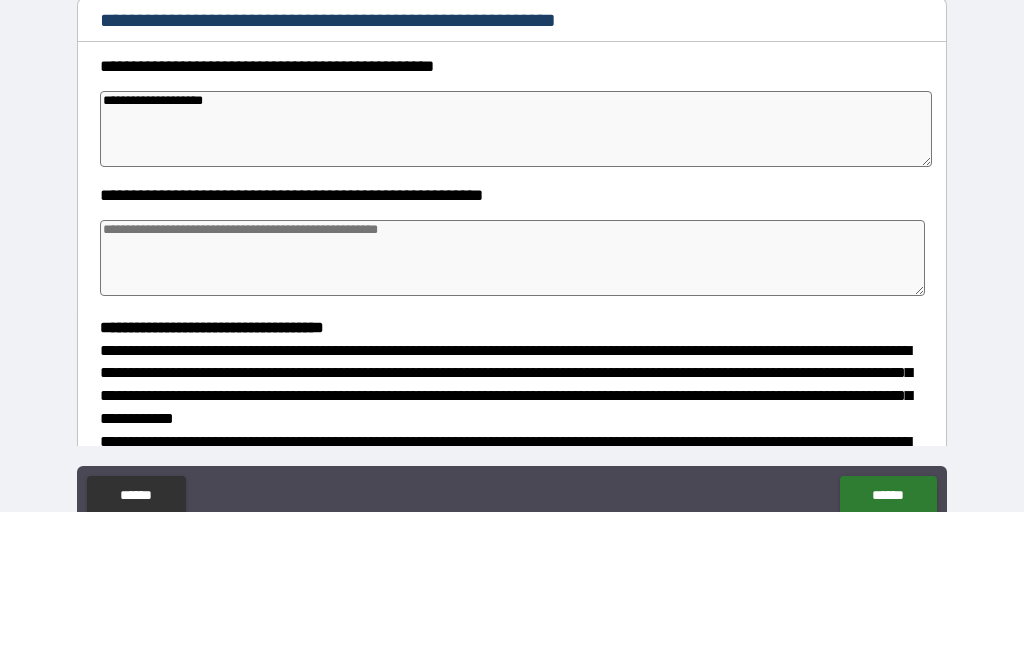 type on "**********" 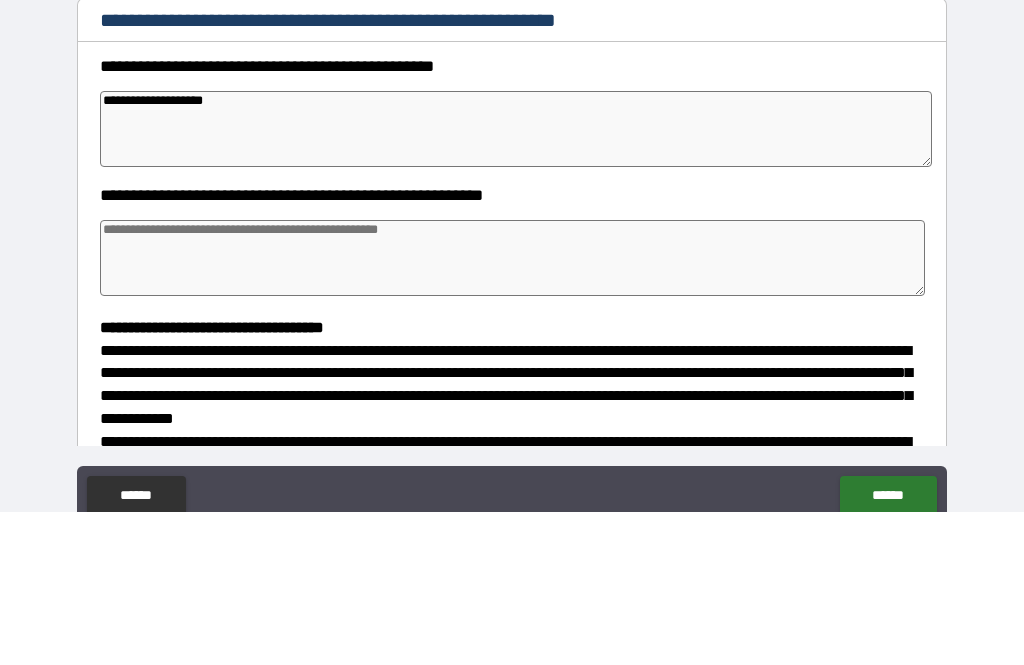 type on "*" 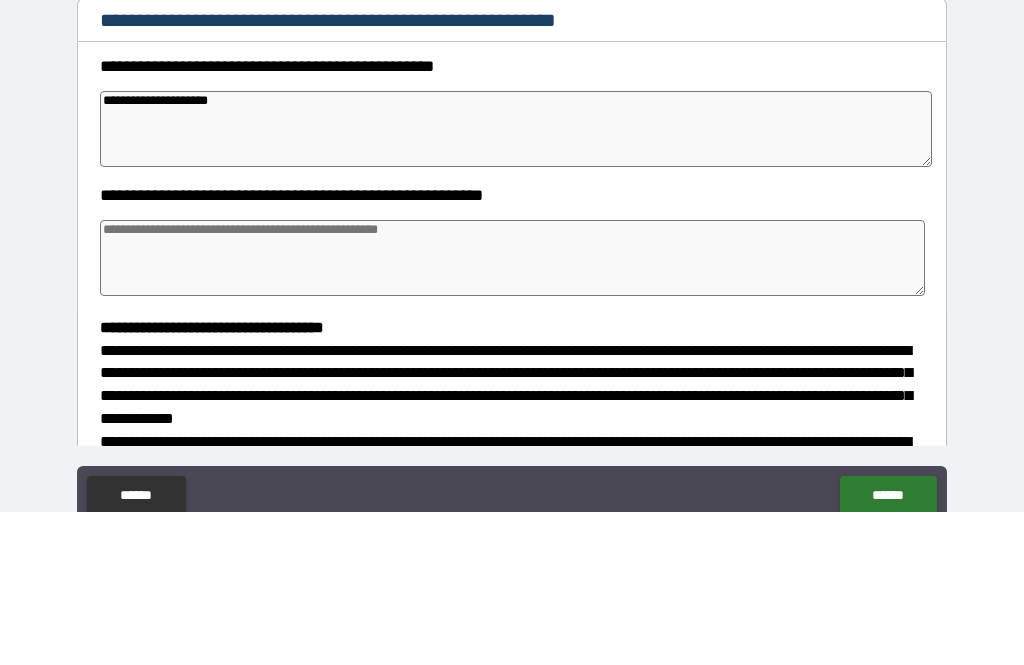 type on "*" 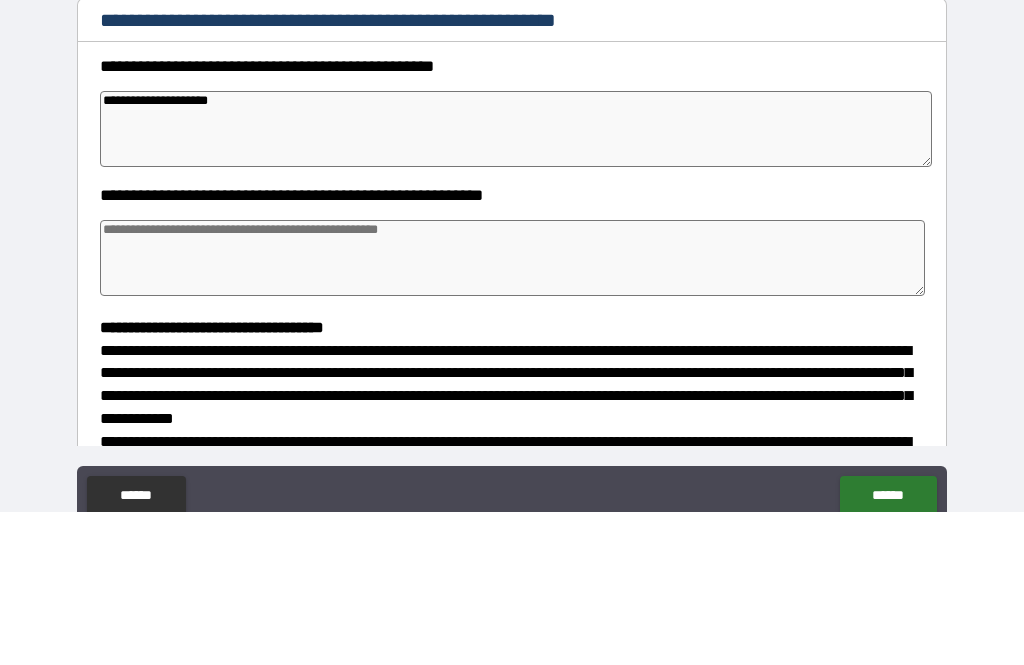 type on "*" 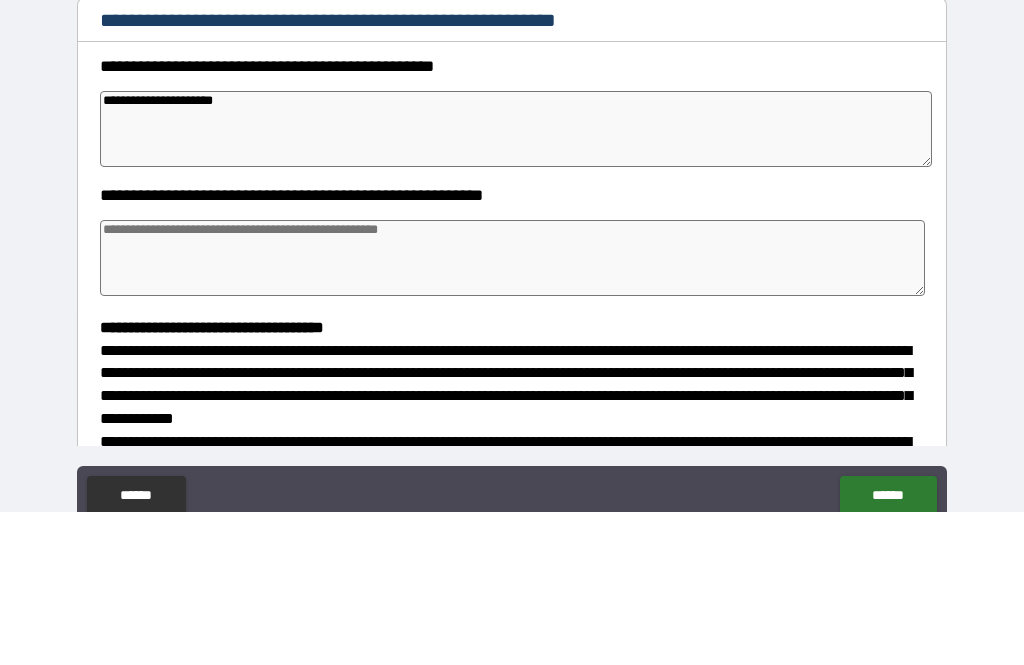 type on "*" 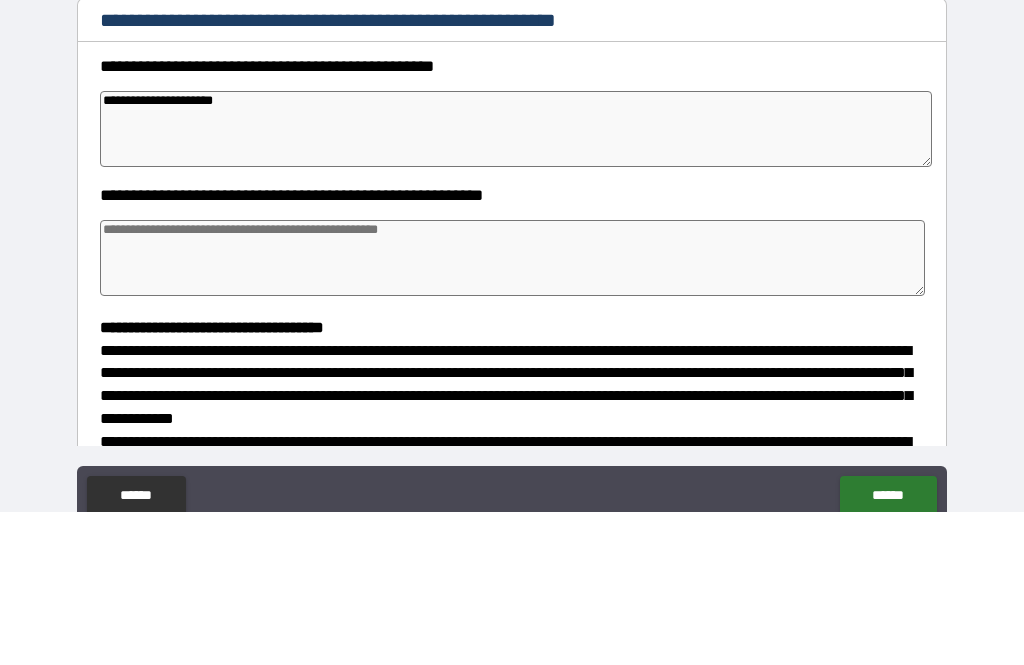 type on "*" 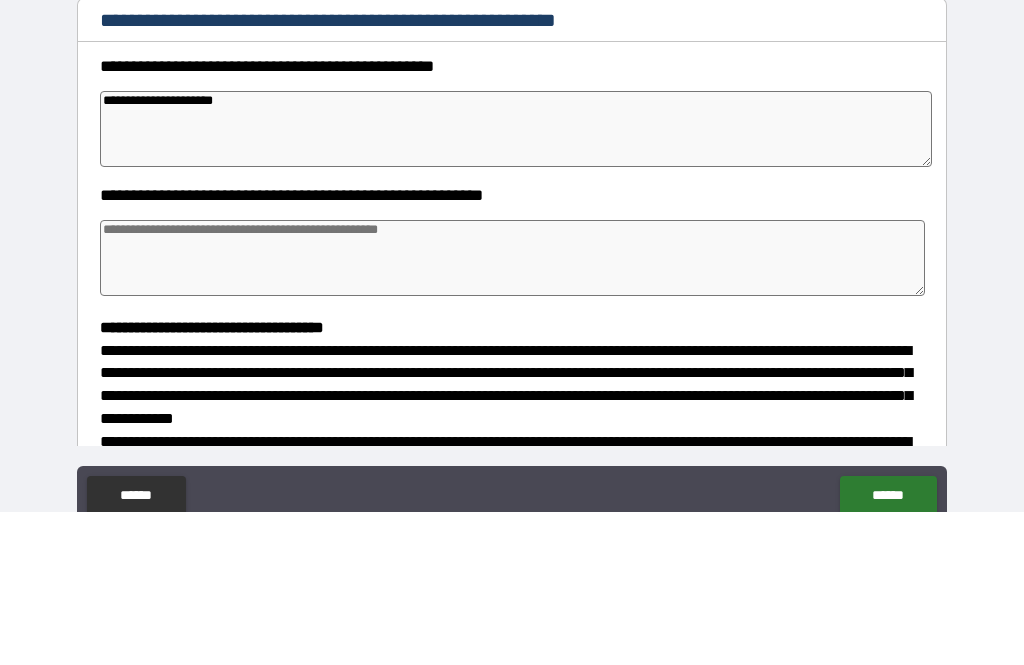 type on "*" 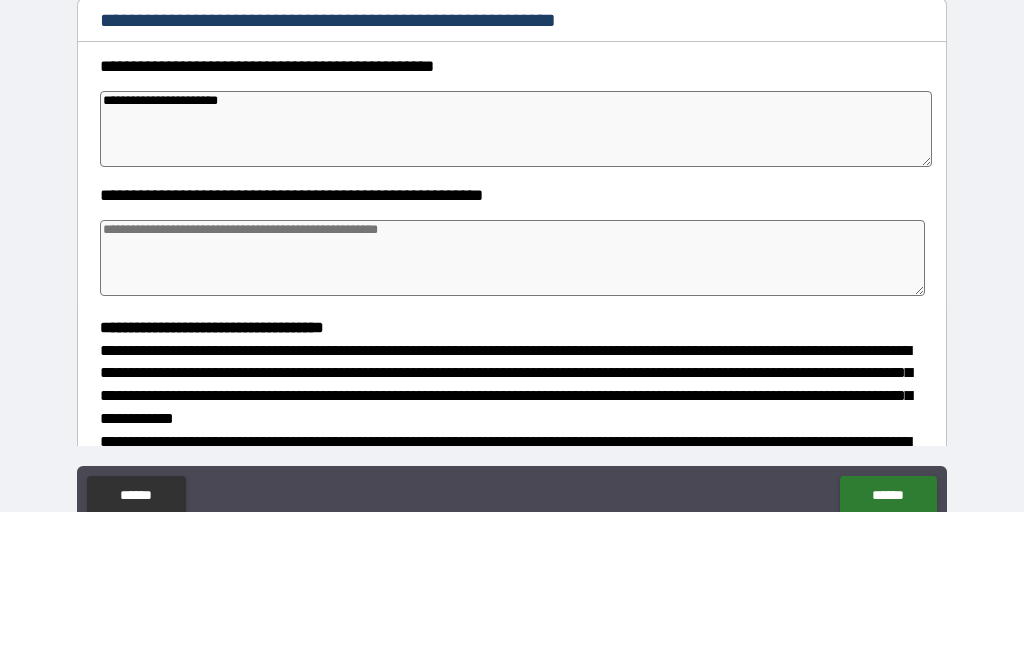 type on "*" 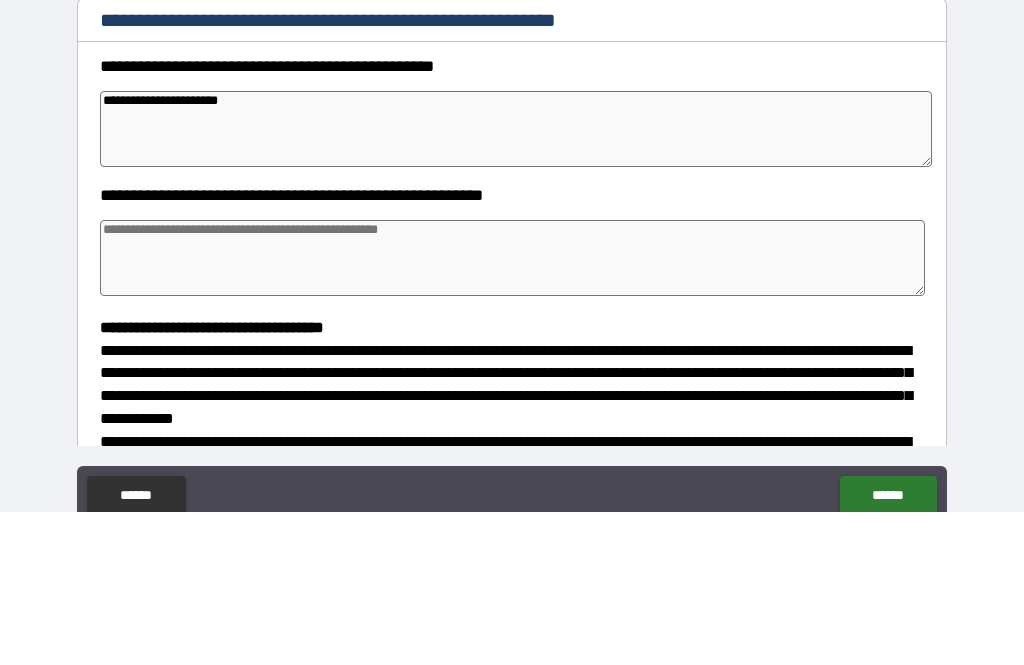 type on "**********" 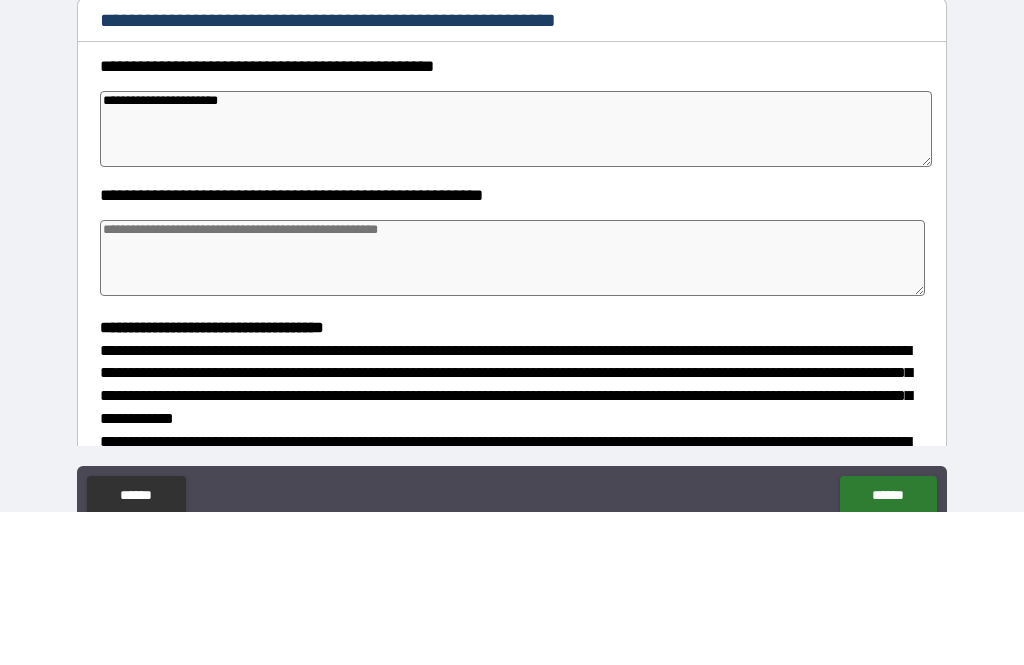 type on "*" 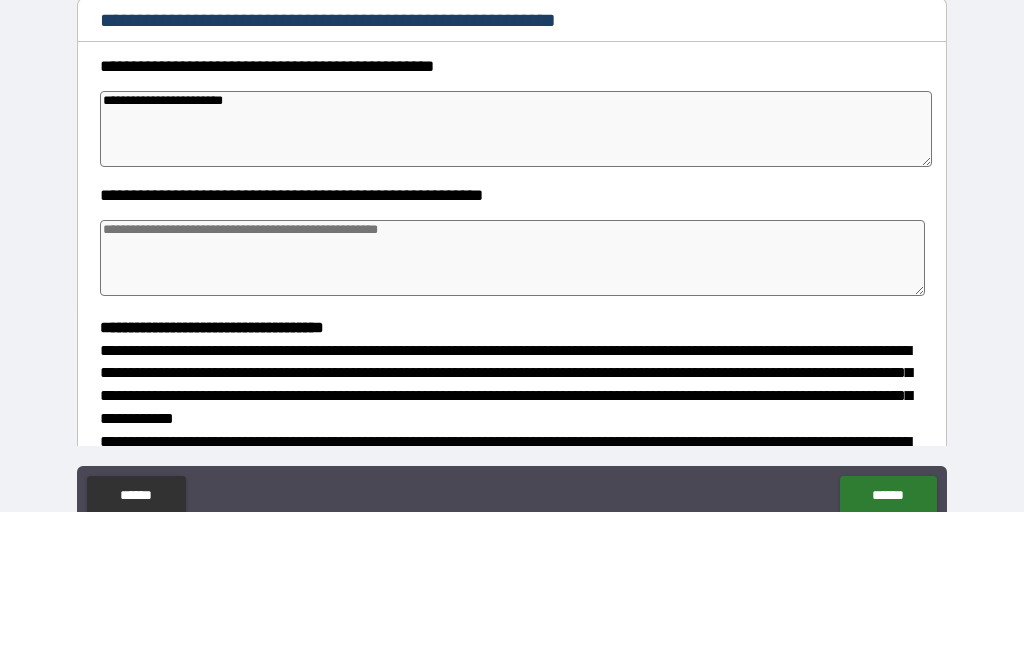 type on "*" 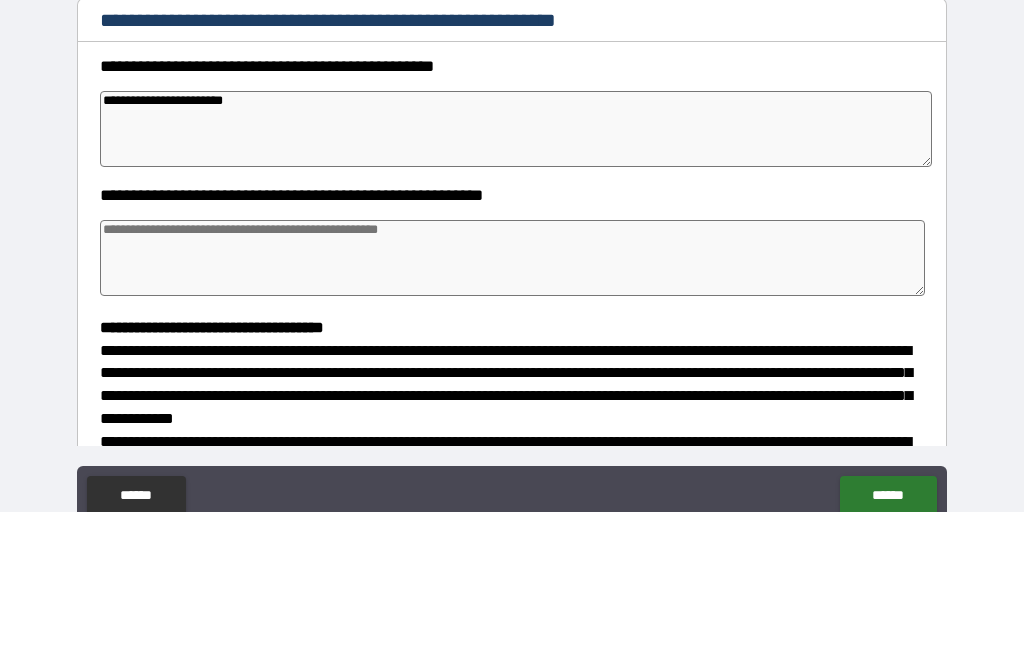 type on "*" 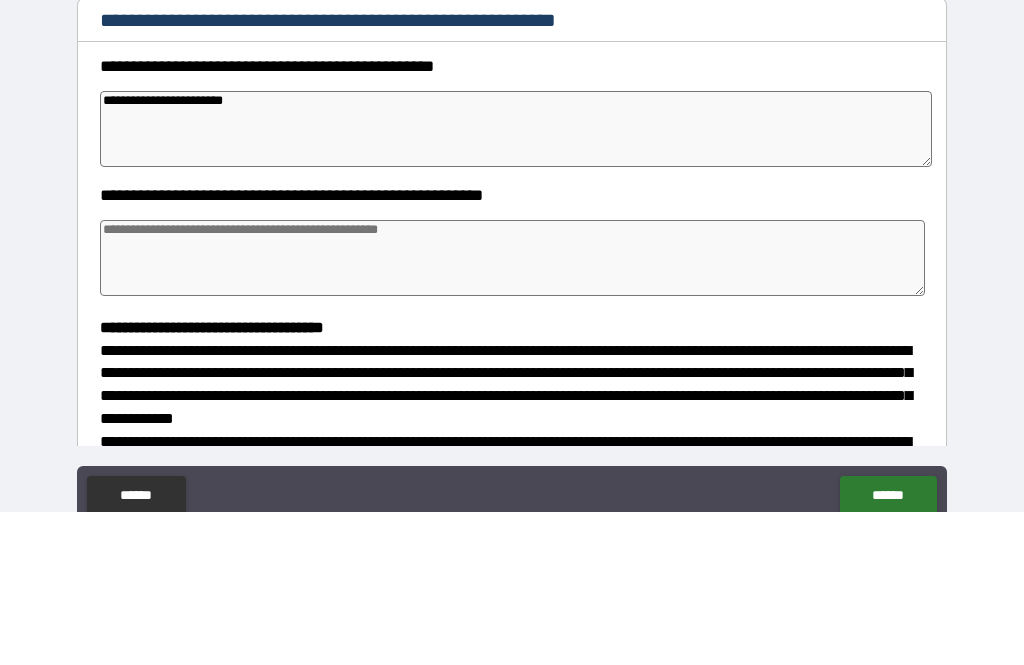 type on "*" 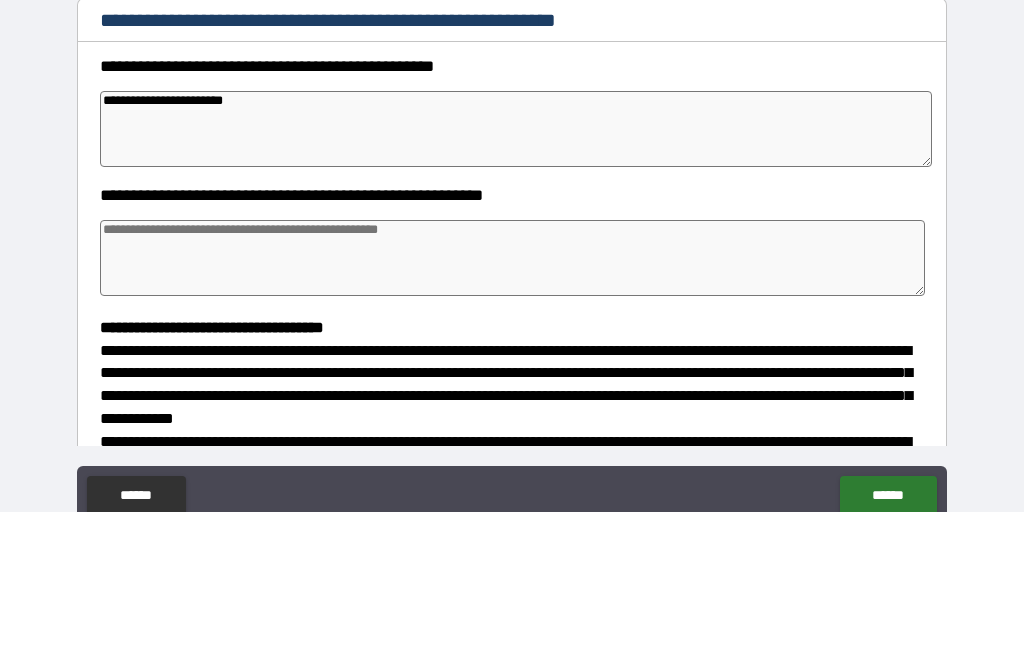 type on "**********" 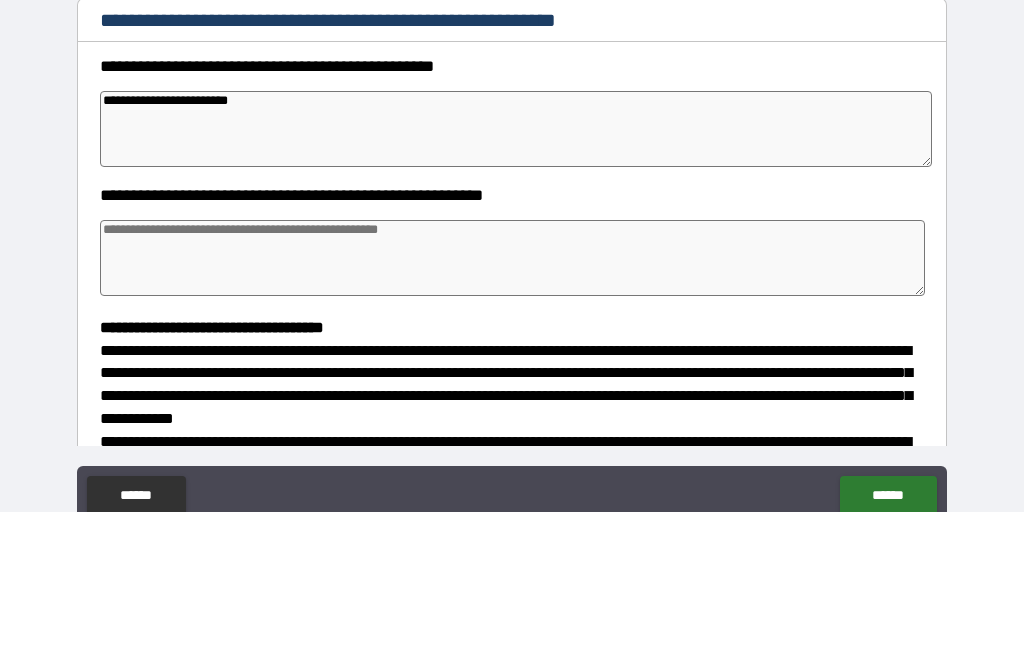 type on "*" 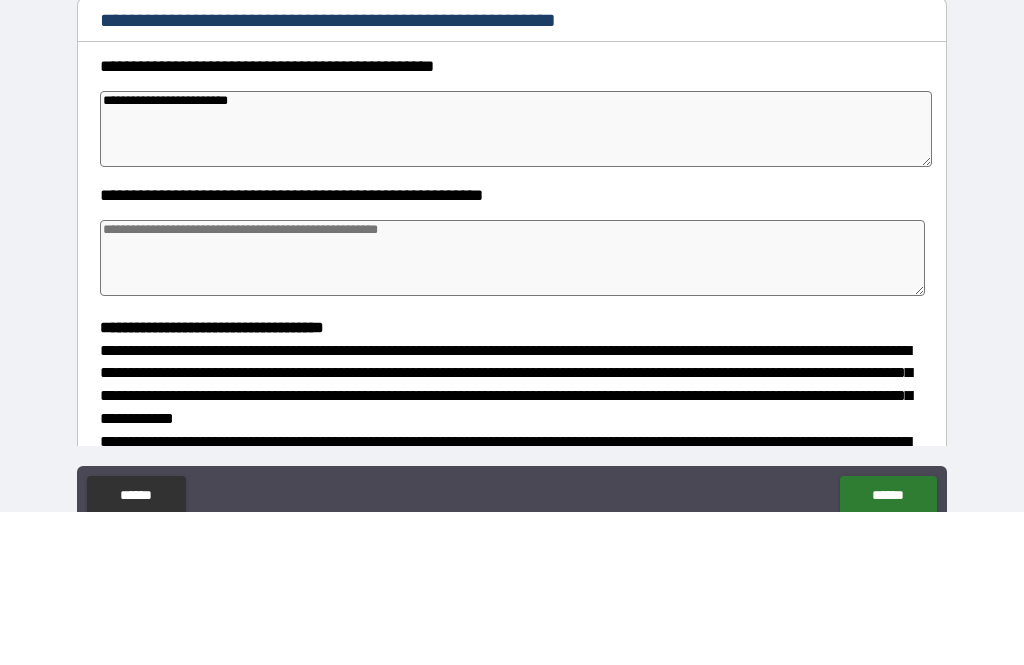 type on "*" 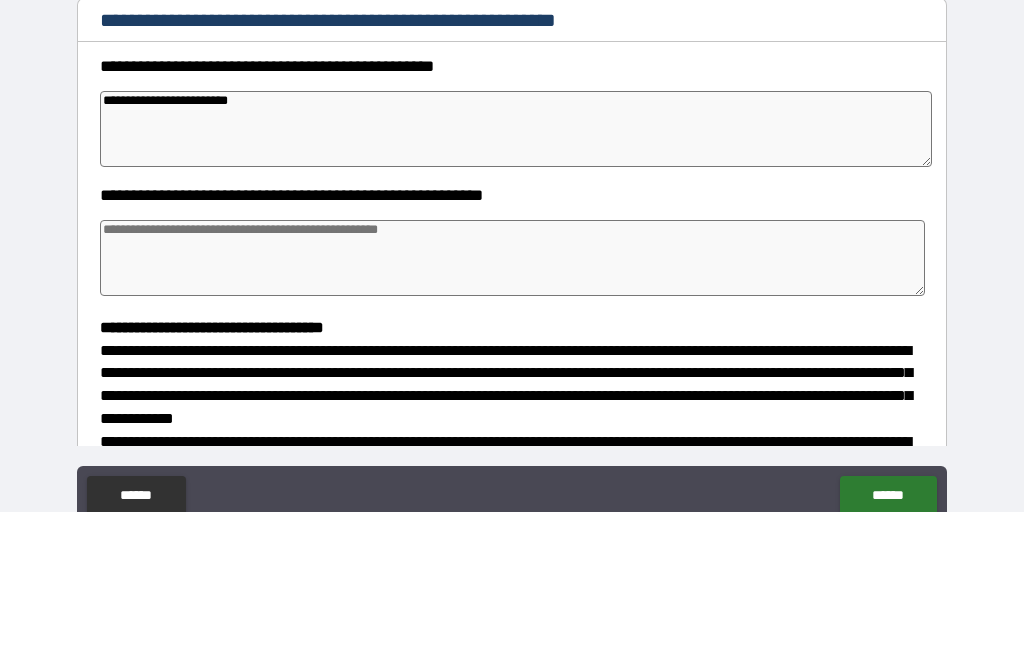 type on "*" 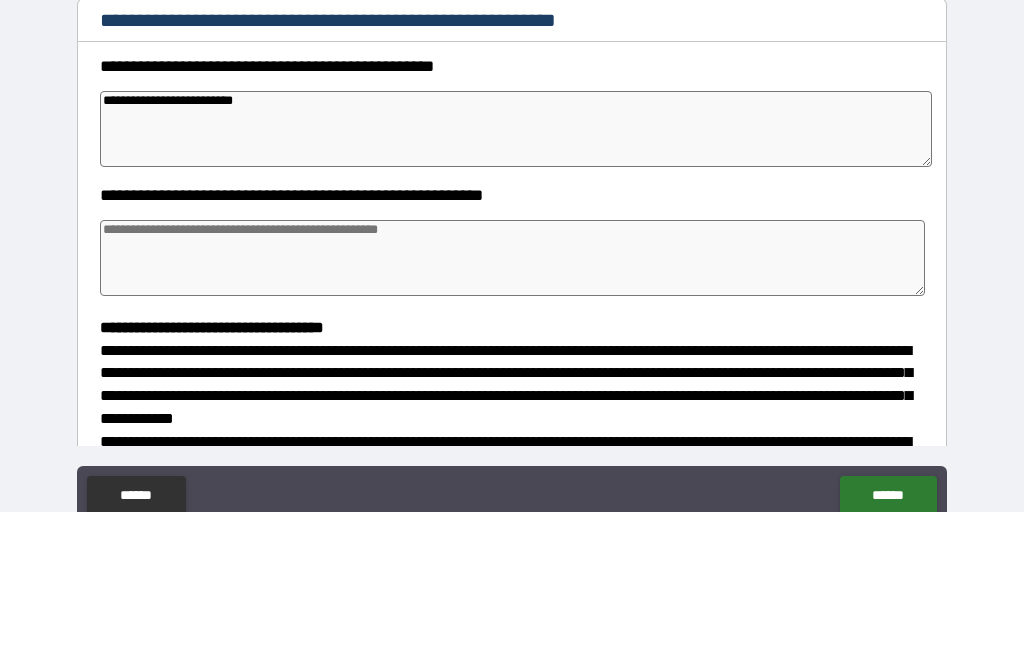 type on "*" 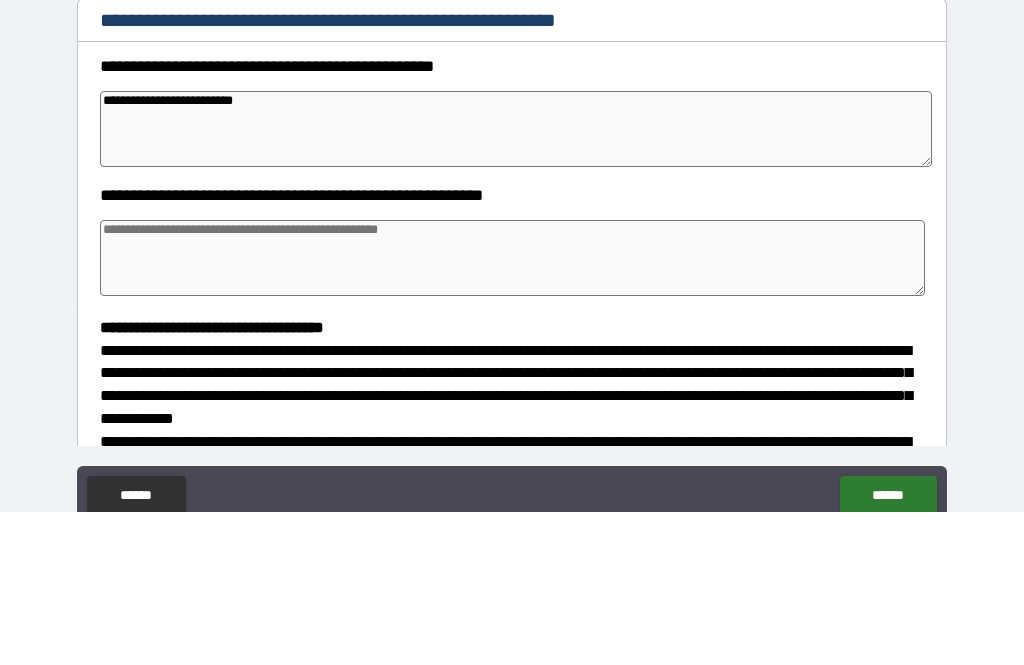 type on "*" 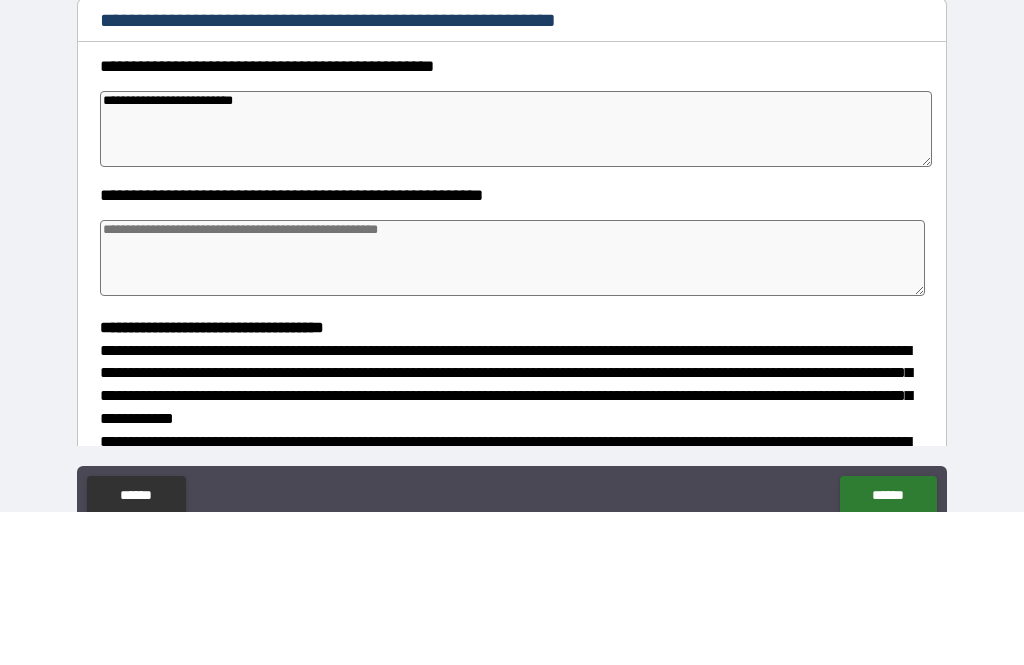 type on "**********" 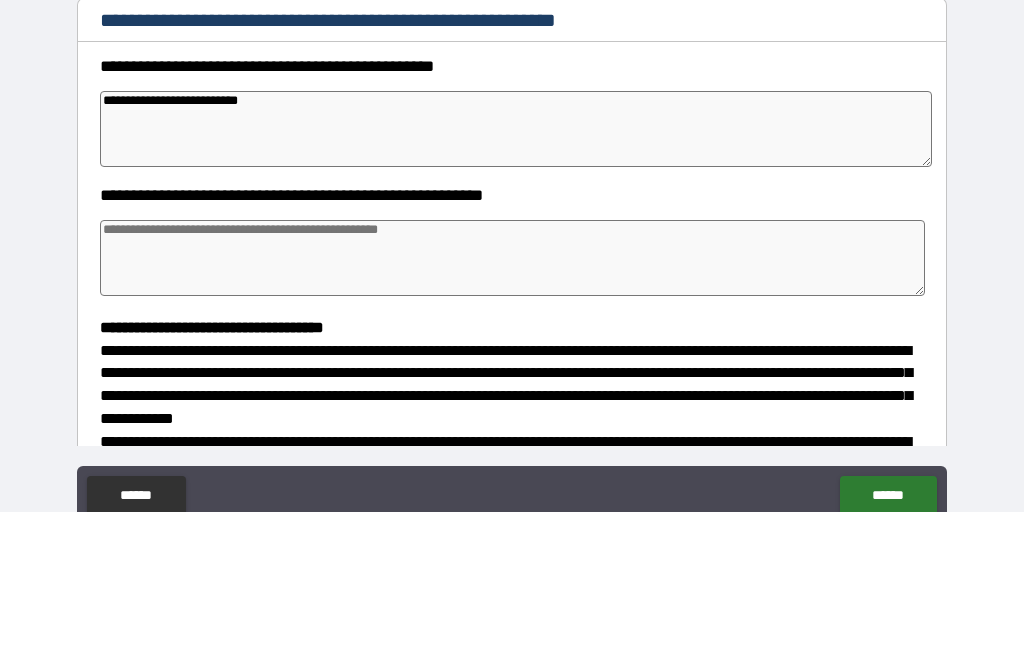 type on "*" 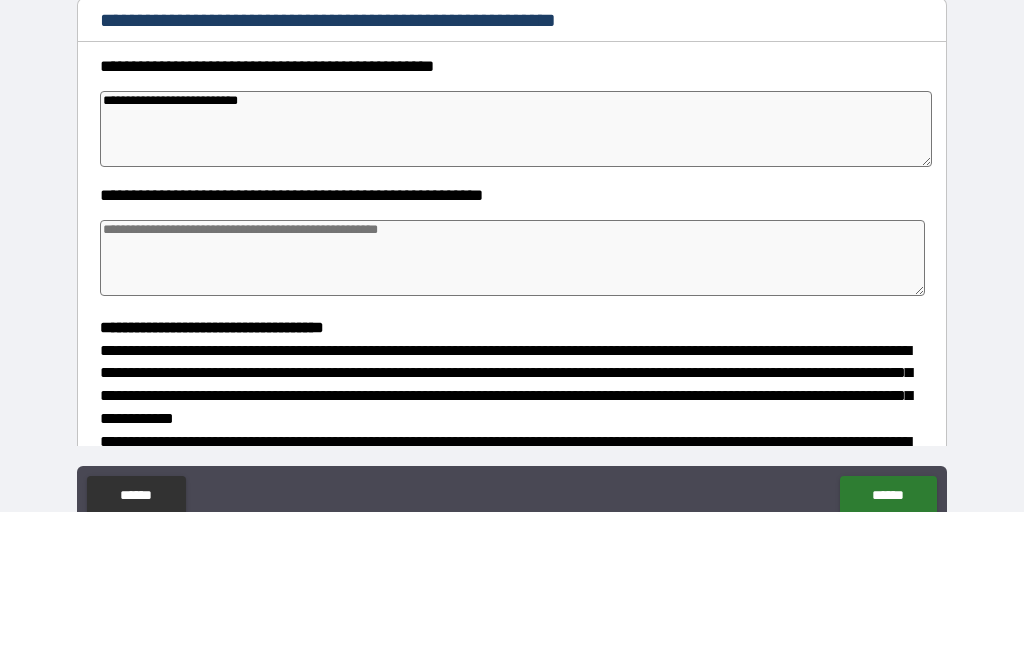 type on "*" 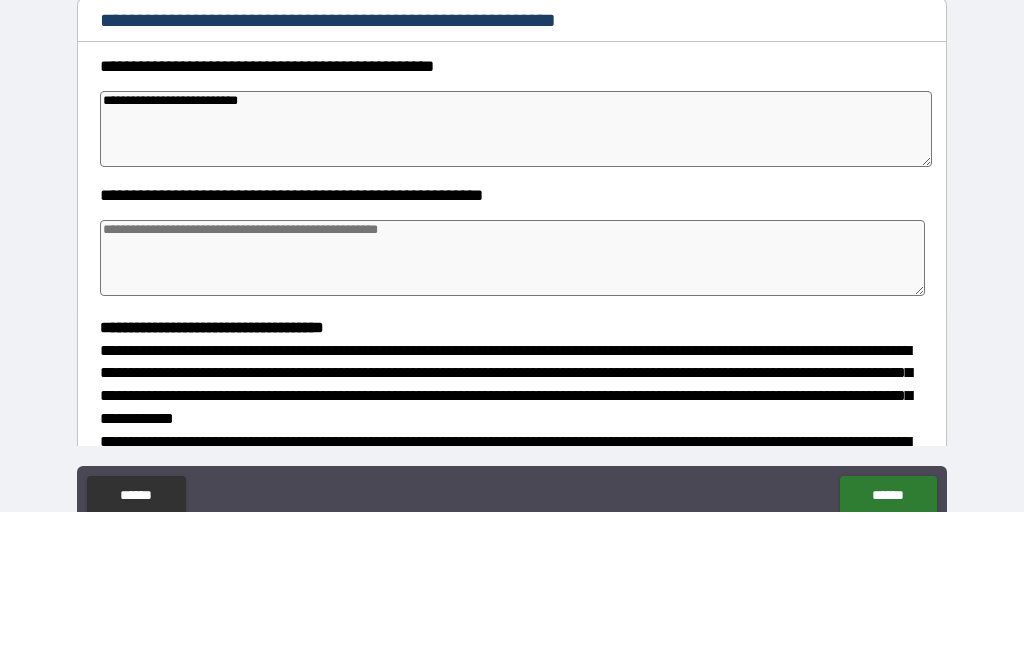 type on "*" 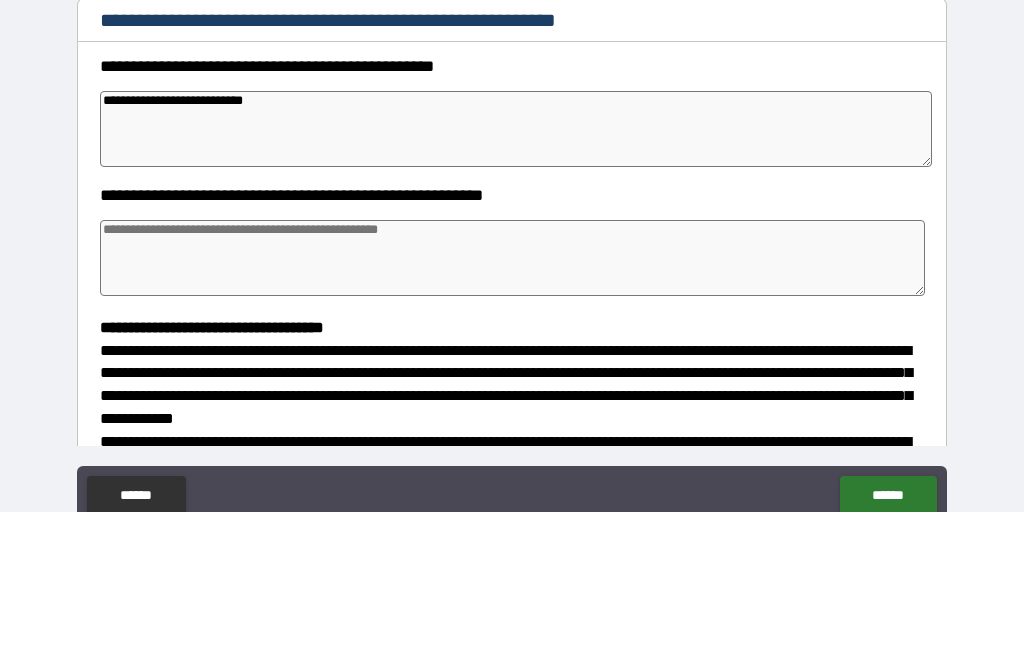 type on "*" 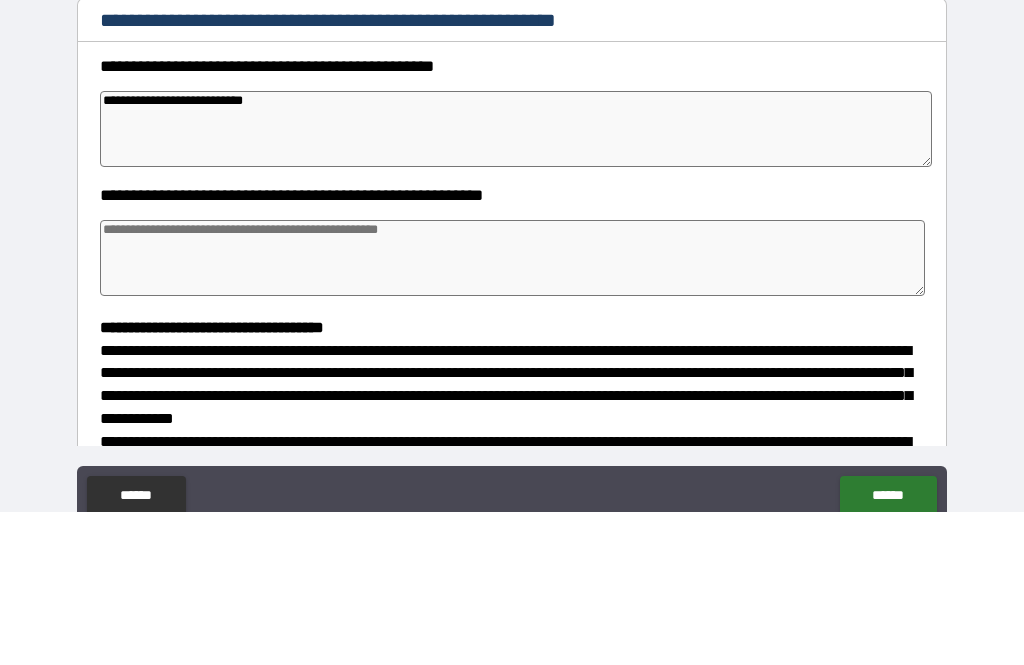 type on "*" 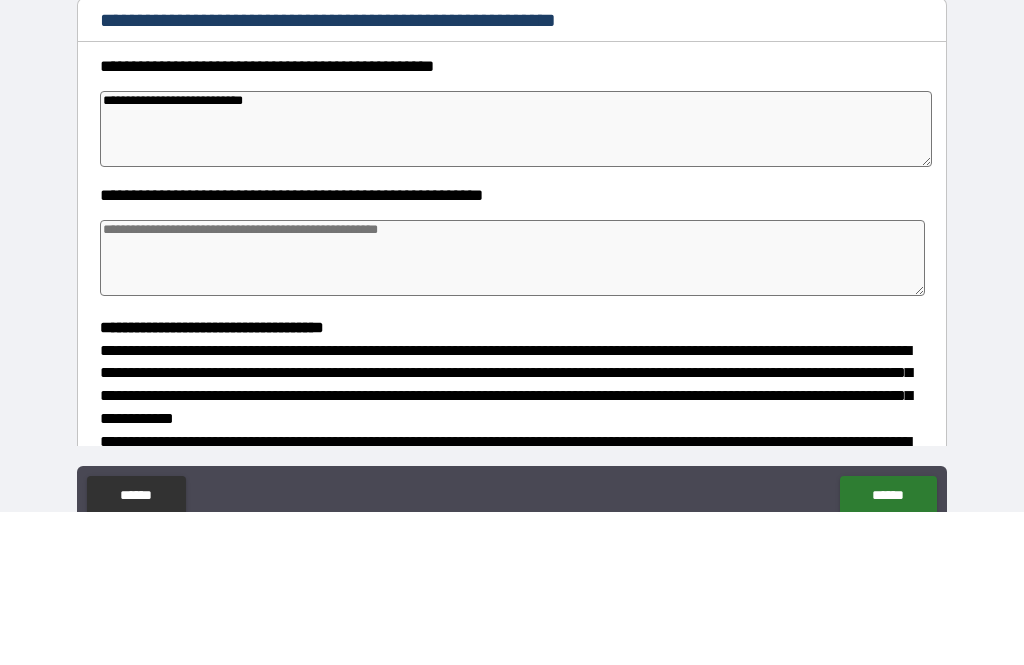 type on "*" 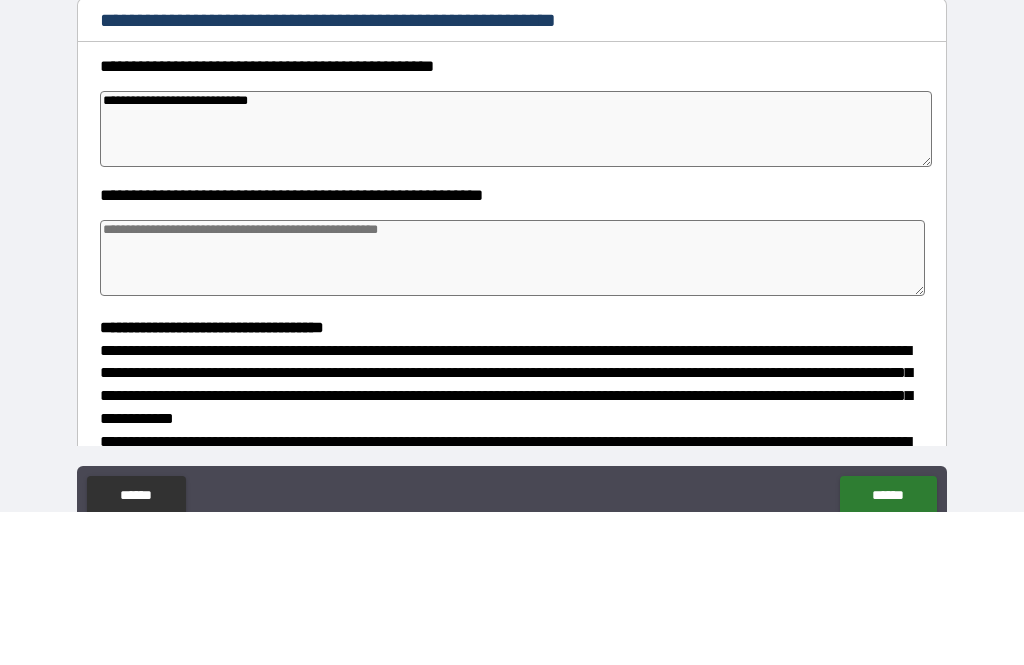 type on "*" 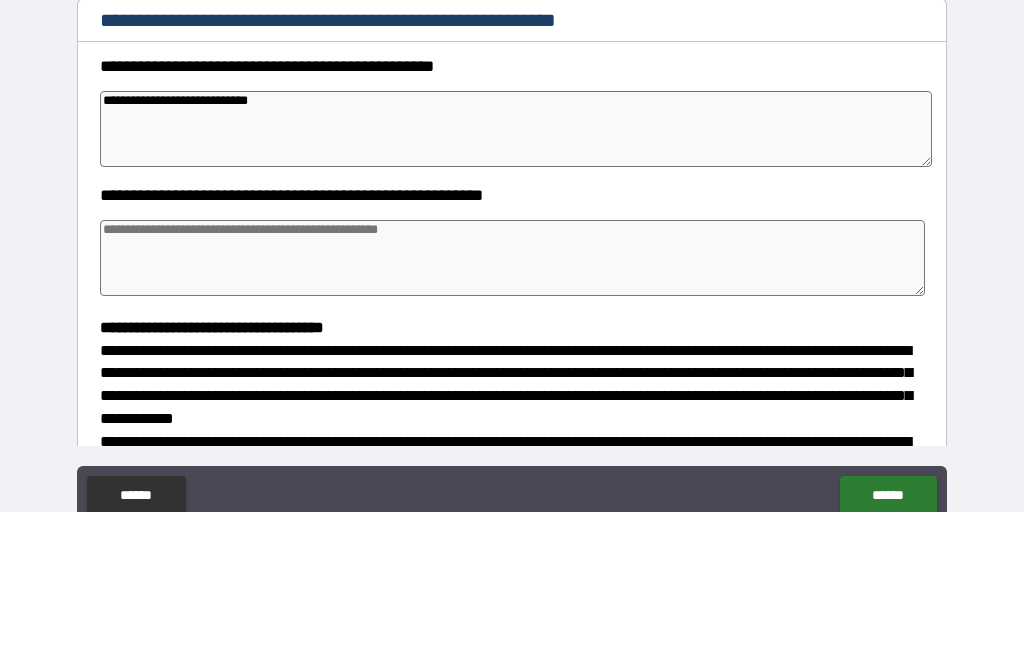 type on "*" 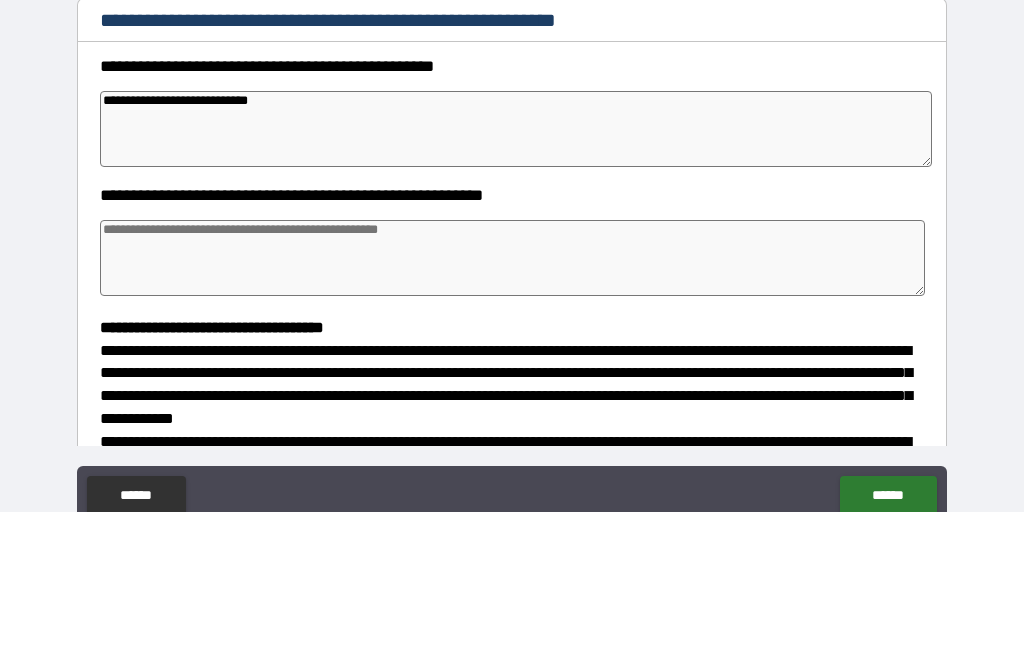 type on "*" 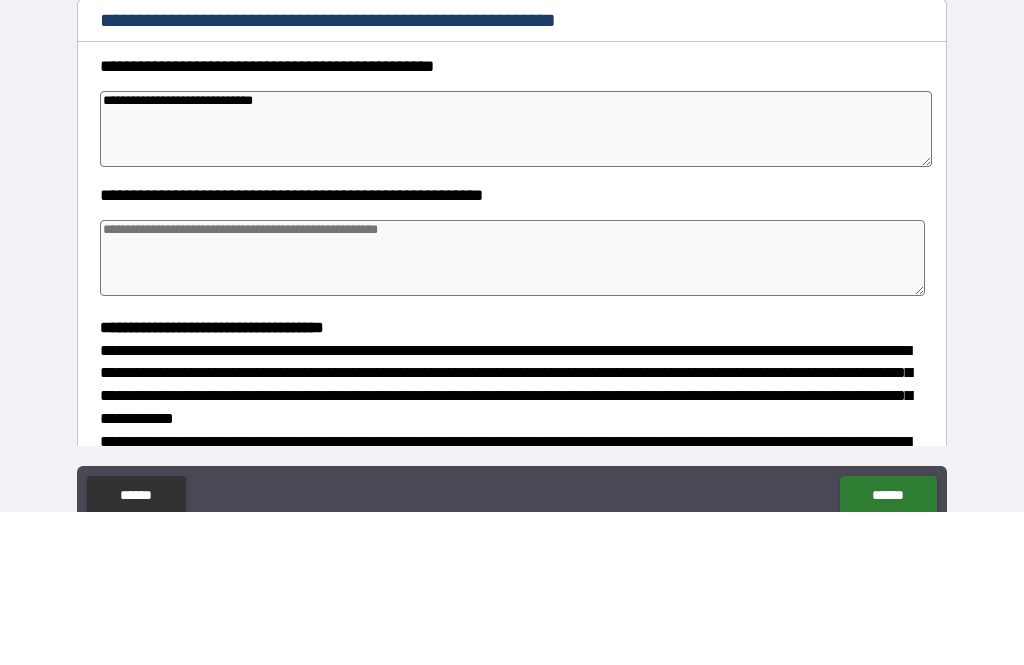 type on "*" 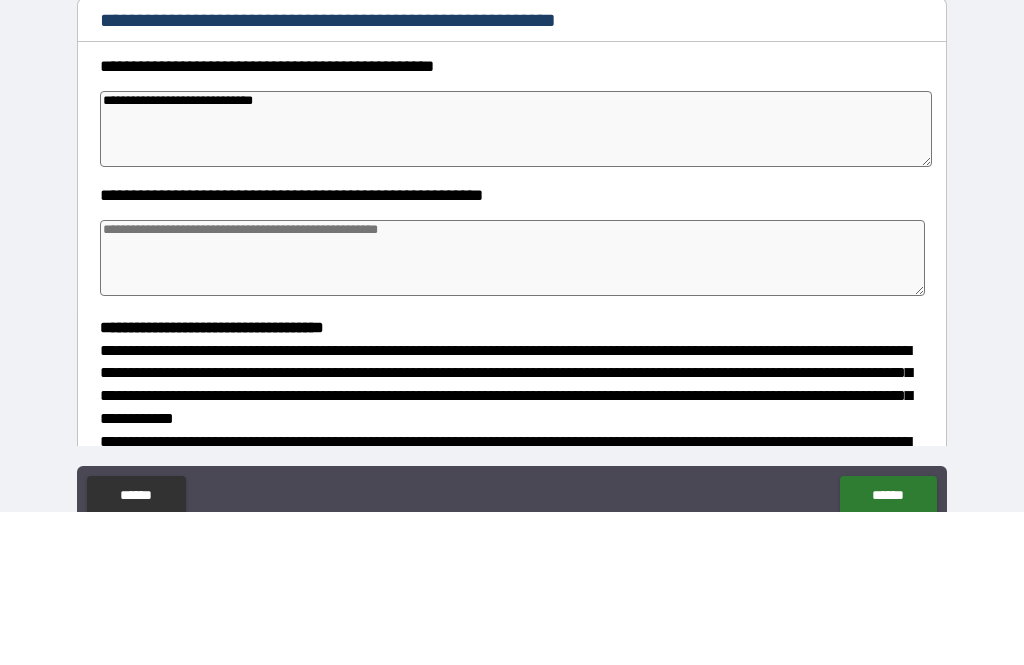 type on "*" 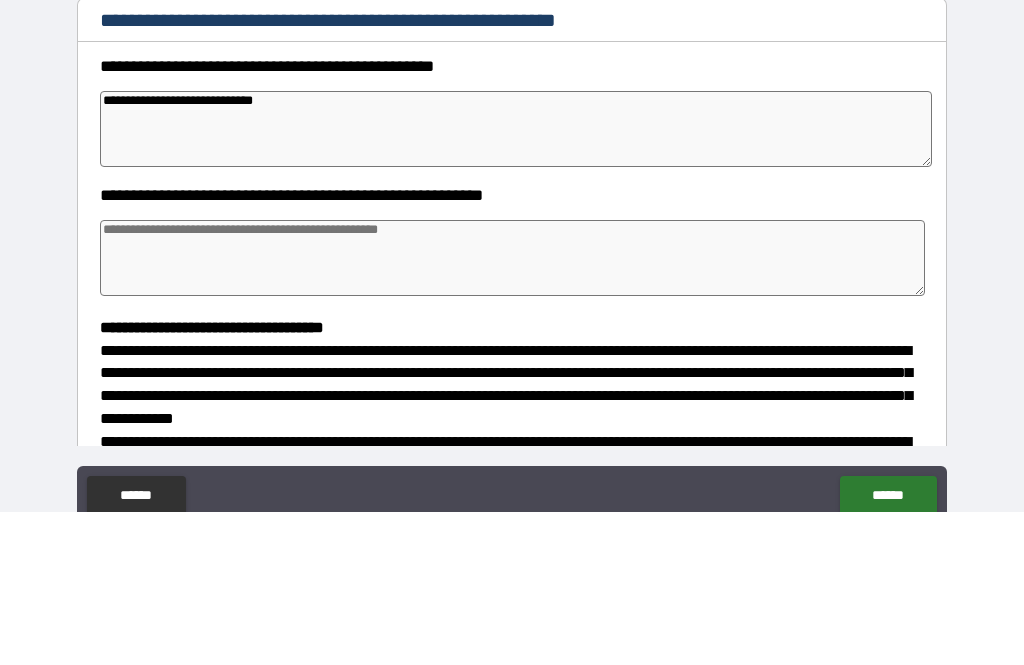 type on "*" 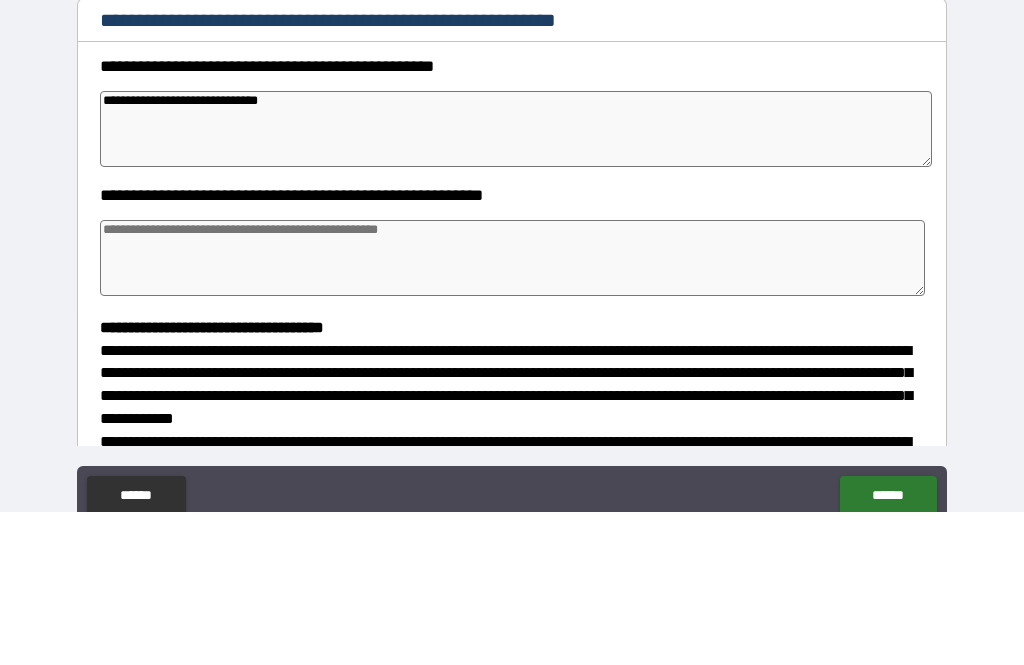 type on "*" 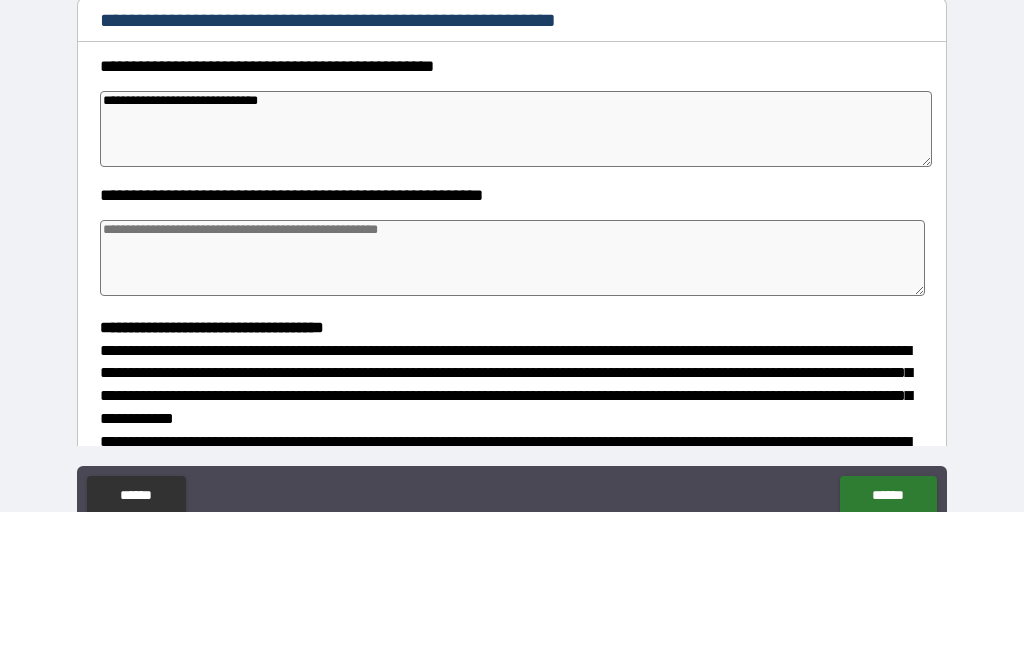 type on "*" 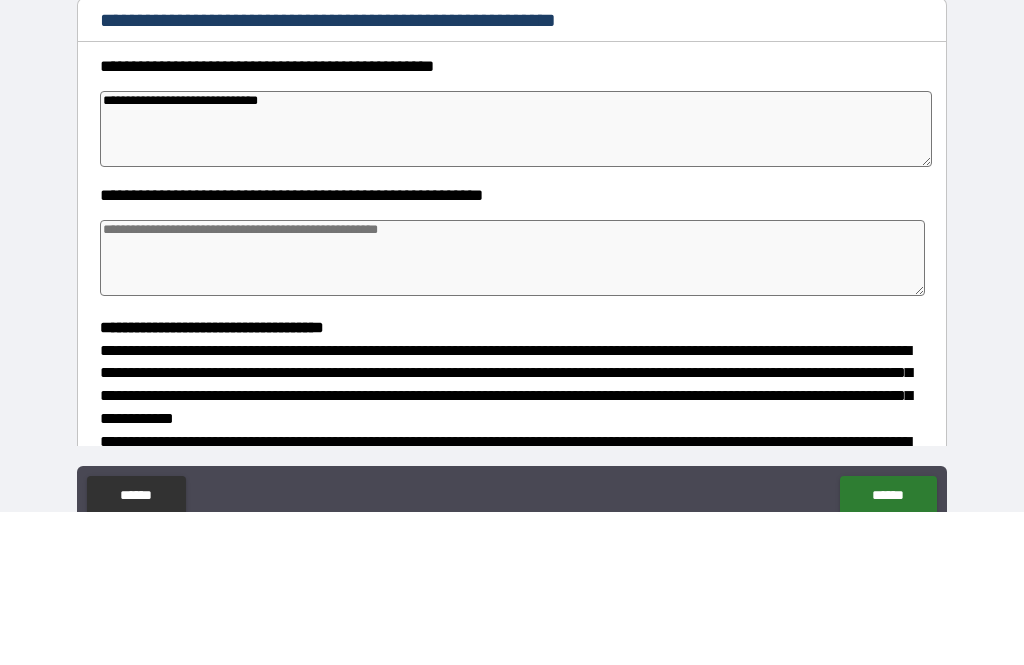 type on "*" 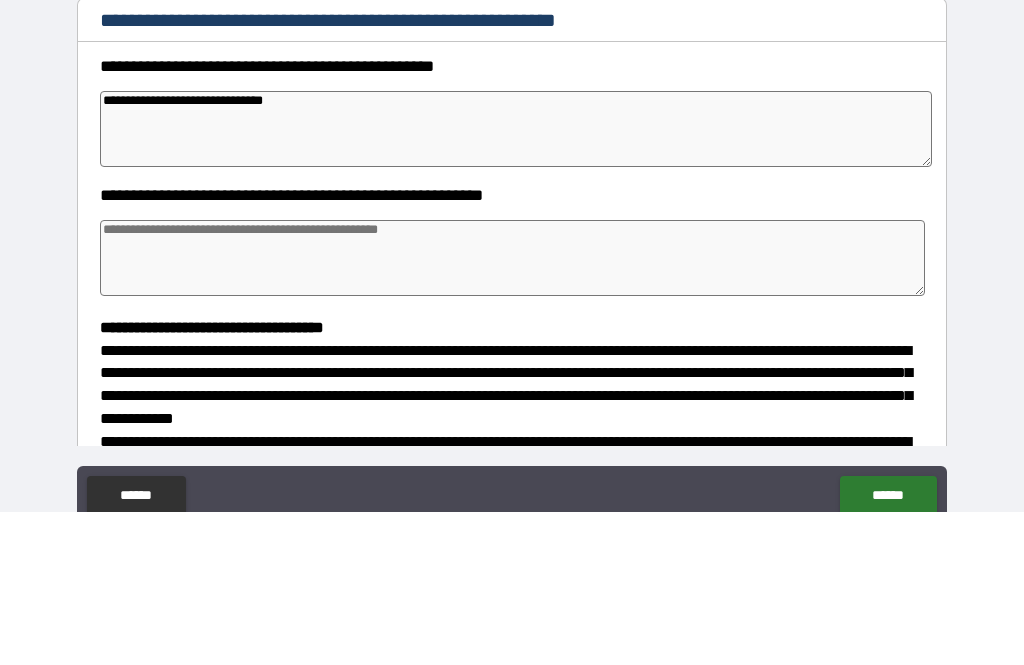 type on "*" 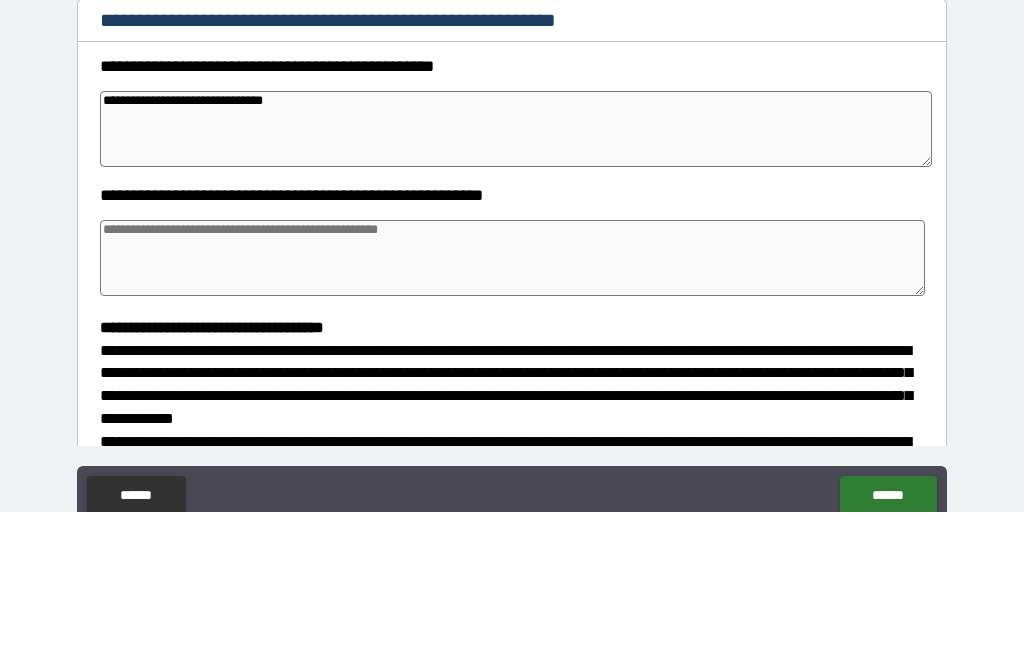 type on "*" 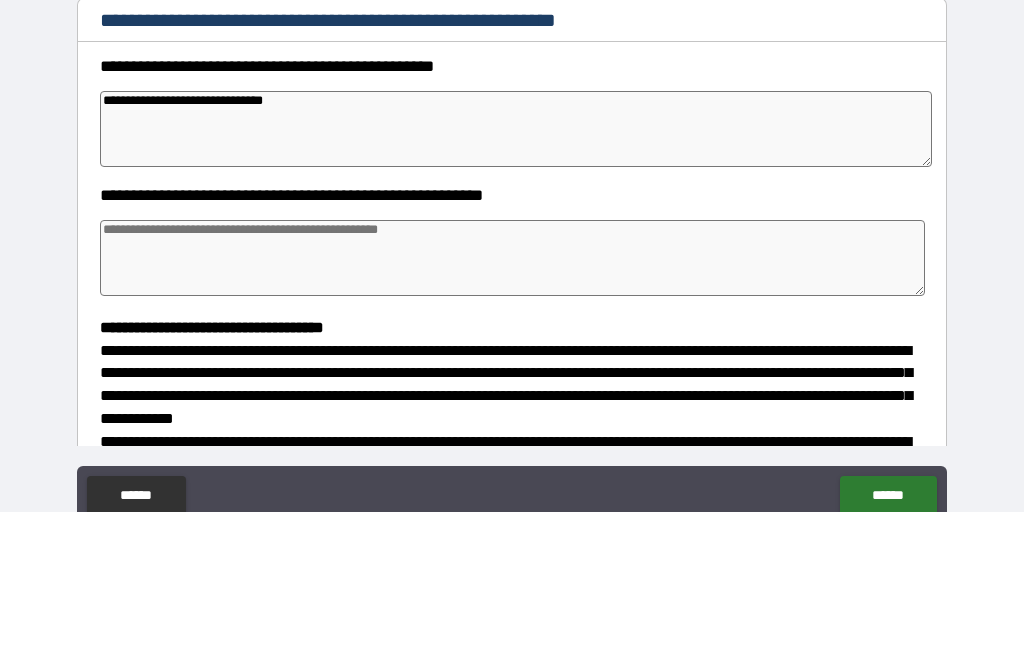 type on "*" 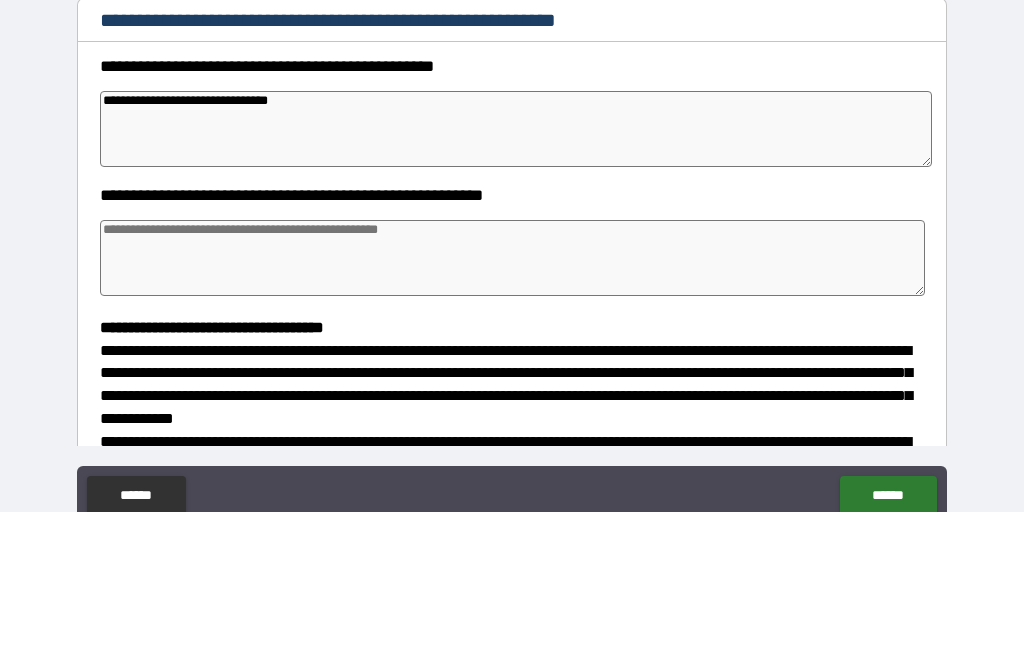 type on "*" 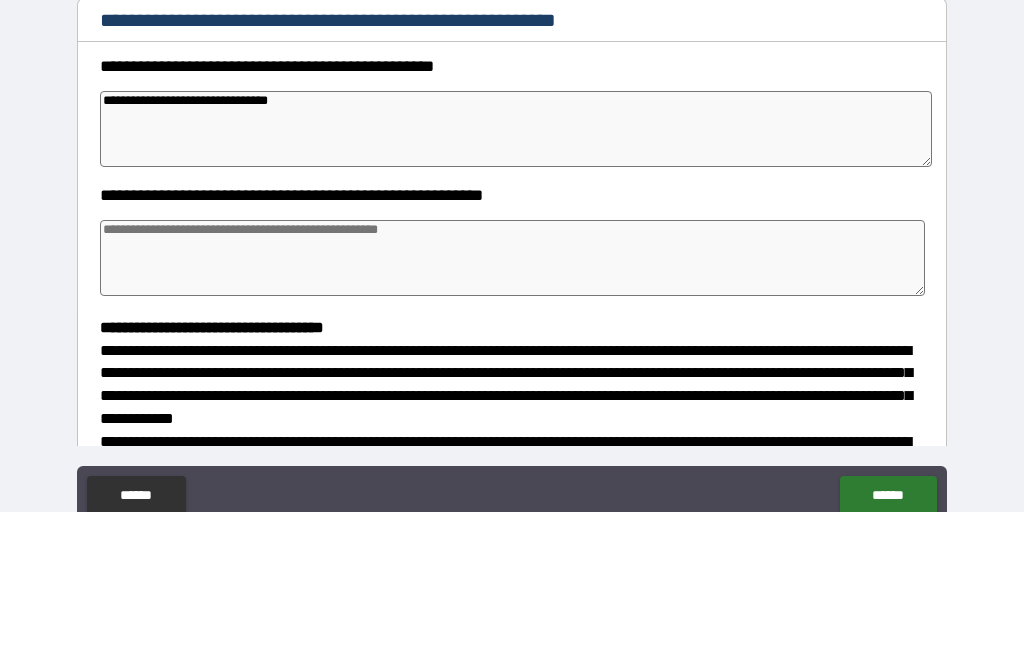 type on "*" 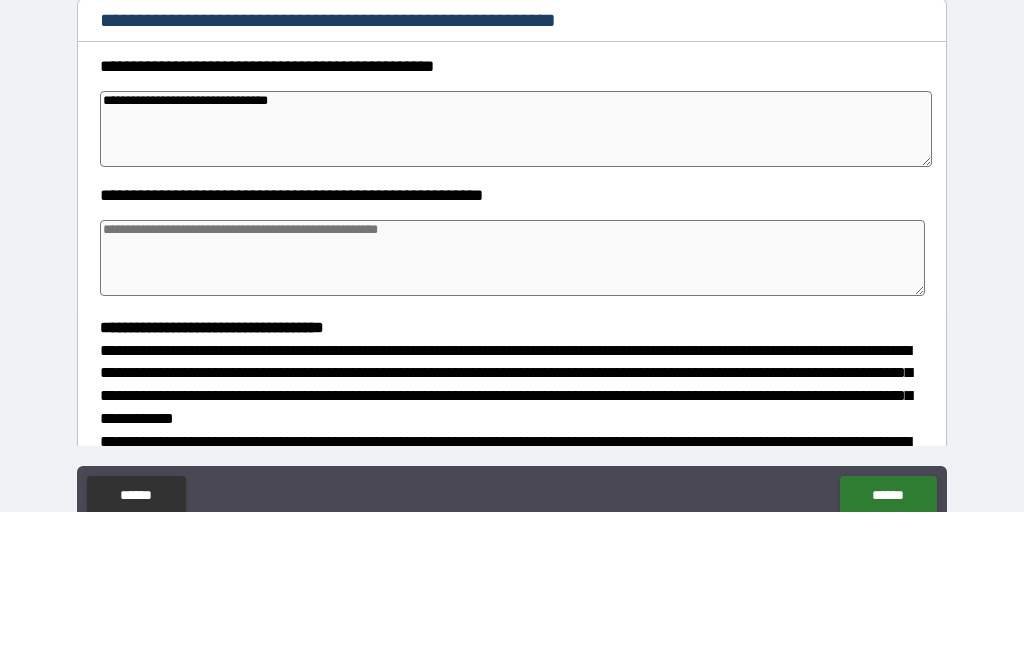 type on "*" 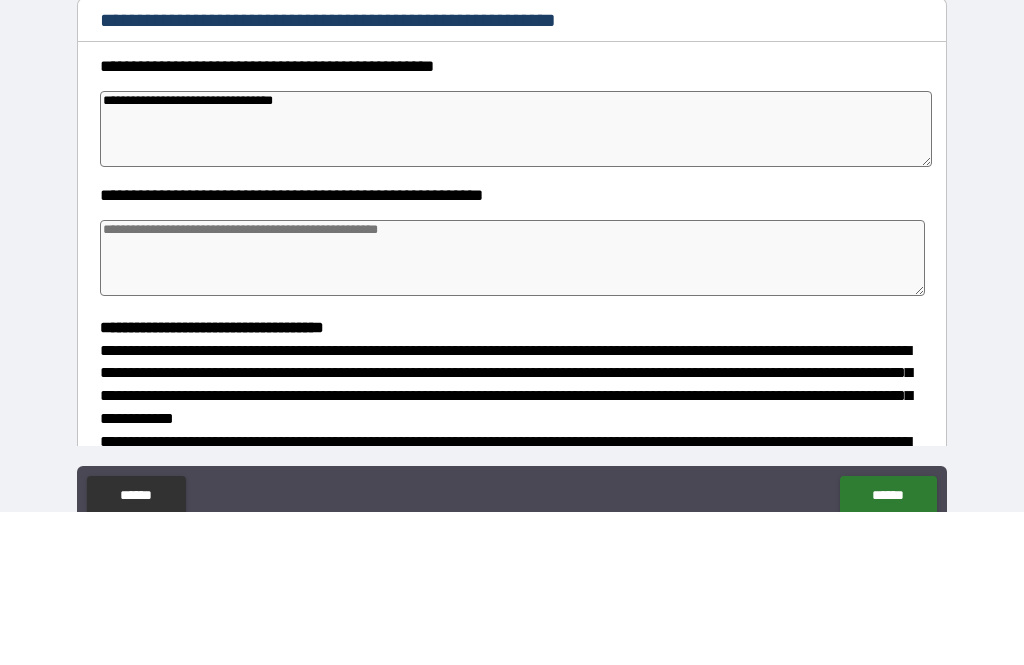 type on "*" 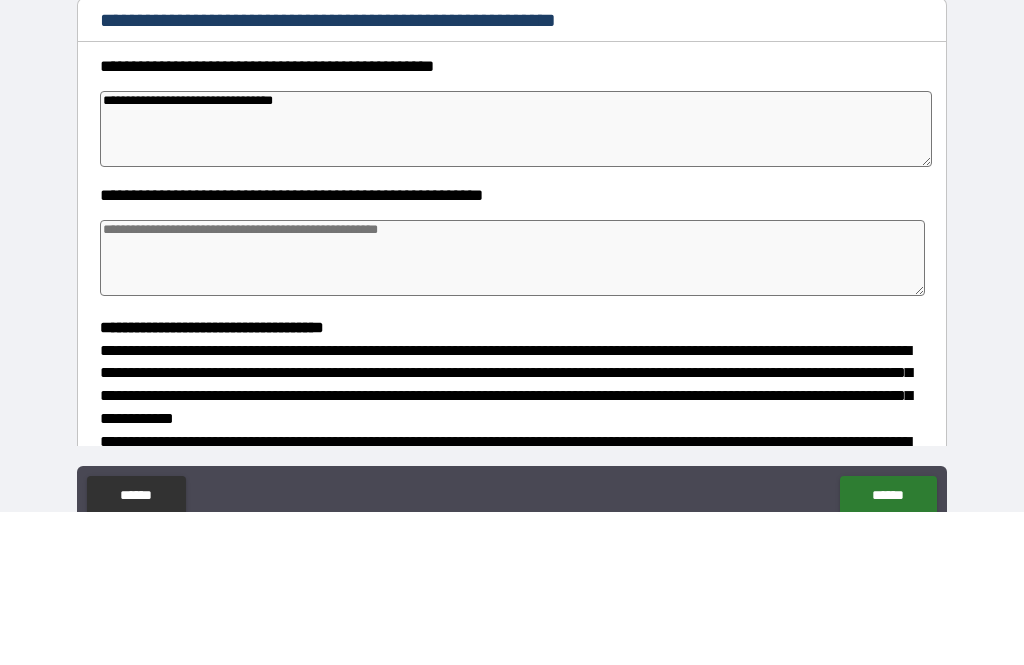 type on "*" 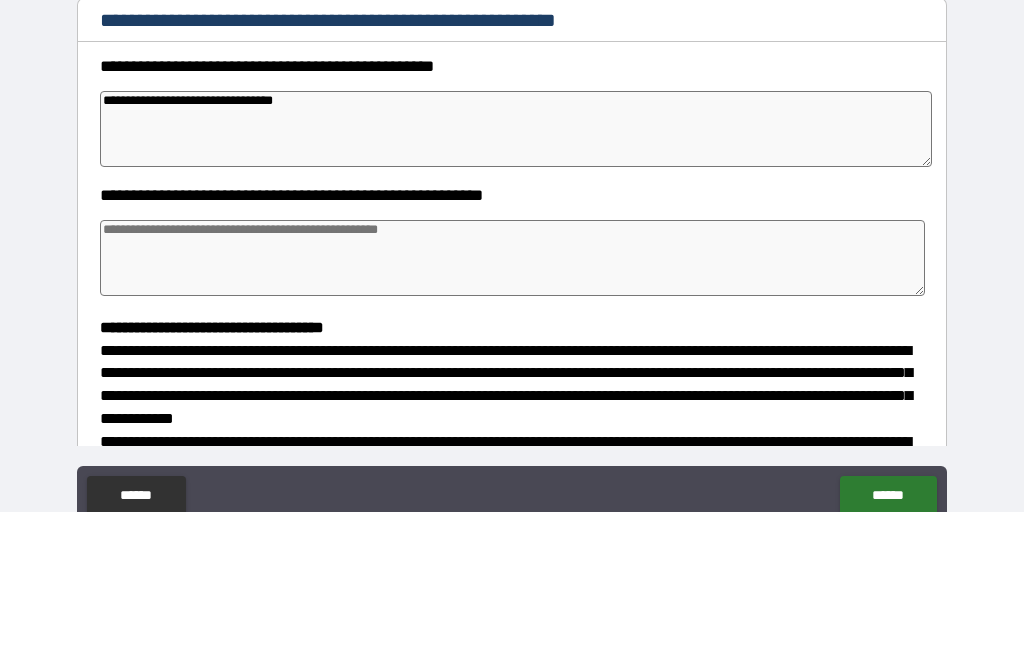 type on "*" 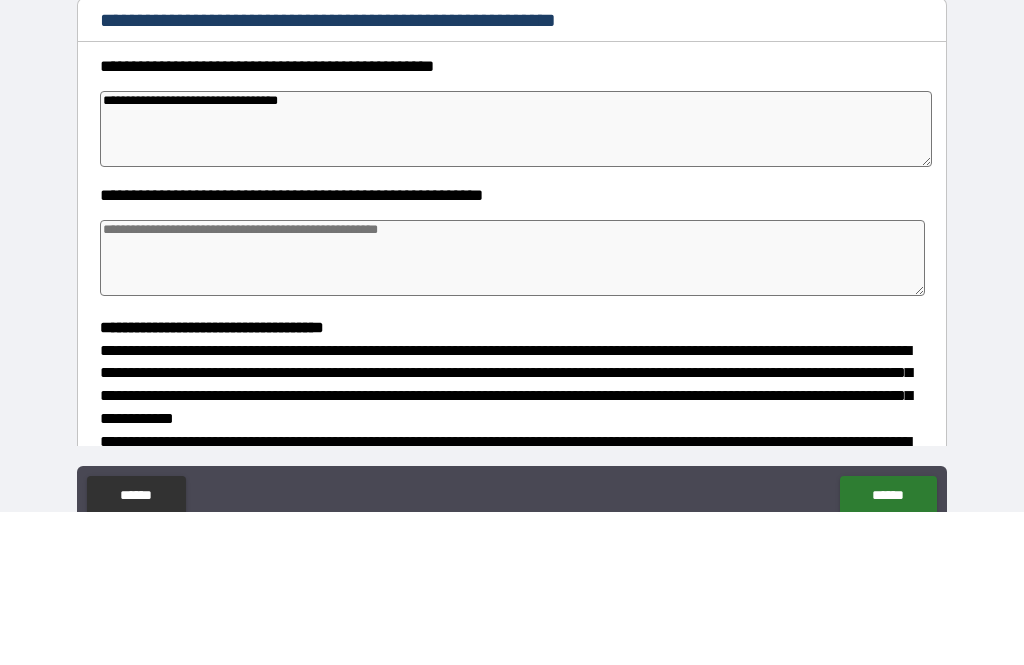 type on "*" 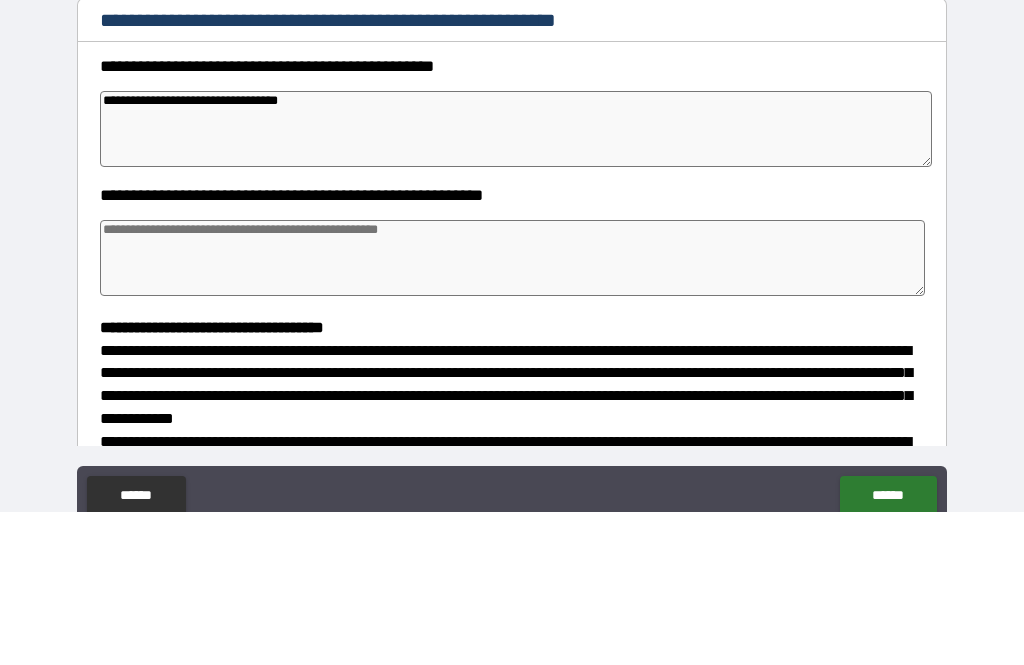 type on "*" 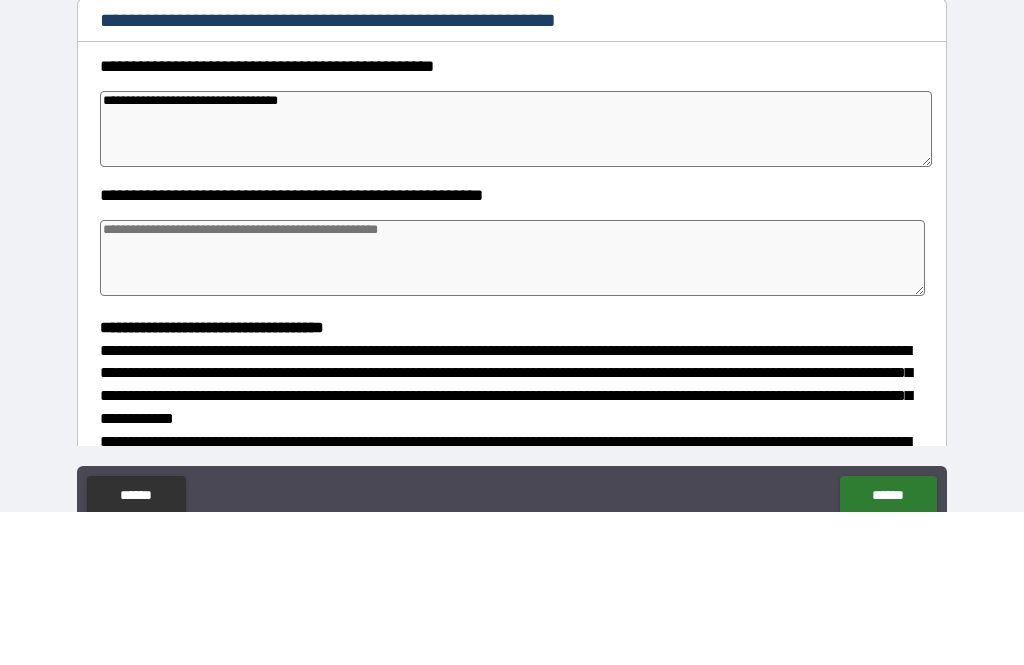 type on "*" 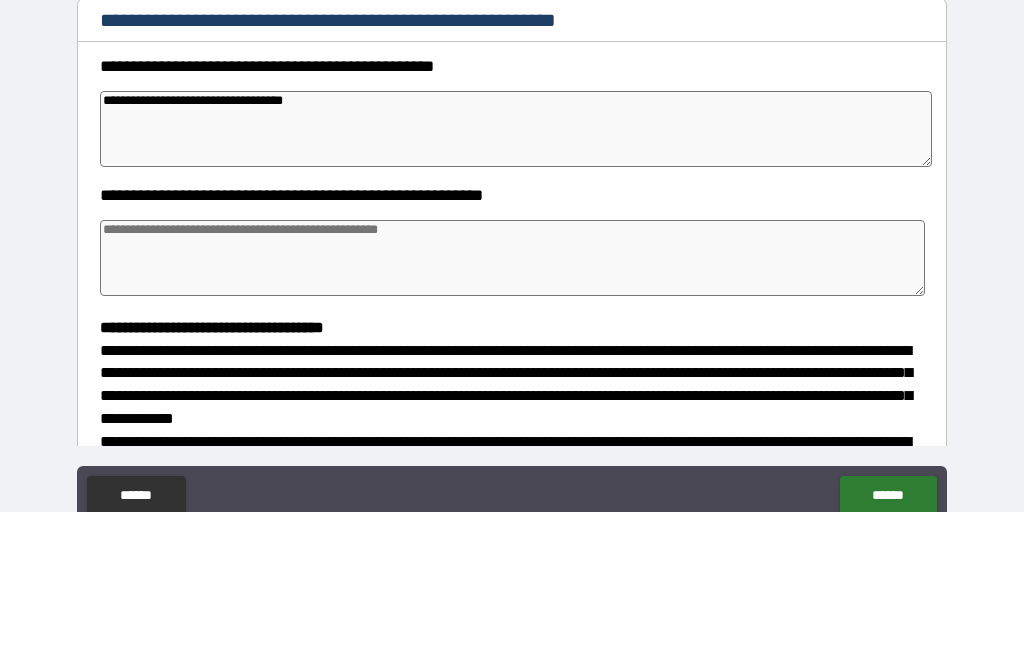 type on "*" 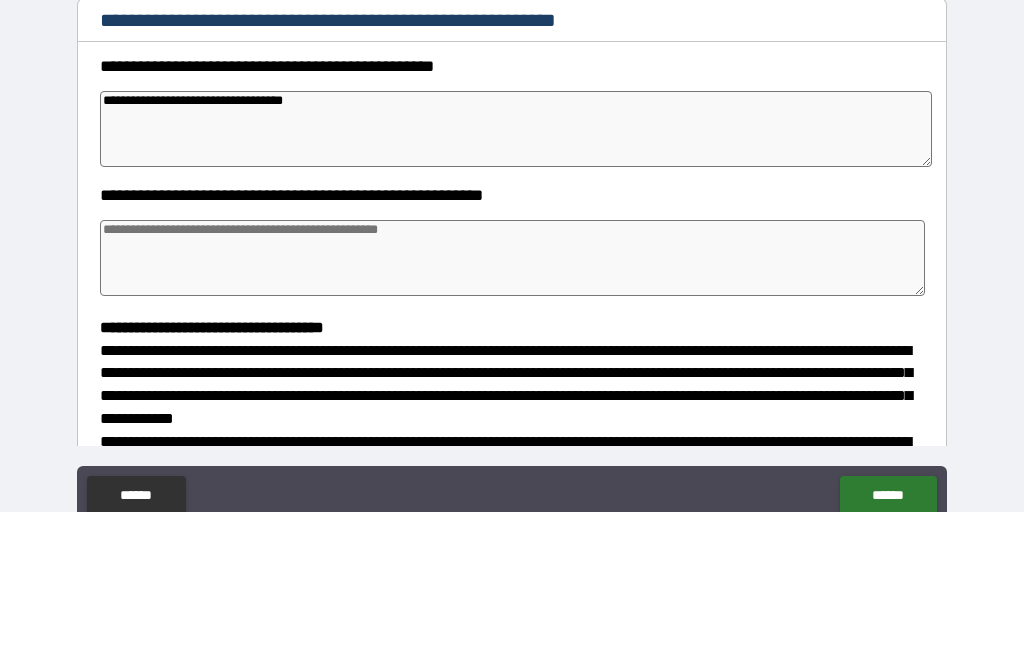 type on "*" 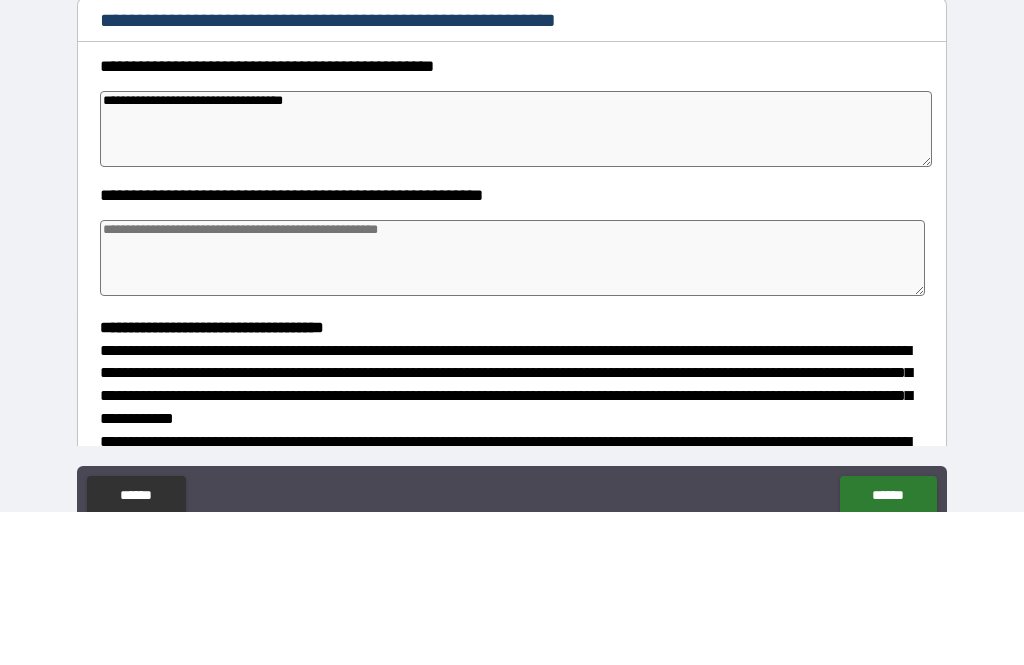 type on "*" 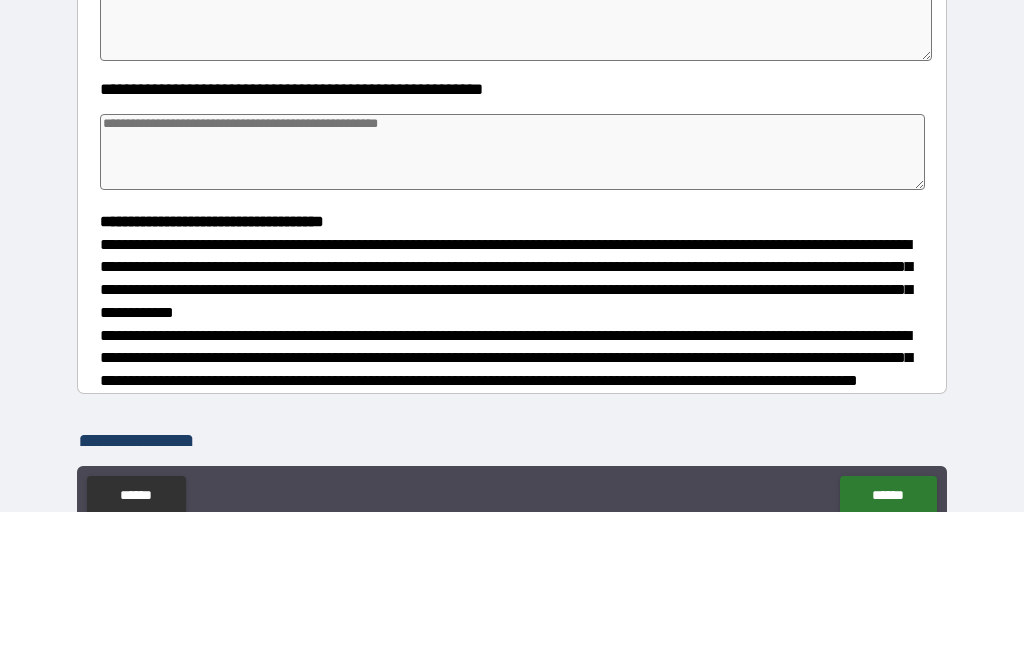 scroll, scrollTop: 271, scrollLeft: 0, axis: vertical 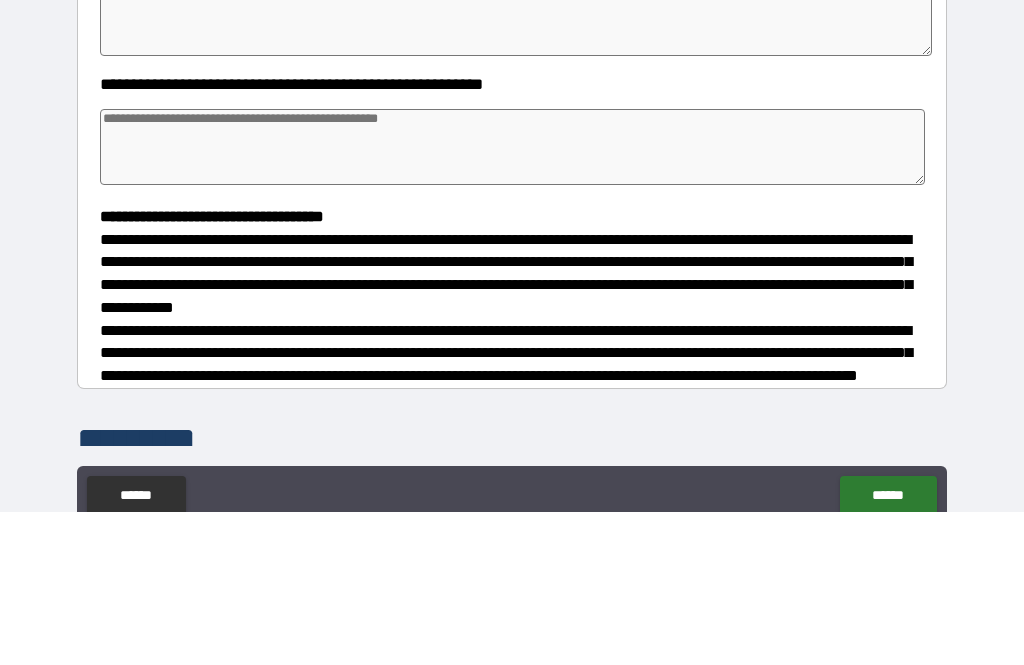 type on "**********" 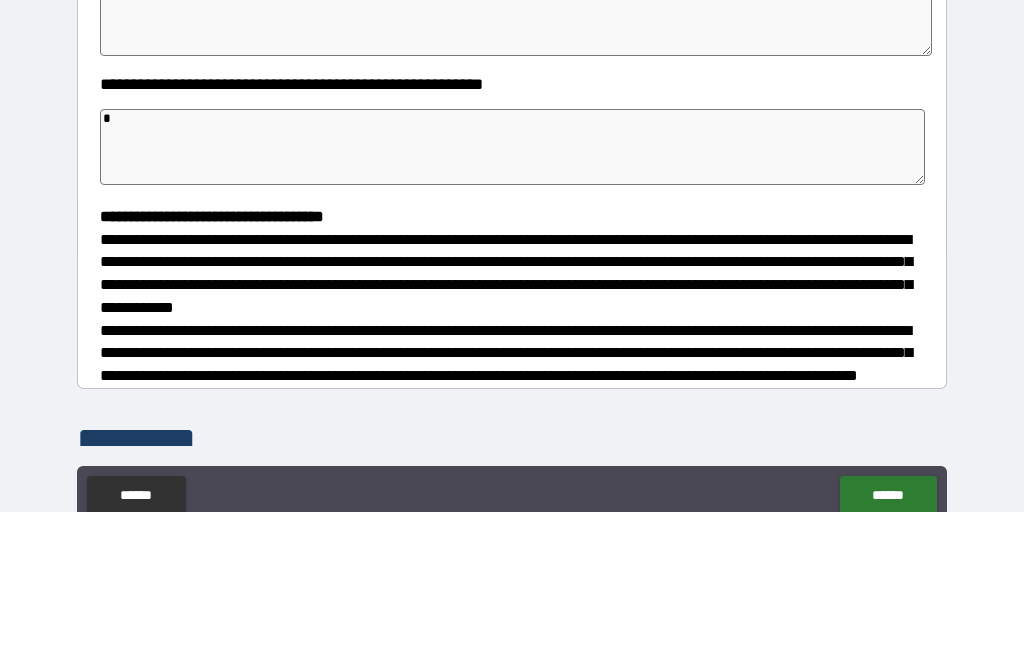 type on "*" 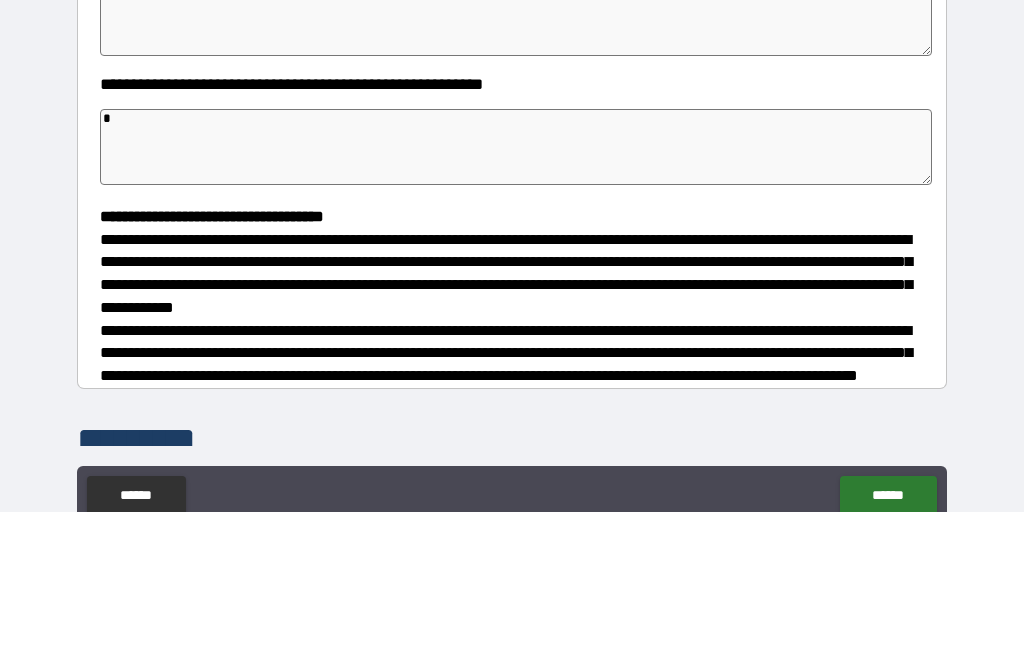 type on "**" 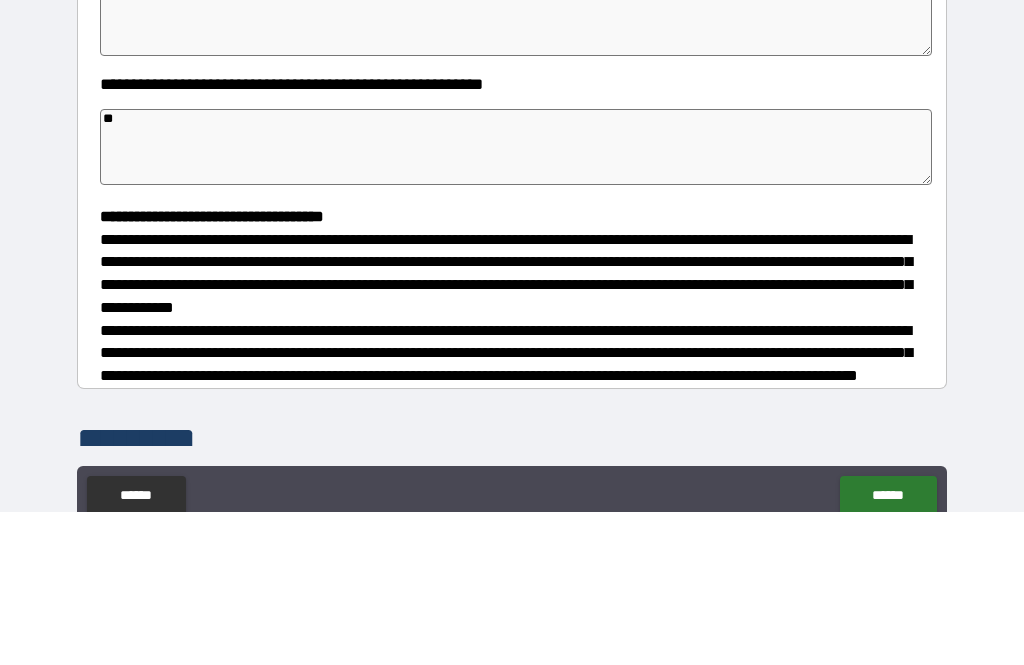 type on "*" 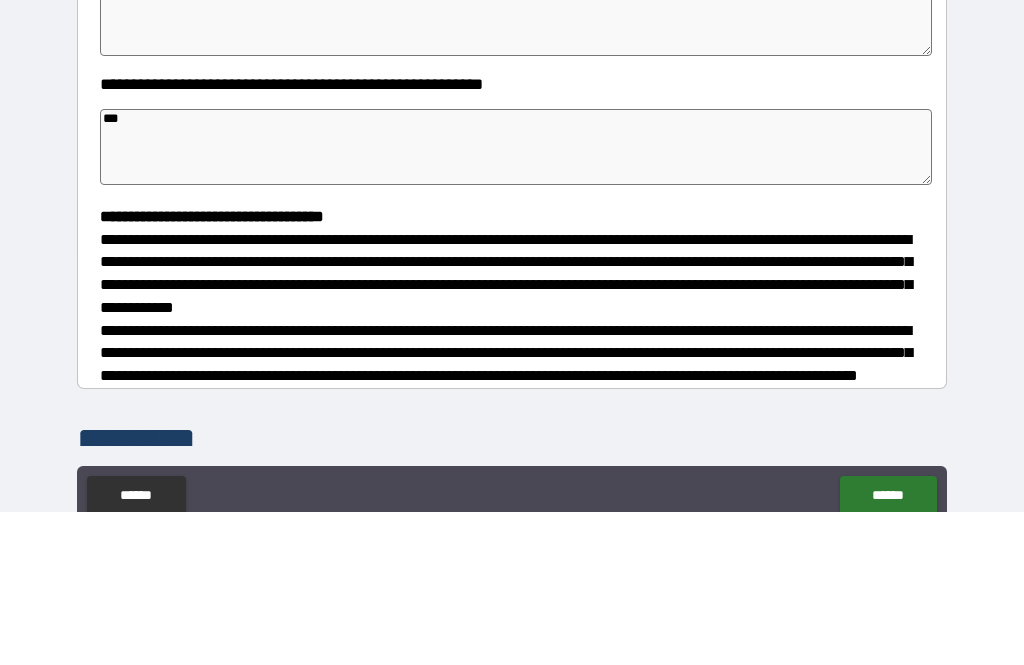 type on "*" 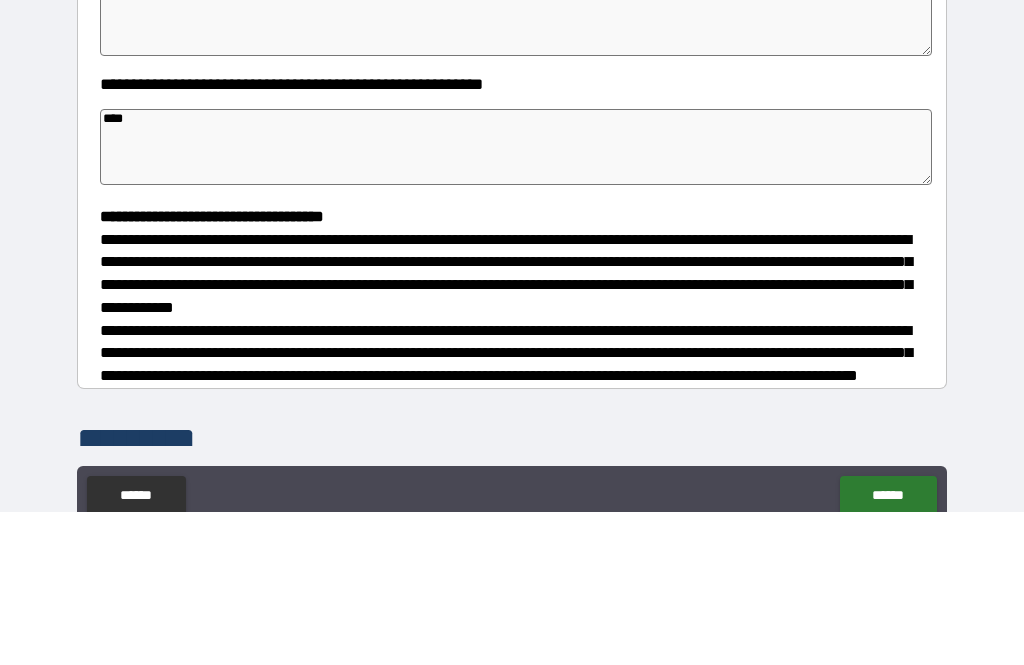 type on "*" 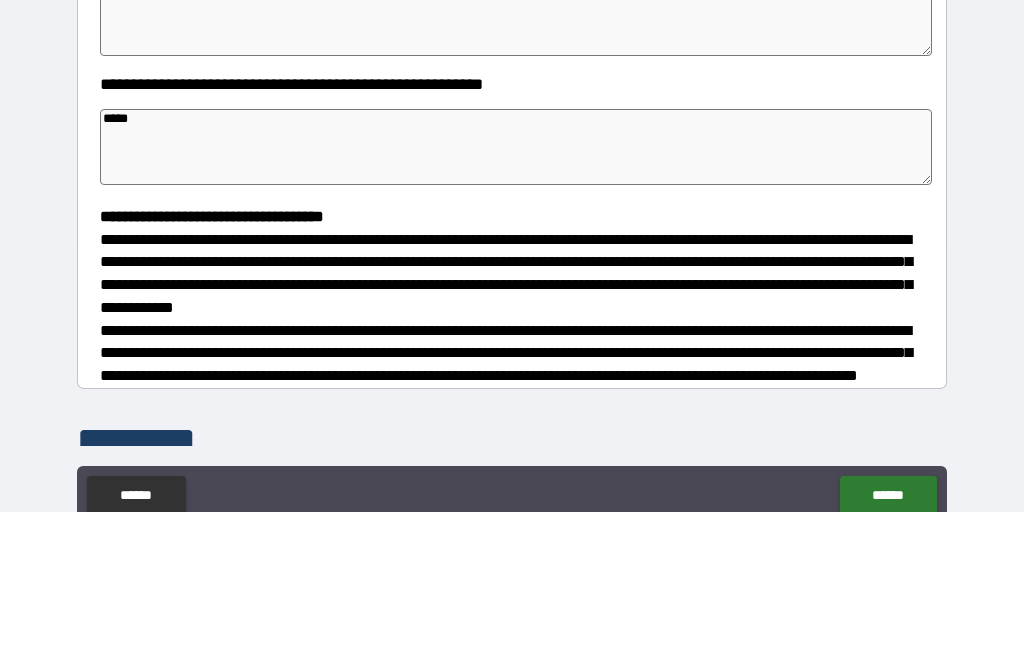 type on "*" 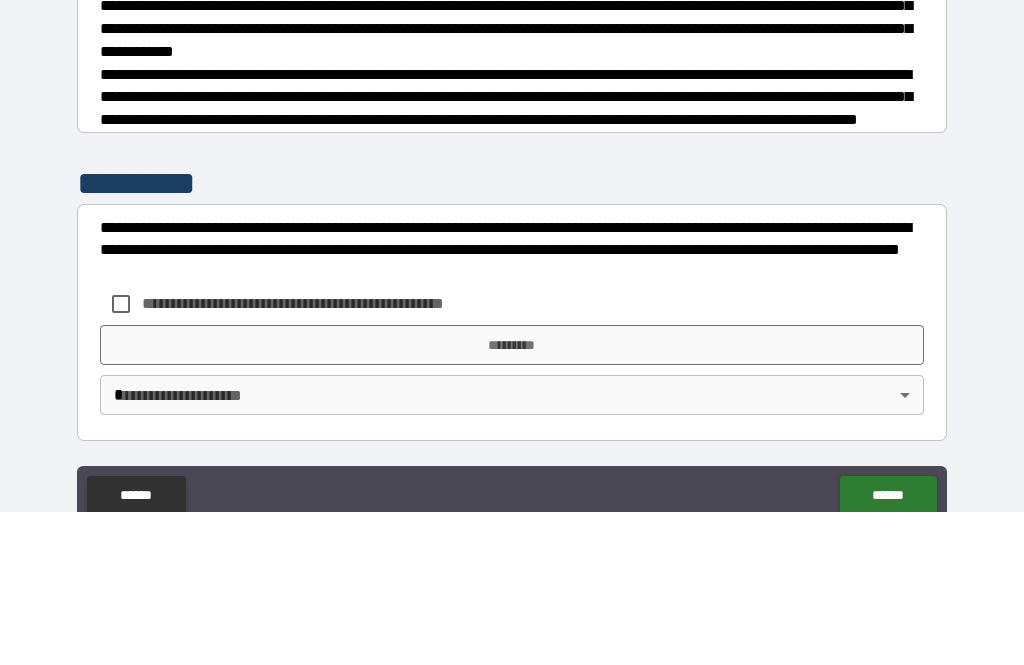 scroll, scrollTop: 543, scrollLeft: 0, axis: vertical 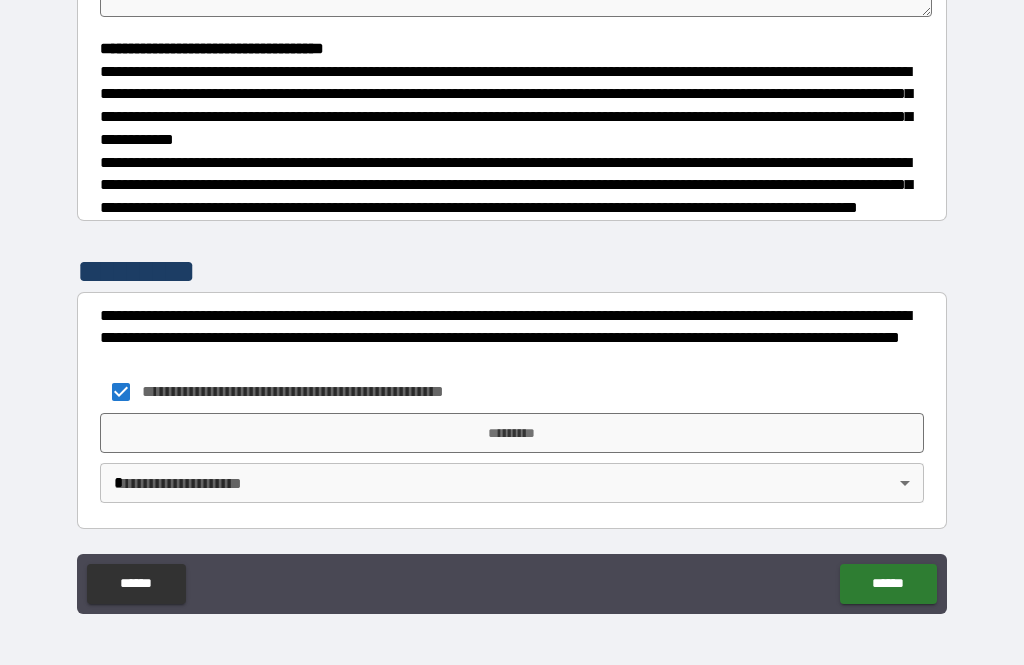 click on "*********" at bounding box center [512, 433] 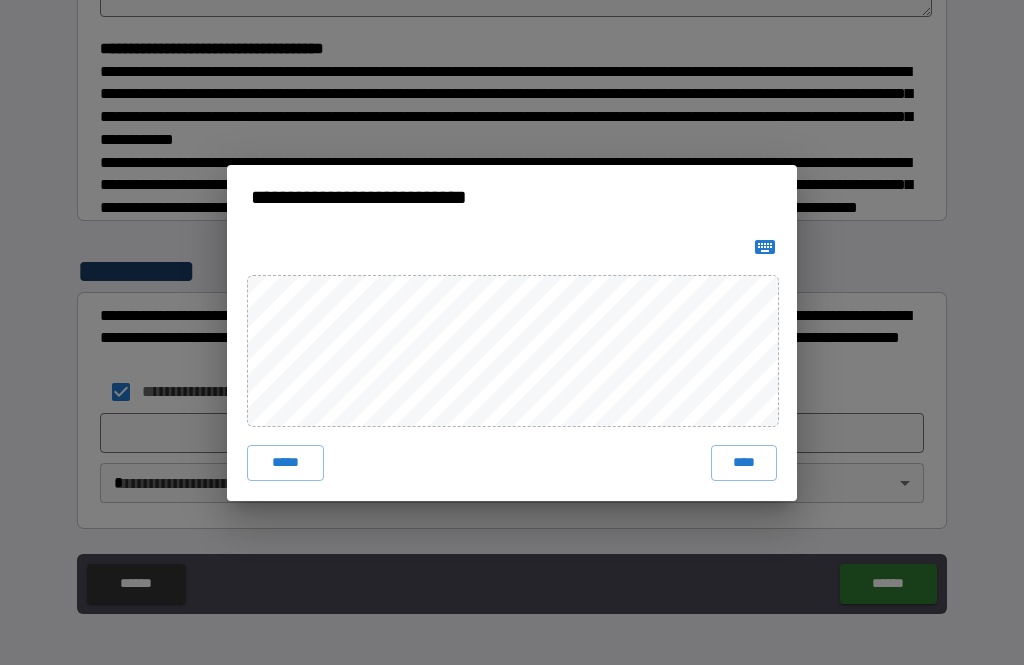 click on "****" at bounding box center [744, 463] 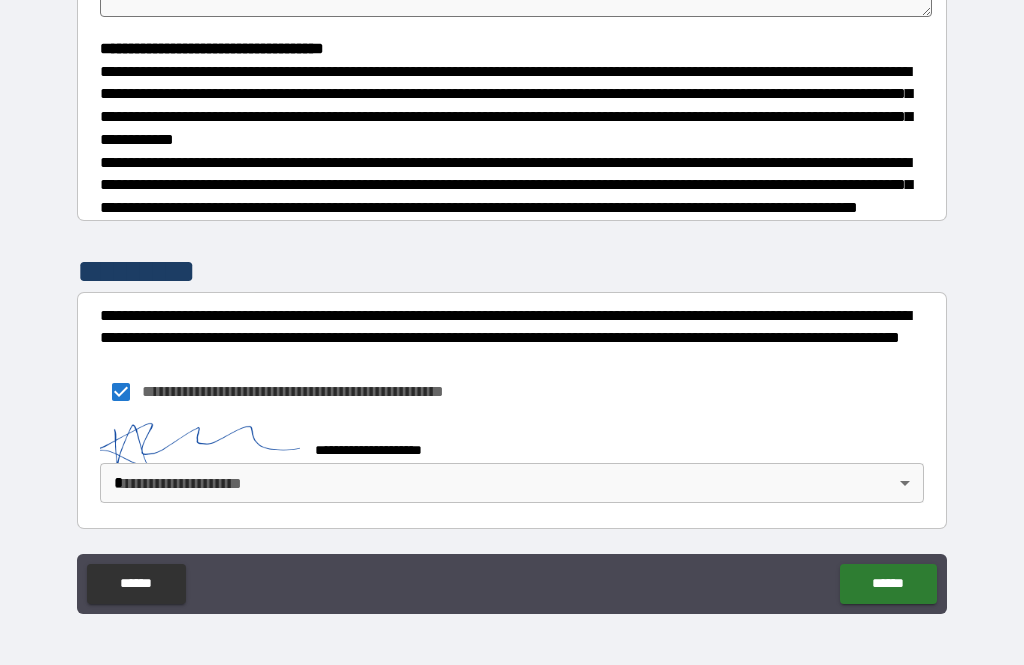 scroll, scrollTop: 533, scrollLeft: 0, axis: vertical 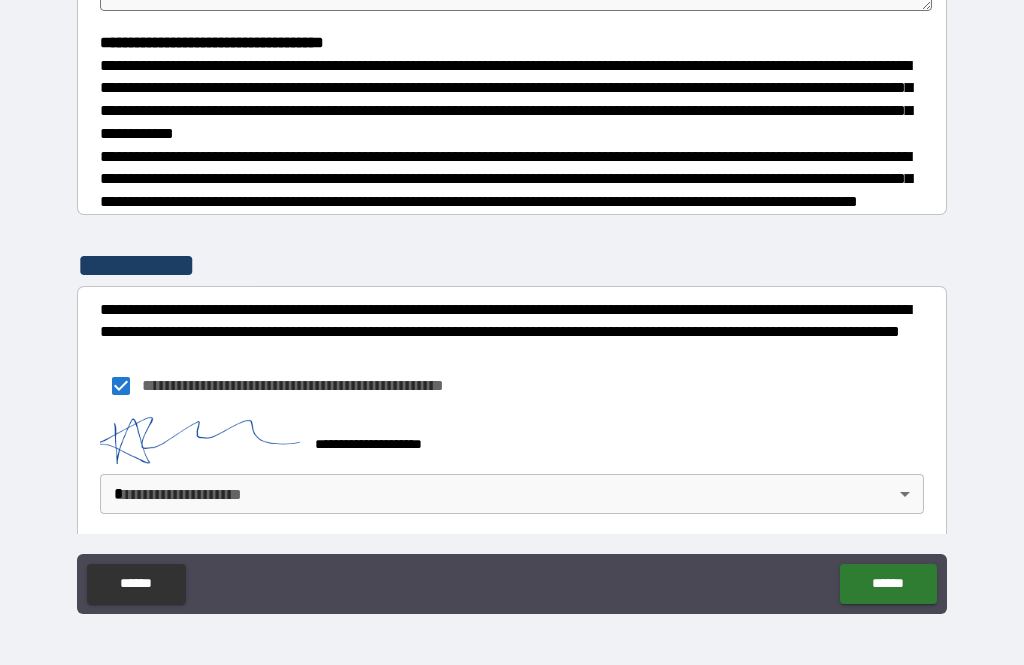 click on "******" at bounding box center (888, 584) 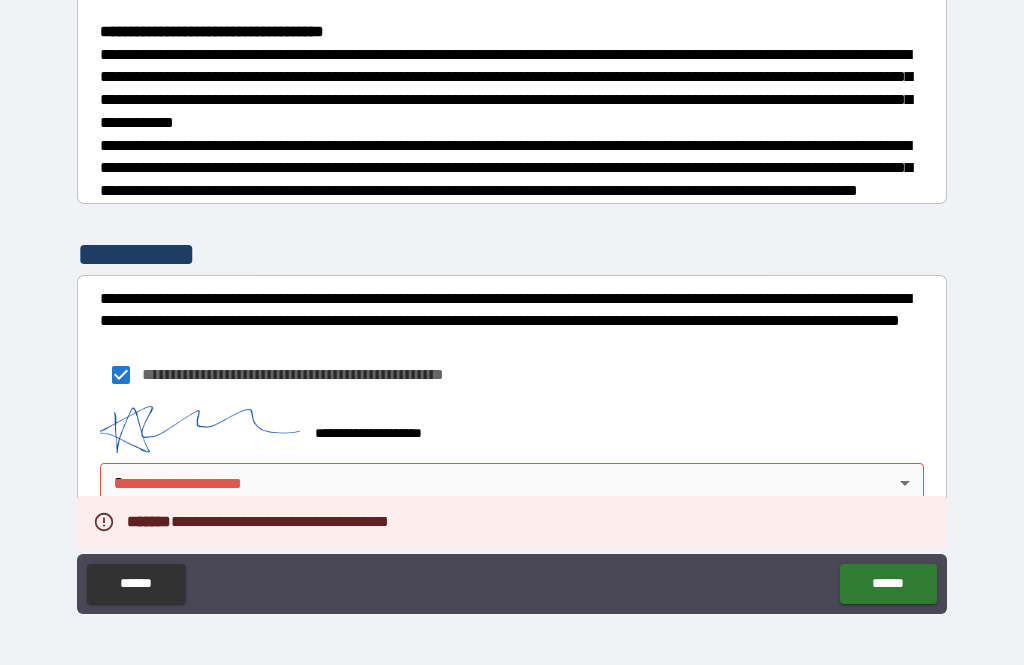 scroll, scrollTop: 560, scrollLeft: 0, axis: vertical 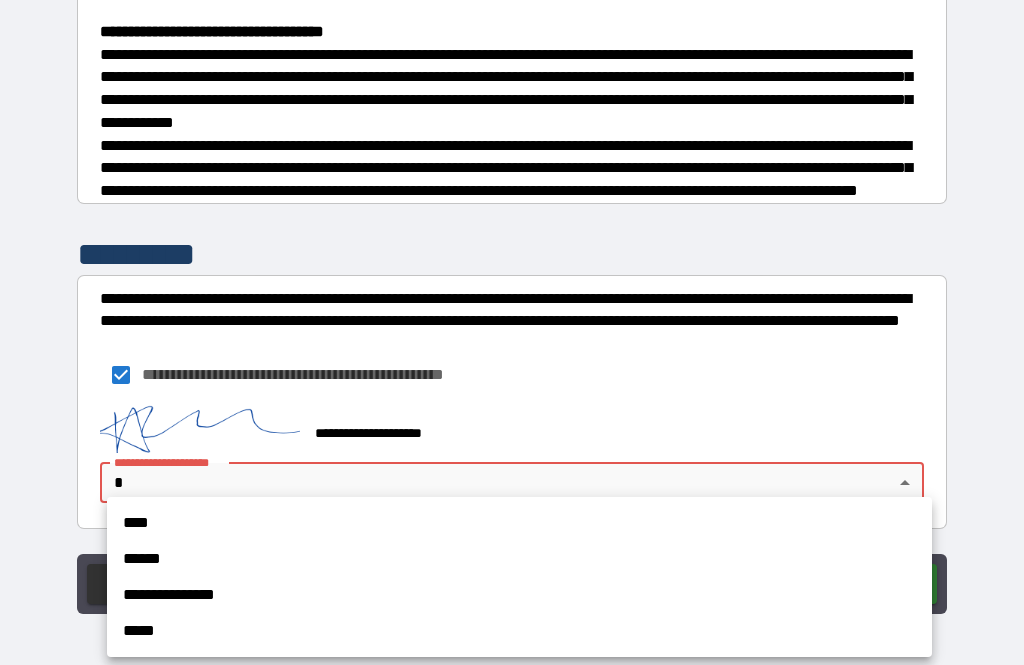 click on "******" at bounding box center (519, 559) 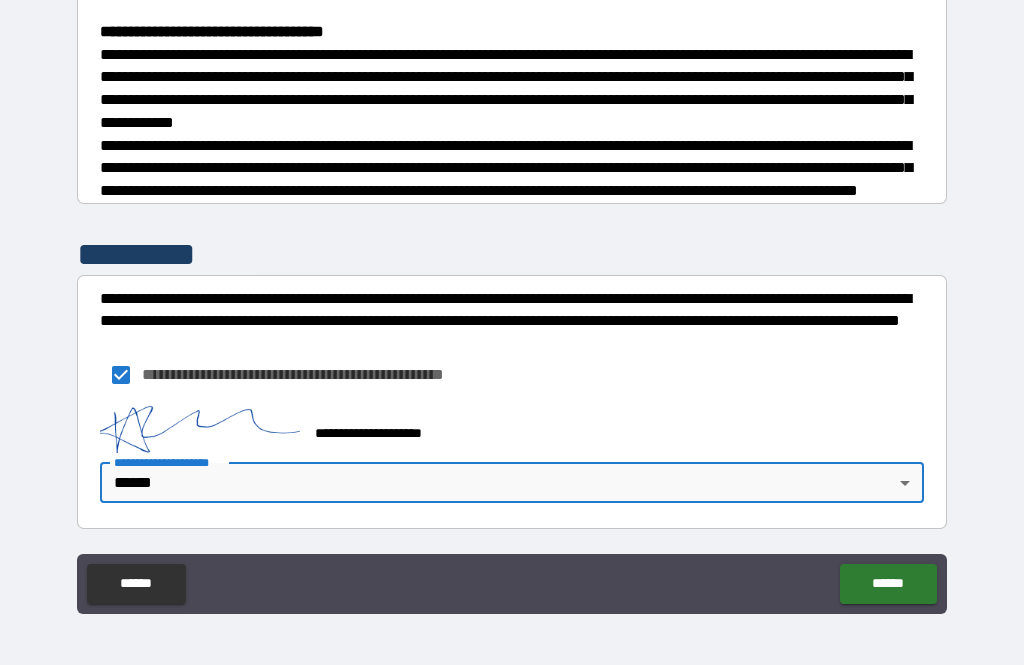 click on "******" at bounding box center (888, 584) 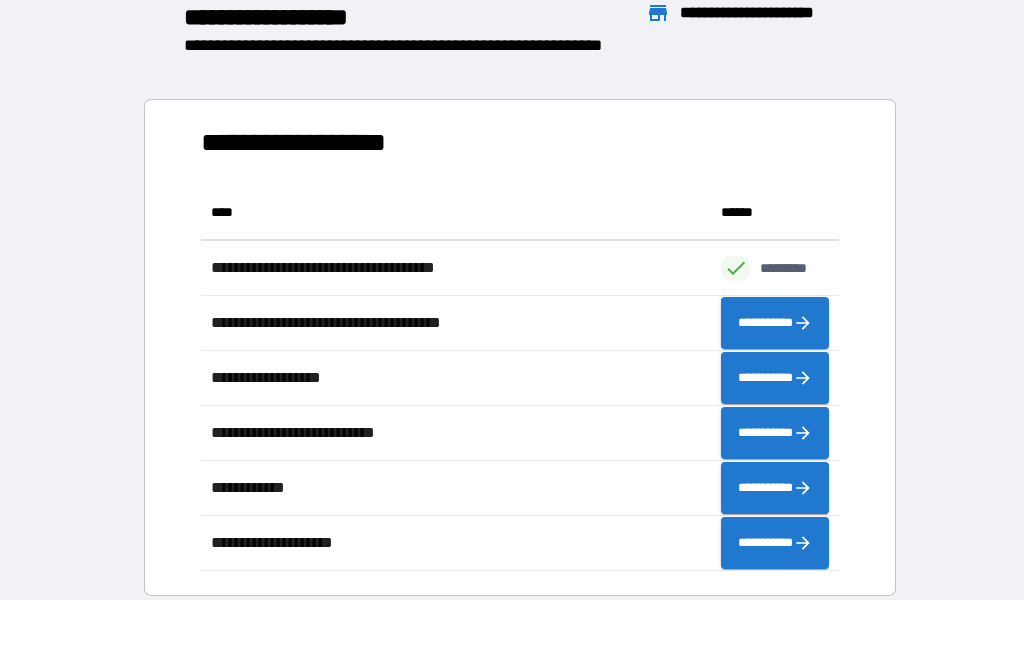 scroll, scrollTop: 1, scrollLeft: 1, axis: both 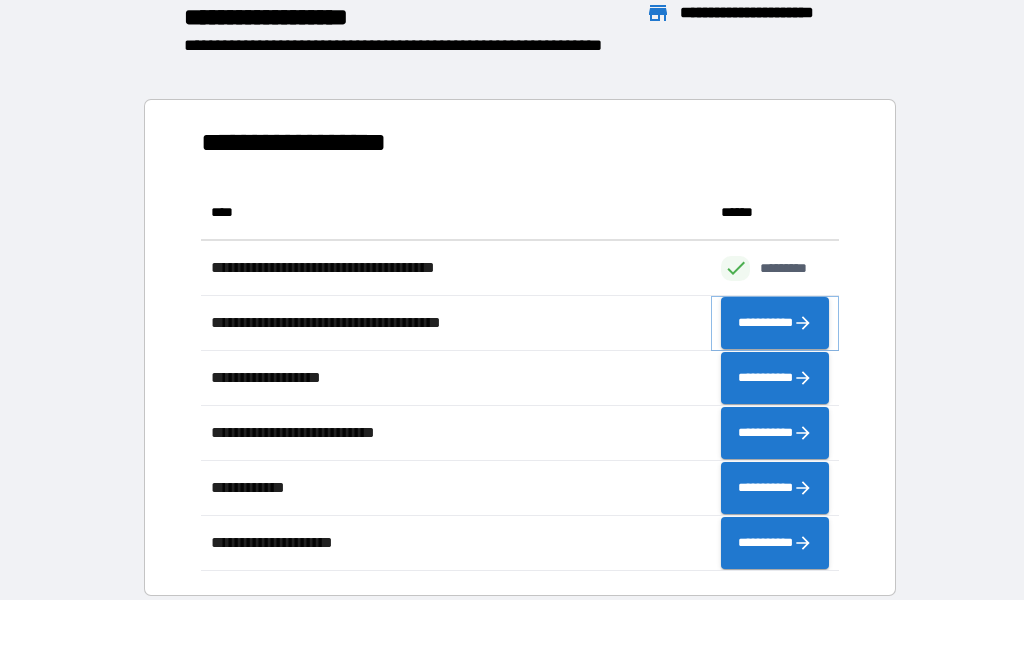 click on "**********" at bounding box center (775, 323) 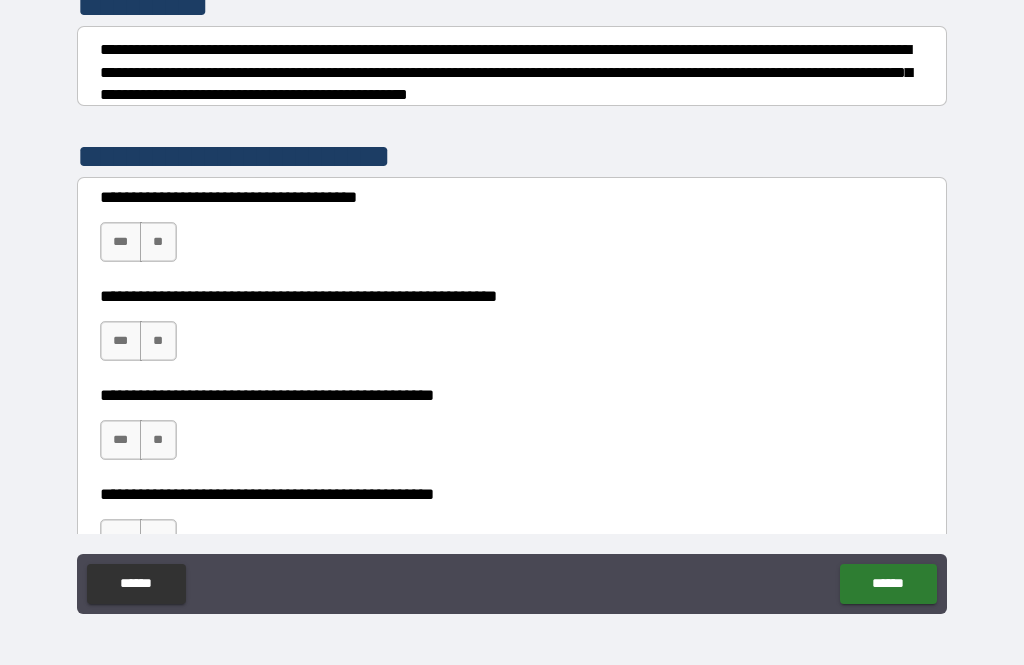 scroll, scrollTop: 278, scrollLeft: 0, axis: vertical 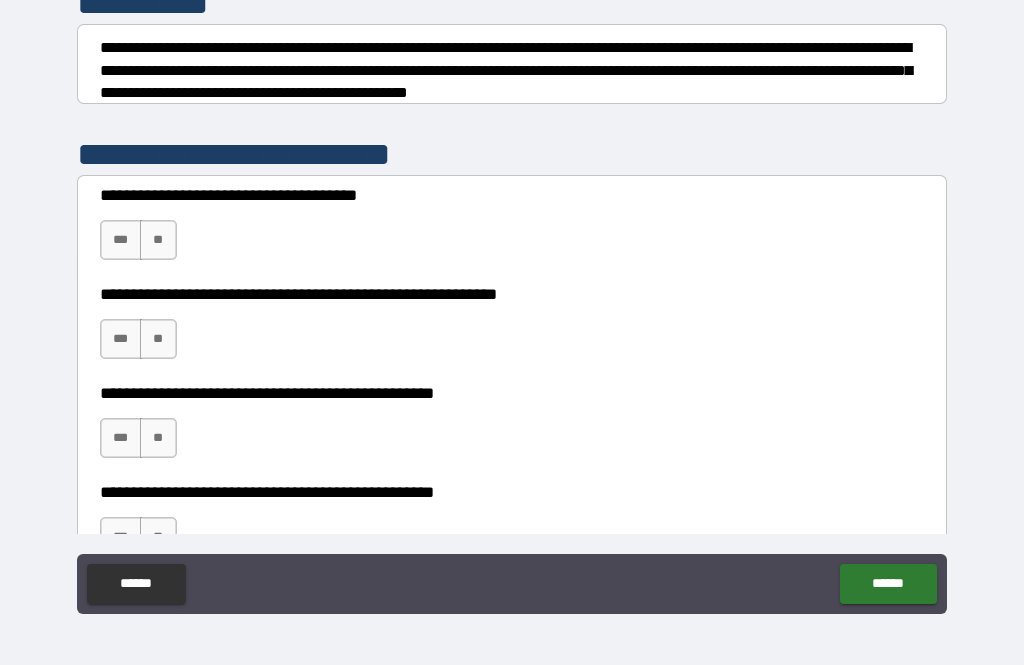 click on "**" at bounding box center [158, 240] 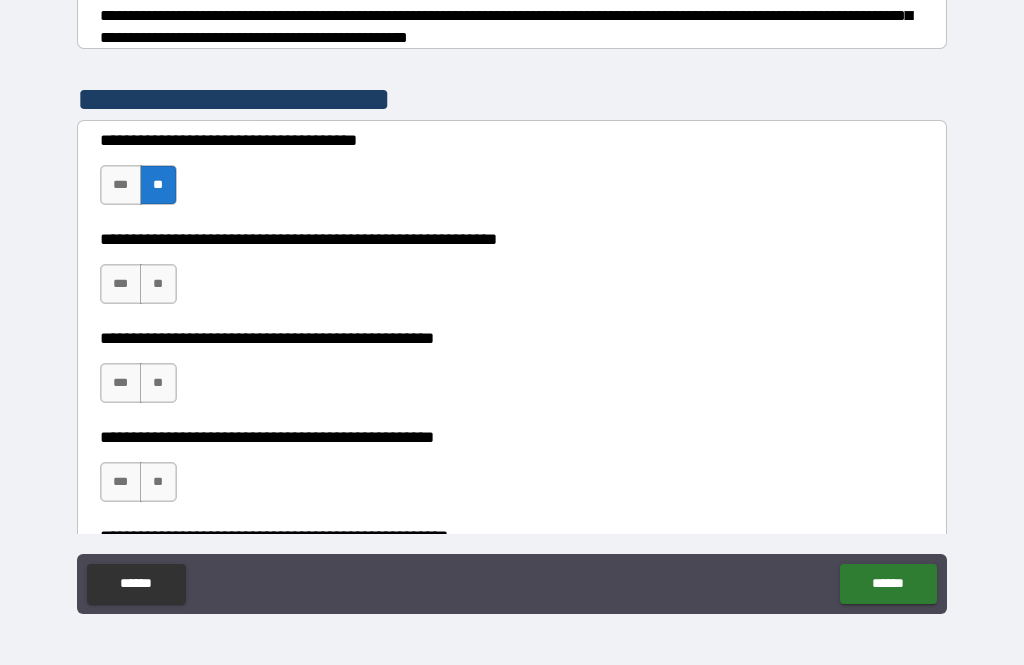 scroll, scrollTop: 334, scrollLeft: 0, axis: vertical 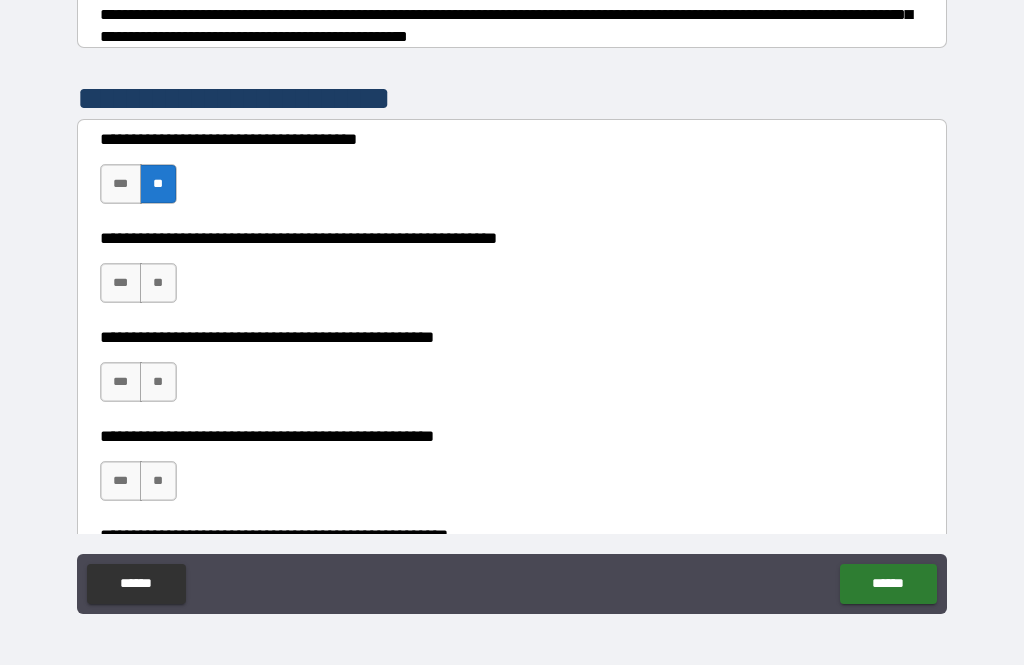 click on "**" at bounding box center (158, 283) 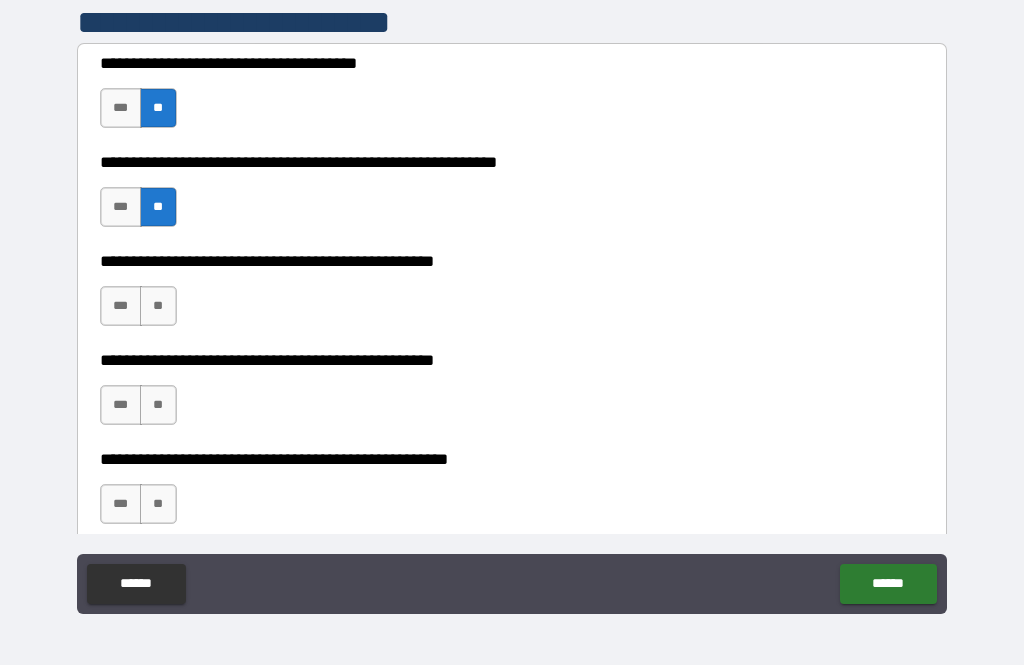 scroll, scrollTop: 417, scrollLeft: 0, axis: vertical 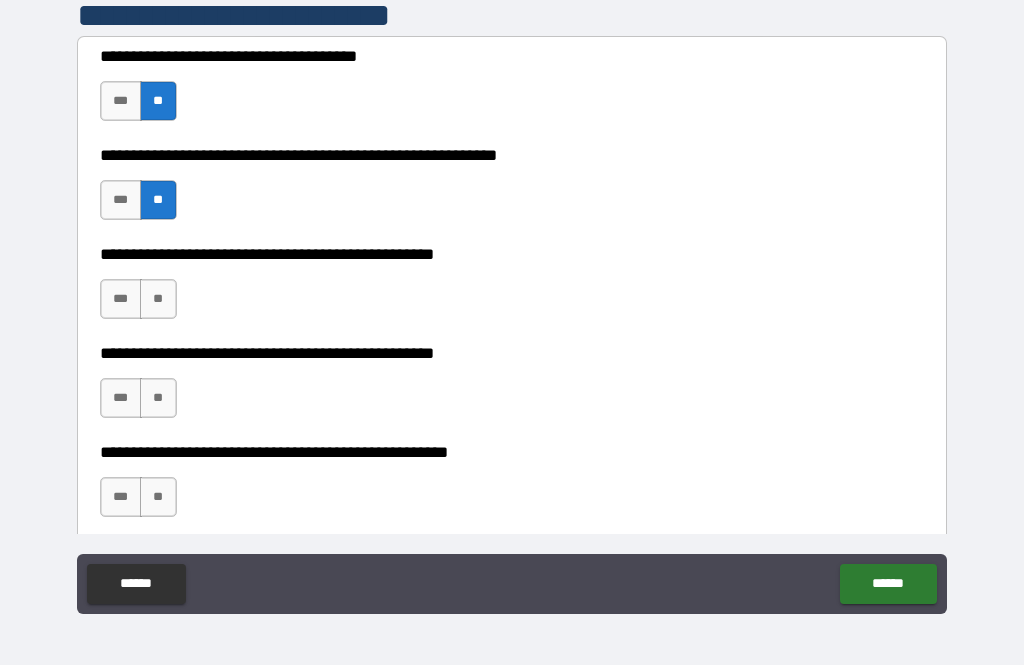 click on "**" at bounding box center (158, 299) 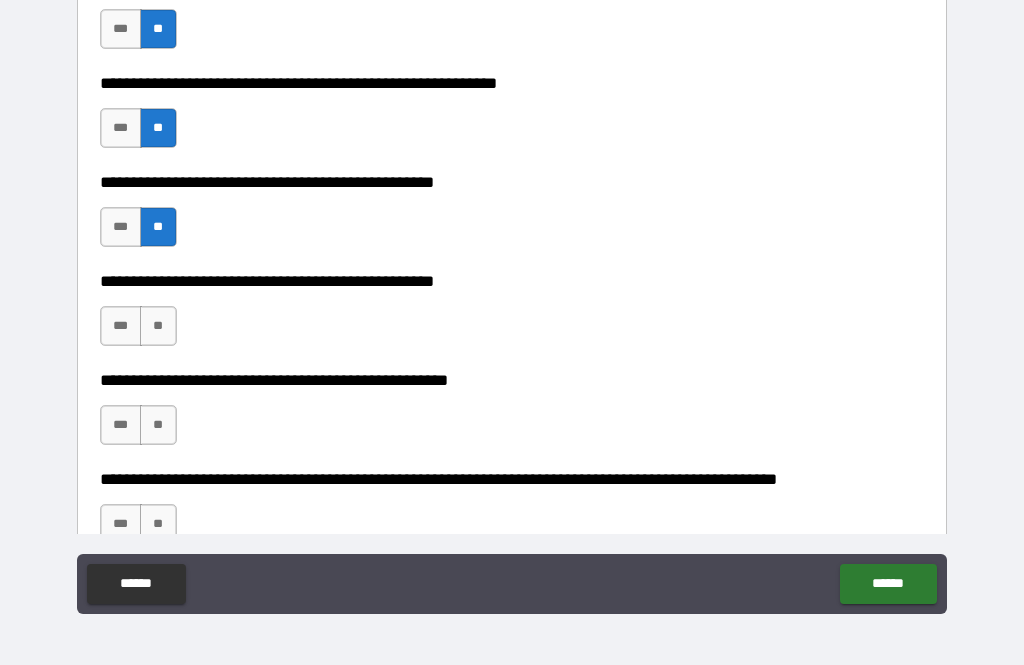 scroll, scrollTop: 500, scrollLeft: 0, axis: vertical 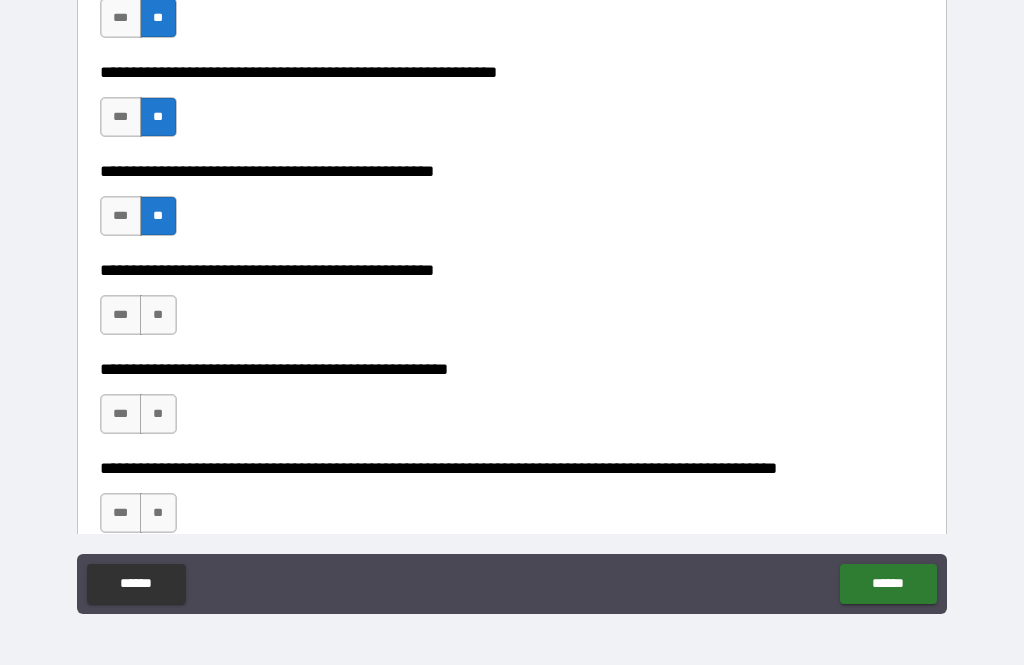 click on "**" at bounding box center (158, 315) 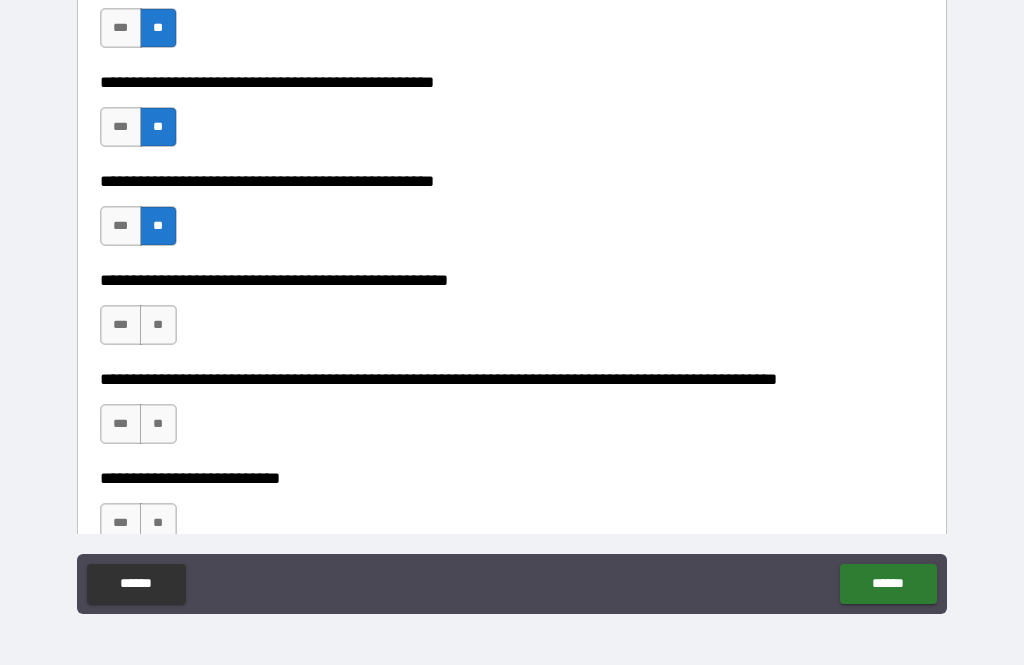 scroll, scrollTop: 594, scrollLeft: 0, axis: vertical 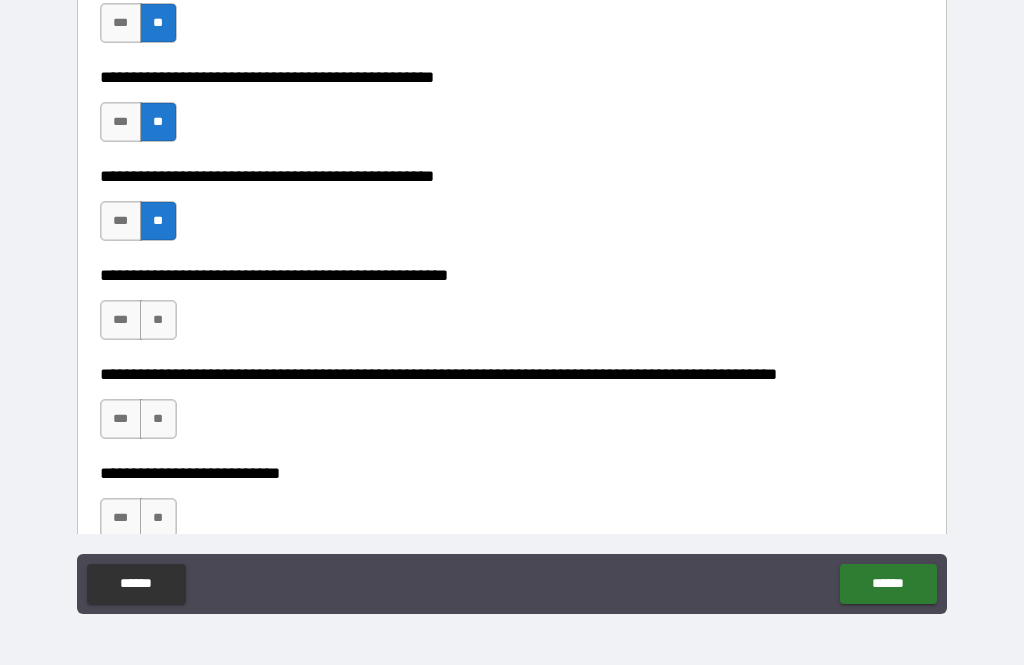 click on "**" at bounding box center (158, 320) 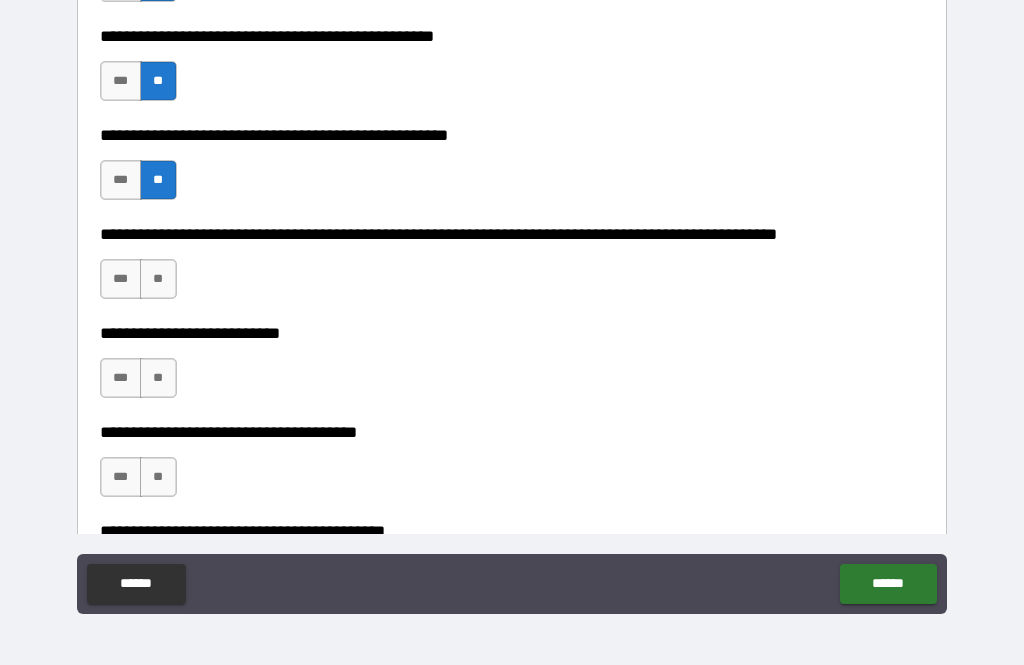 scroll, scrollTop: 740, scrollLeft: 0, axis: vertical 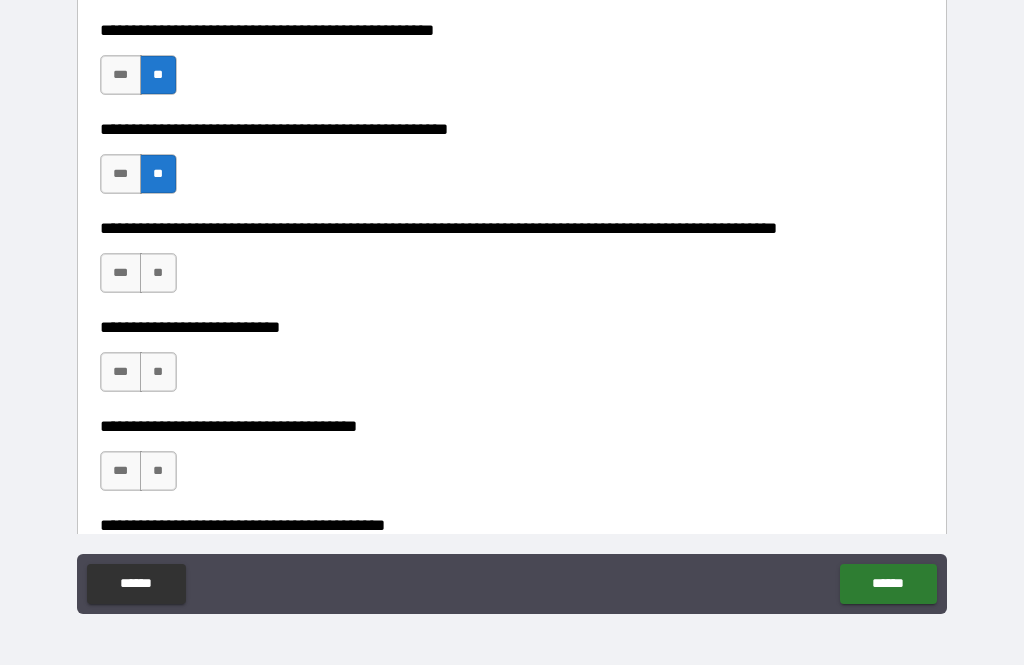 click on "**" at bounding box center [158, 273] 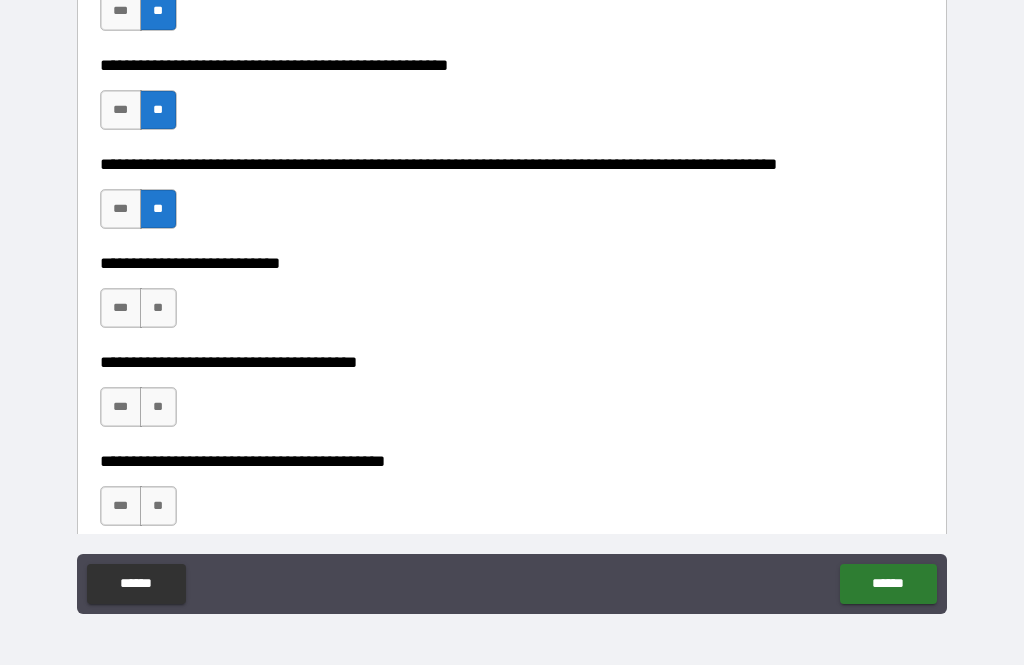 scroll, scrollTop: 805, scrollLeft: 0, axis: vertical 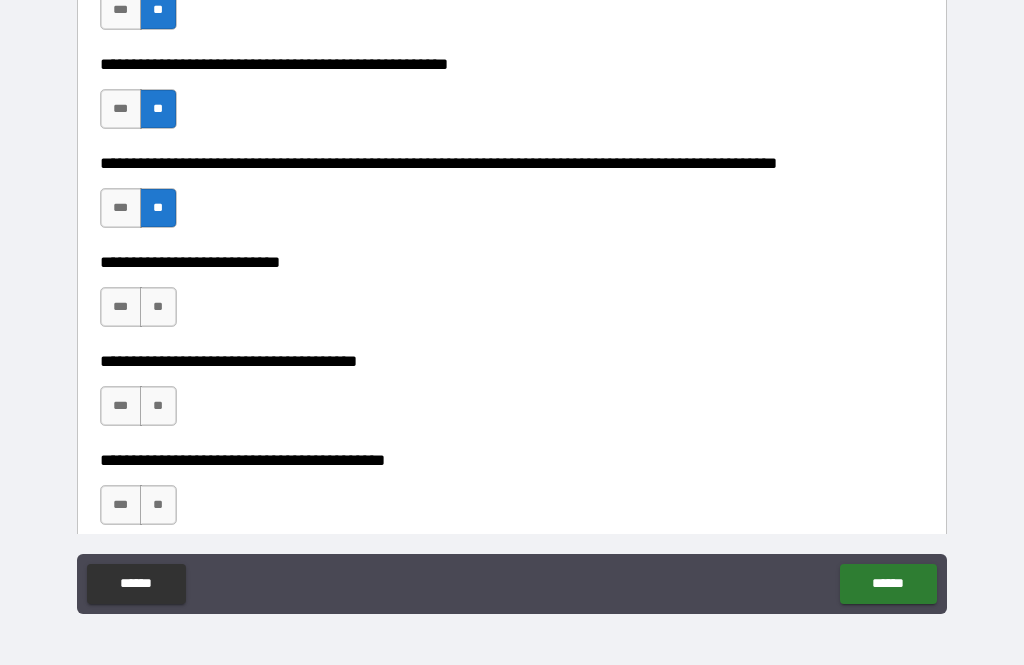 click on "**" at bounding box center (158, 307) 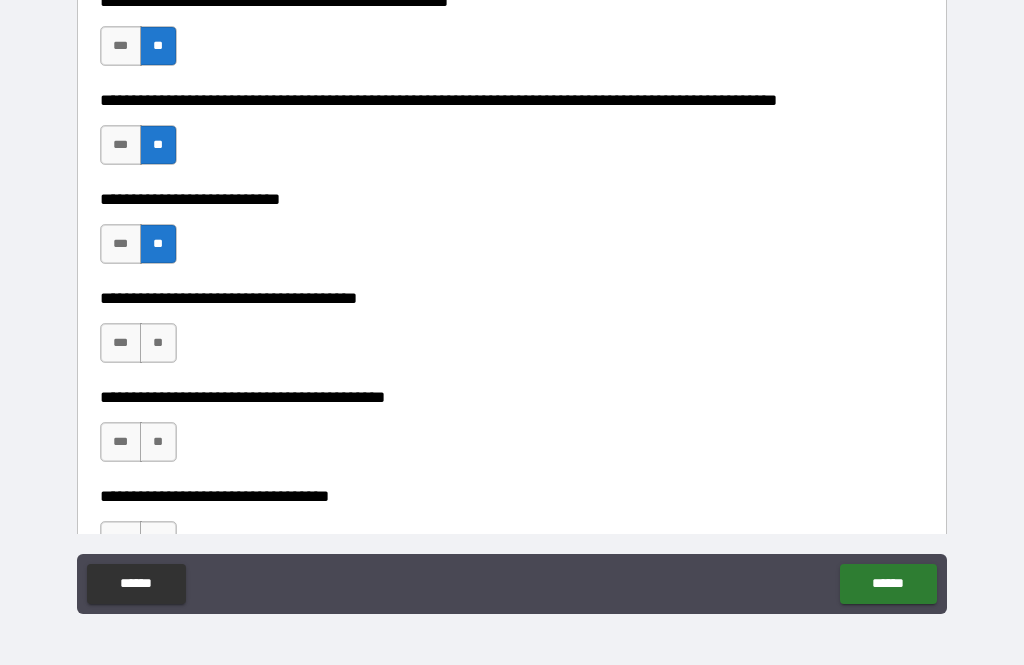 scroll, scrollTop: 868, scrollLeft: 0, axis: vertical 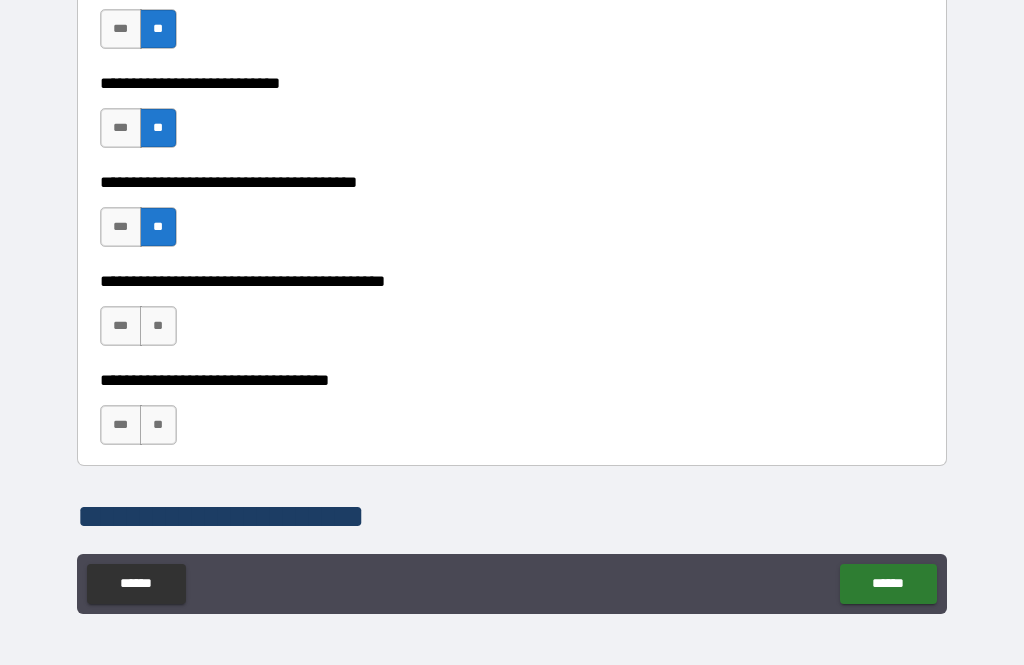 click on "**" at bounding box center [158, 326] 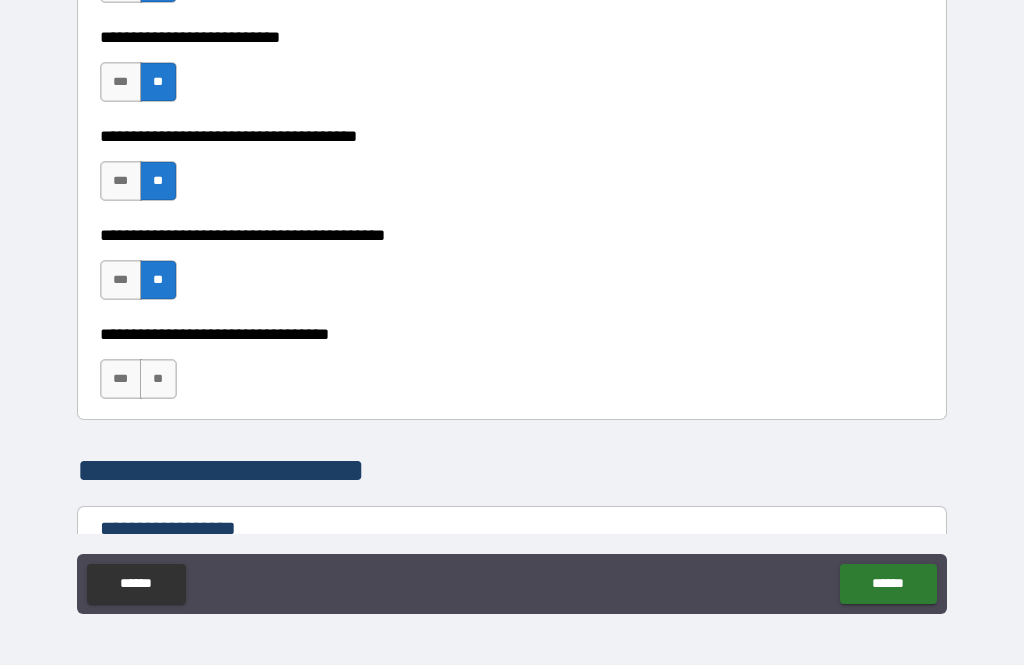 scroll, scrollTop: 1030, scrollLeft: 0, axis: vertical 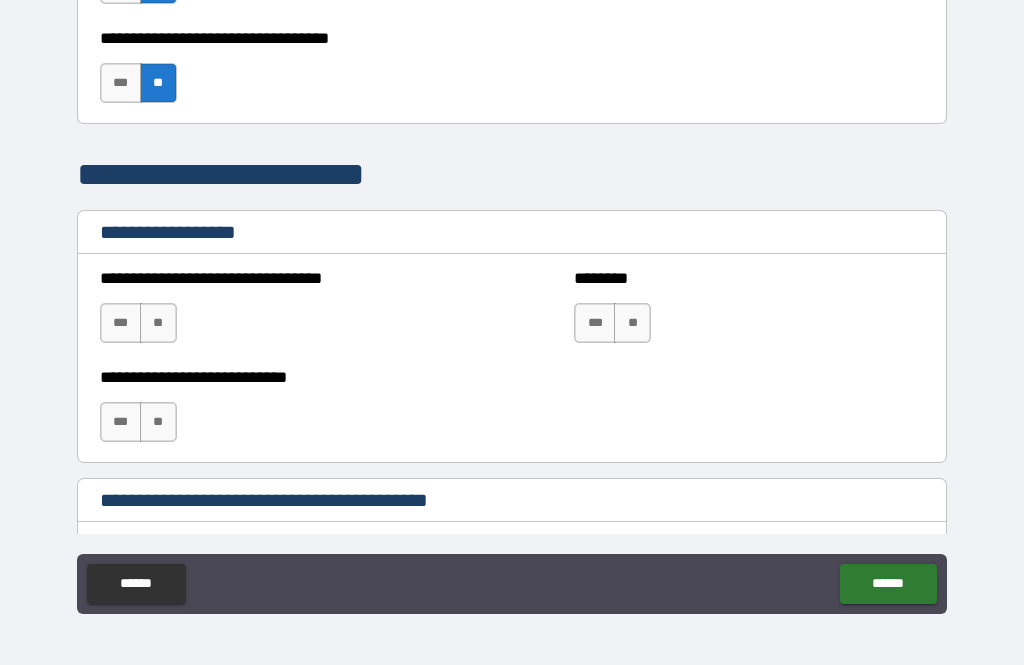 click on "***" at bounding box center [121, 323] 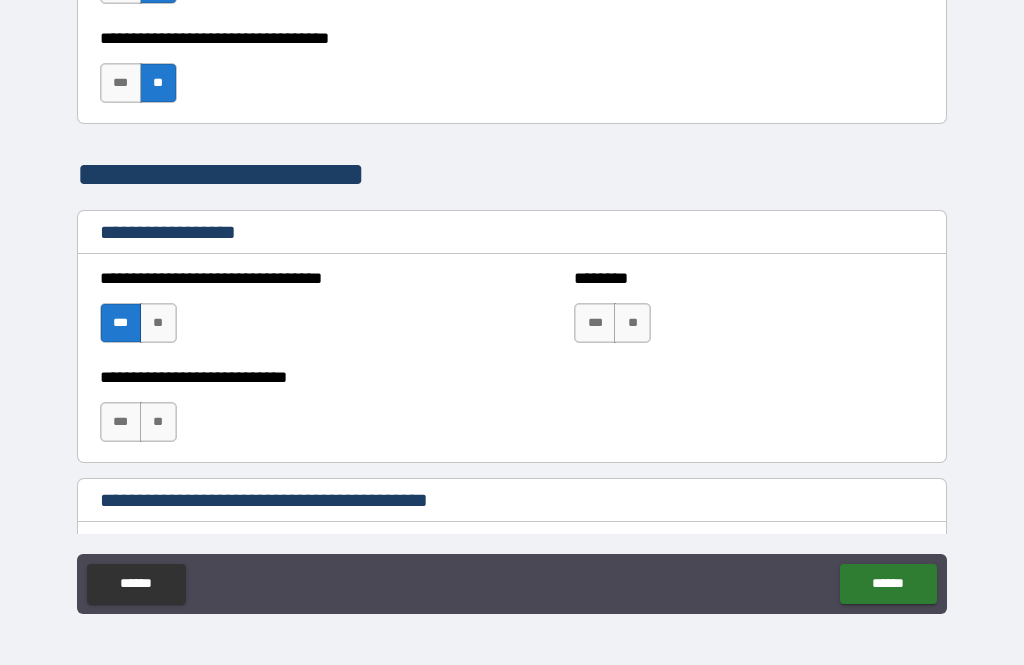 click on "**" at bounding box center [632, 323] 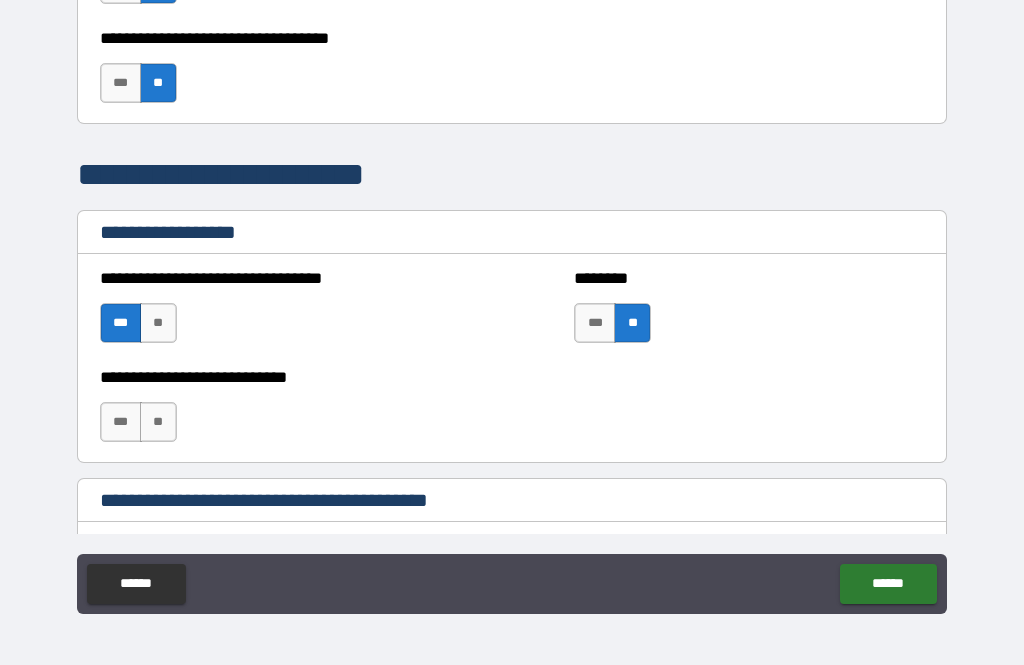 click on "**" at bounding box center (158, 422) 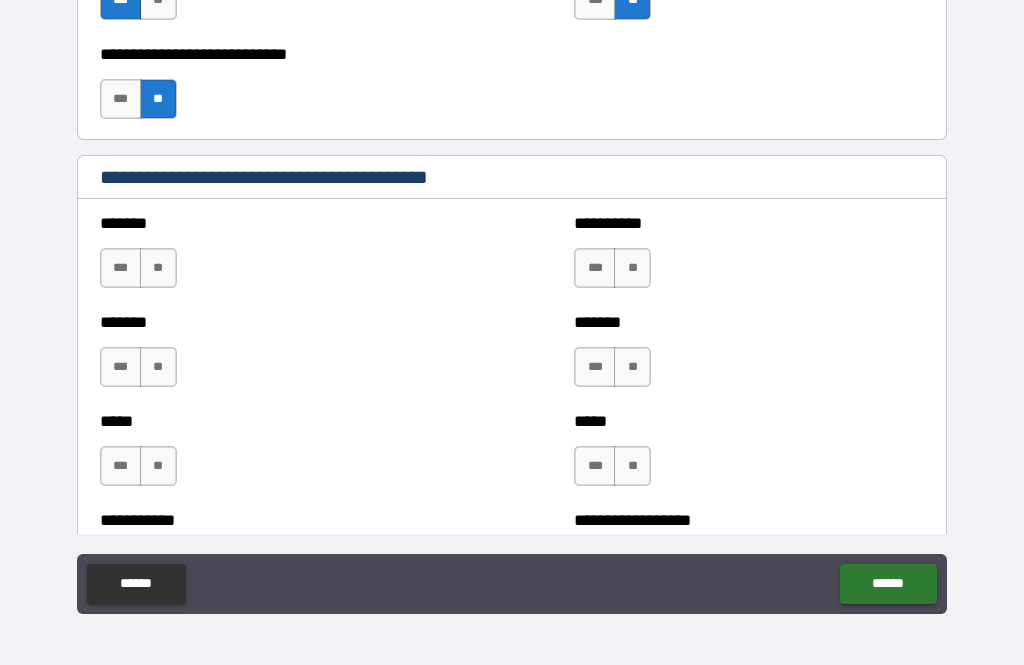scroll, scrollTop: 1649, scrollLeft: 0, axis: vertical 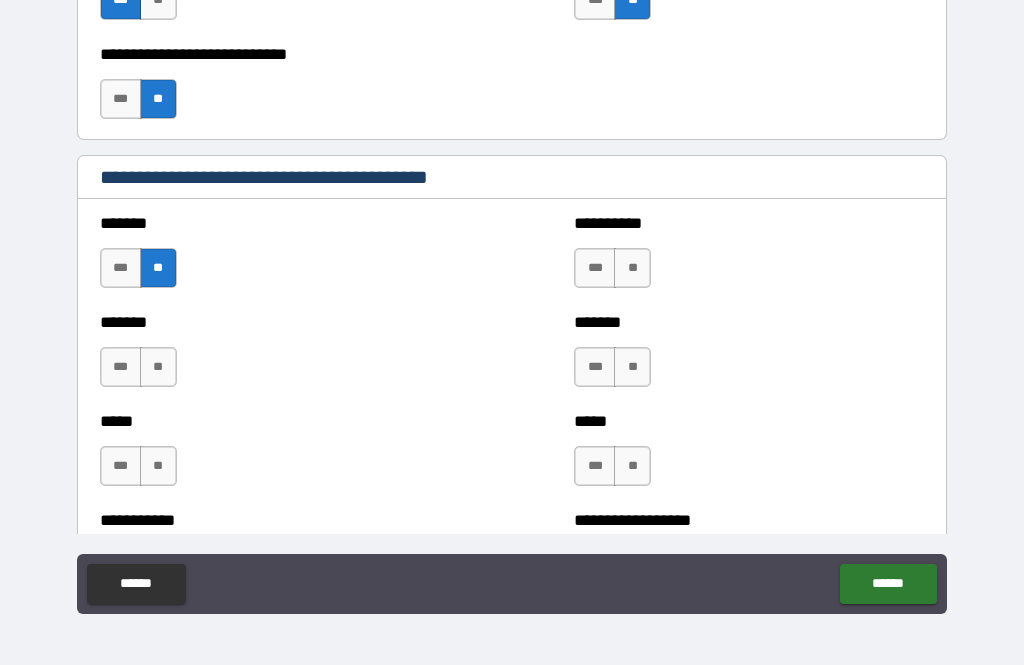 click on "**" at bounding box center (158, 367) 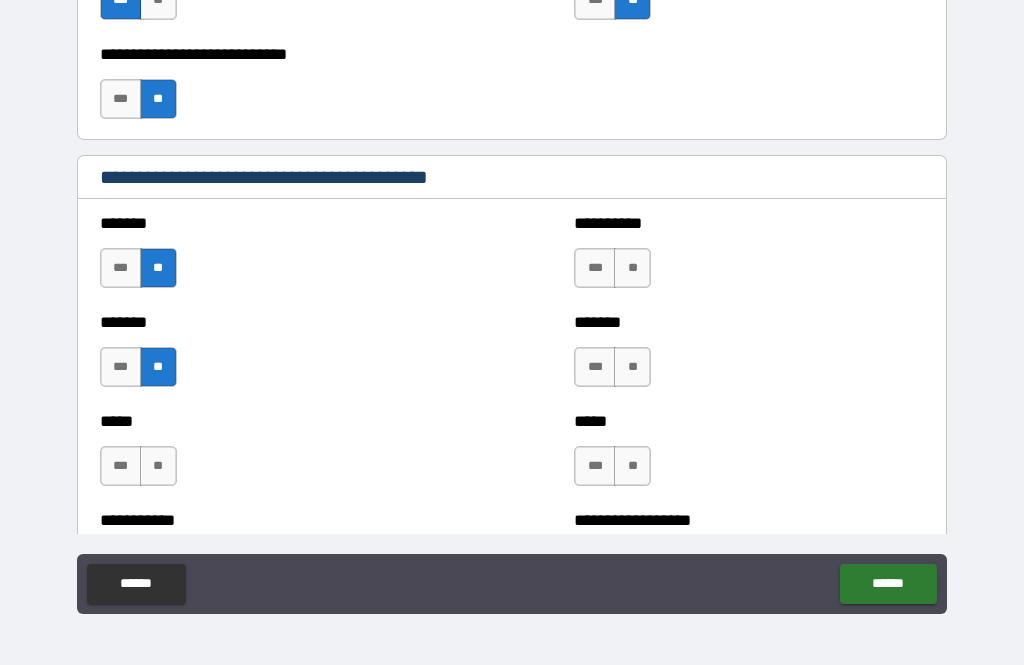 click on "**" at bounding box center (158, 466) 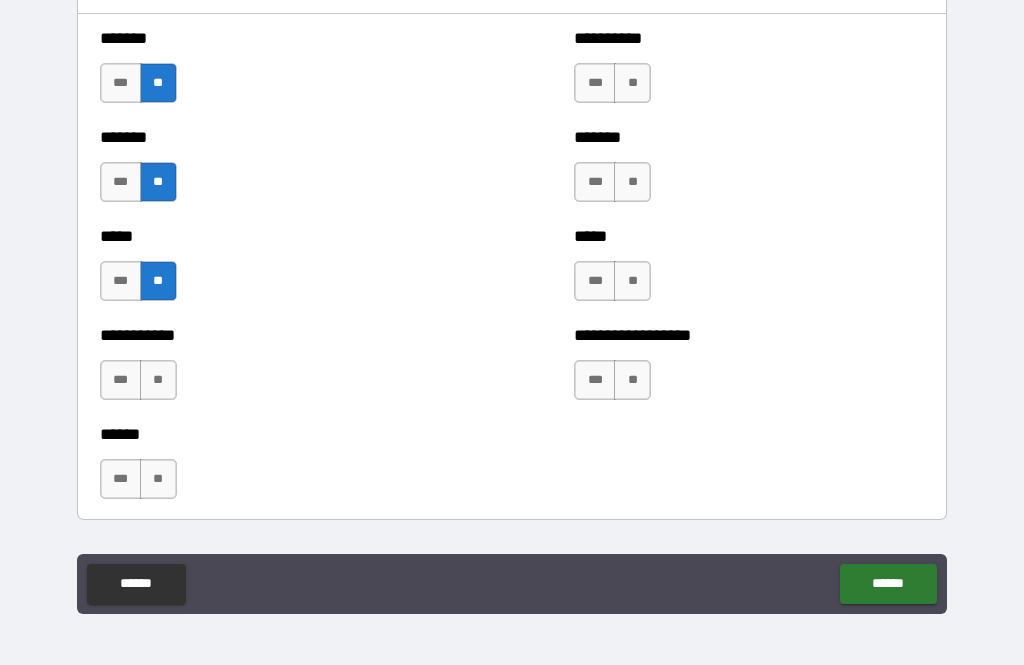 scroll, scrollTop: 1846, scrollLeft: 0, axis: vertical 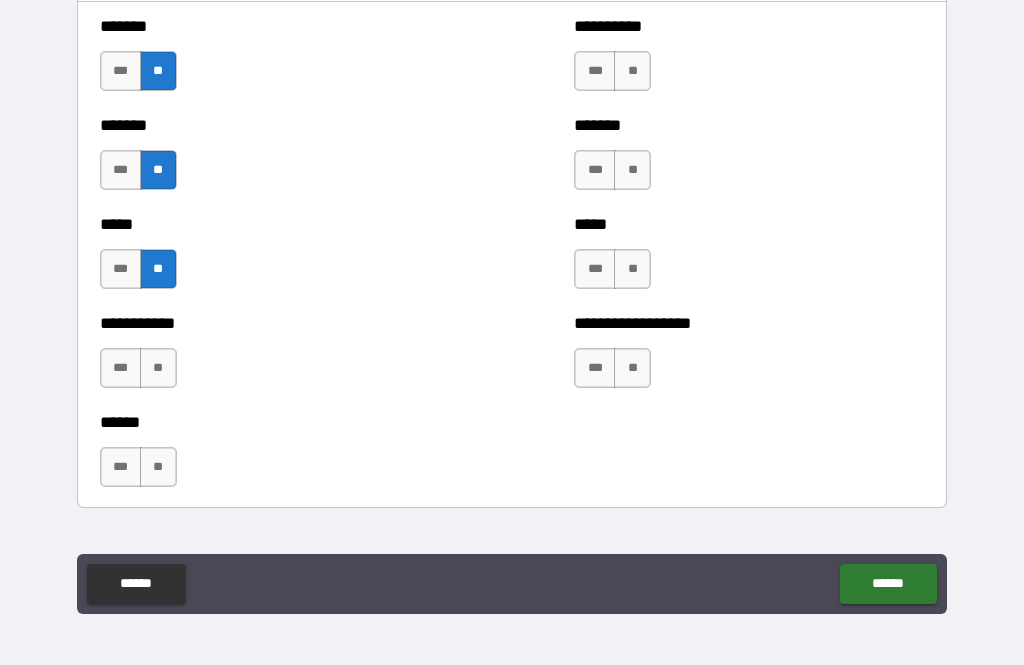 click on "**" at bounding box center (158, 368) 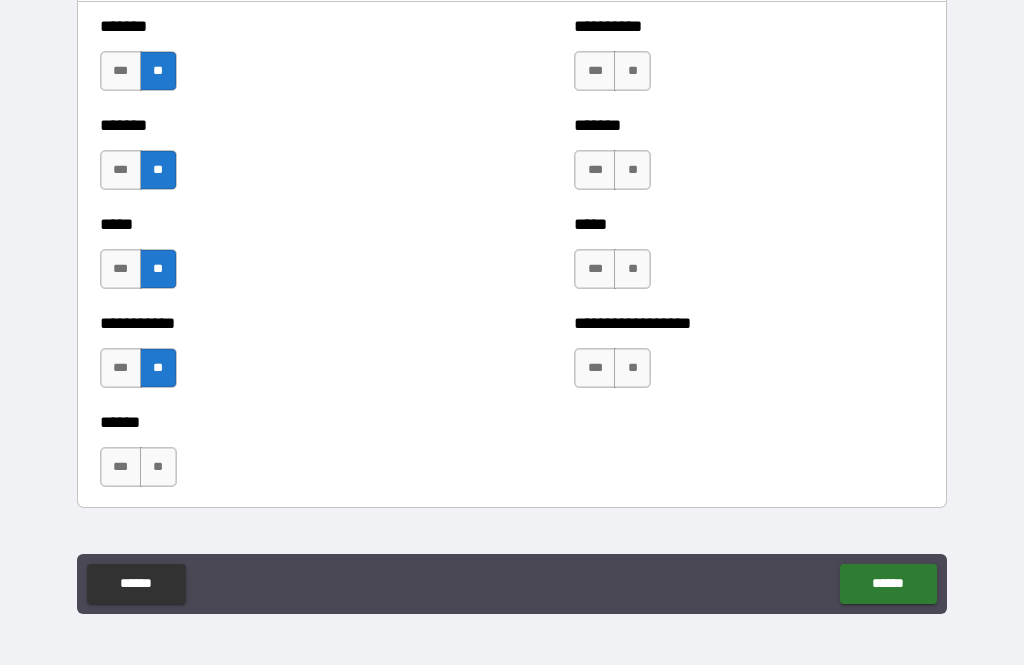 click on "**" at bounding box center [158, 467] 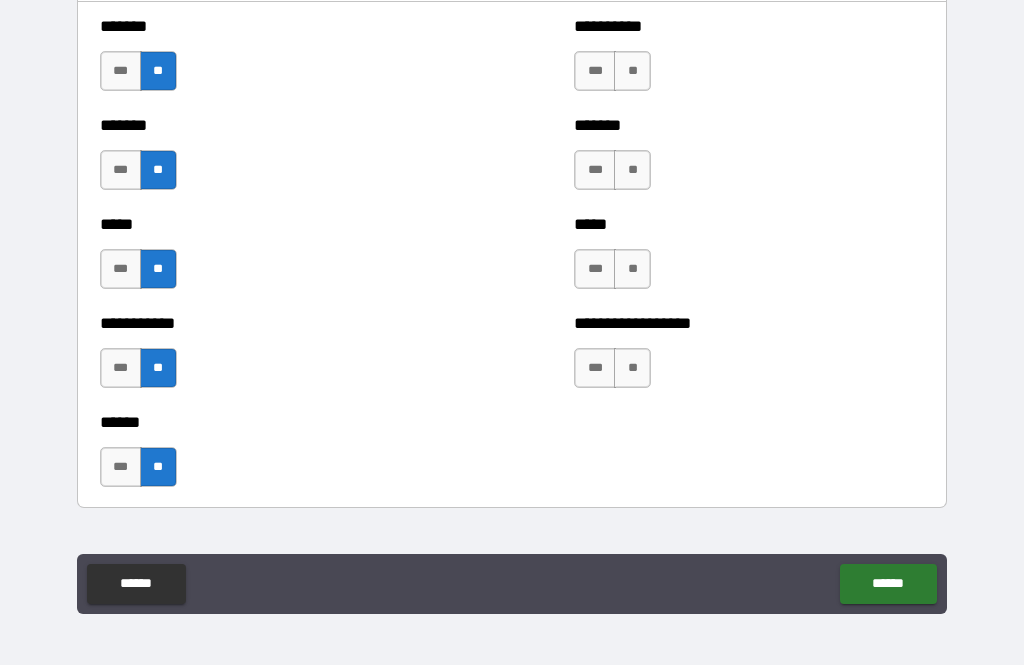 click on "**" at bounding box center [632, 71] 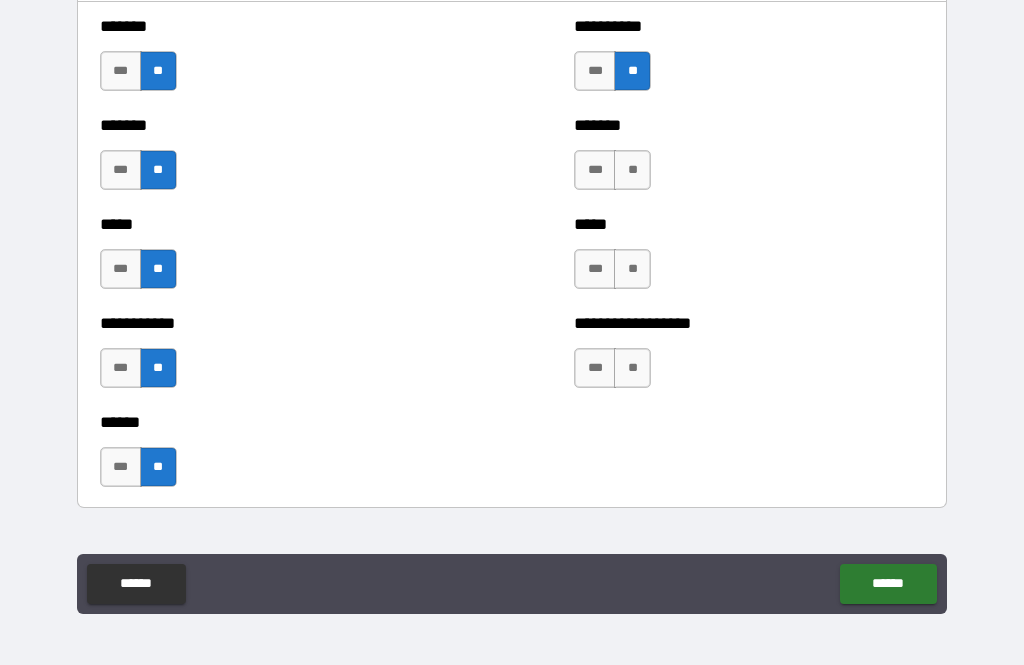 click on "**" at bounding box center (632, 170) 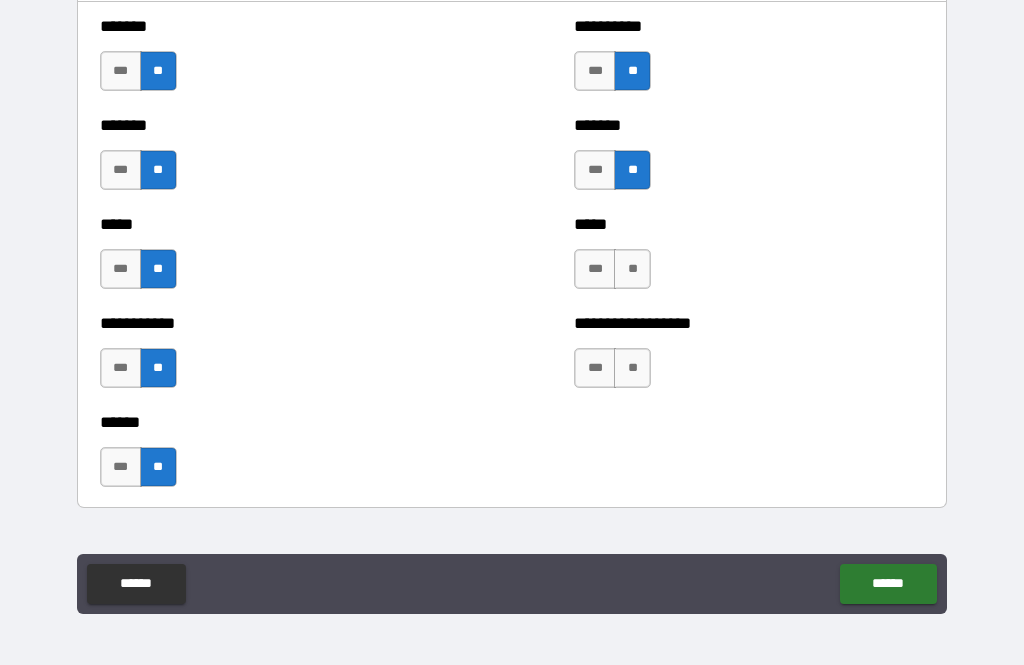 click on "**" at bounding box center [632, 269] 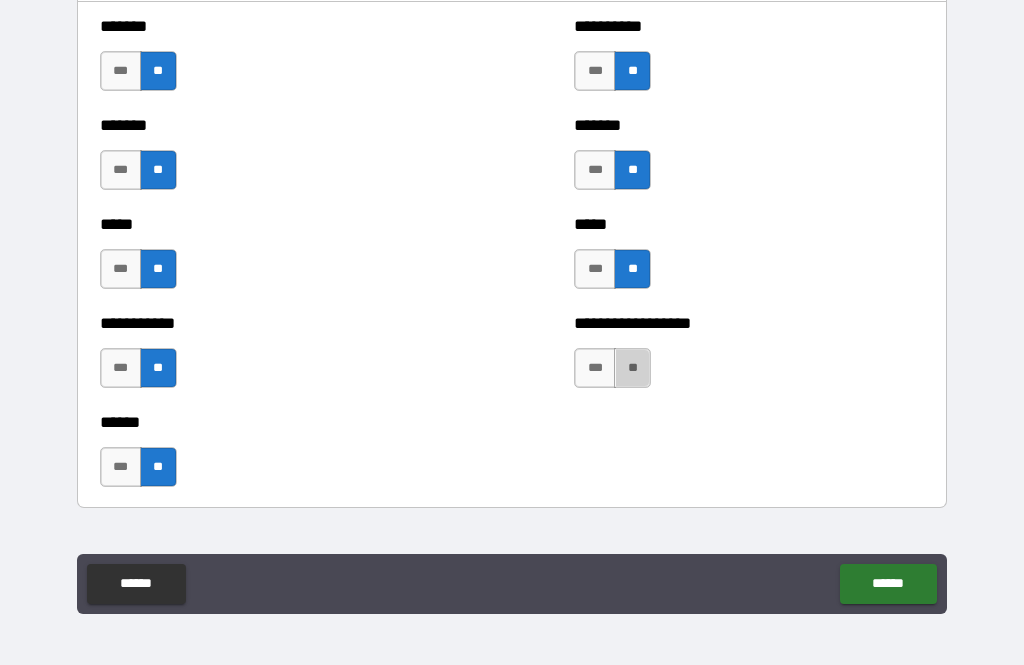 click on "**" at bounding box center (632, 368) 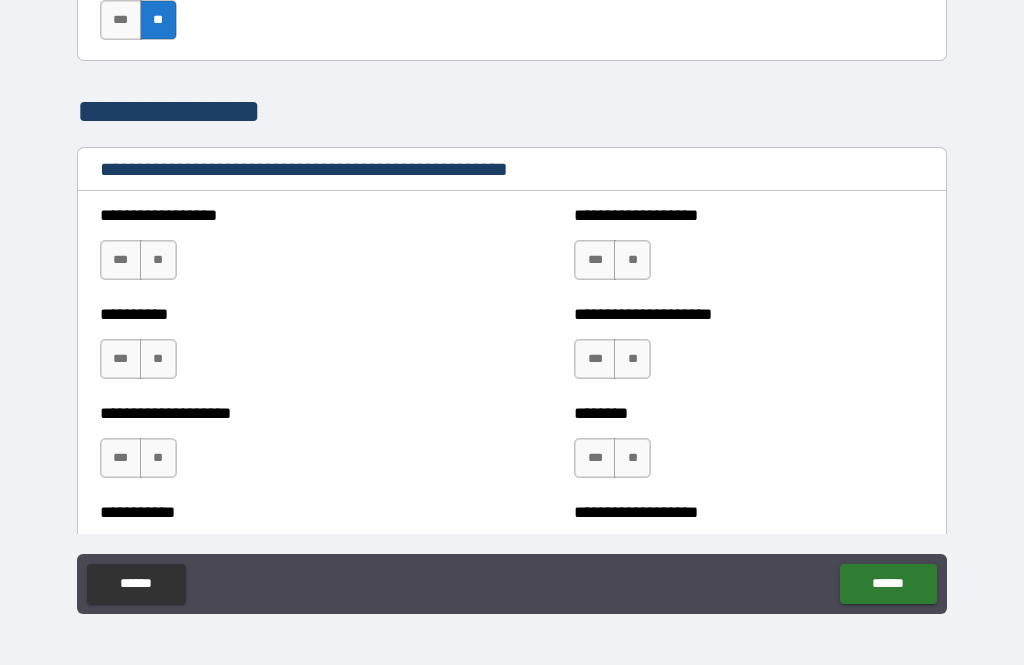 scroll, scrollTop: 2294, scrollLeft: 0, axis: vertical 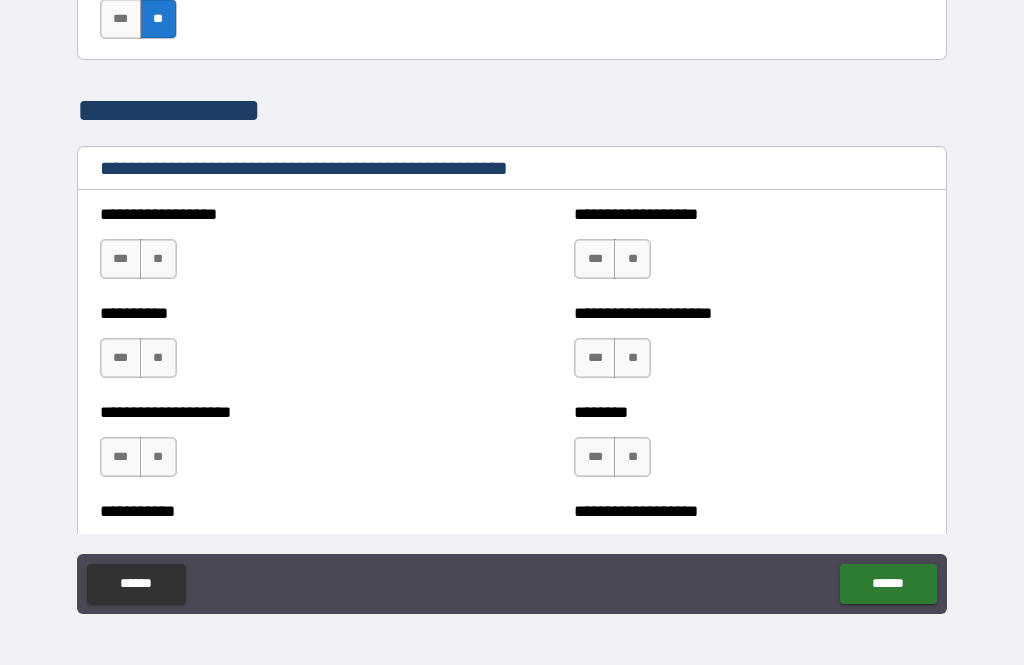 click on "**" at bounding box center (158, 259) 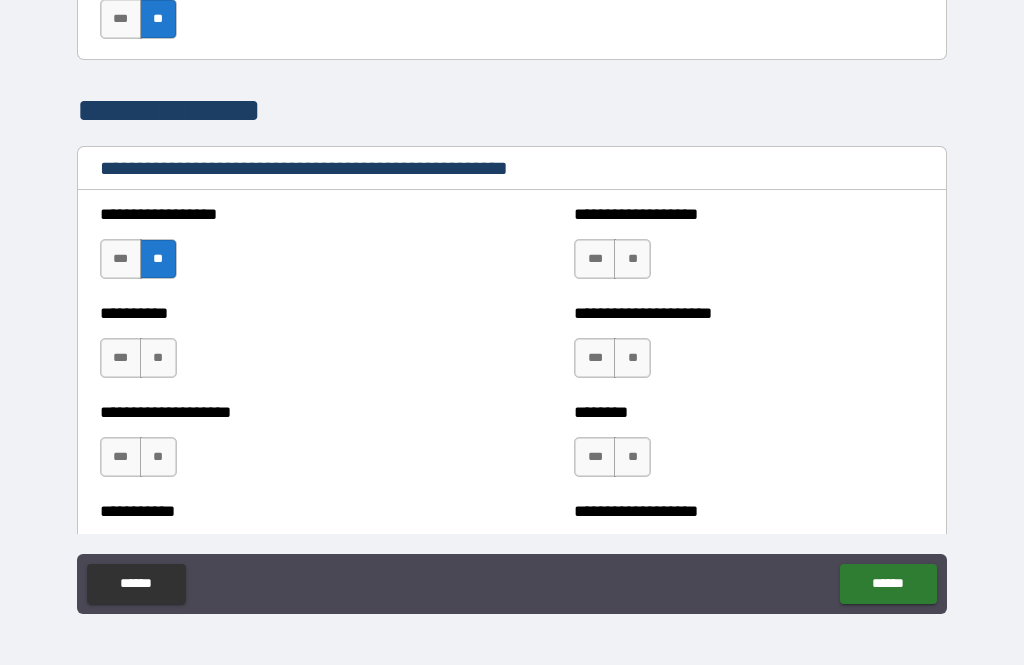 click on "**" at bounding box center (158, 358) 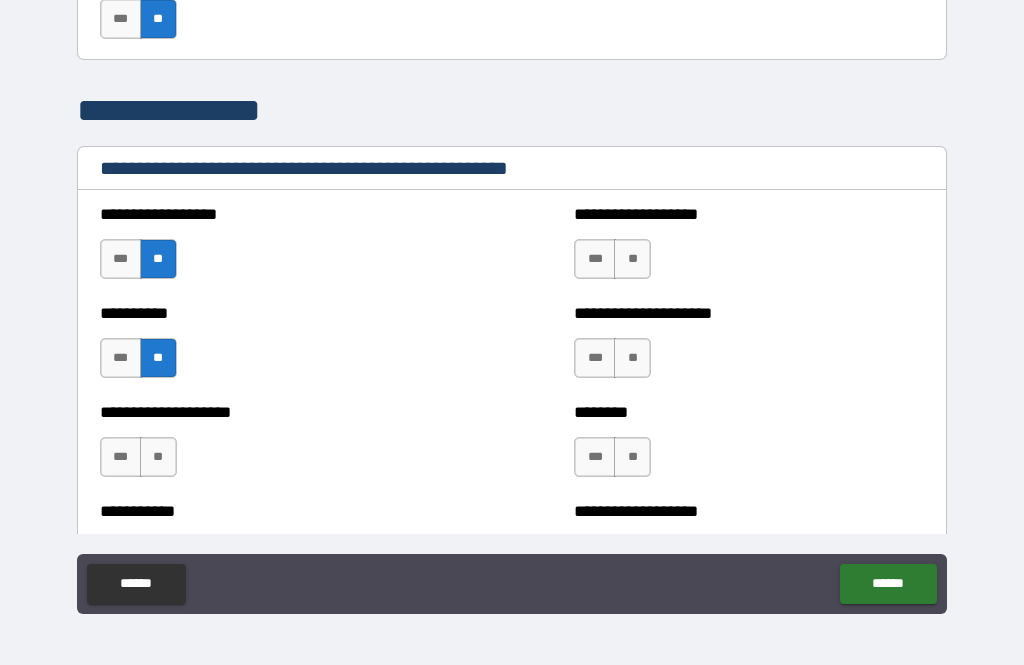 click on "**" at bounding box center [158, 457] 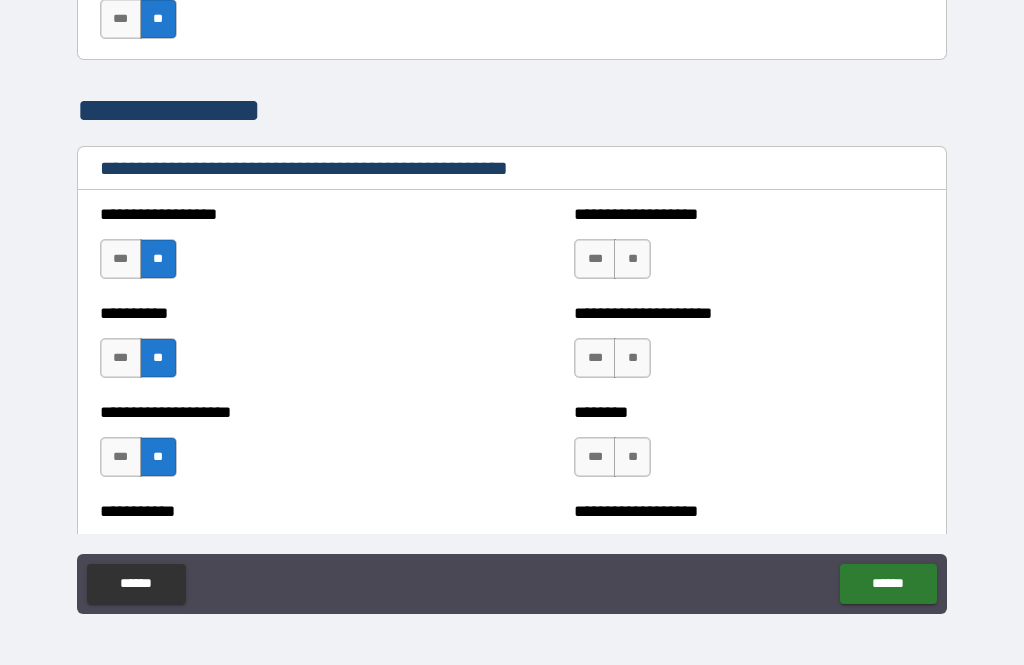 click on "**" at bounding box center (632, 259) 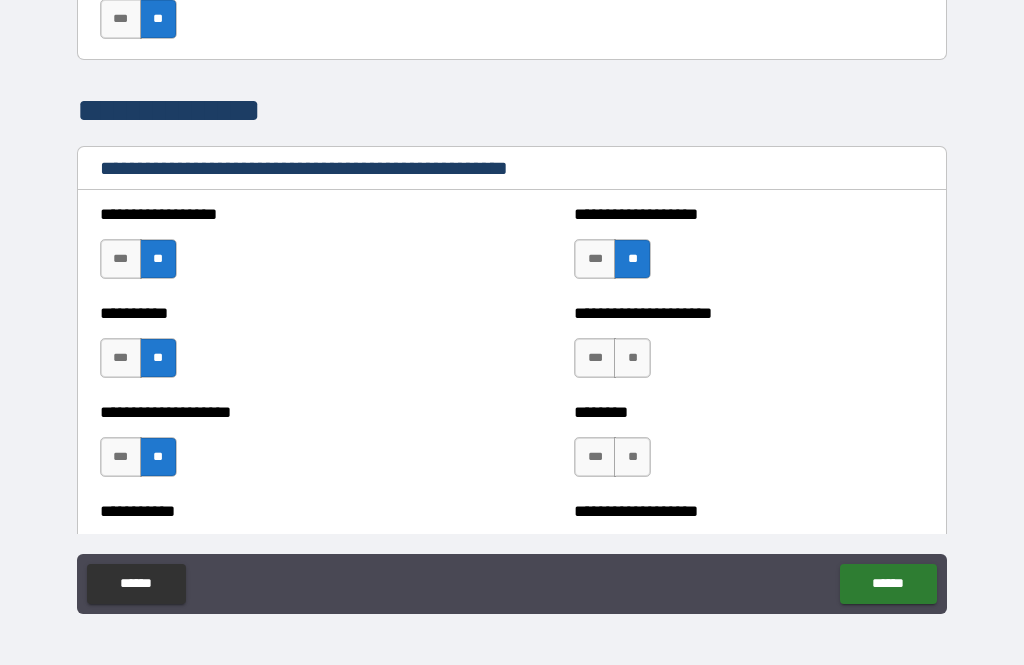 click on "**" at bounding box center (632, 358) 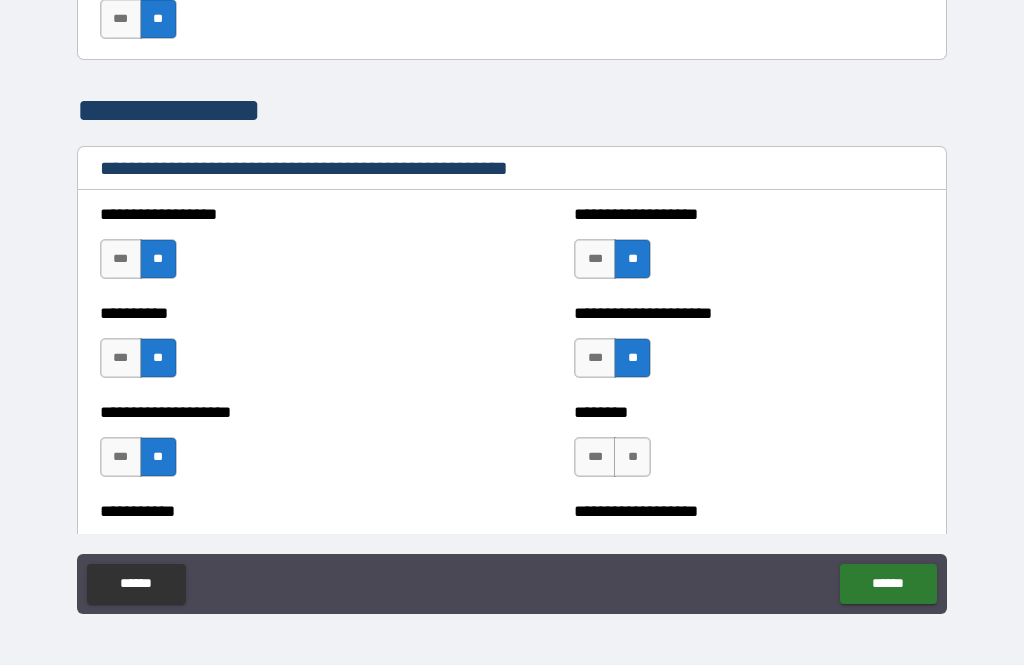 click on "**" at bounding box center (632, 457) 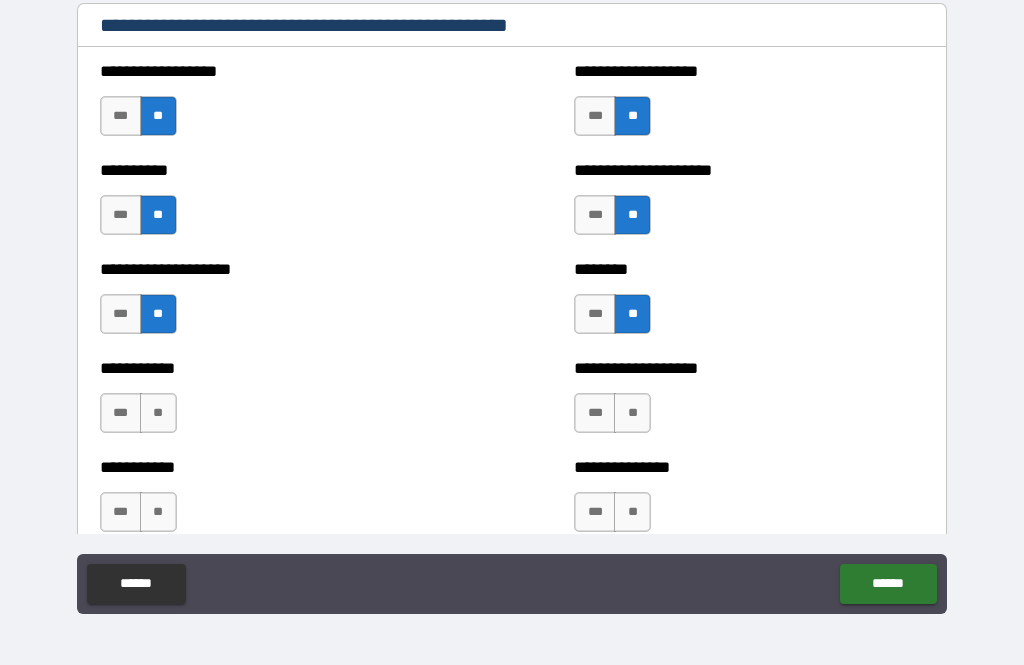 scroll, scrollTop: 2438, scrollLeft: 0, axis: vertical 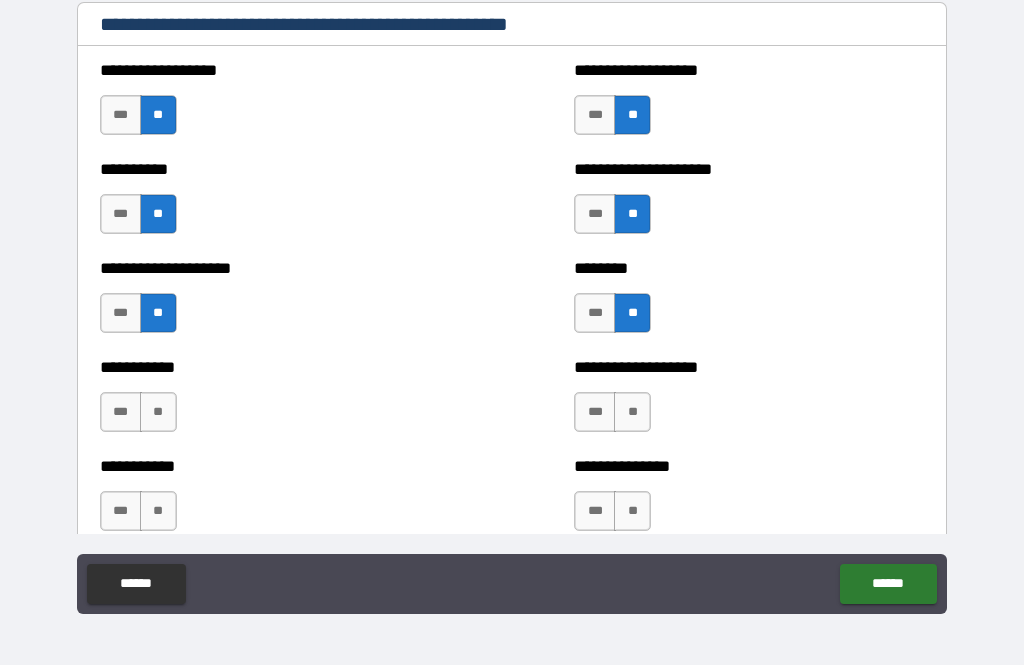 click on "**" at bounding box center [158, 412] 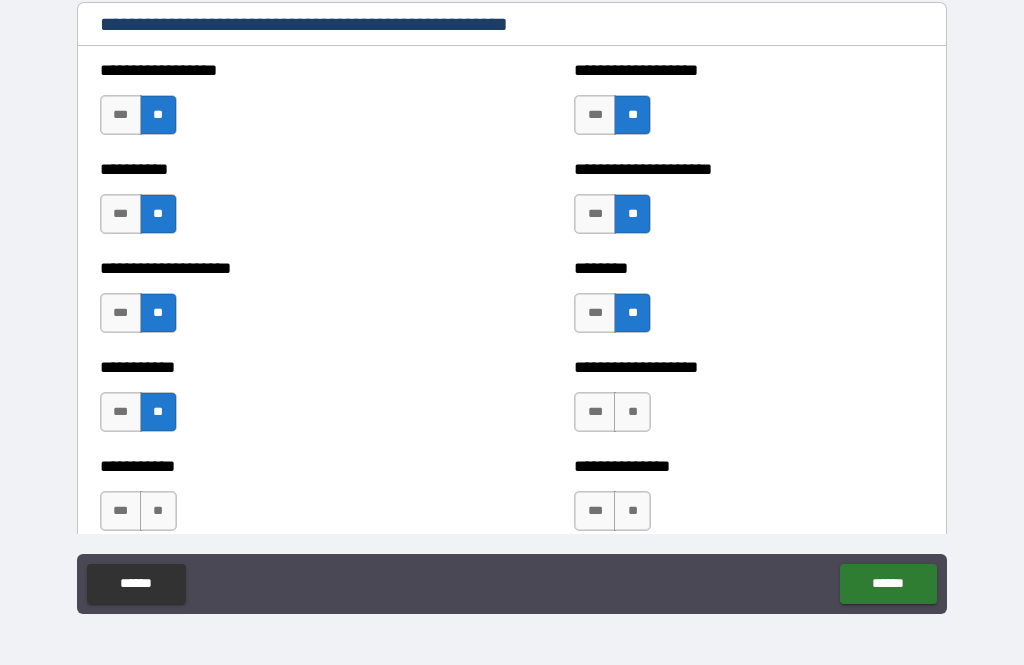 click on "**" at bounding box center [158, 511] 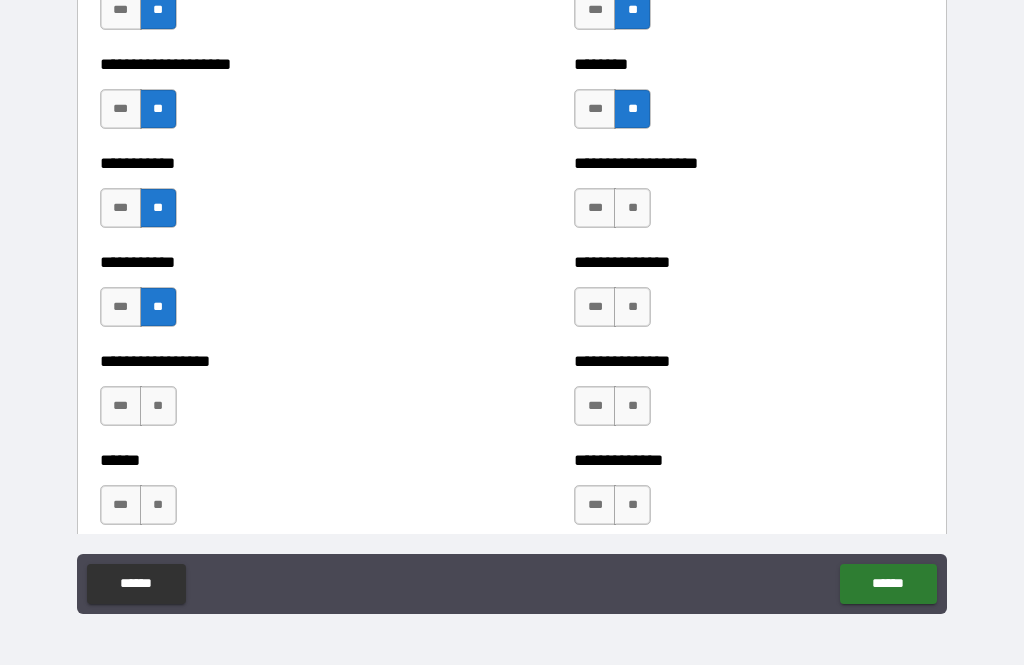 scroll, scrollTop: 2645, scrollLeft: 0, axis: vertical 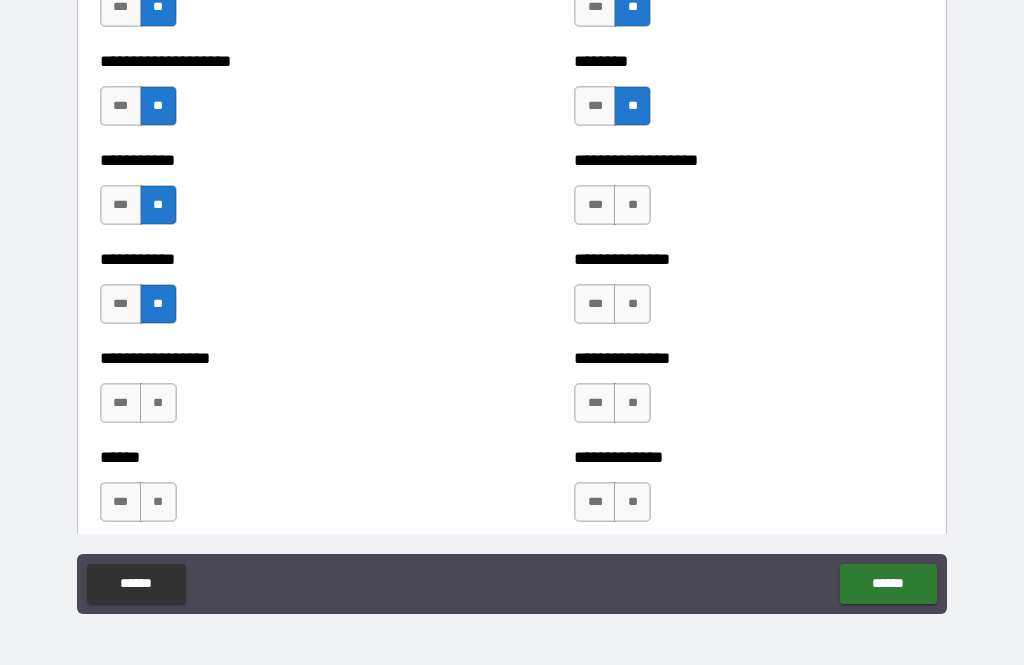 click on "**" at bounding box center (158, 403) 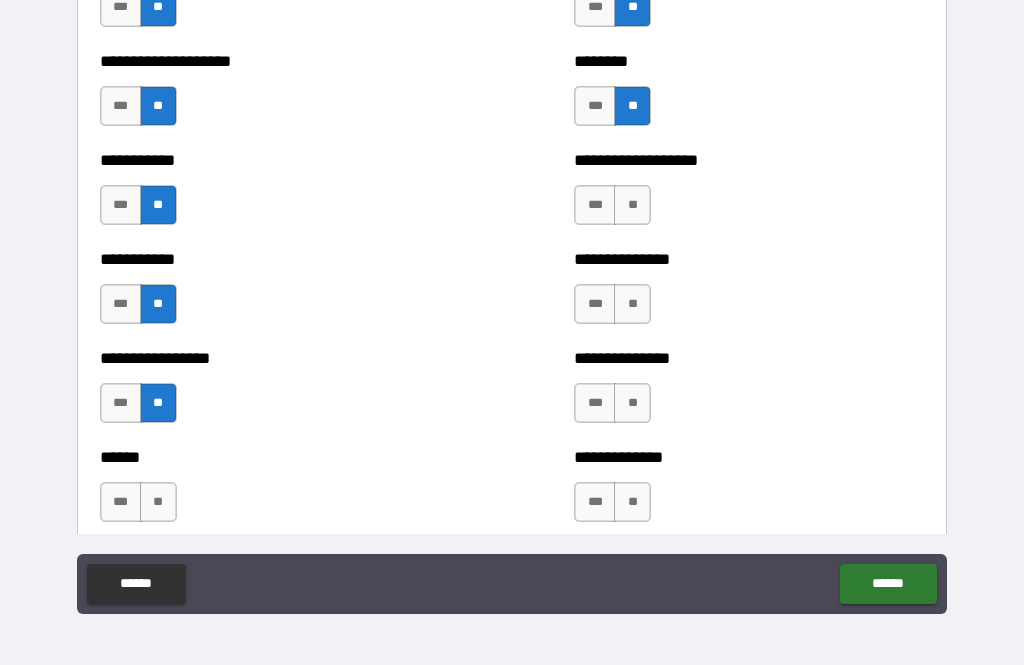 click on "**" at bounding box center (158, 502) 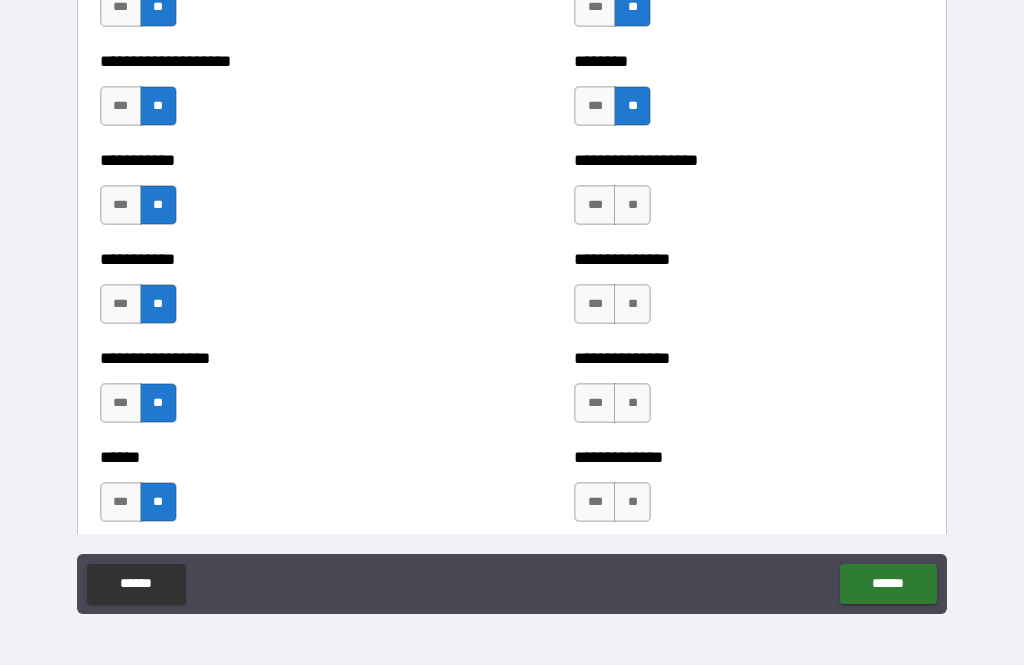 click on "**" at bounding box center [632, 205] 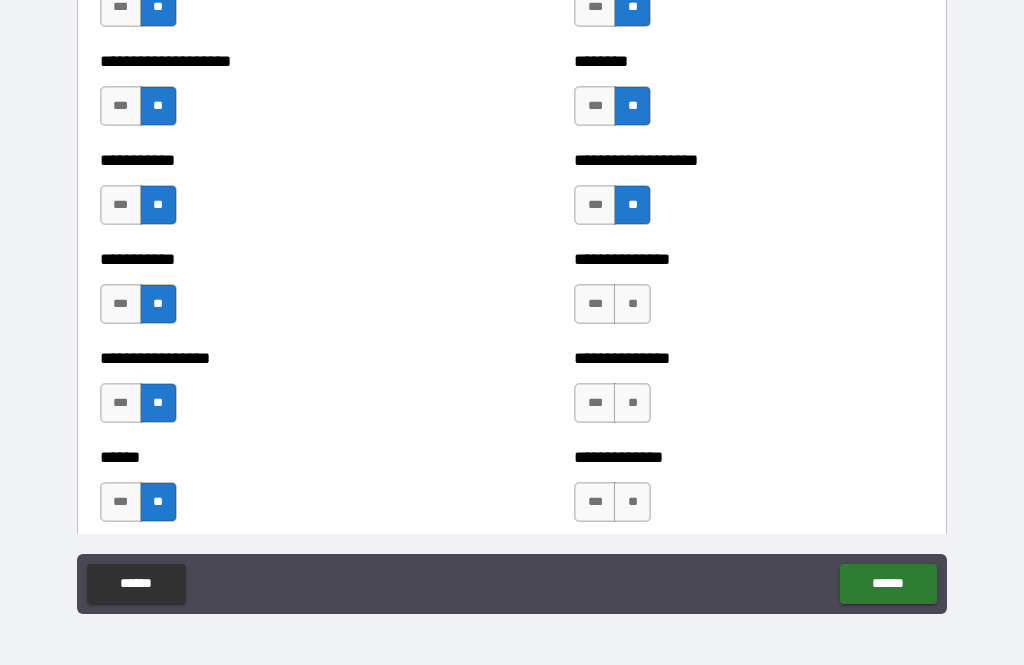 click on "**" at bounding box center (632, 304) 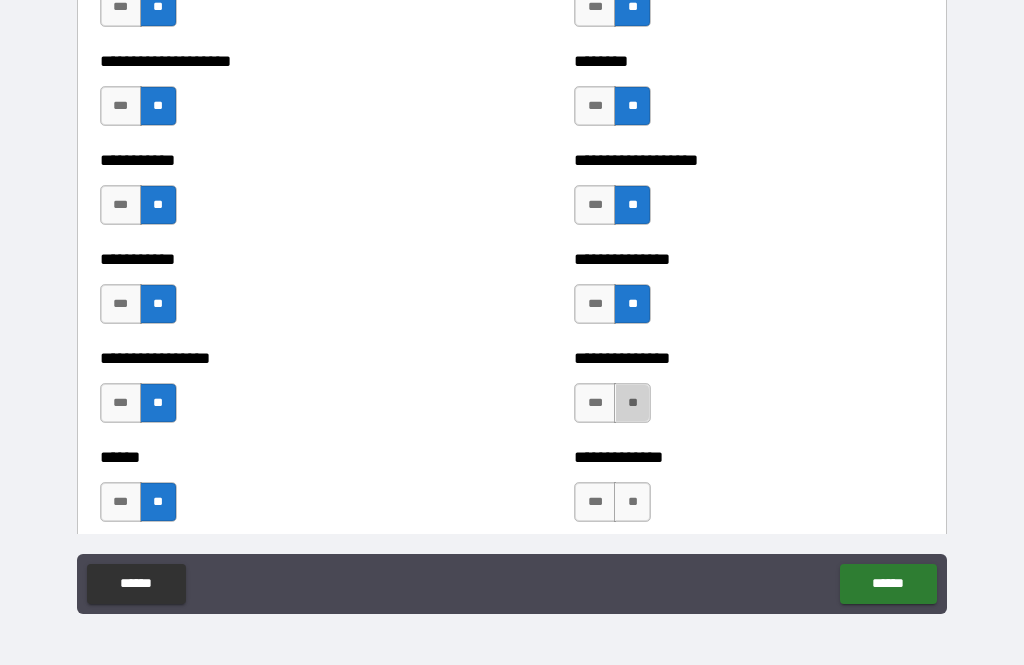 click on "**" at bounding box center [632, 403] 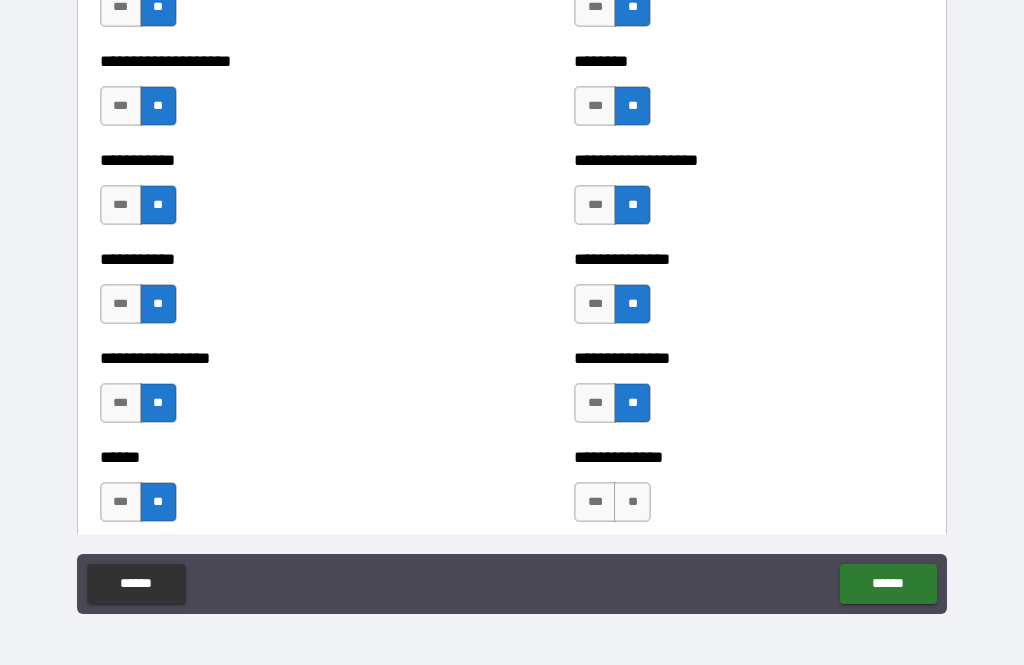 click on "**" at bounding box center [632, 502] 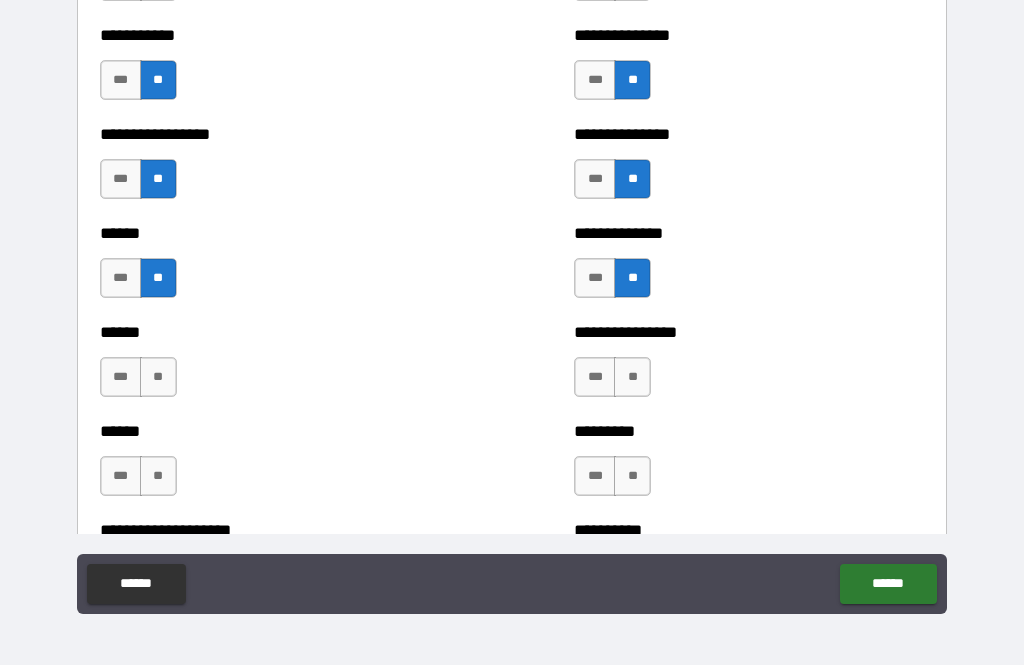 scroll, scrollTop: 2878, scrollLeft: 0, axis: vertical 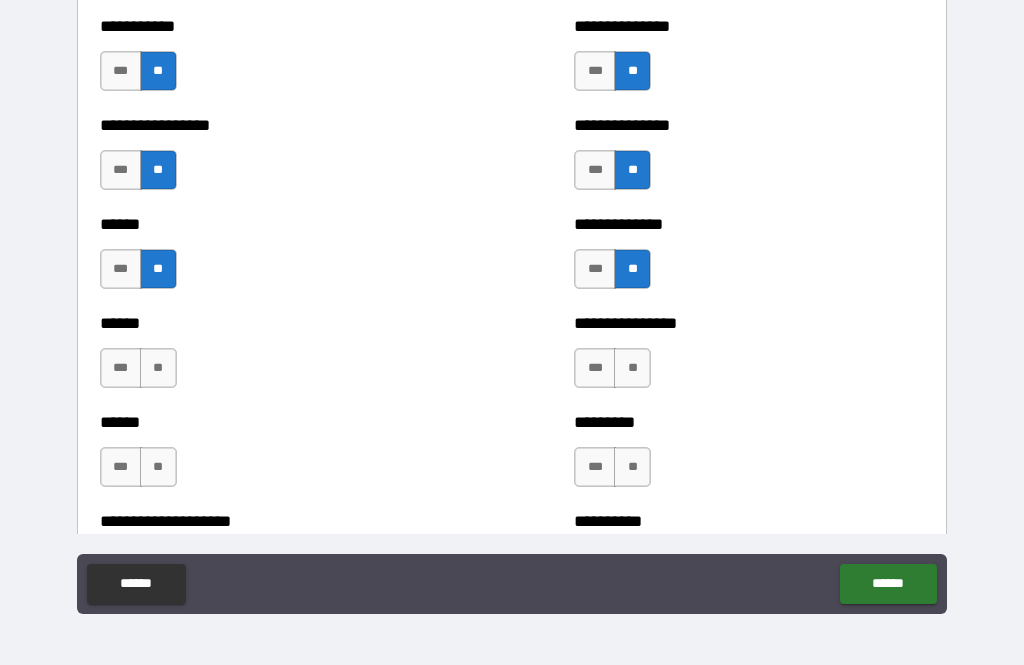click on "**" at bounding box center [632, 368] 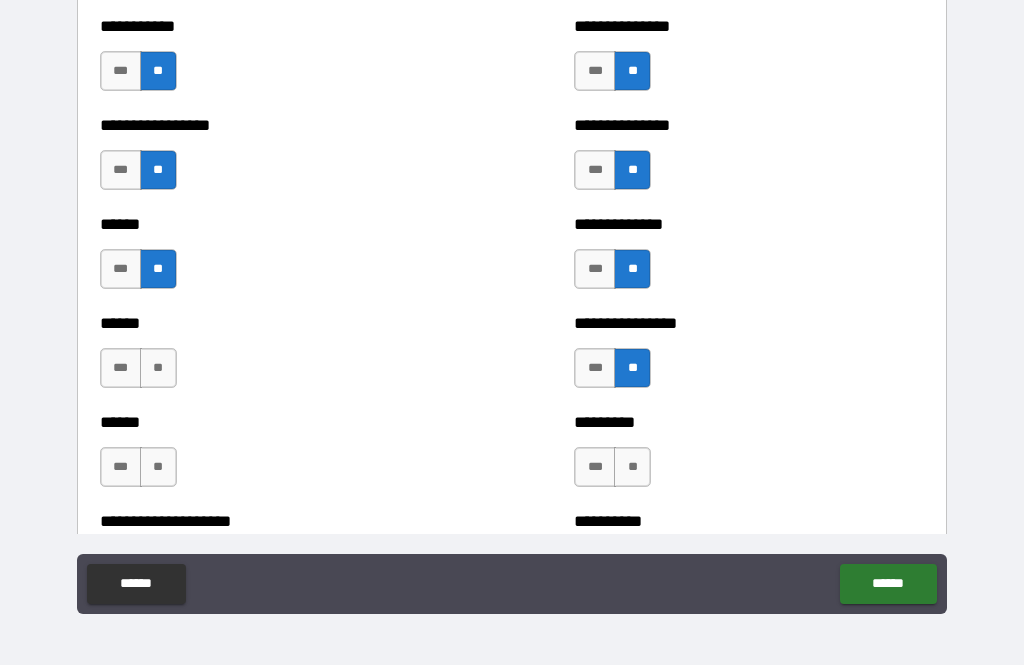 click on "**" at bounding box center (632, 467) 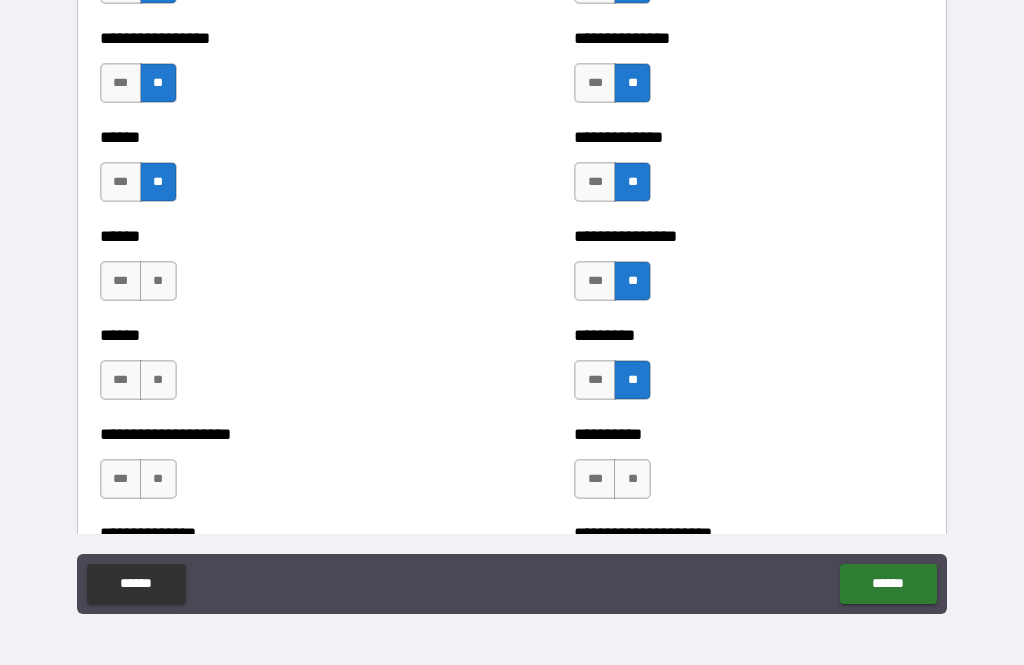 scroll, scrollTop: 3009, scrollLeft: 0, axis: vertical 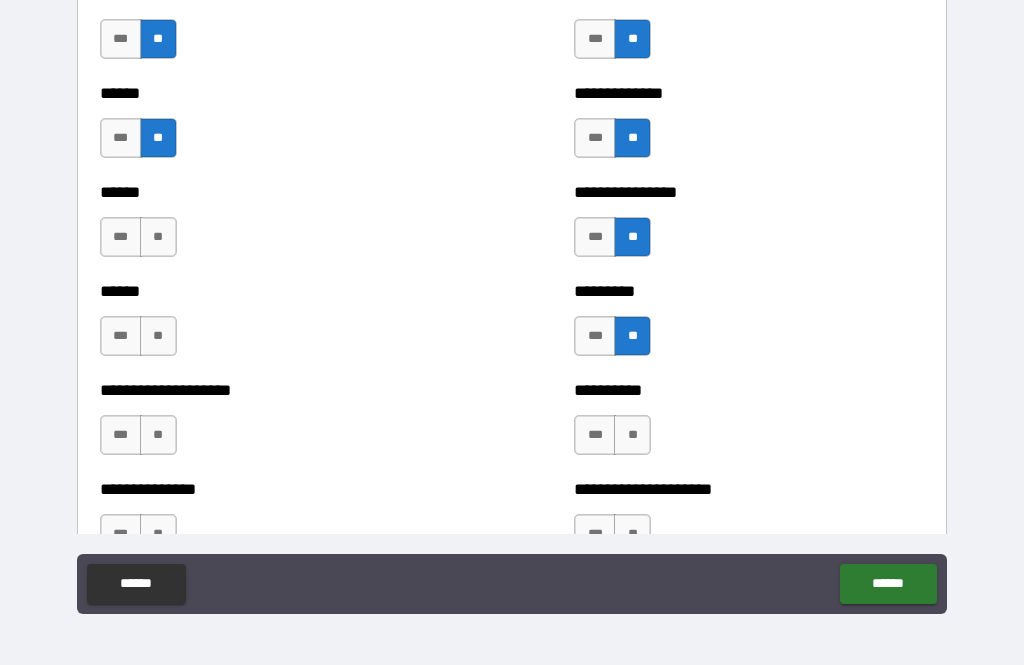 click on "**" at bounding box center [158, 237] 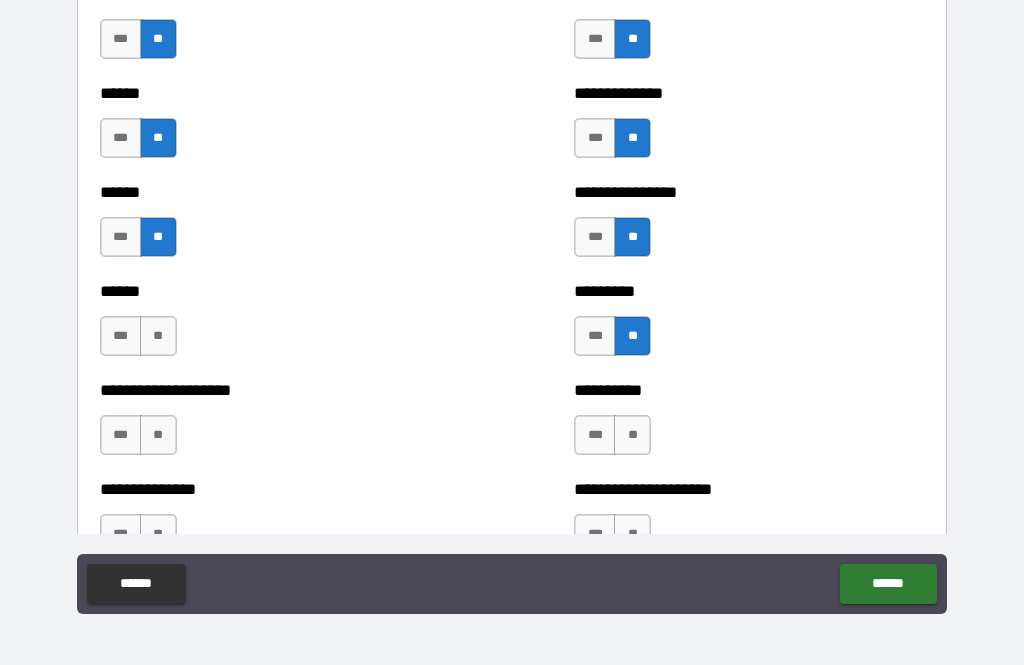 click on "**" at bounding box center (158, 336) 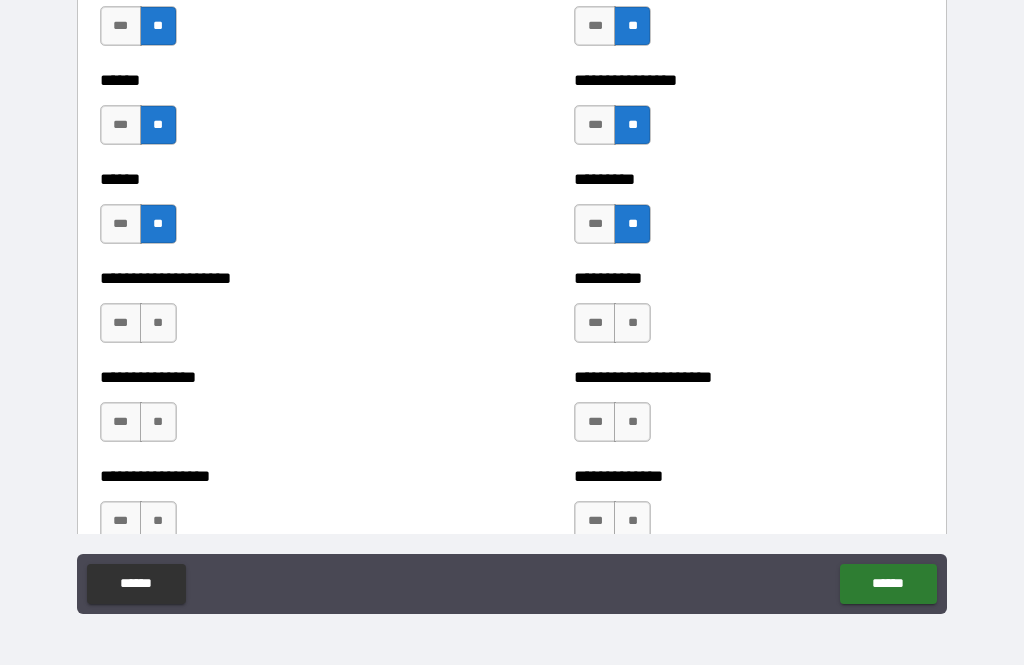 scroll, scrollTop: 3123, scrollLeft: 0, axis: vertical 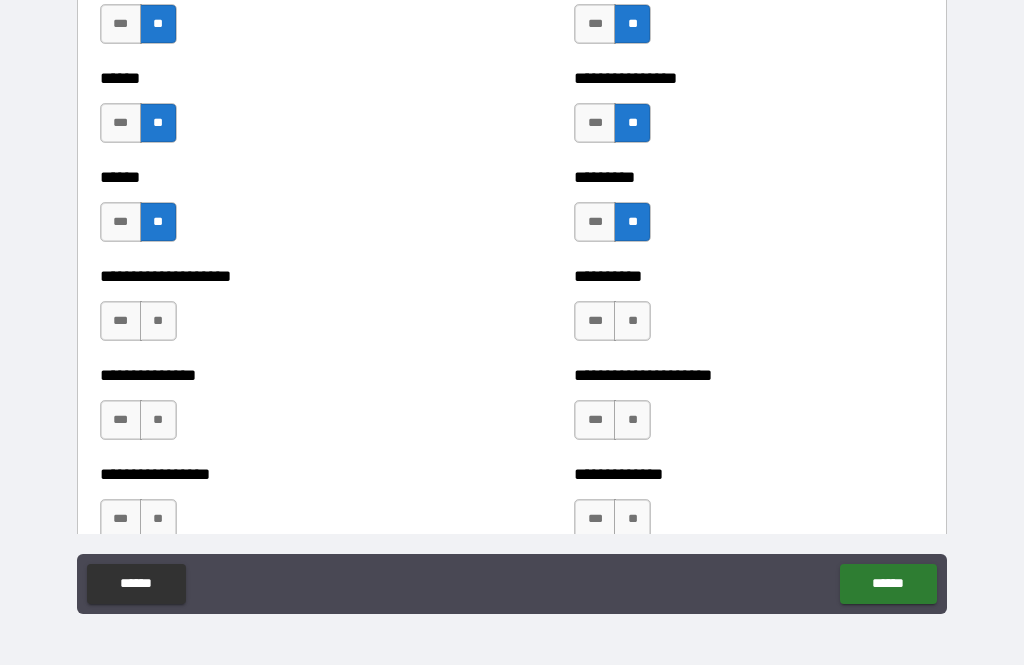 click on "**" at bounding box center (158, 321) 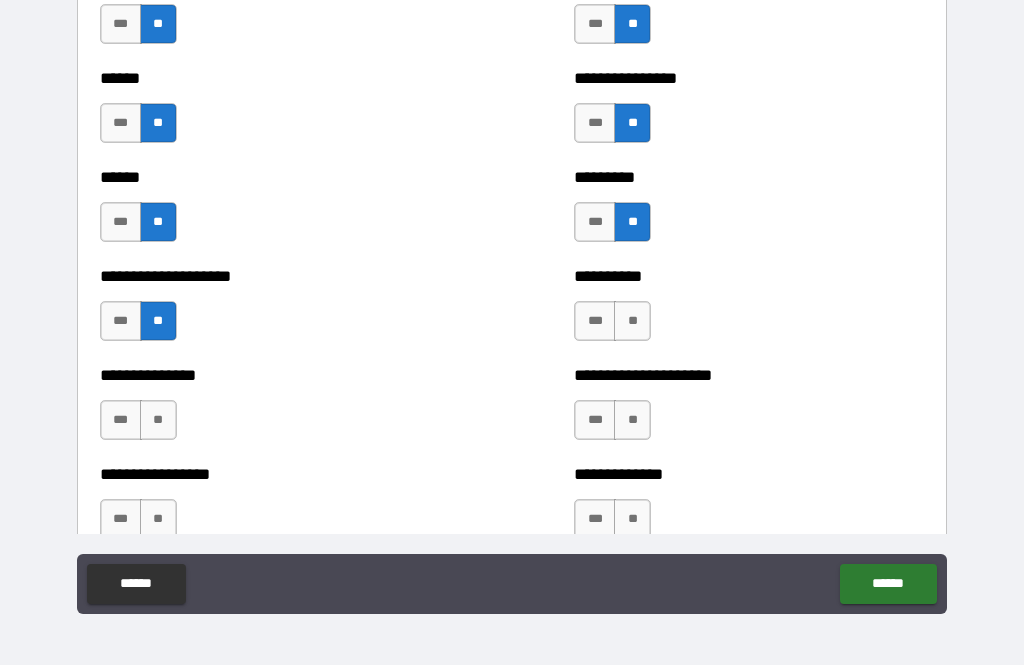 click on "**" at bounding box center (158, 420) 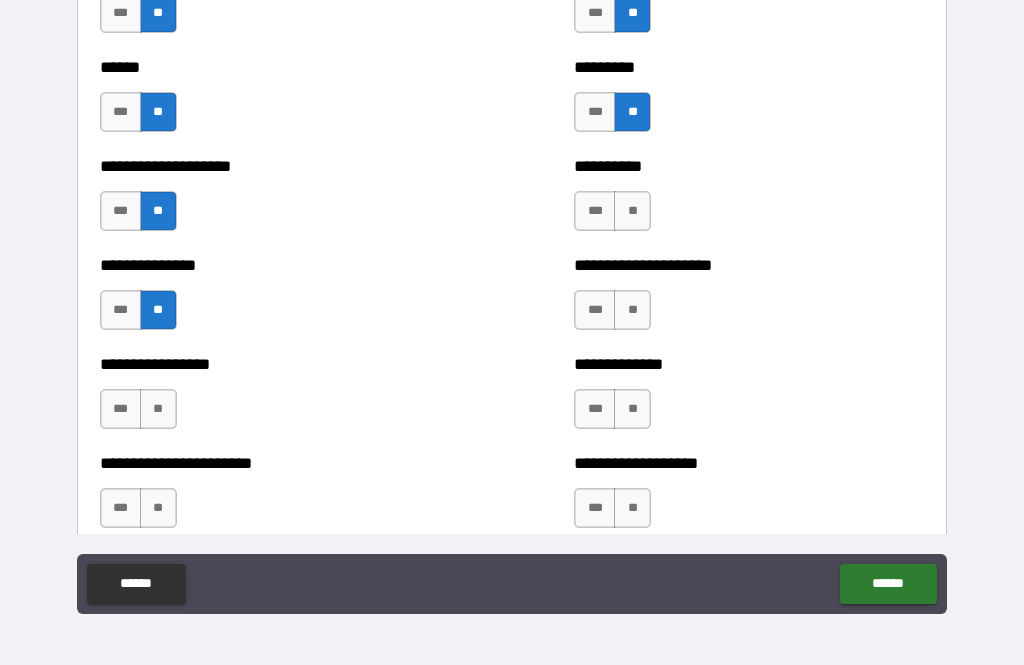 scroll, scrollTop: 3240, scrollLeft: 0, axis: vertical 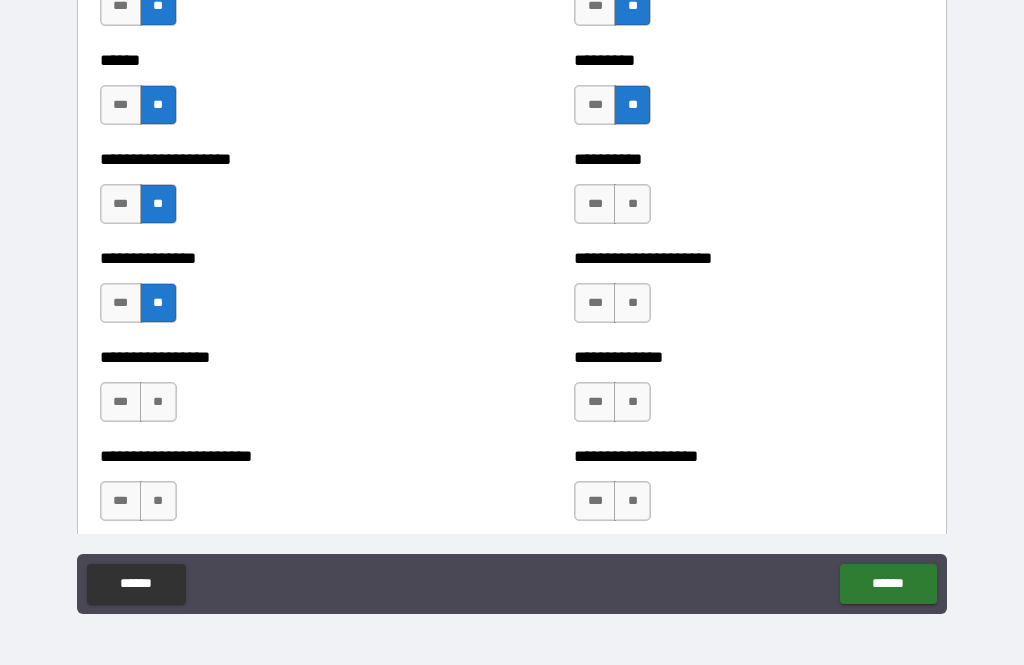 click on "**" at bounding box center [158, 402] 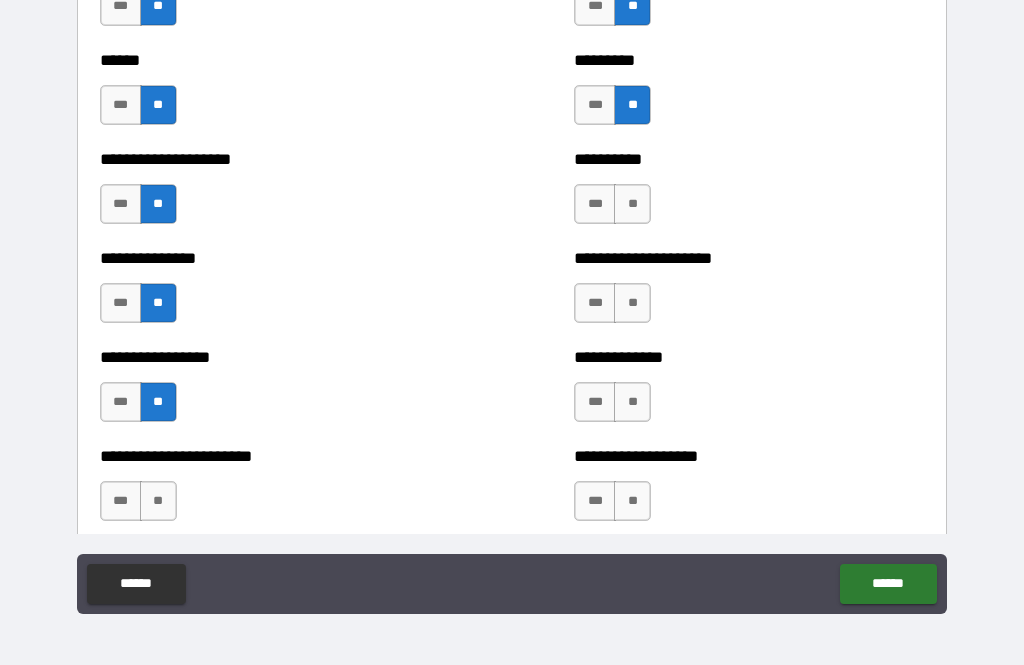 click on "**" at bounding box center (158, 501) 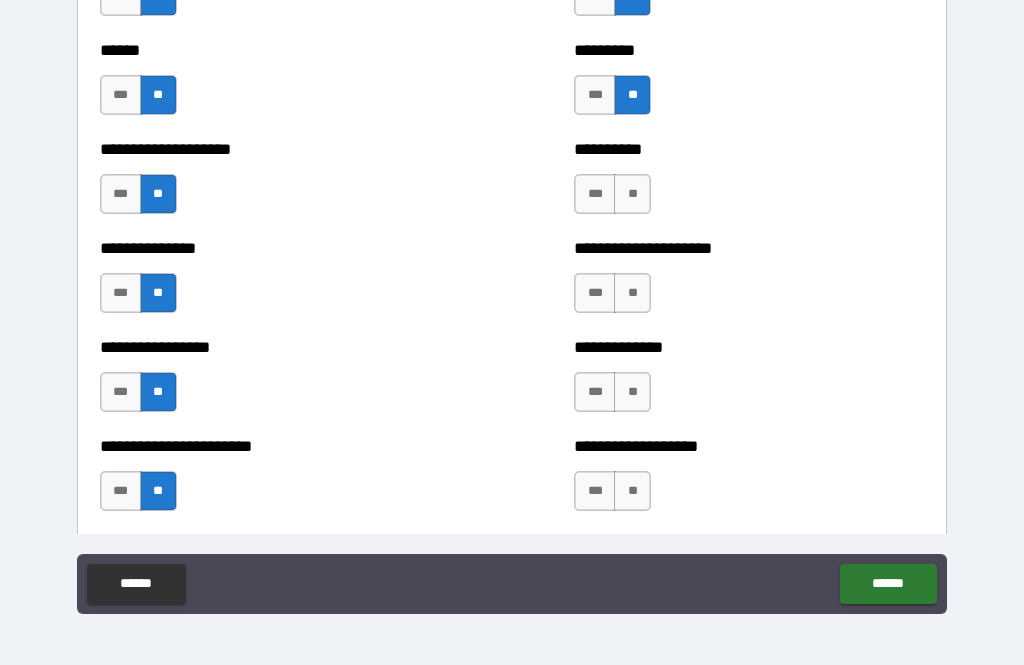 scroll, scrollTop: 3252, scrollLeft: 0, axis: vertical 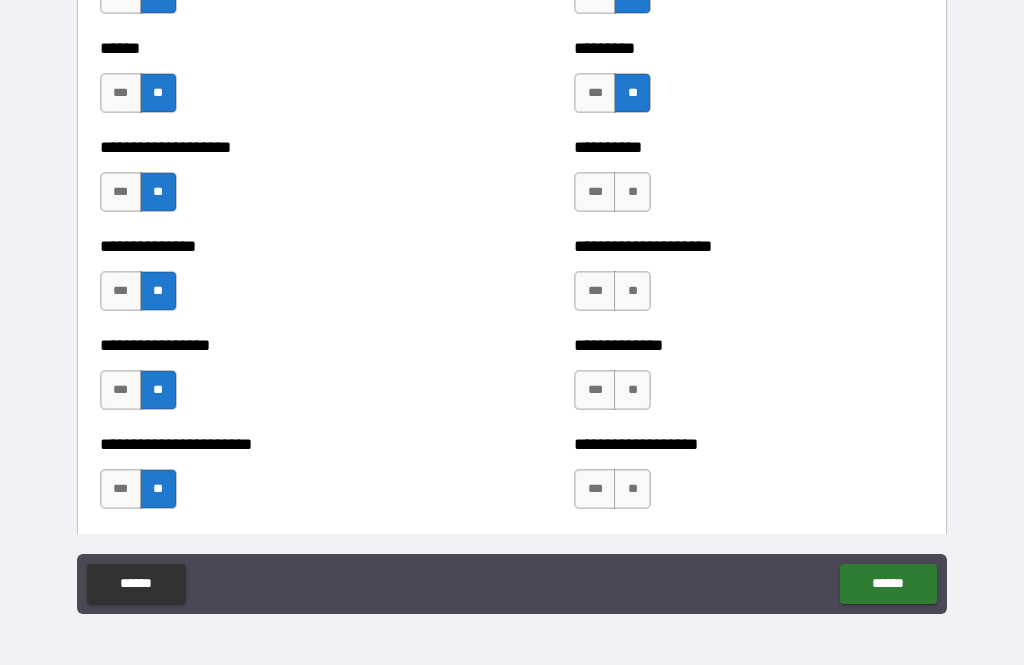 click on "**" at bounding box center (632, 192) 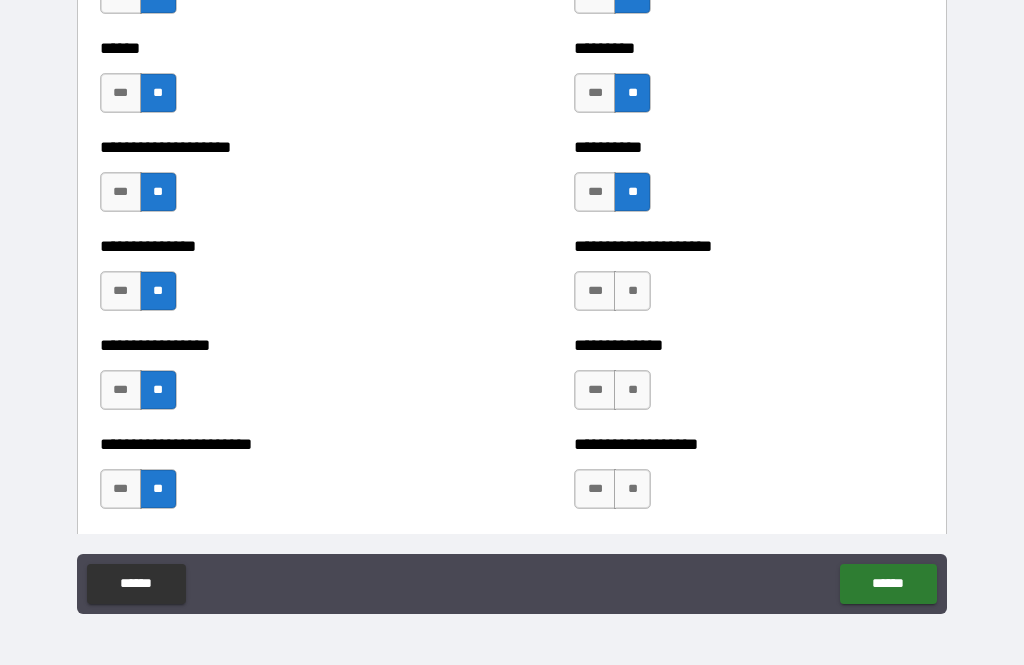 click on "**" at bounding box center (632, 291) 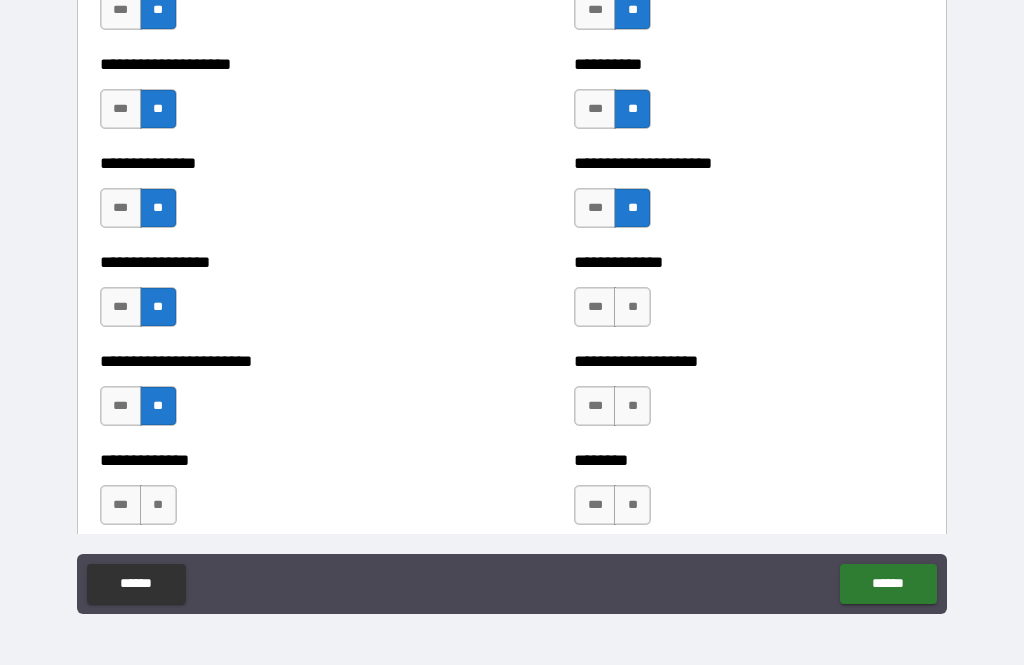 scroll, scrollTop: 3350, scrollLeft: 0, axis: vertical 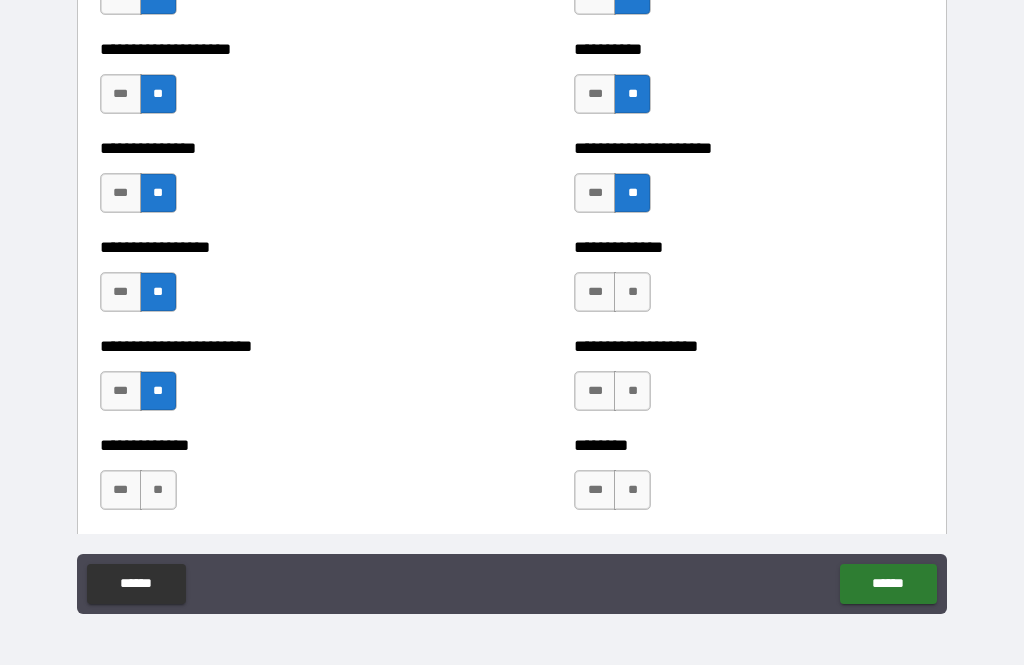 click on "**" at bounding box center (632, 292) 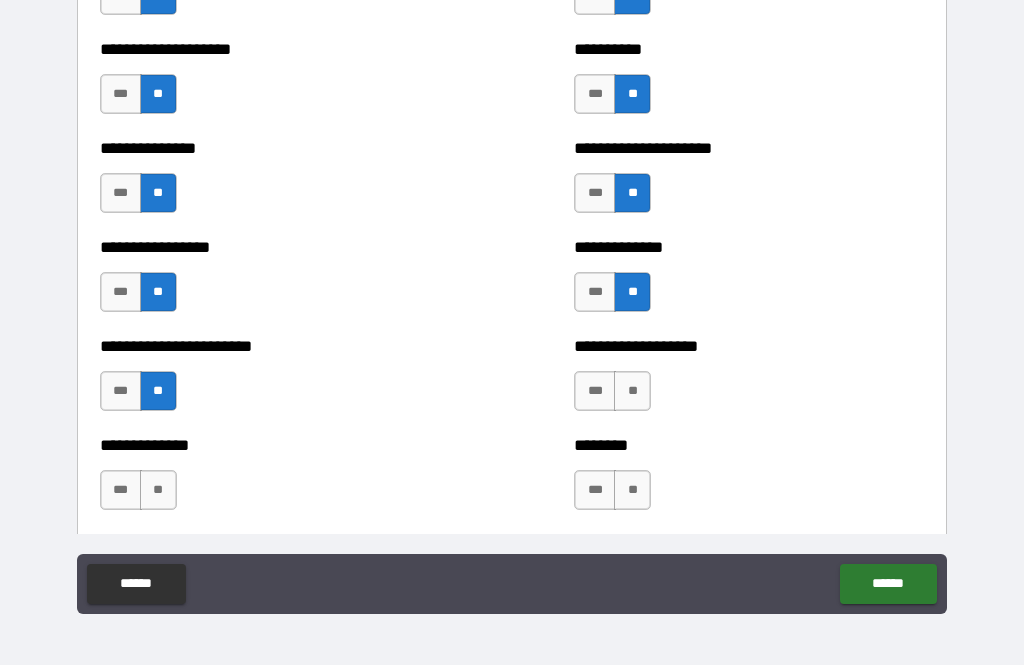 click on "**" at bounding box center [632, 391] 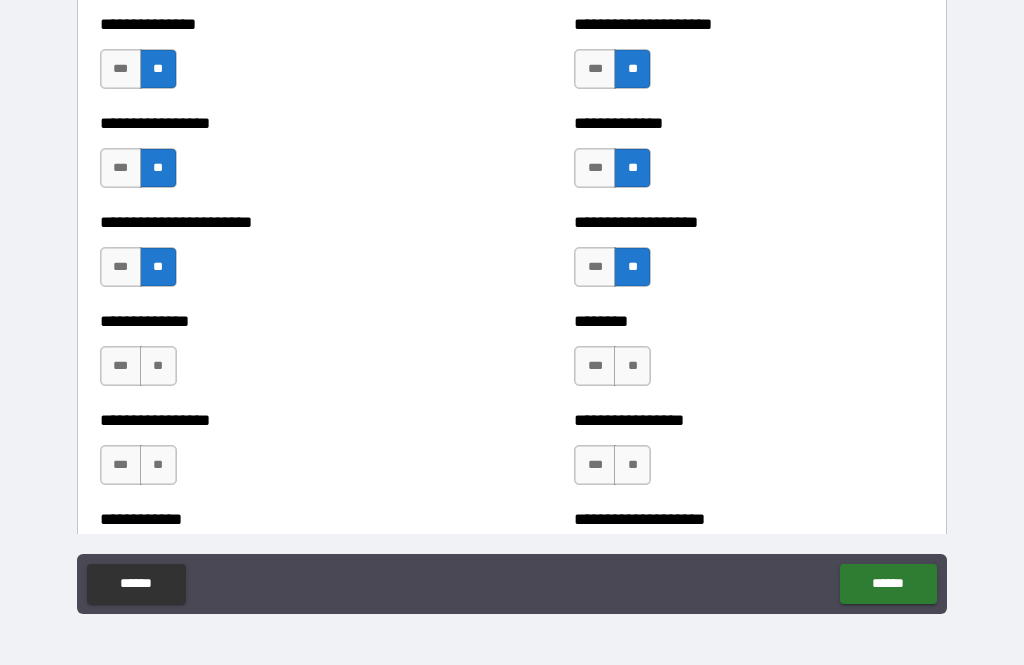 scroll, scrollTop: 3480, scrollLeft: 0, axis: vertical 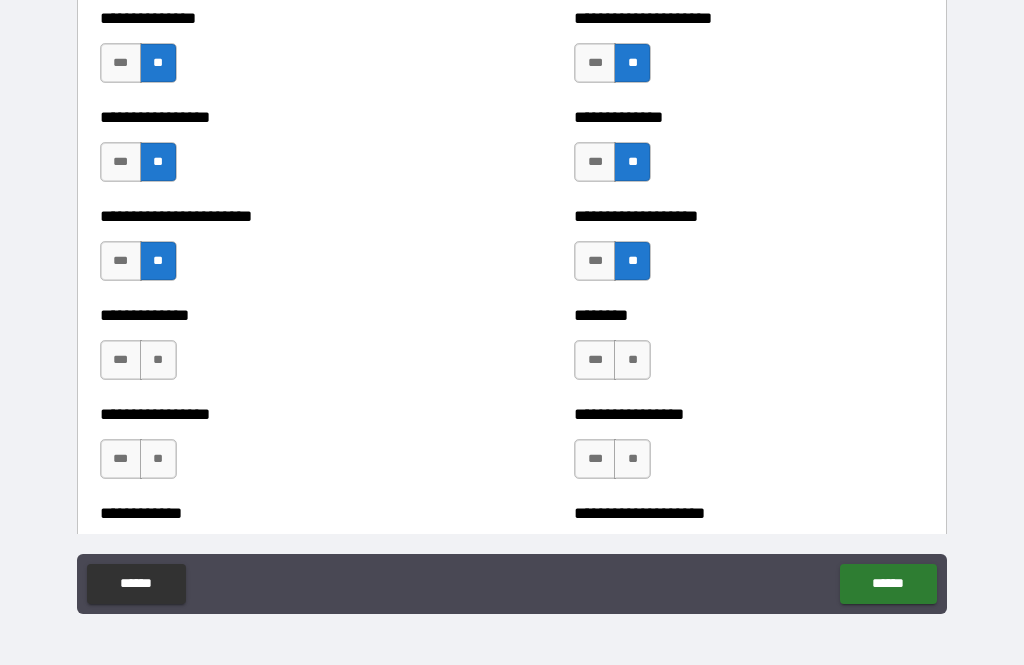 click on "**" at bounding box center (632, 360) 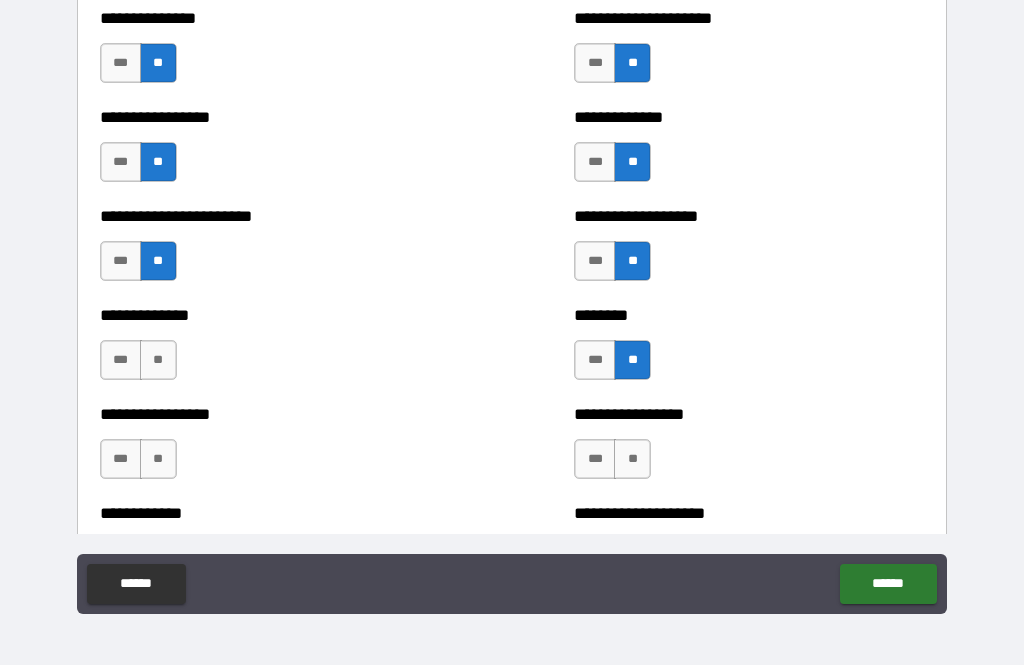 click on "**" at bounding box center (632, 459) 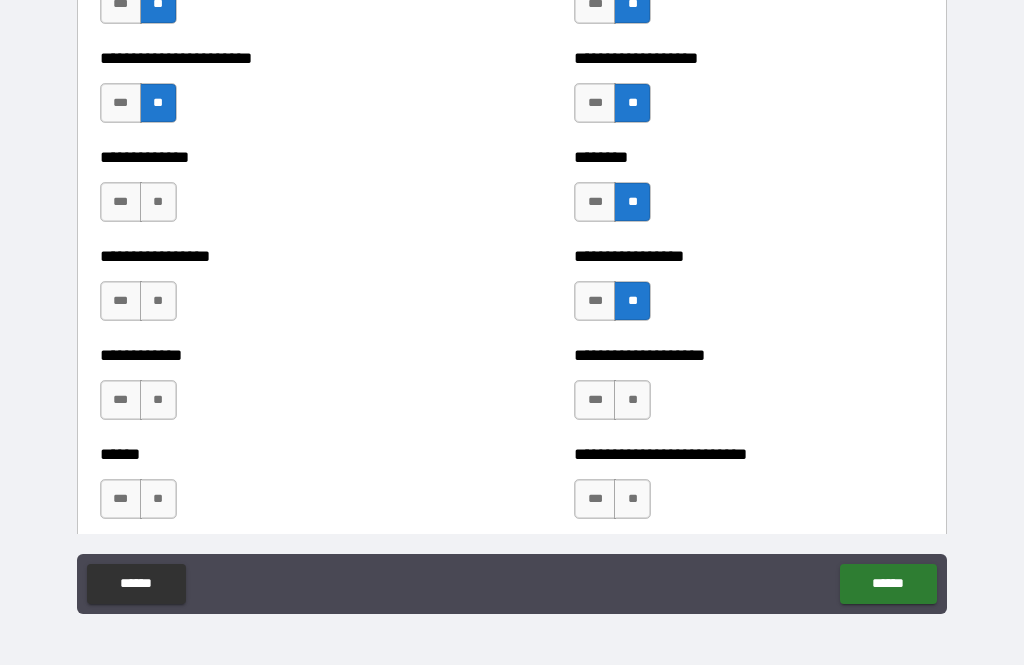 scroll, scrollTop: 3653, scrollLeft: 0, axis: vertical 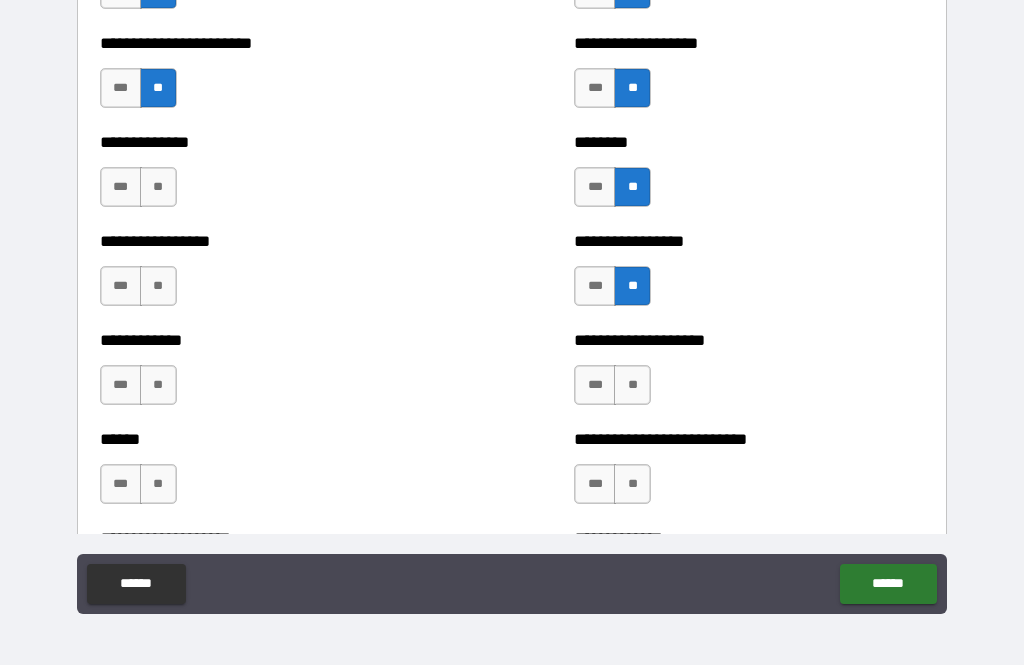 click on "**" at bounding box center (632, 385) 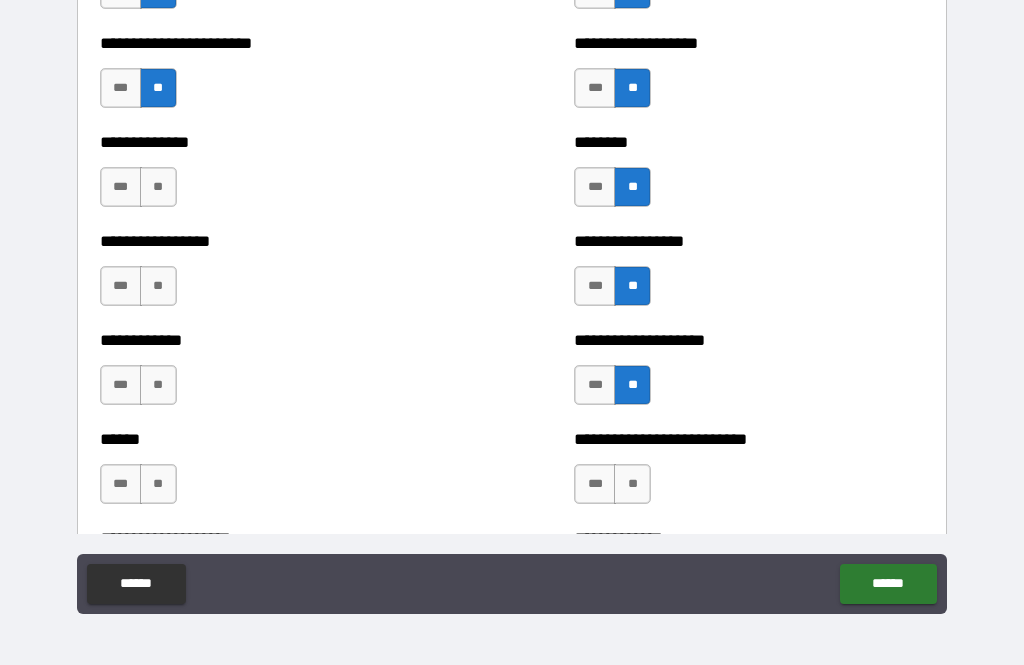 click on "**" at bounding box center (632, 484) 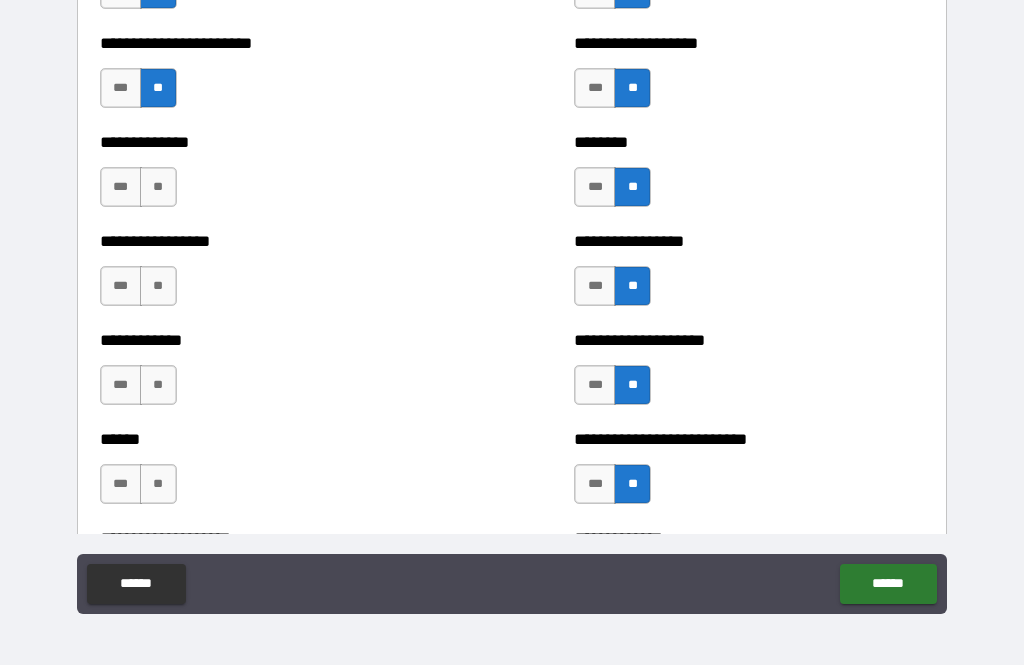 click on "**" at bounding box center (158, 385) 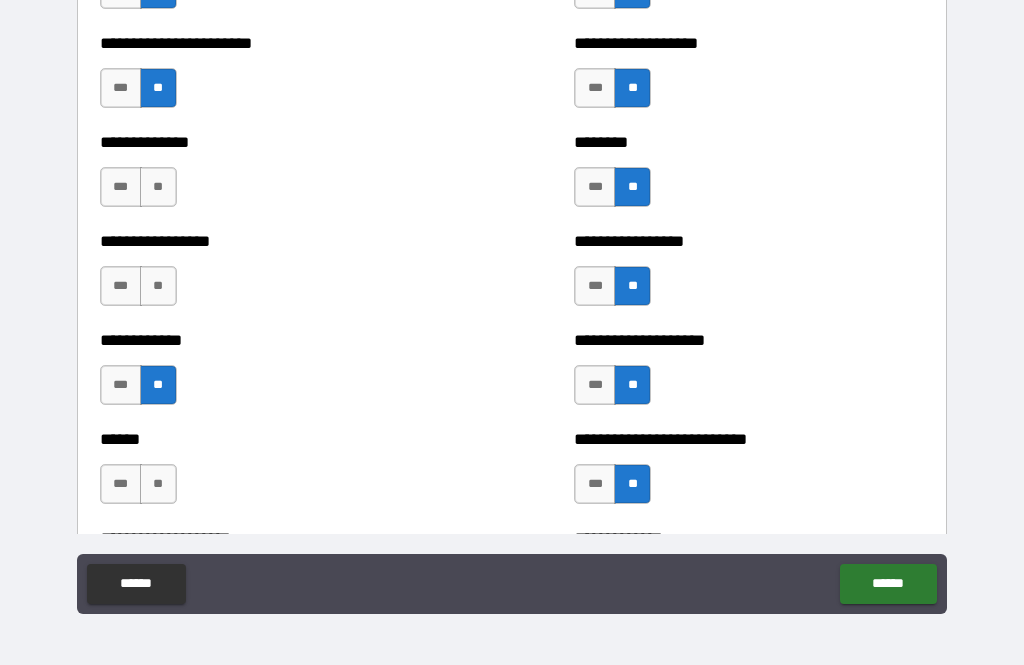 click on "**" at bounding box center (158, 286) 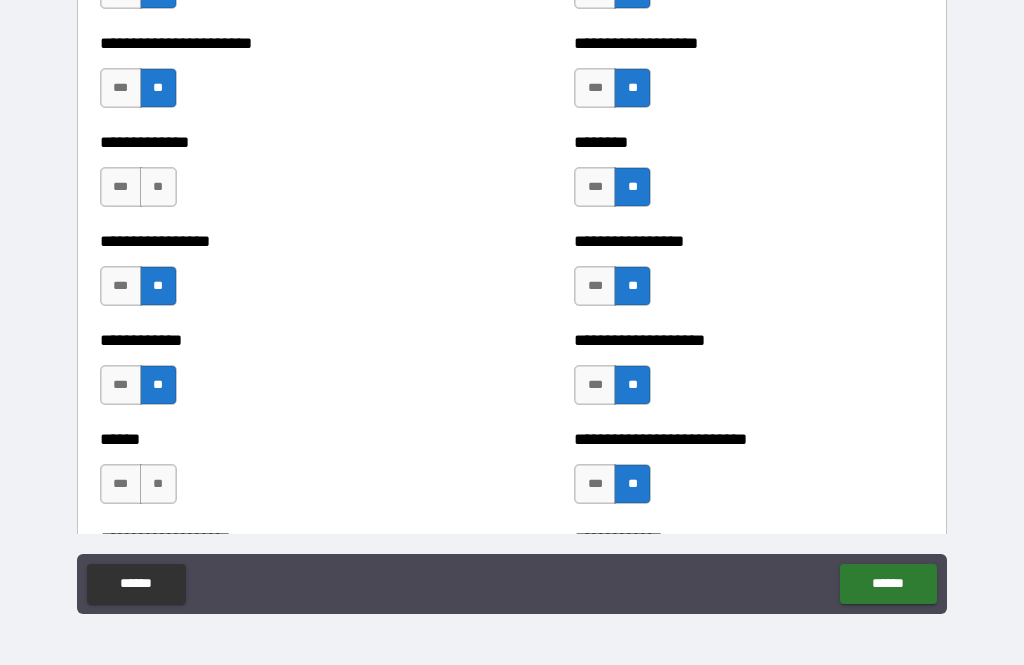 click on "**" at bounding box center [158, 187] 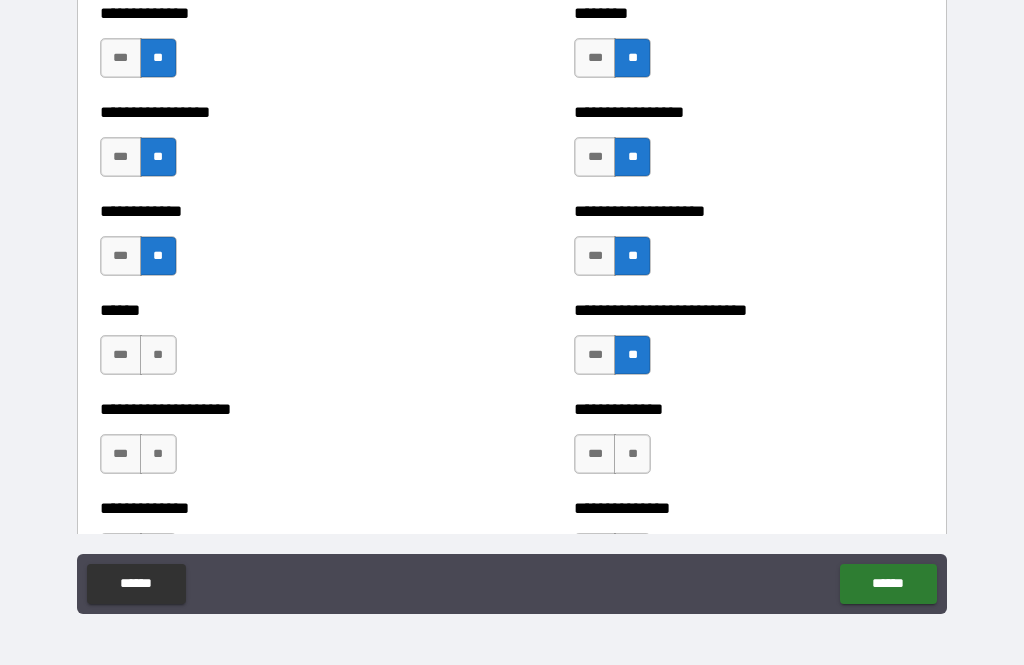 scroll, scrollTop: 3792, scrollLeft: 0, axis: vertical 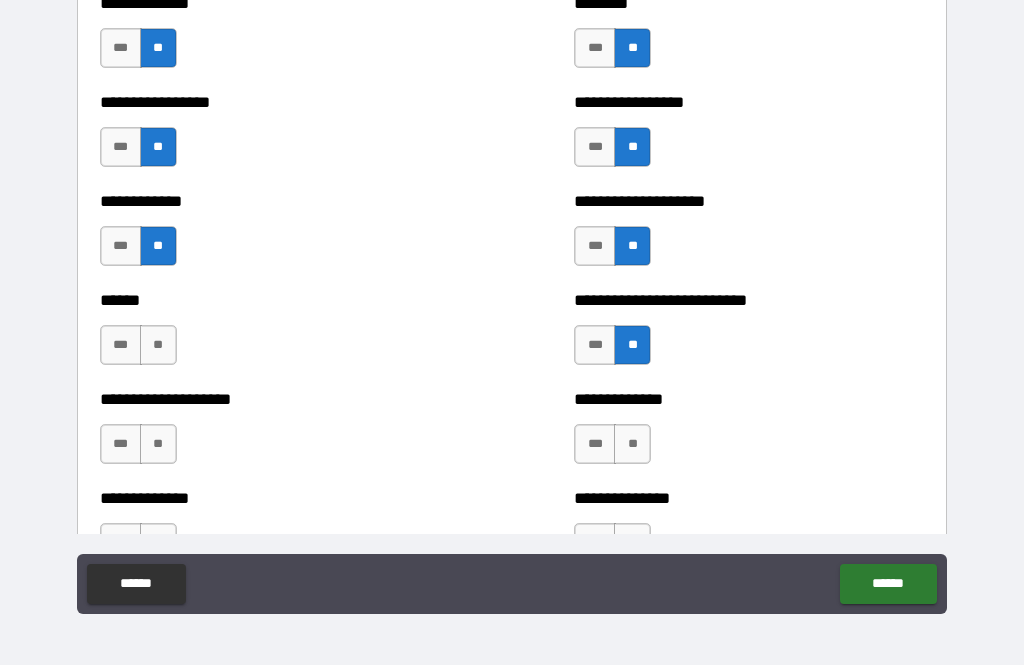 click on "**" at bounding box center (158, 345) 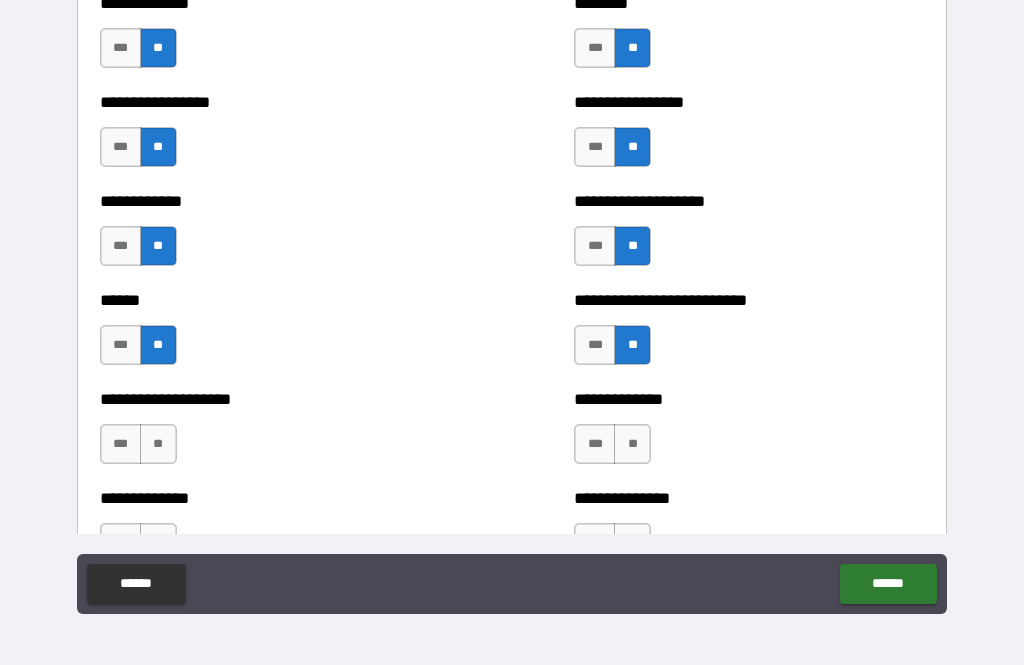 click on "**" at bounding box center (158, 444) 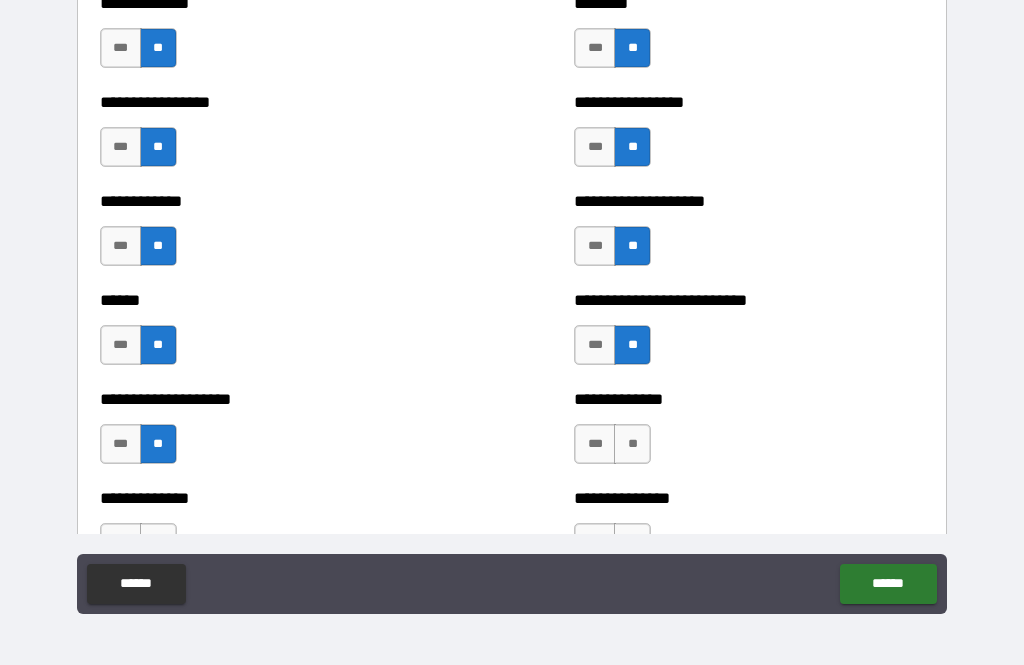 click on "**" at bounding box center (632, 444) 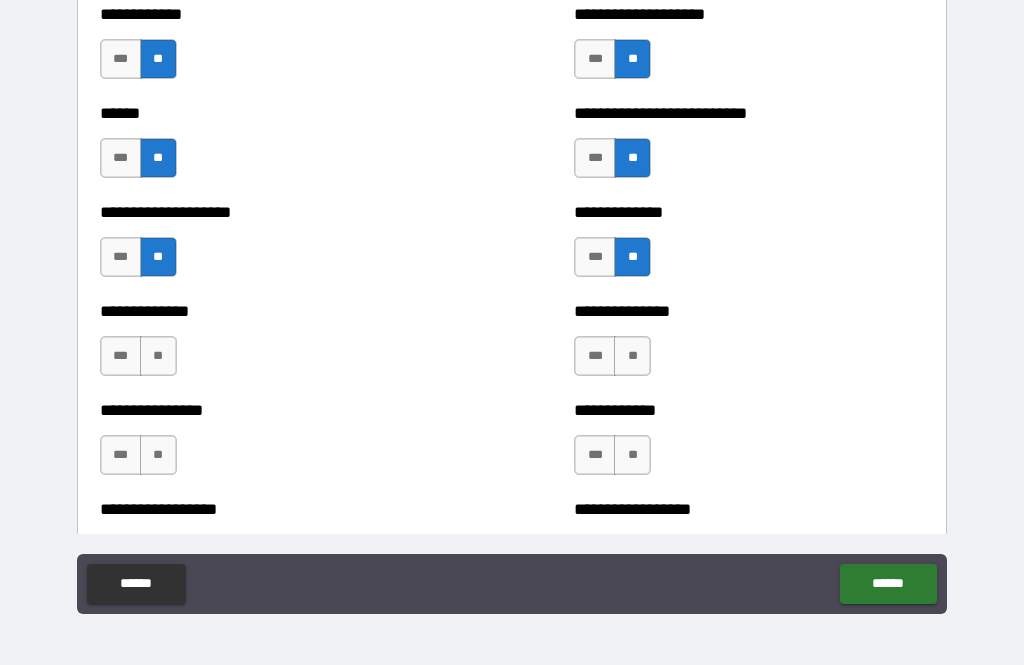 scroll, scrollTop: 3996, scrollLeft: 0, axis: vertical 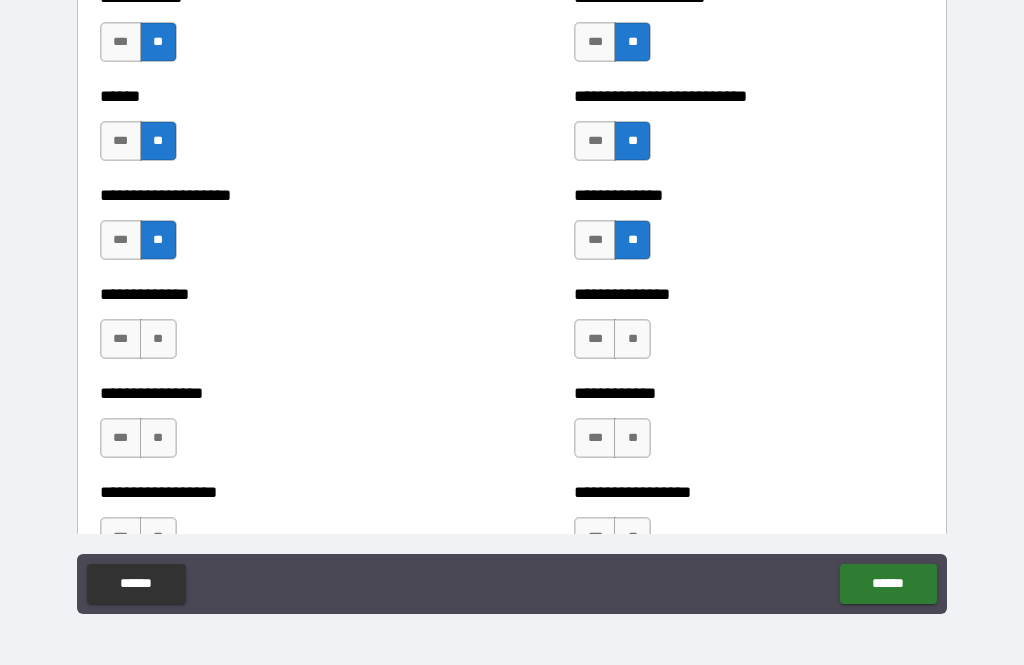 click on "**" at bounding box center [632, 339] 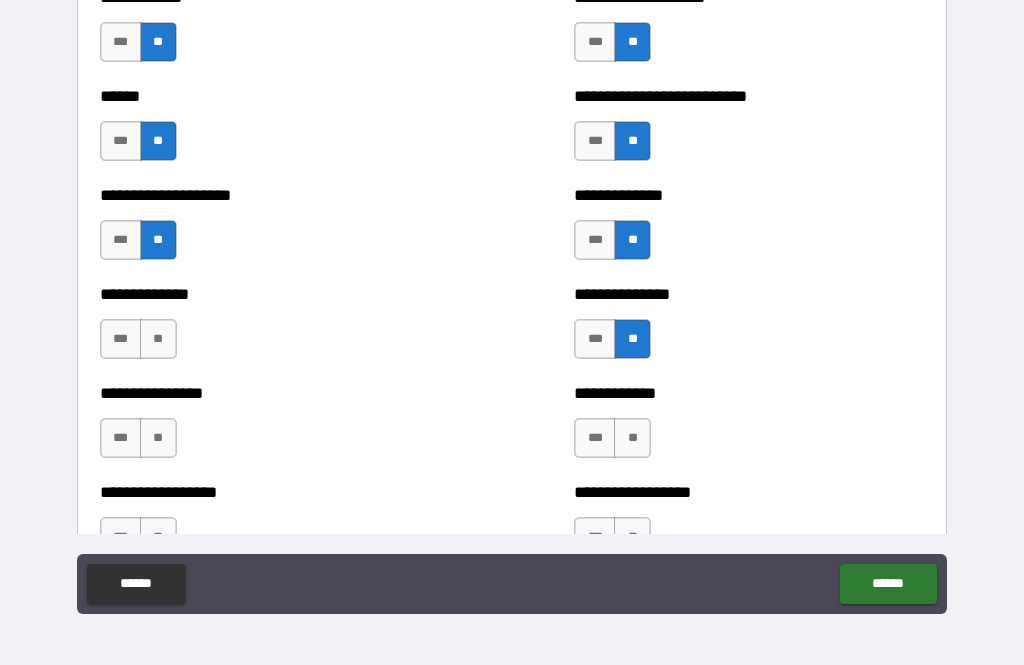 click on "**" at bounding box center (632, 438) 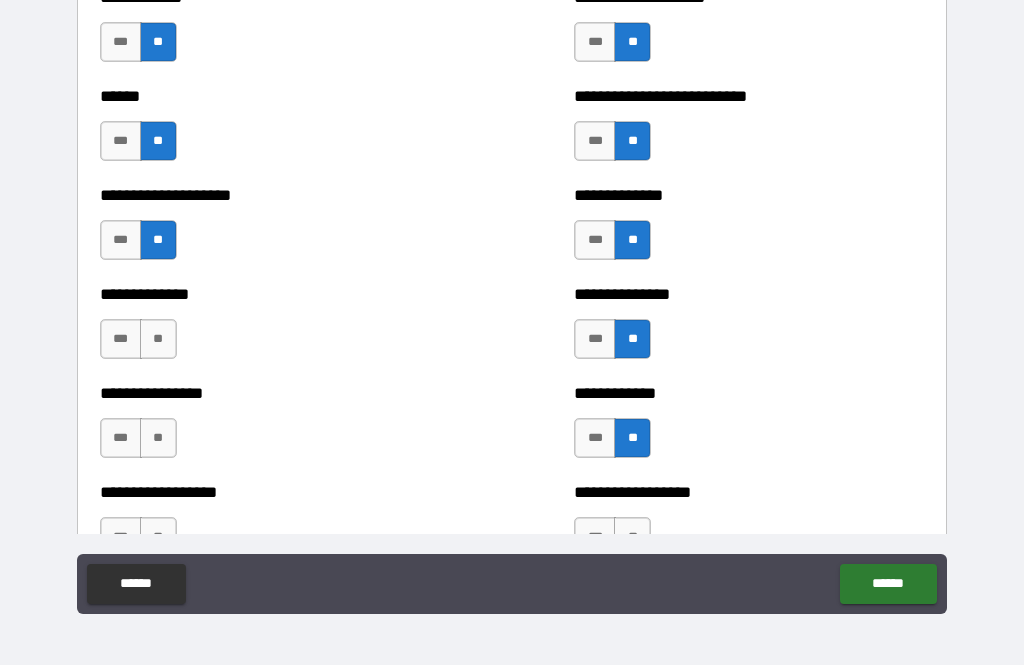 click on "**" at bounding box center [158, 339] 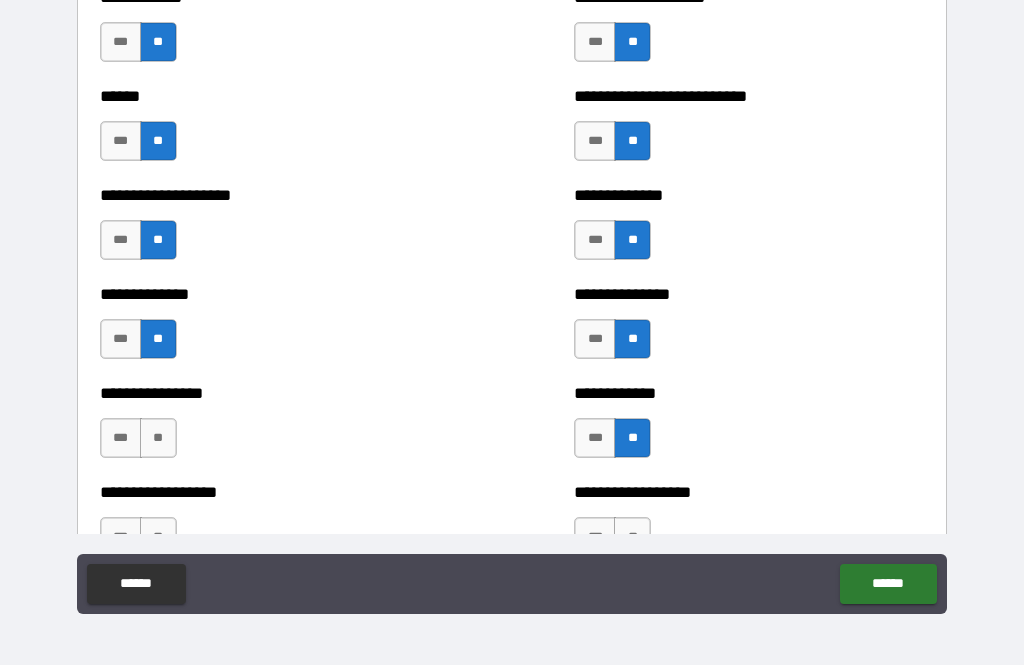 click on "**" at bounding box center (158, 438) 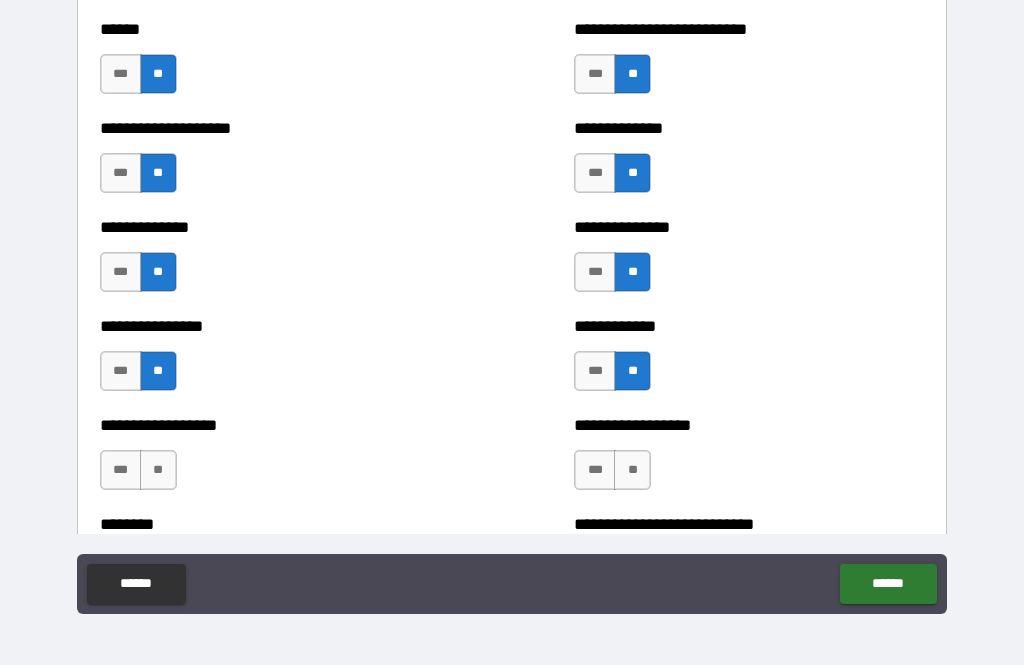 scroll, scrollTop: 4113, scrollLeft: 0, axis: vertical 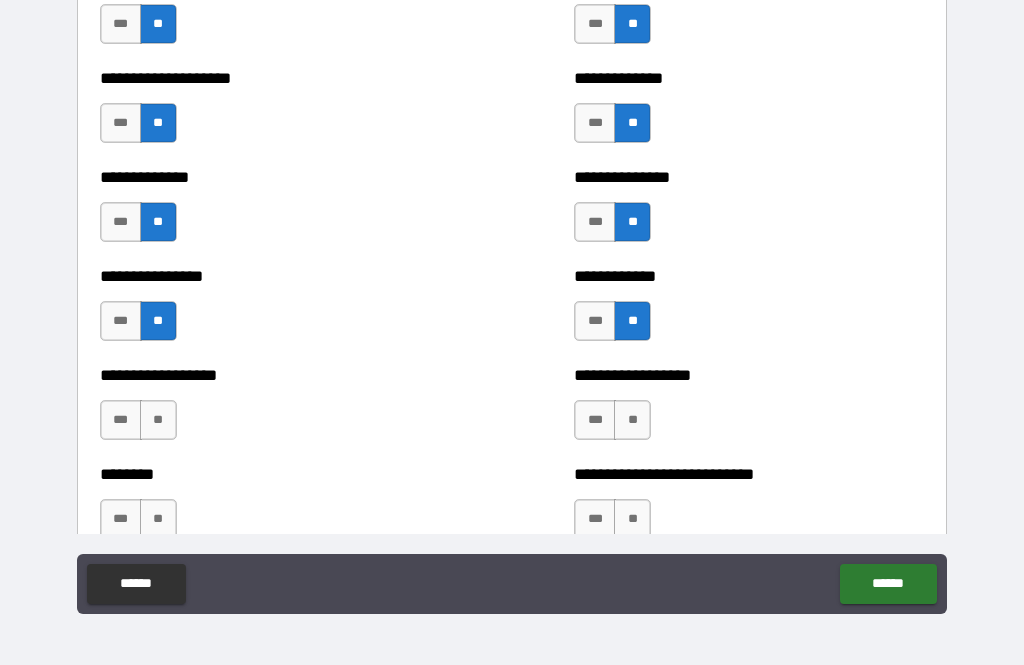 click on "**" at bounding box center [158, 420] 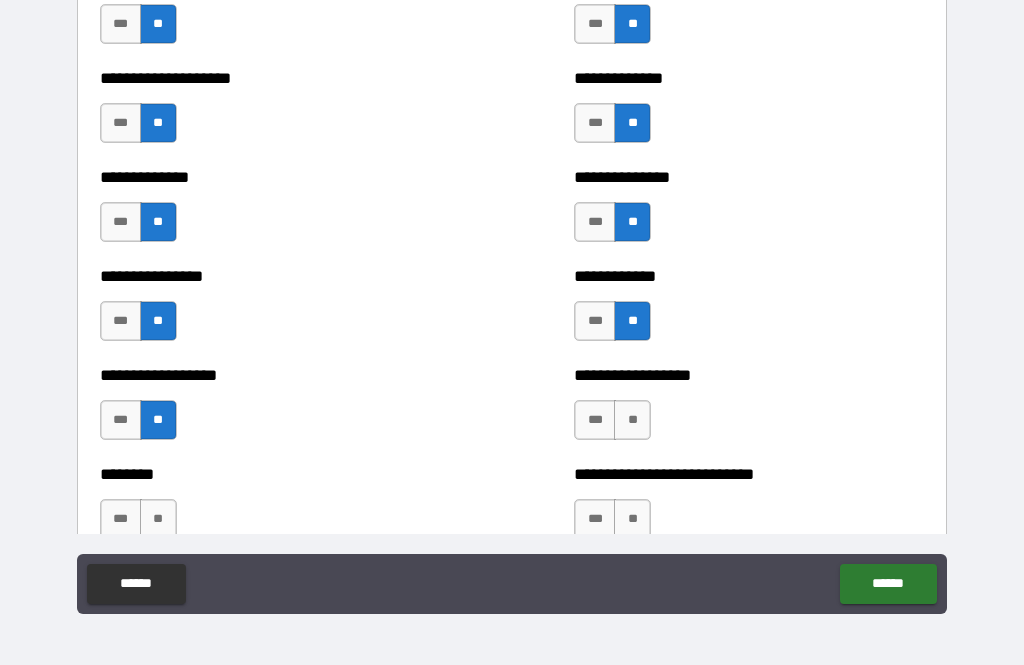 click on "**" at bounding box center (158, 519) 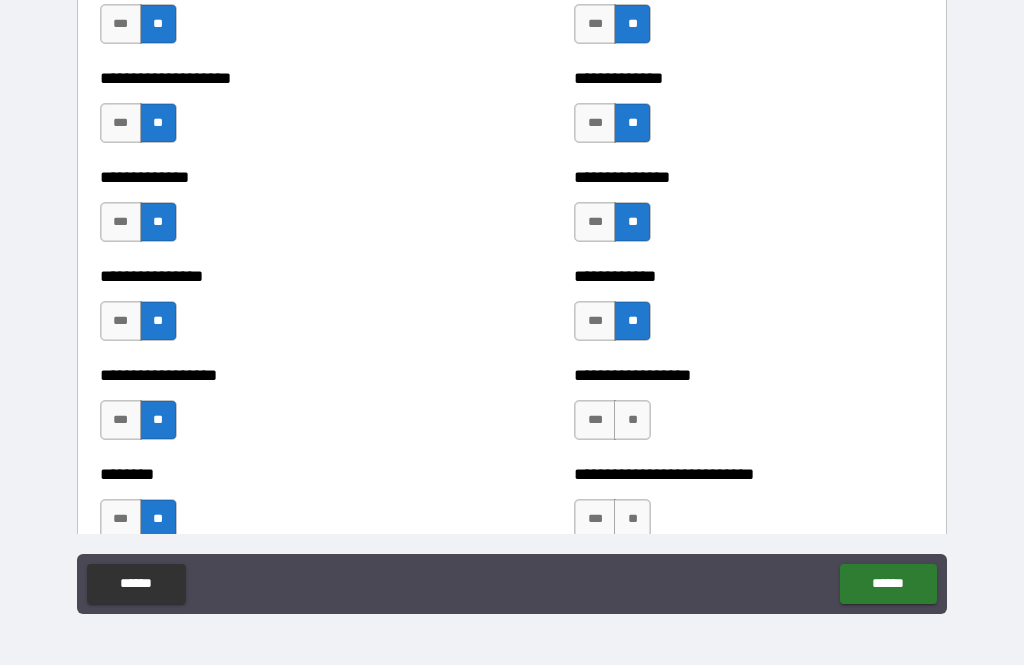 click on "**" at bounding box center (632, 420) 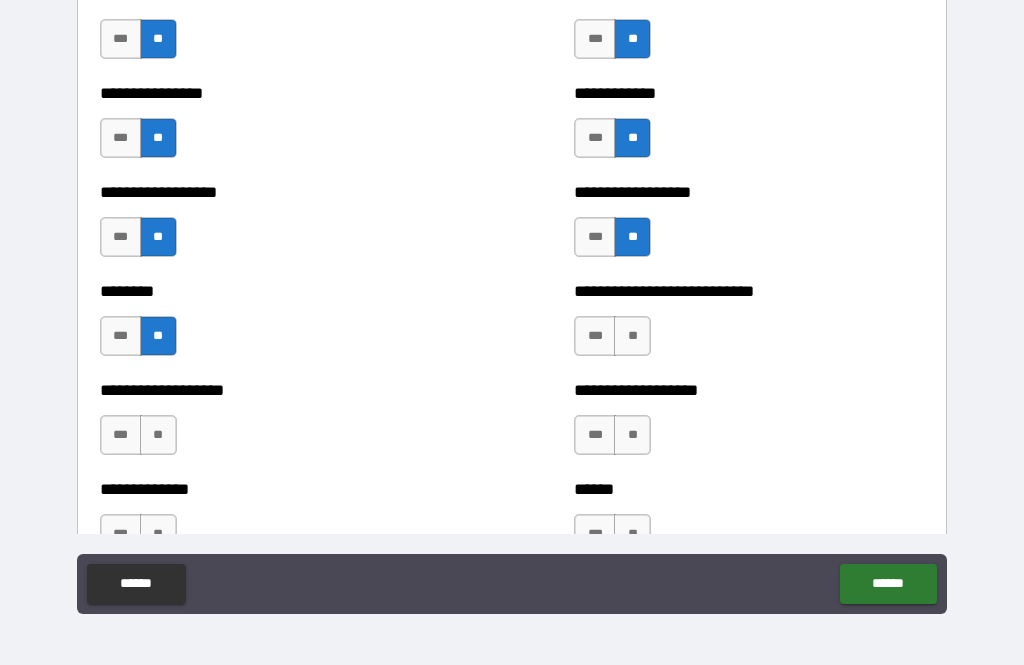 scroll, scrollTop: 4296, scrollLeft: 0, axis: vertical 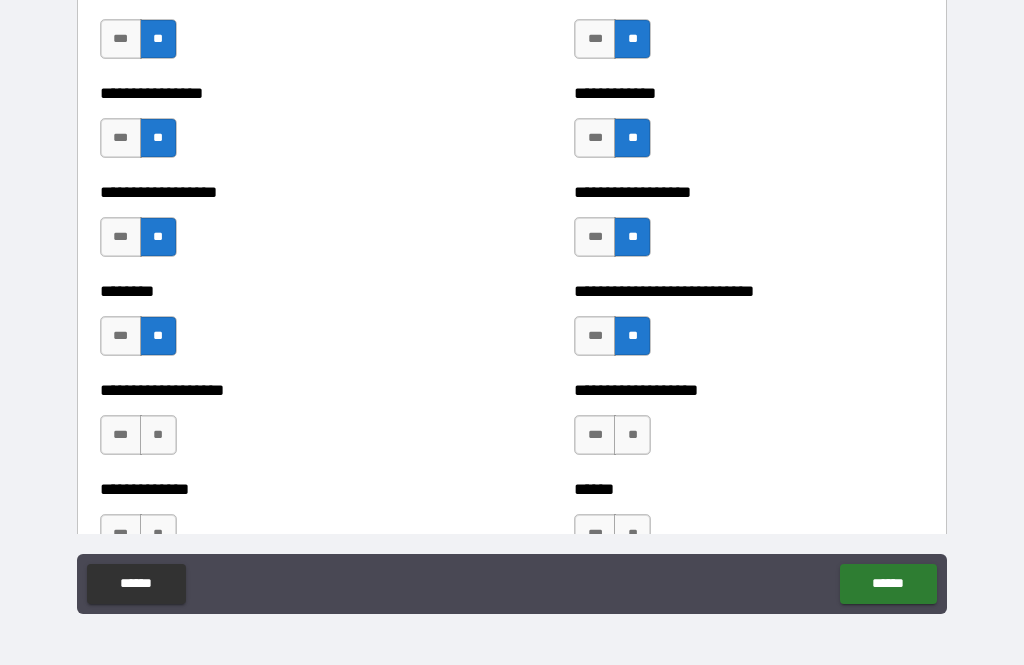 click on "**" at bounding box center (632, 435) 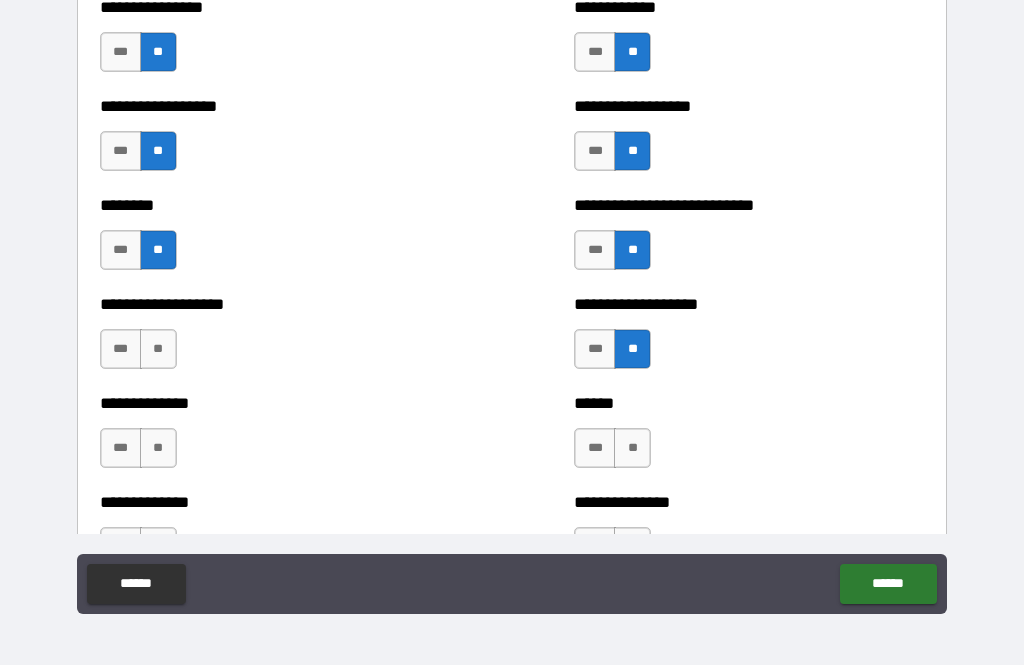 scroll, scrollTop: 4382, scrollLeft: 0, axis: vertical 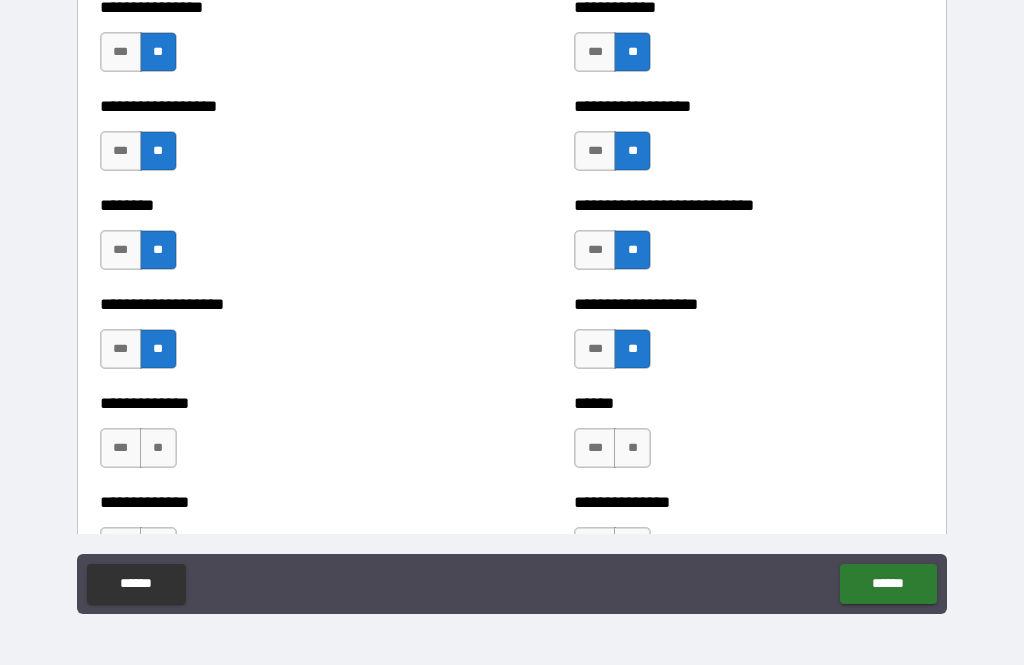 click on "**" at bounding box center [158, 448] 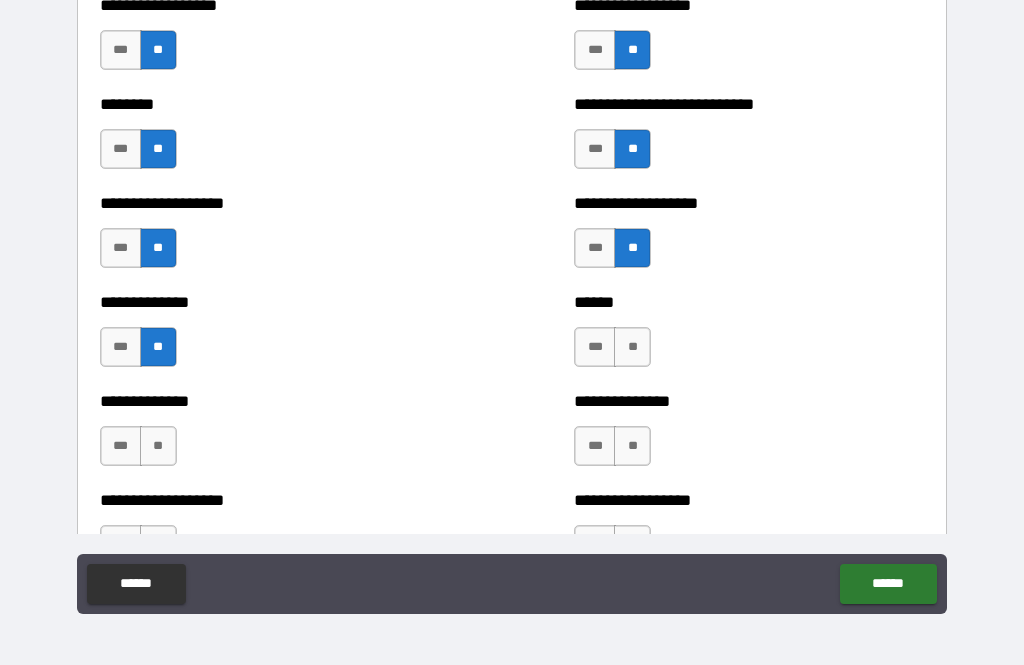 scroll, scrollTop: 4527, scrollLeft: 0, axis: vertical 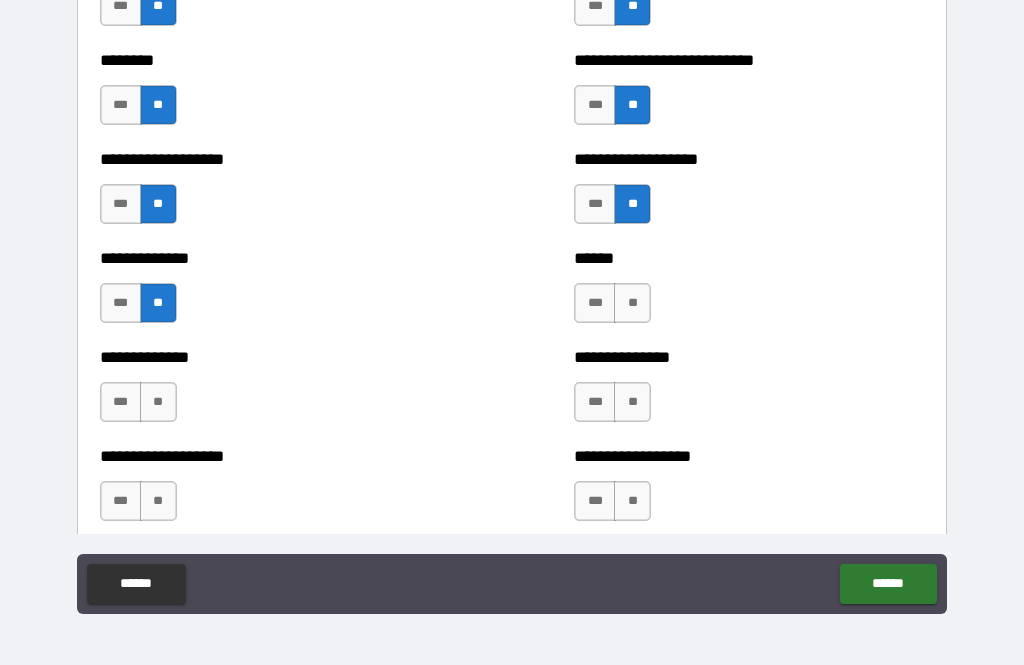 click on "**" at bounding box center (158, 402) 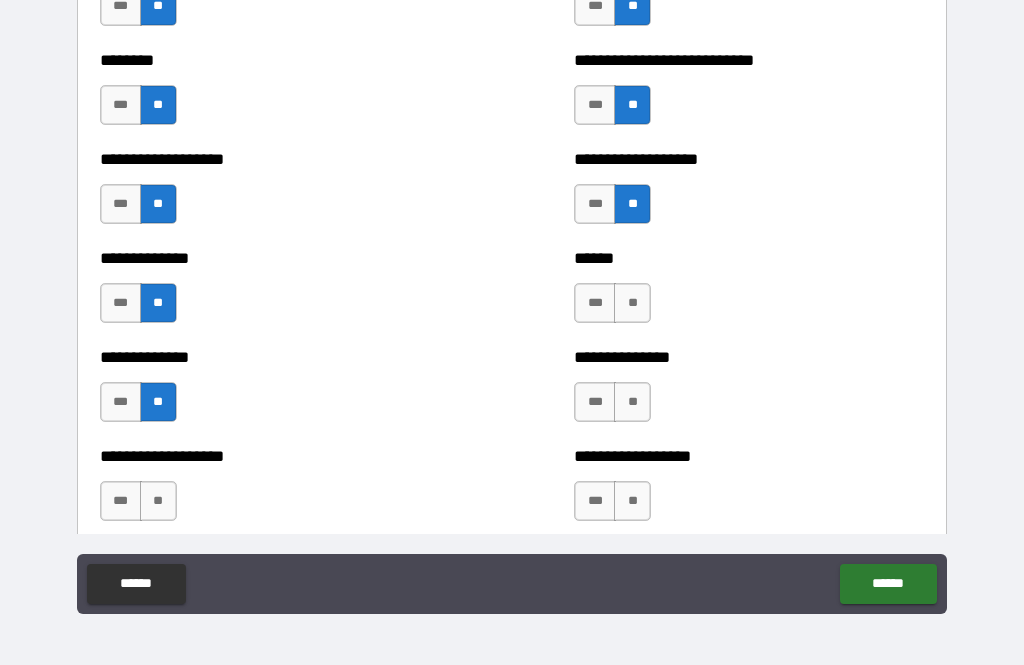 click on "**" at bounding box center (158, 501) 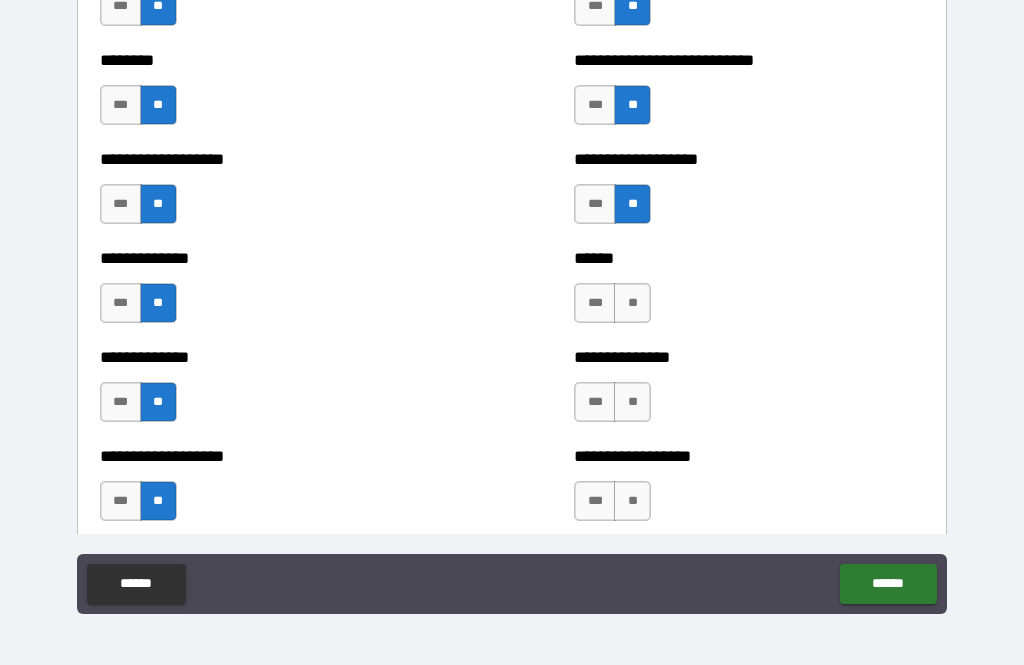 click on "**" at bounding box center (632, 303) 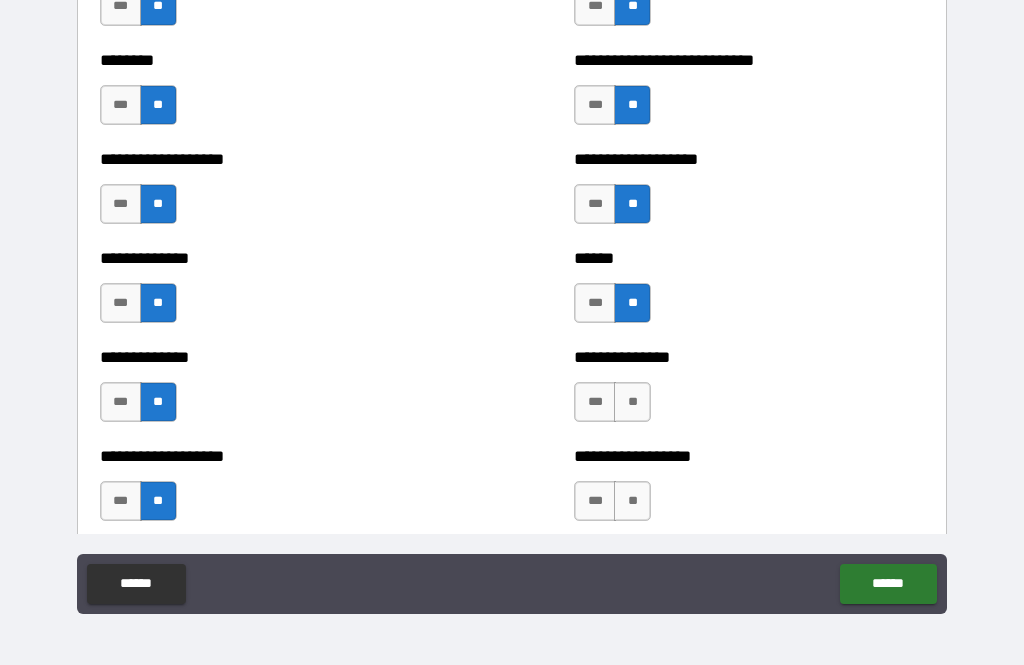 click on "**" at bounding box center (632, 402) 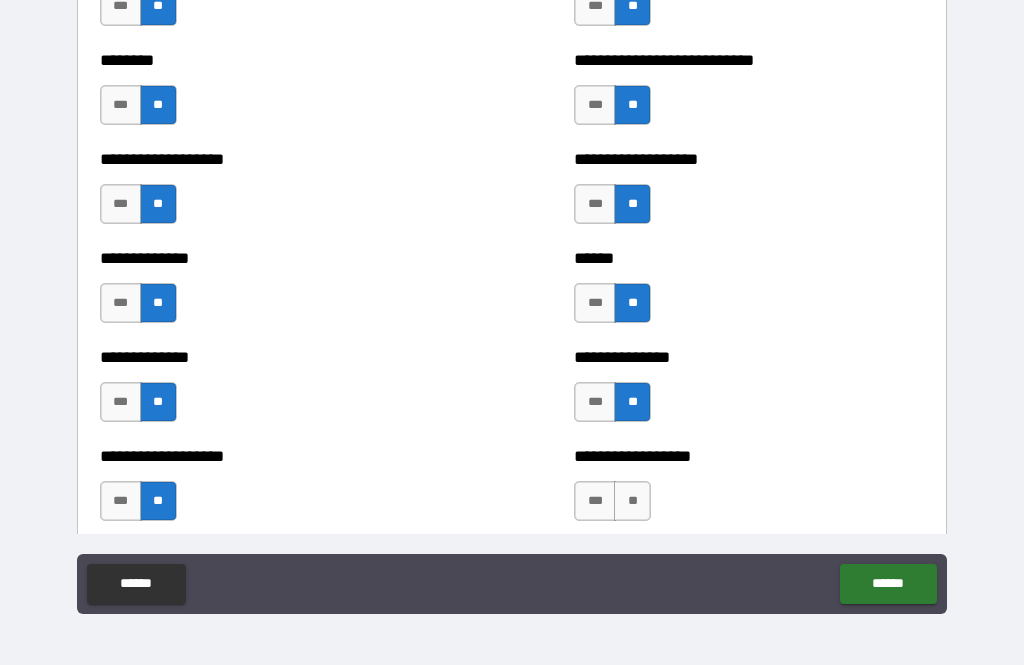 click on "**" at bounding box center (632, 501) 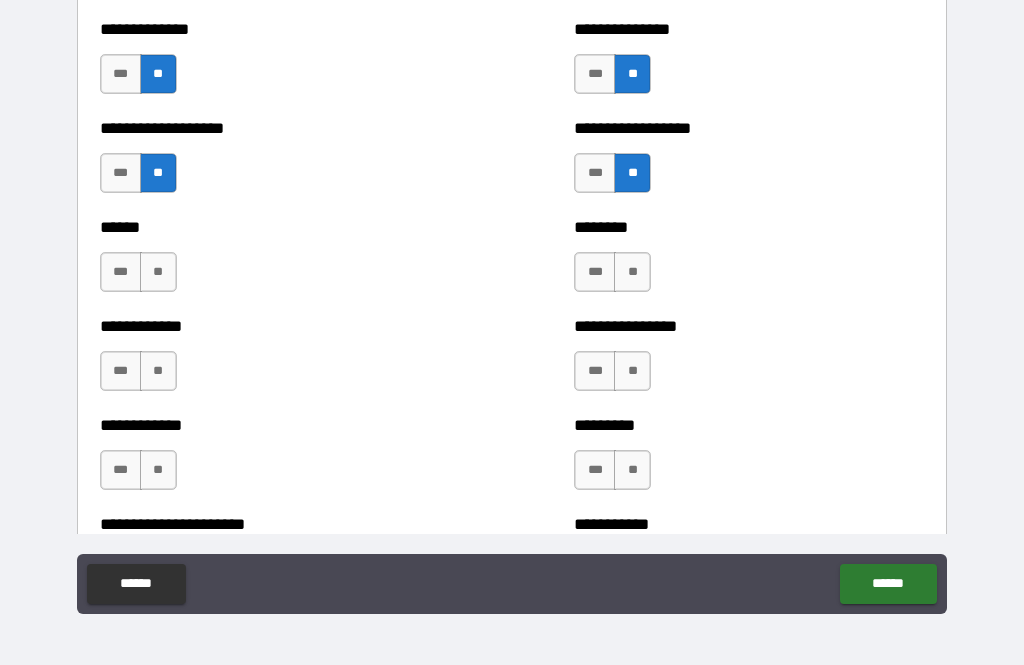 scroll, scrollTop: 4866, scrollLeft: 0, axis: vertical 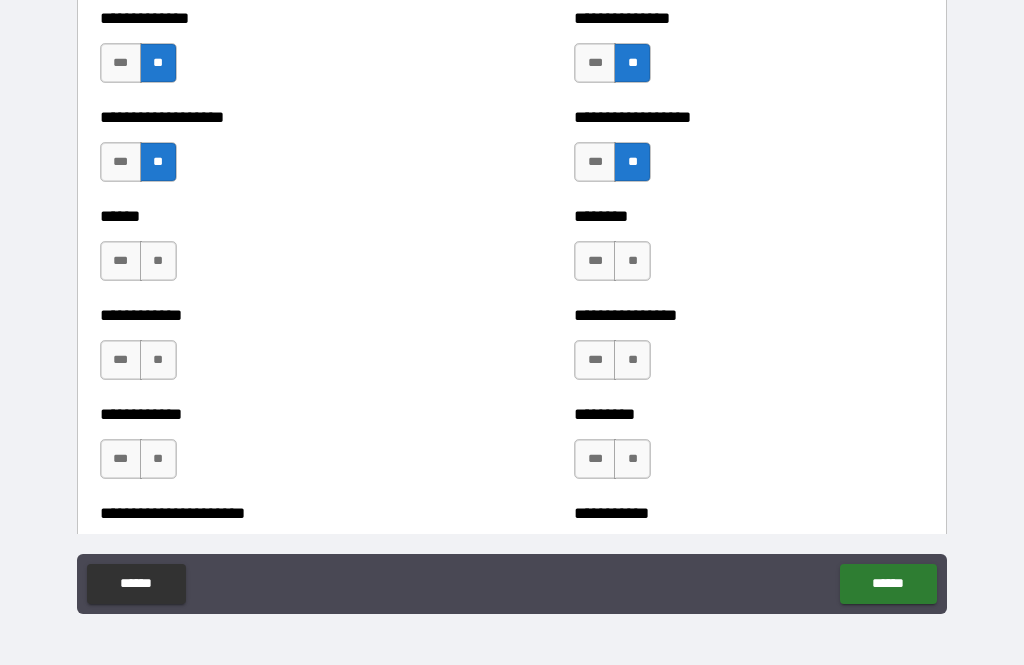 click on "**" at bounding box center (632, 261) 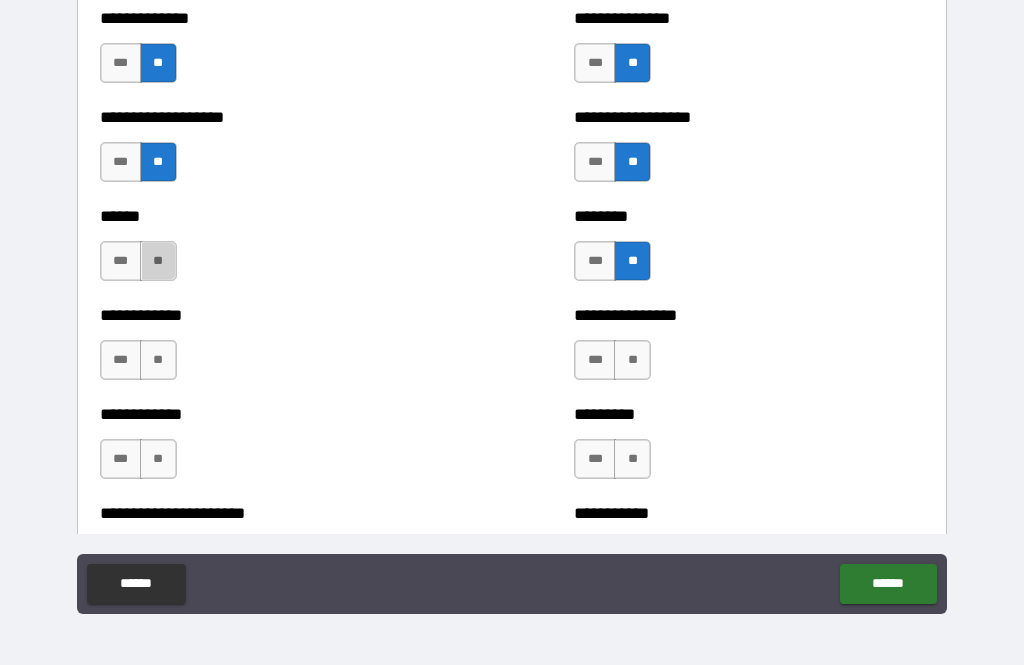 click on "**" at bounding box center [158, 261] 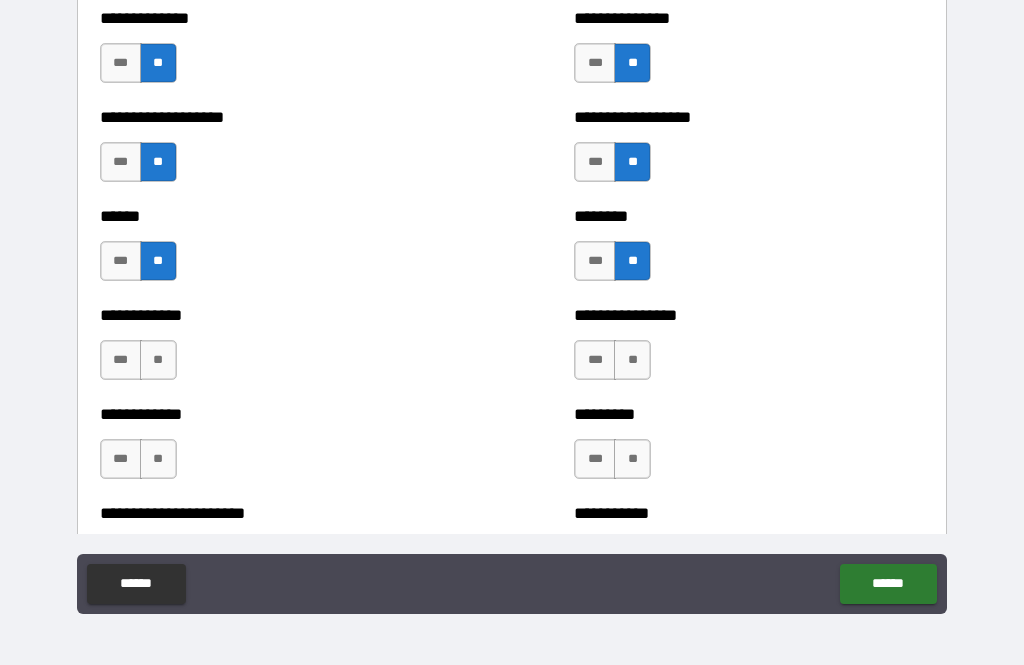click on "**" at bounding box center (632, 360) 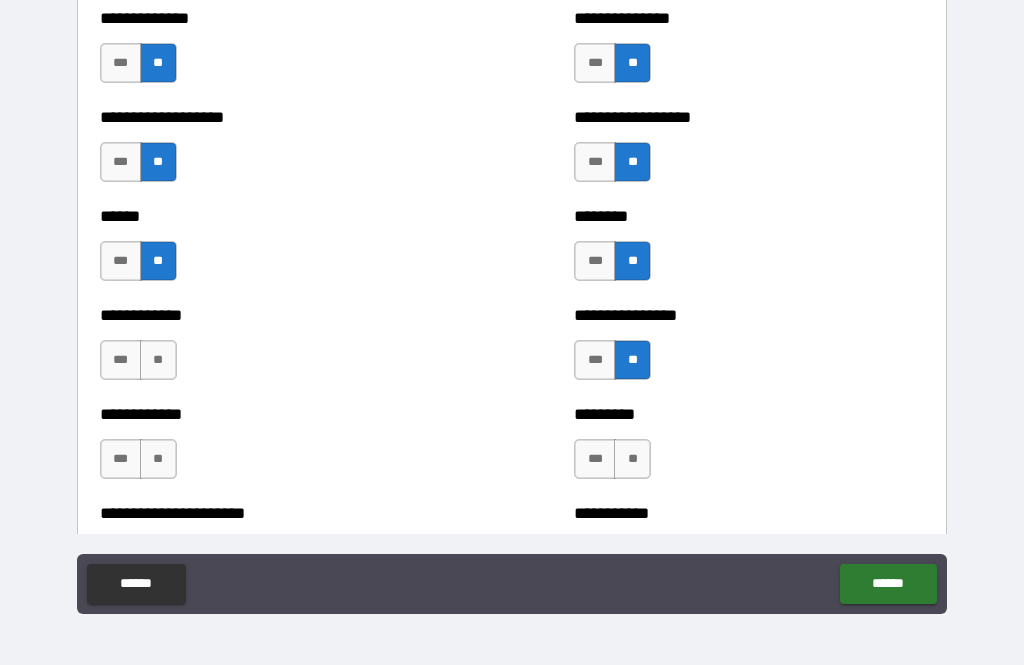 click on "**" at bounding box center [158, 360] 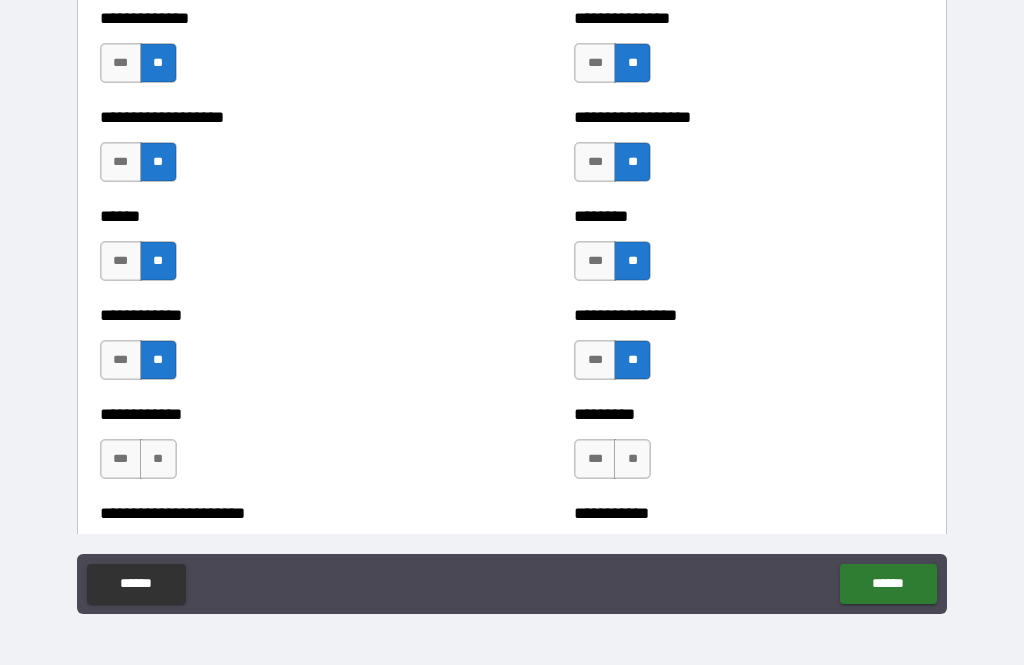 click on "**" at bounding box center [632, 459] 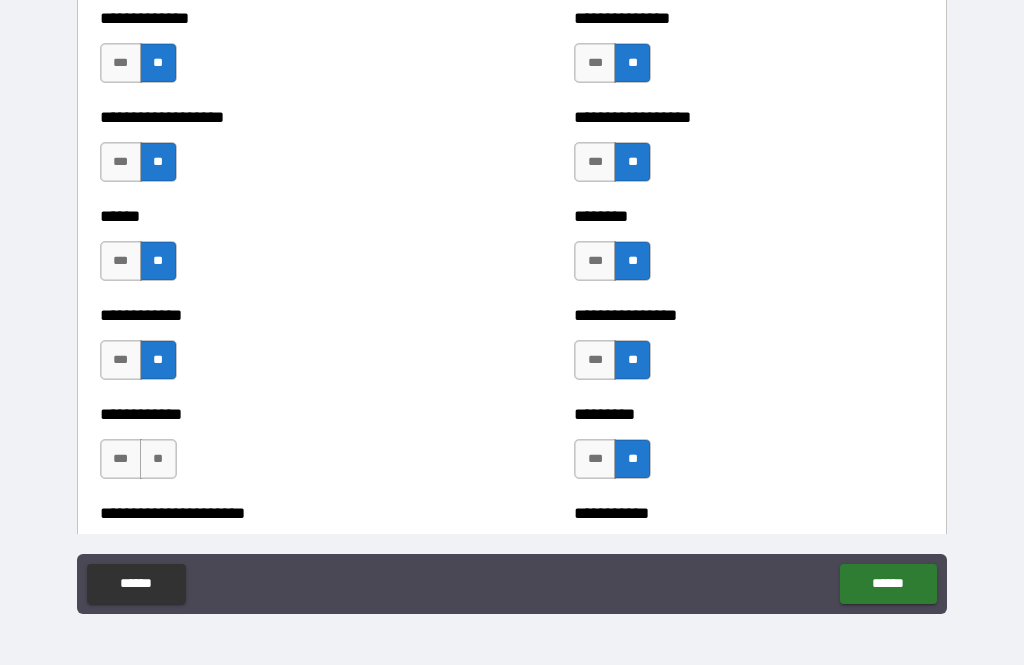 click on "**" at bounding box center (158, 459) 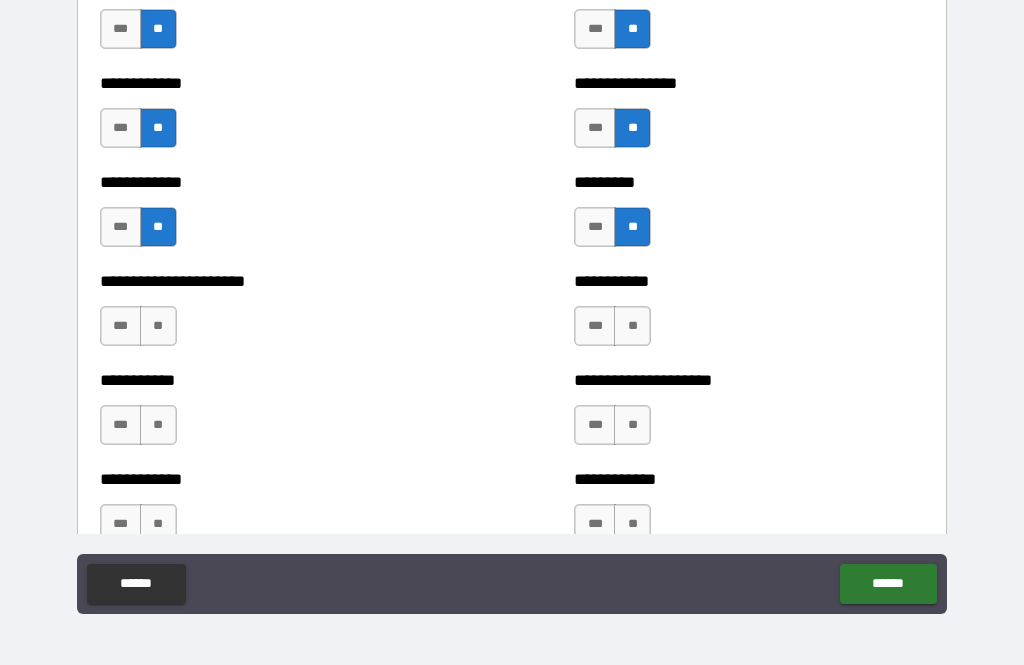 scroll, scrollTop: 5102, scrollLeft: 0, axis: vertical 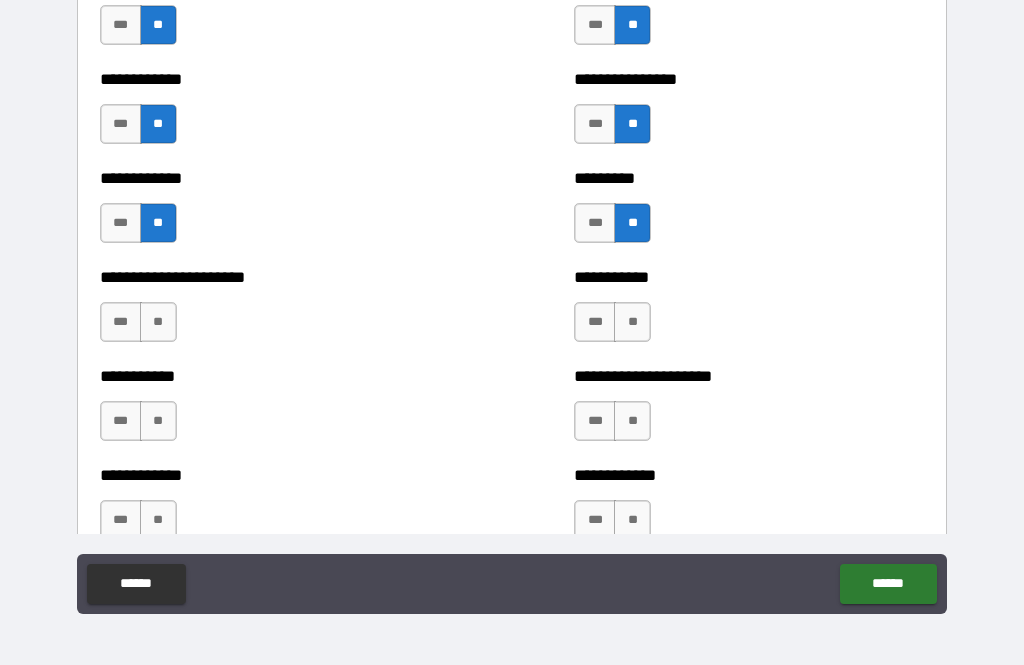 click on "**" at bounding box center [158, 322] 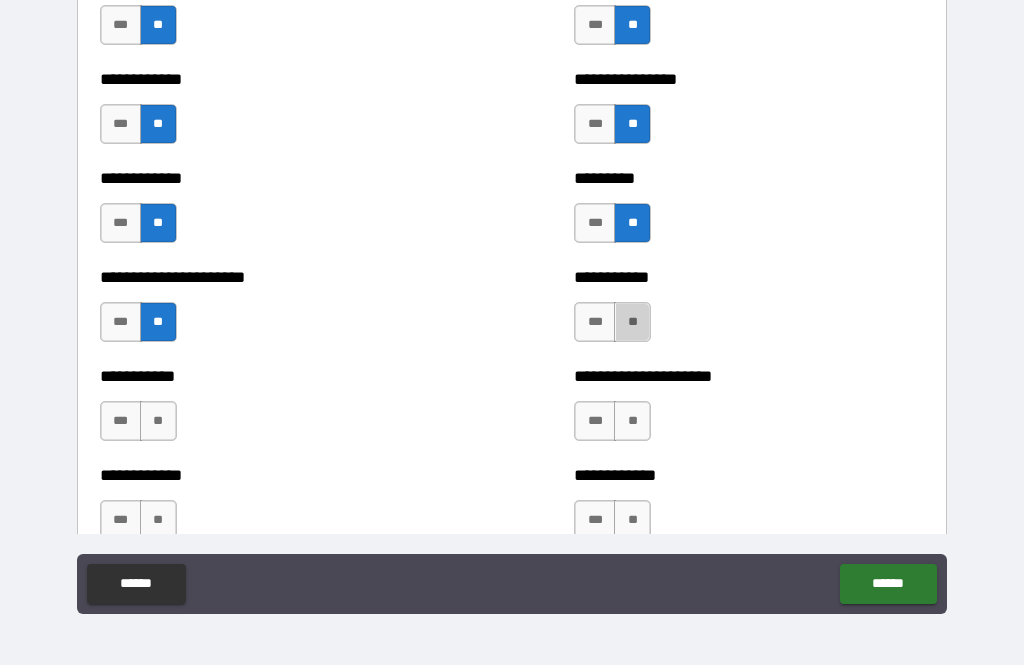 click on "**" at bounding box center (632, 322) 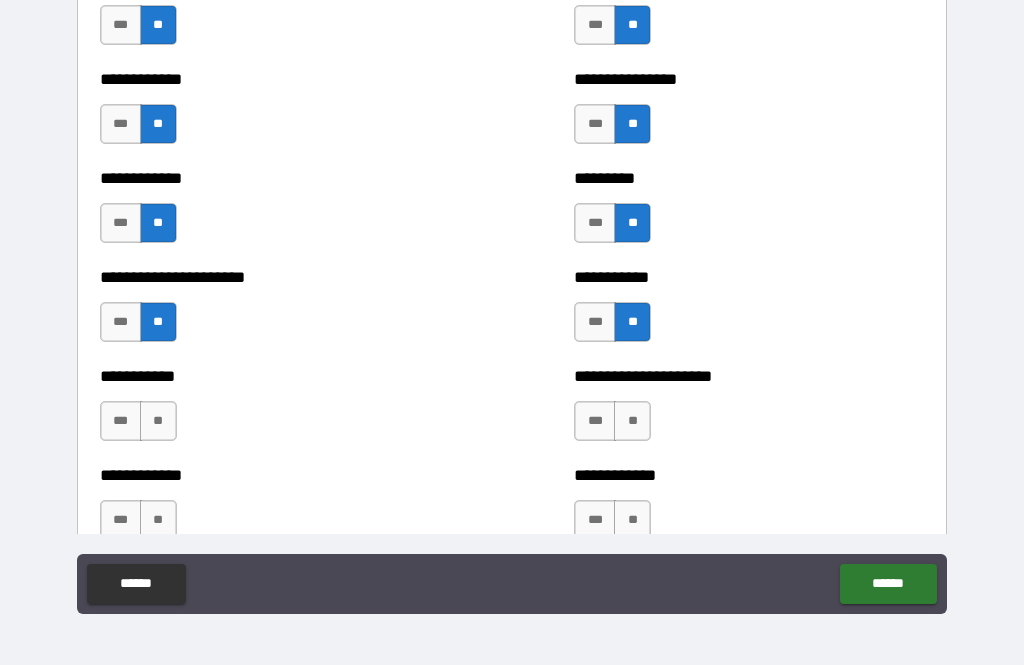 click on "**" at bounding box center (158, 421) 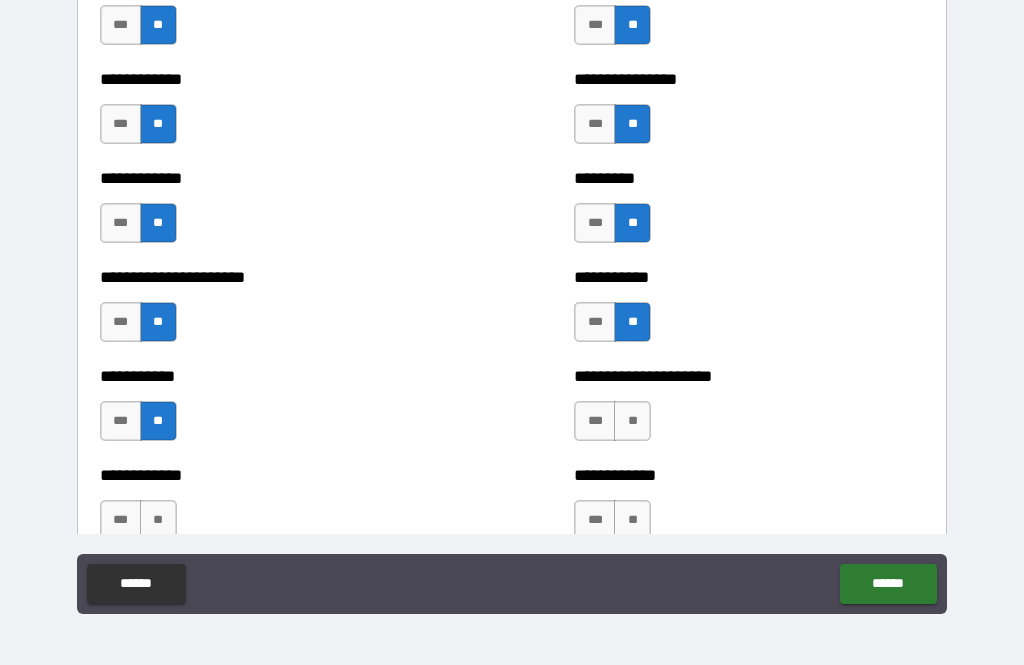 click on "**" at bounding box center [632, 421] 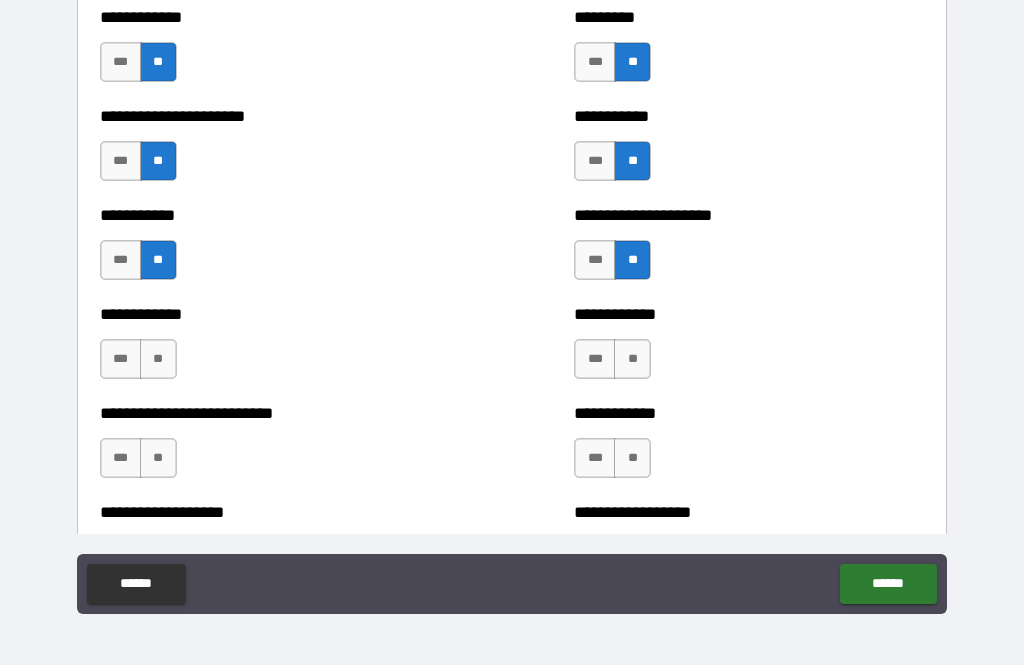 scroll, scrollTop: 5265, scrollLeft: 0, axis: vertical 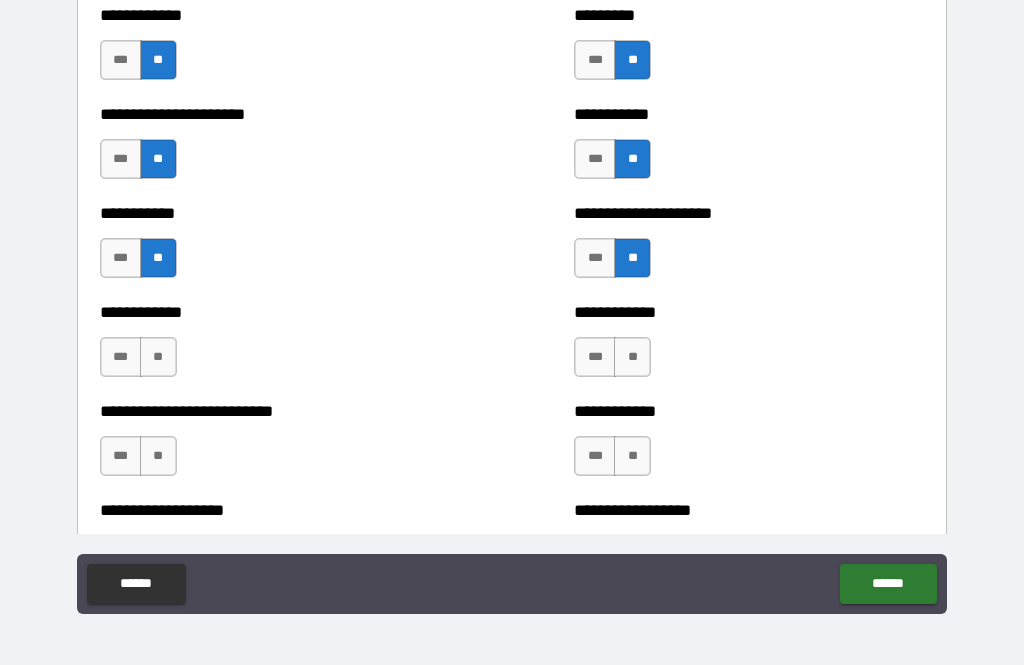 click on "**" at bounding box center (158, 357) 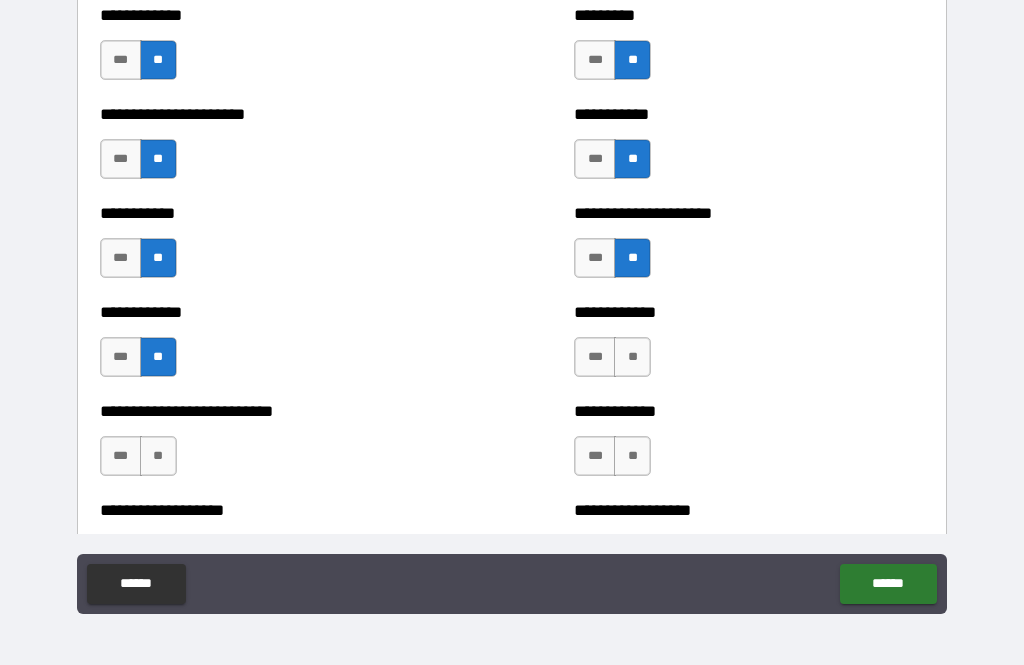 click on "**" at bounding box center [632, 357] 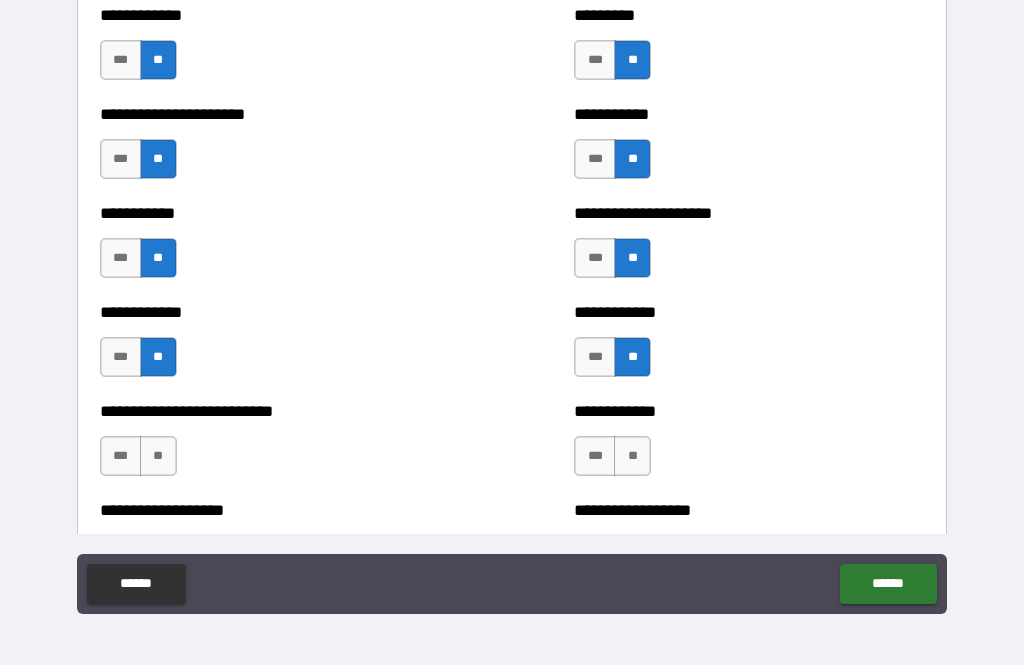 click on "**" at bounding box center (158, 456) 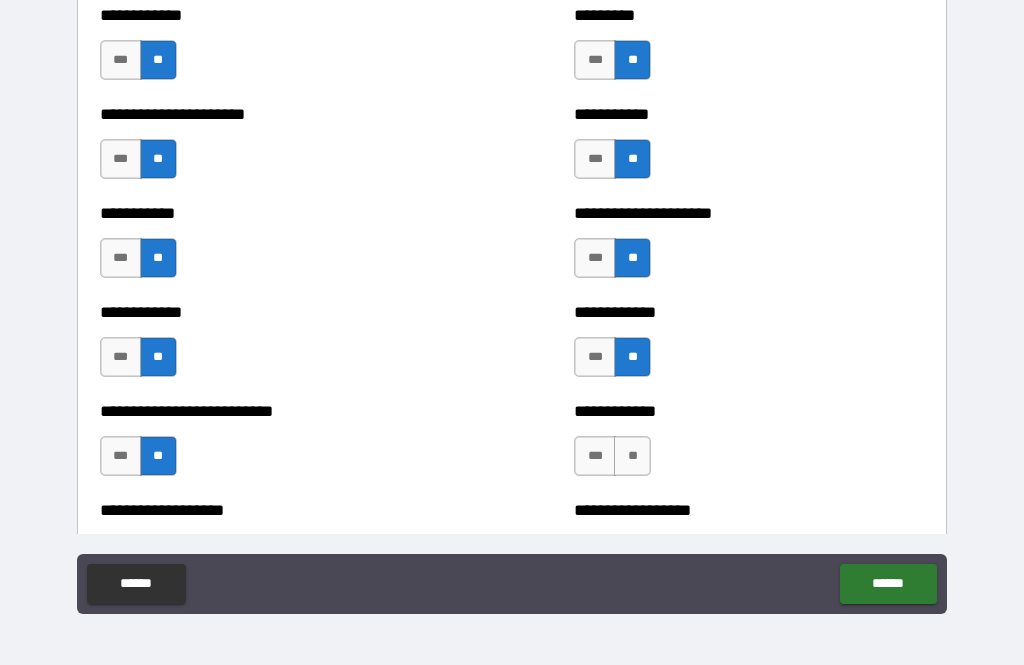 click on "**" at bounding box center [632, 456] 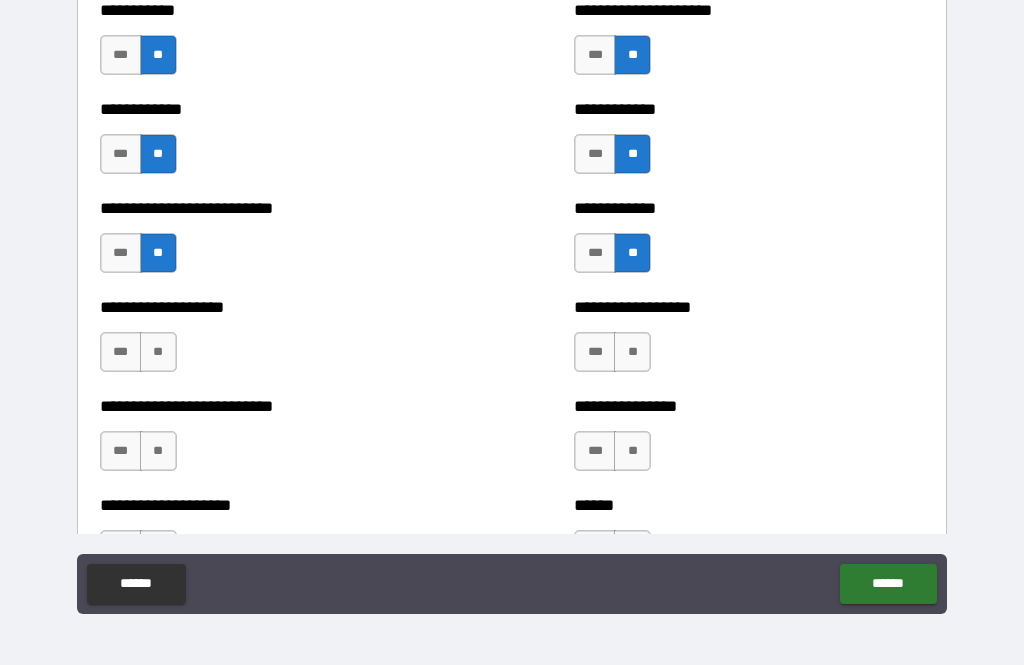 scroll, scrollTop: 5467, scrollLeft: 0, axis: vertical 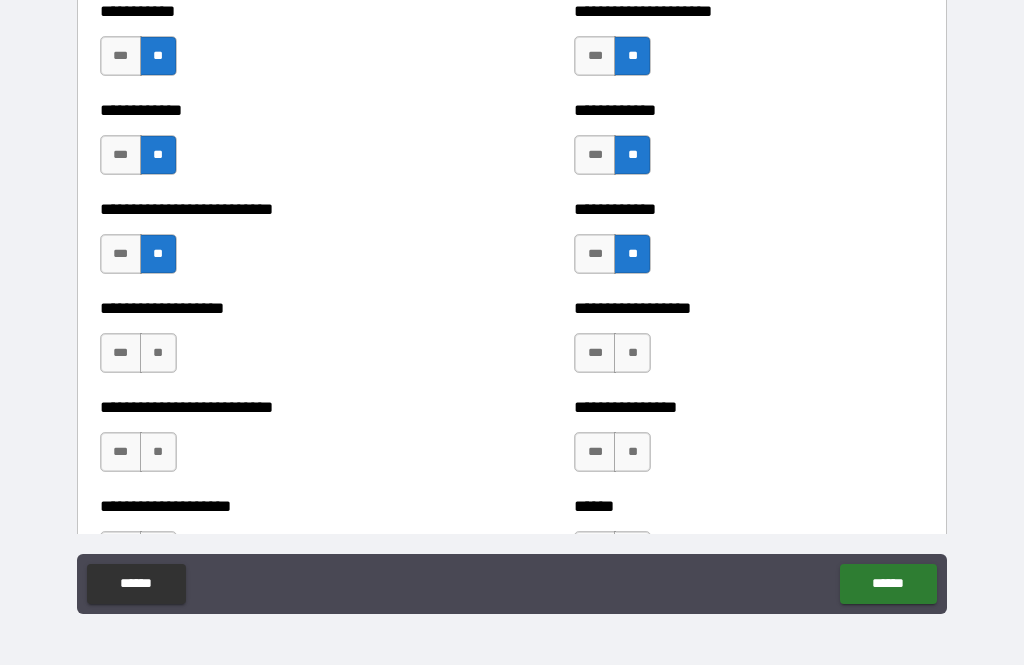 click on "**" at bounding box center (158, 353) 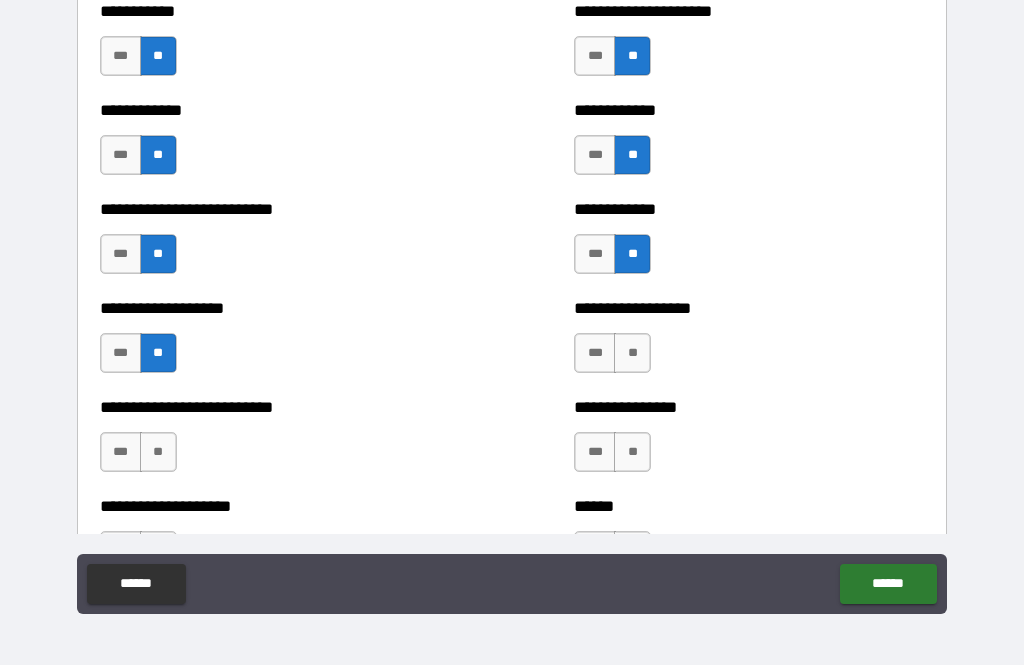 click on "**" at bounding box center (632, 353) 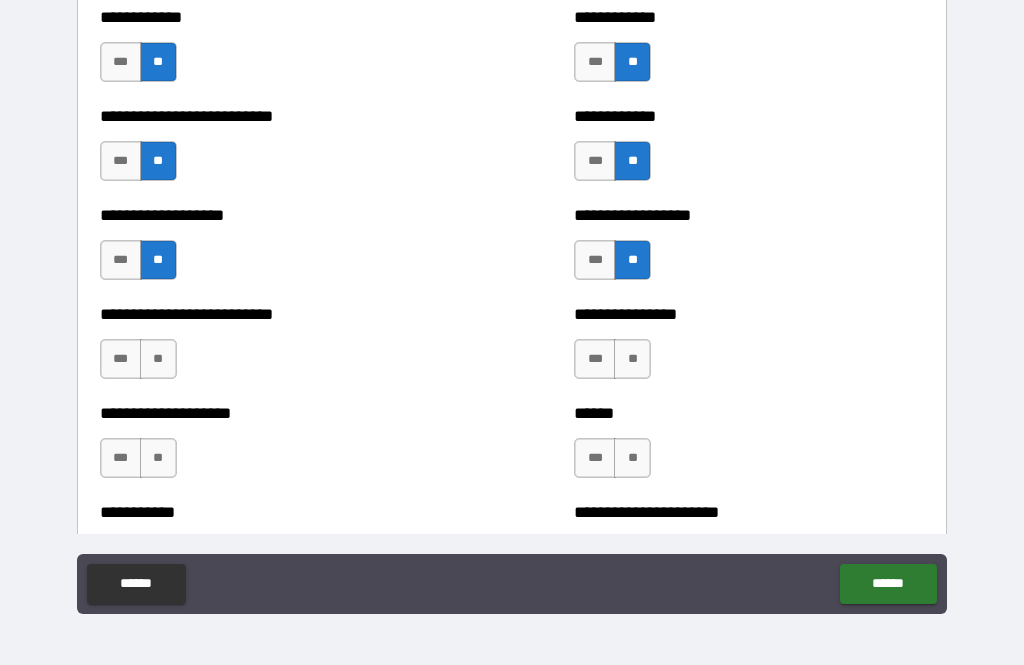 scroll, scrollTop: 5562, scrollLeft: 0, axis: vertical 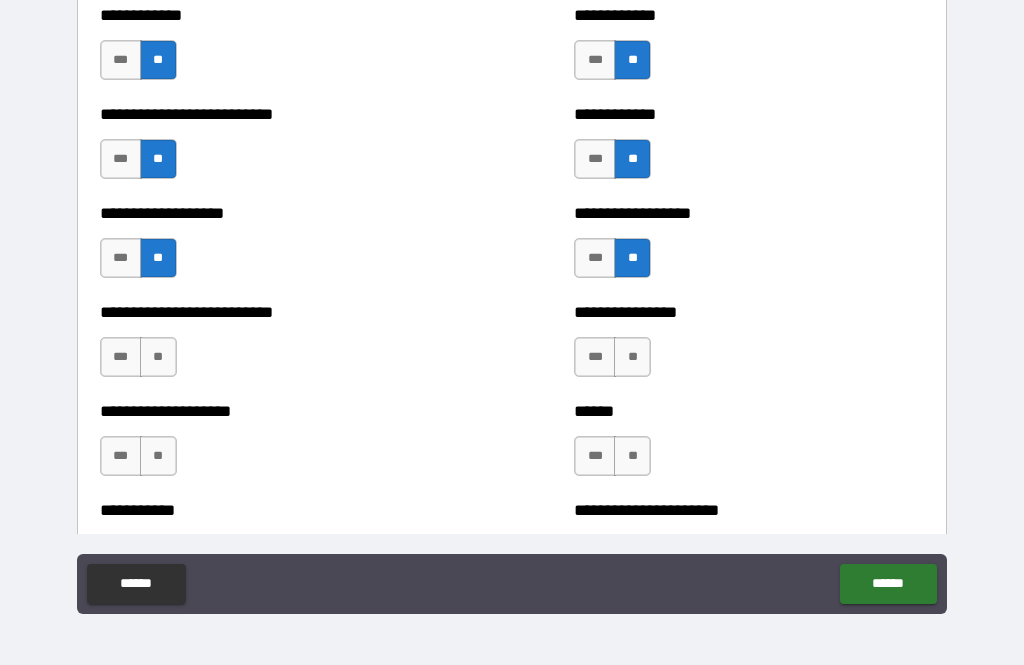 click on "**" at bounding box center (158, 357) 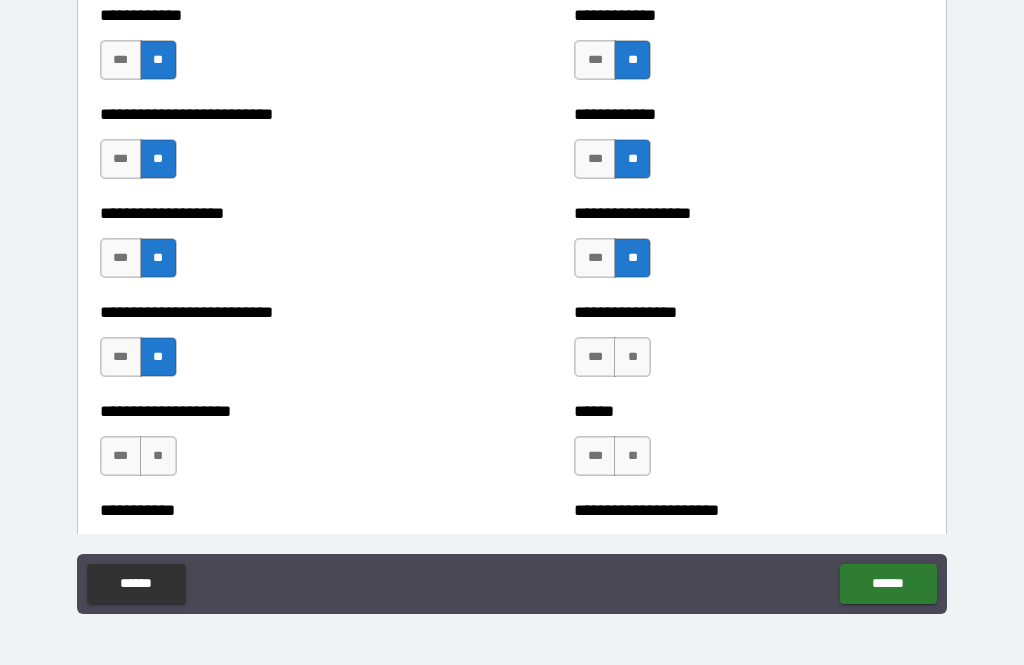 click on "**" at bounding box center [632, 357] 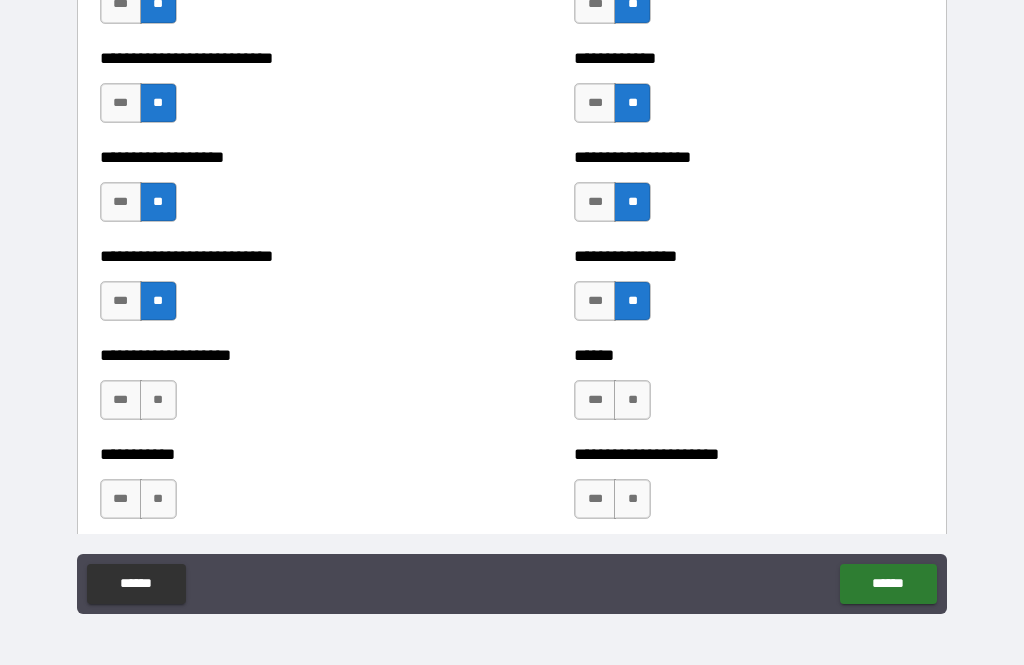 scroll, scrollTop: 5620, scrollLeft: 0, axis: vertical 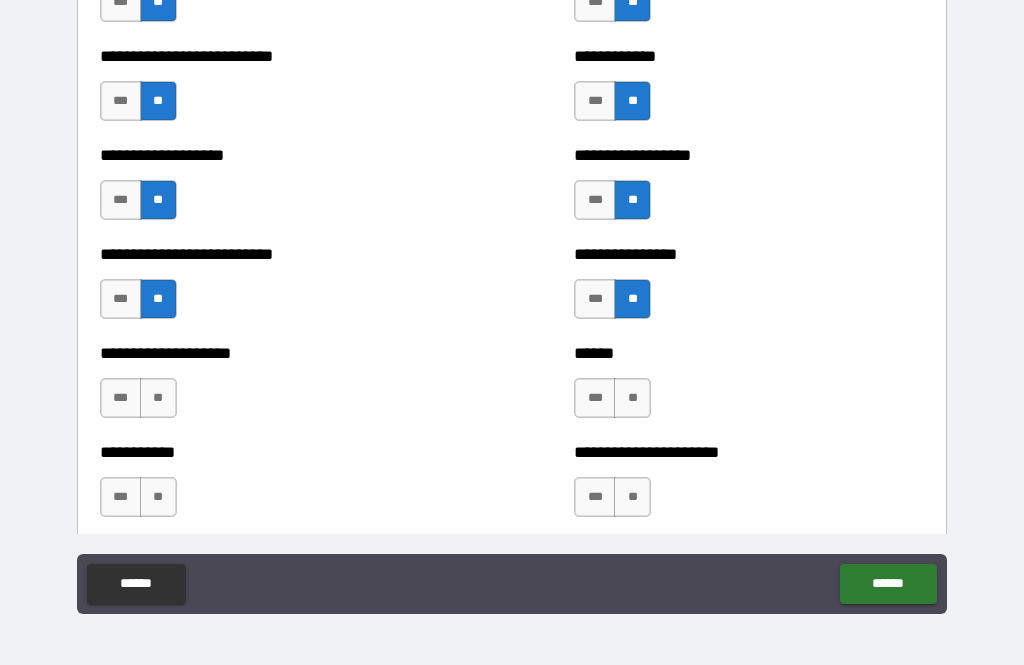 click on "**" at bounding box center [158, 398] 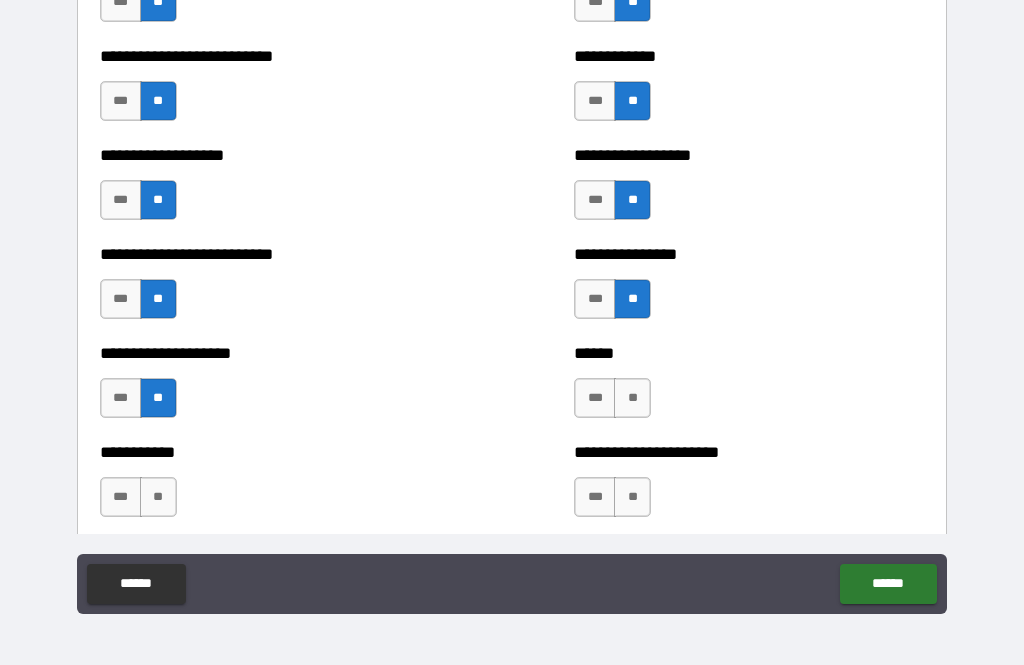 click on "**" at bounding box center (632, 398) 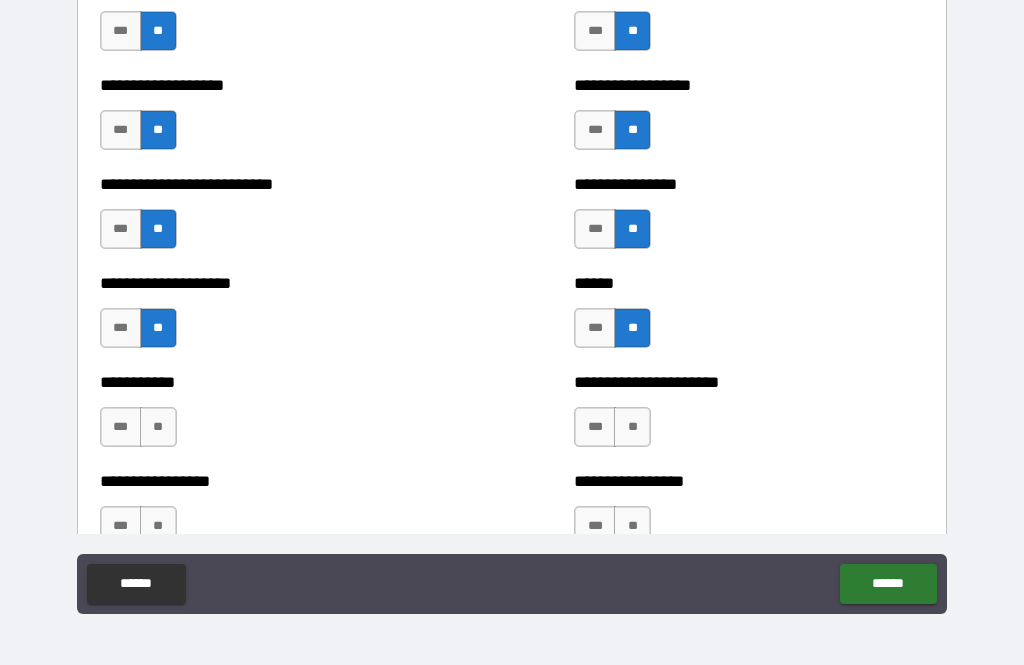 scroll, scrollTop: 5726, scrollLeft: 0, axis: vertical 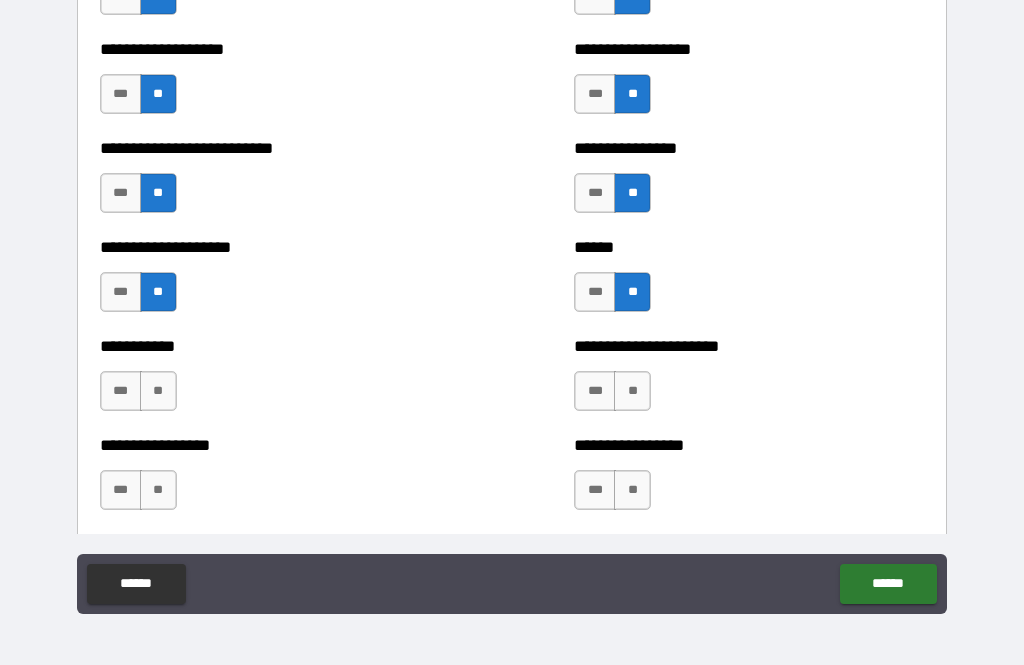 click on "**" at bounding box center [158, 391] 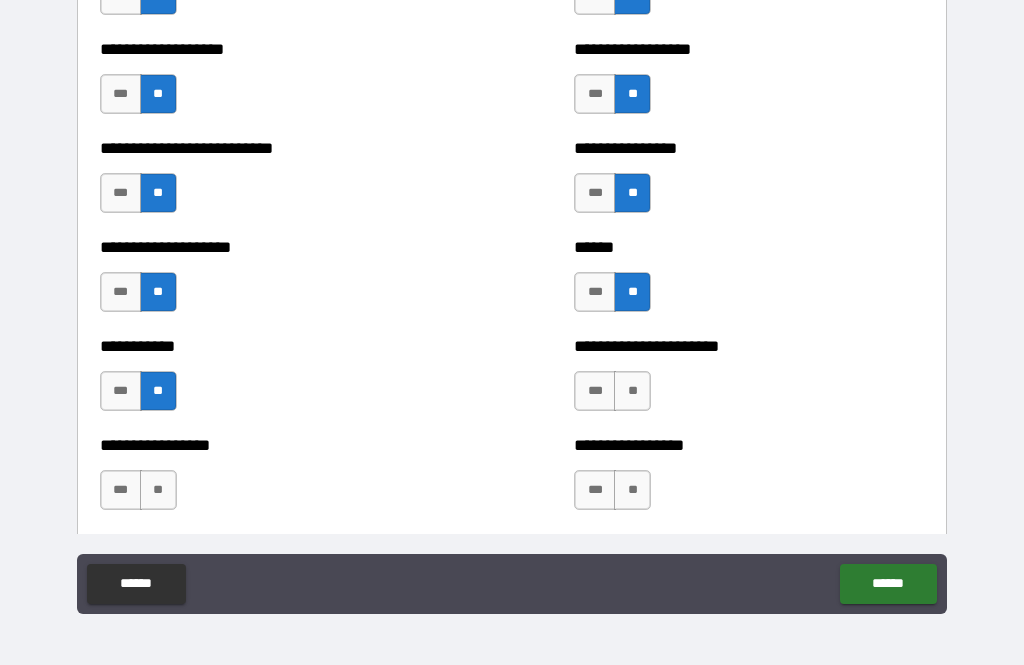 click on "**" at bounding box center (632, 391) 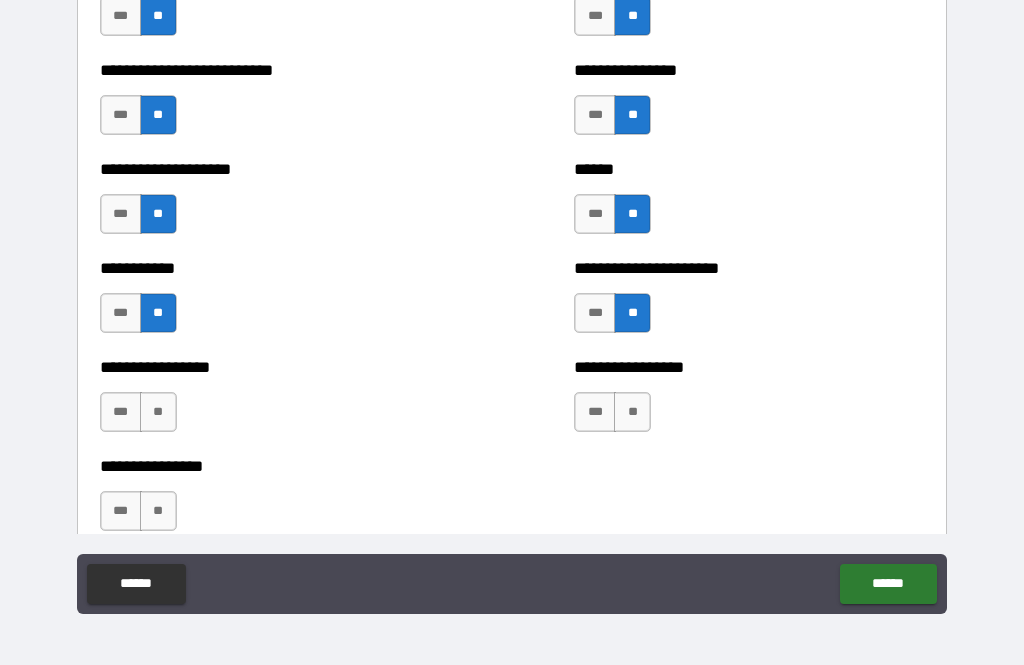scroll, scrollTop: 5807, scrollLeft: 0, axis: vertical 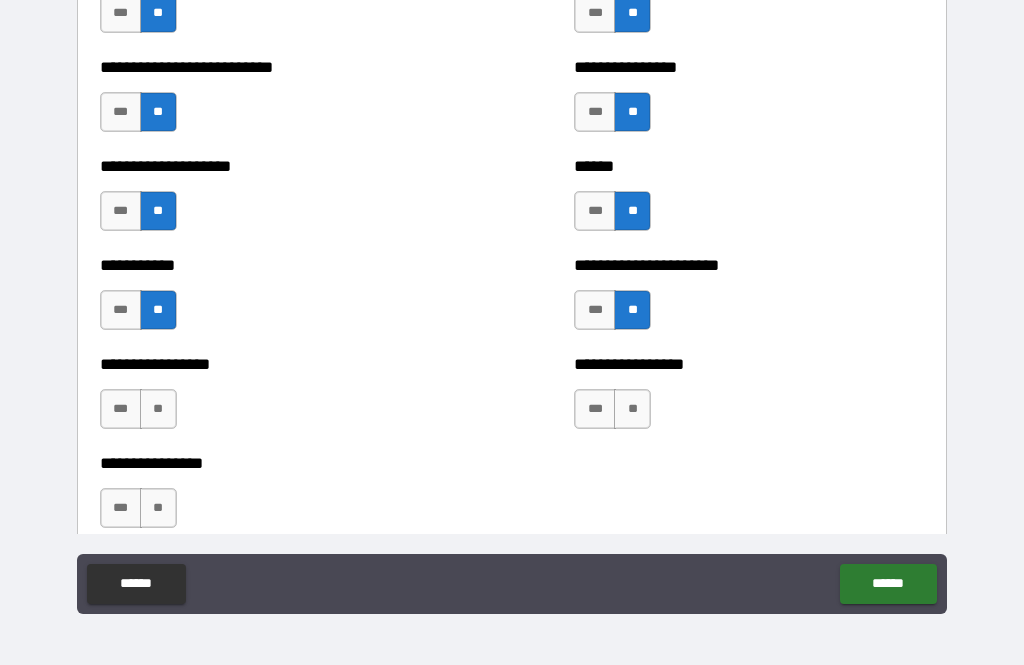 click on "**" at bounding box center [158, 409] 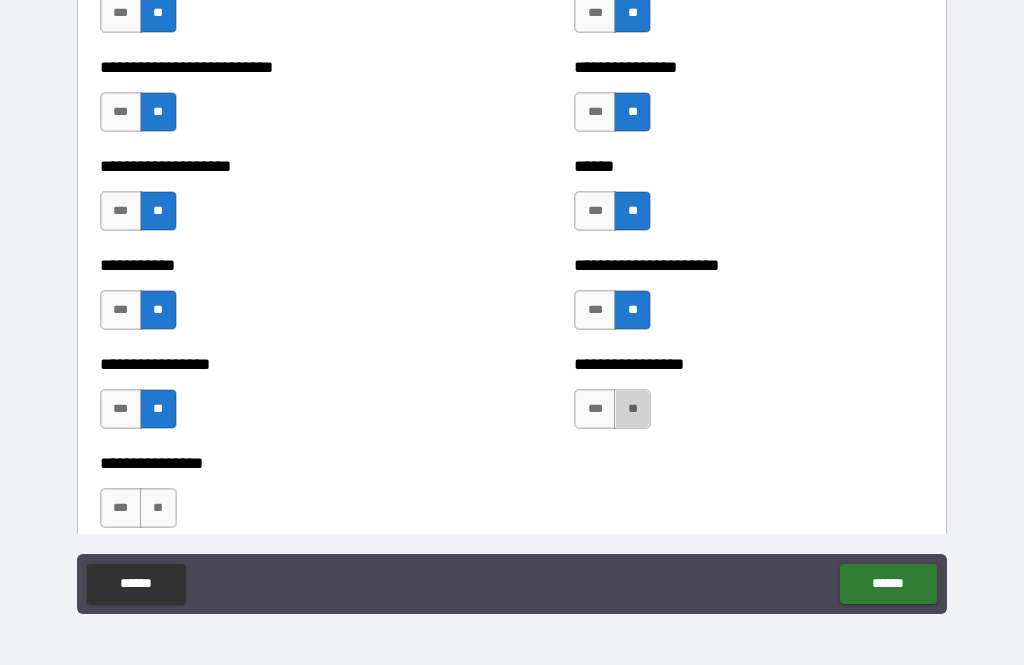click on "**" at bounding box center (632, 409) 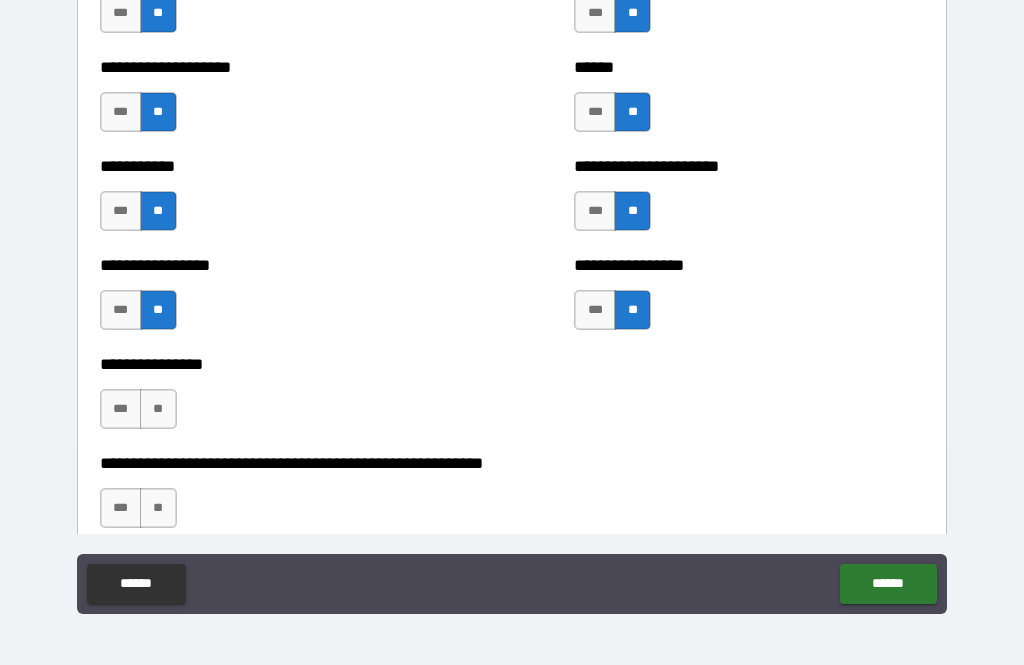 click on "**" at bounding box center (158, 409) 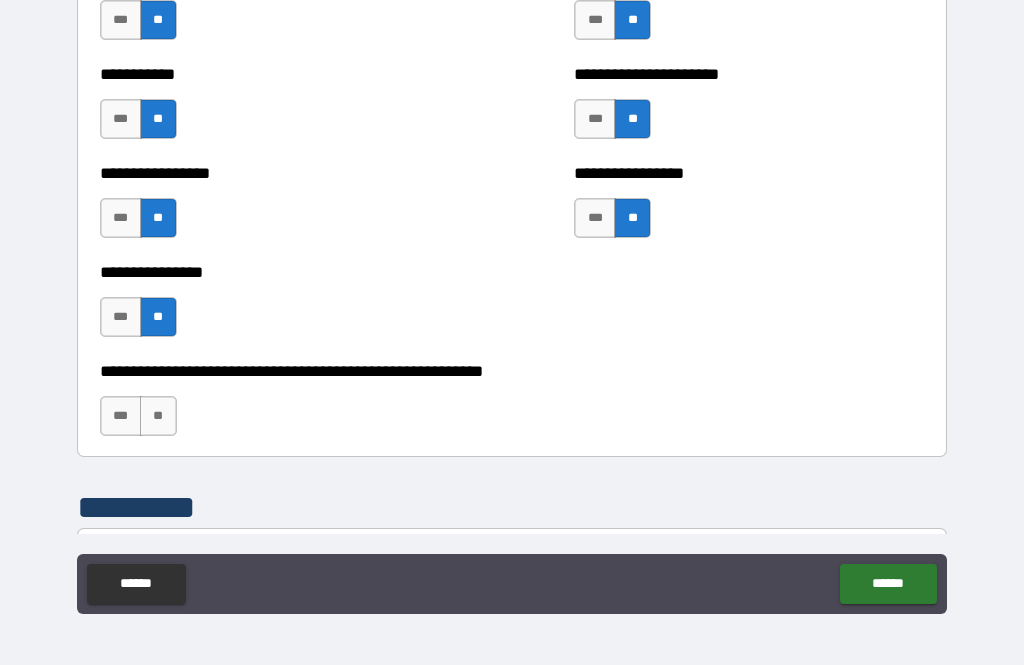 scroll, scrollTop: 5998, scrollLeft: 0, axis: vertical 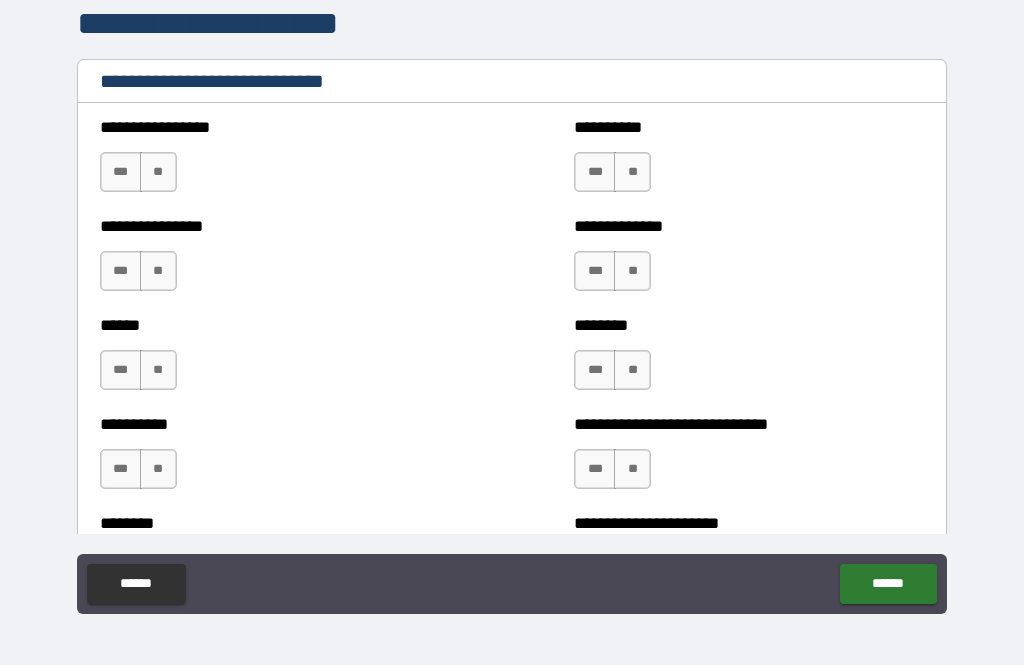 click on "***" at bounding box center [121, 172] 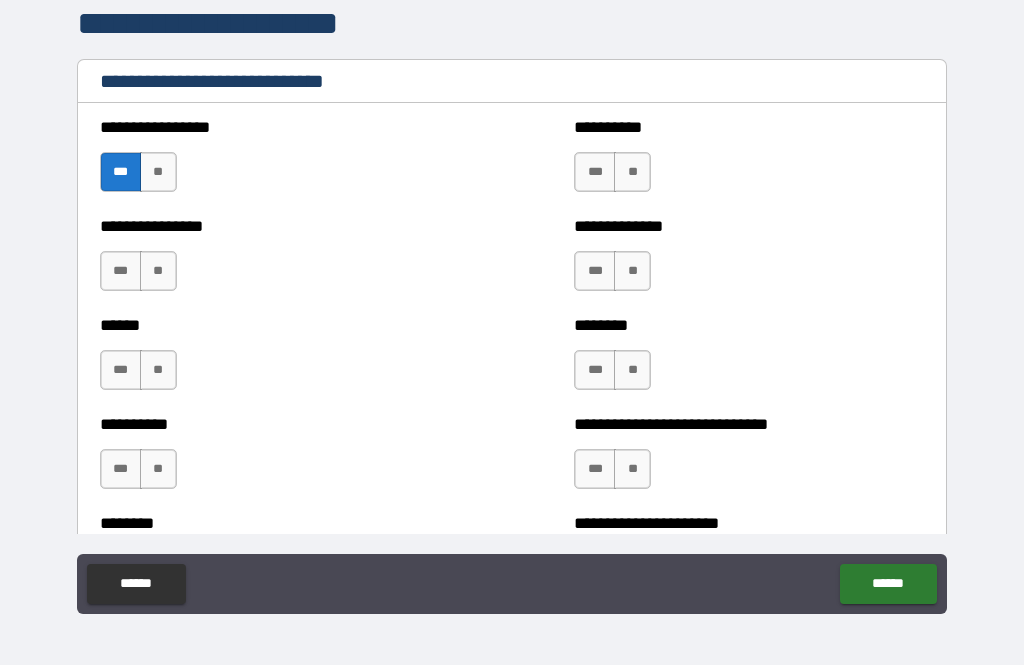 click on "***" at bounding box center (121, 271) 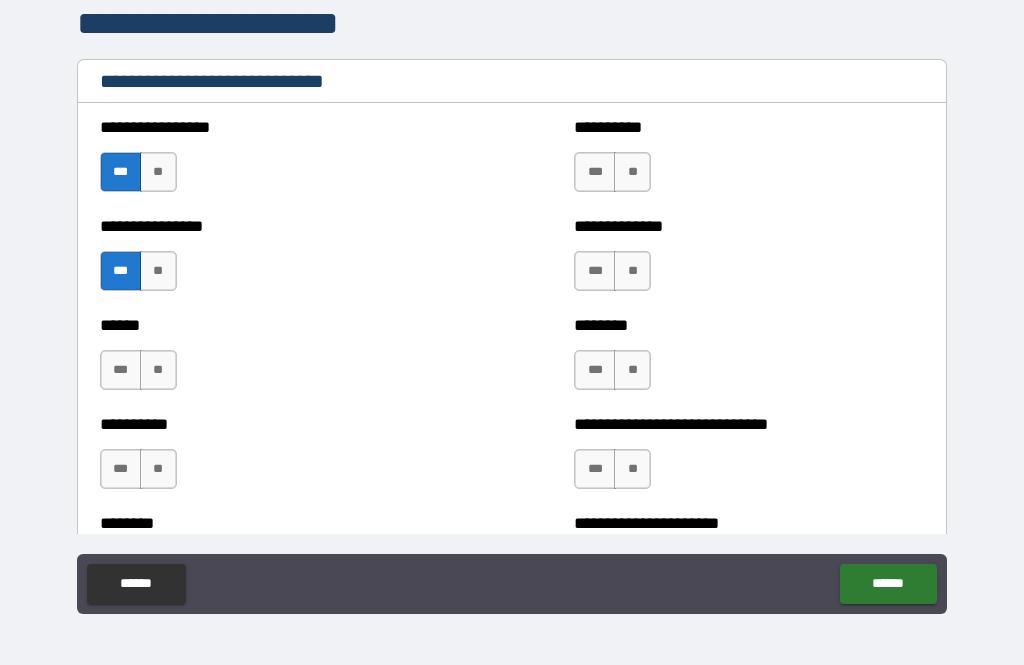 click on "***" at bounding box center [595, 370] 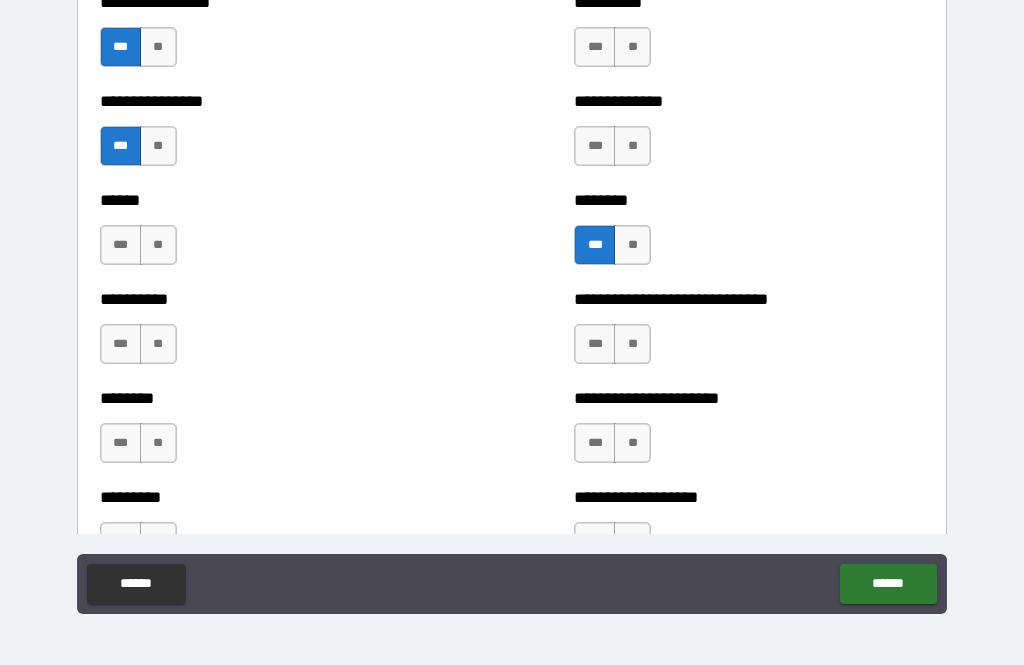 scroll, scrollTop: 6799, scrollLeft: 0, axis: vertical 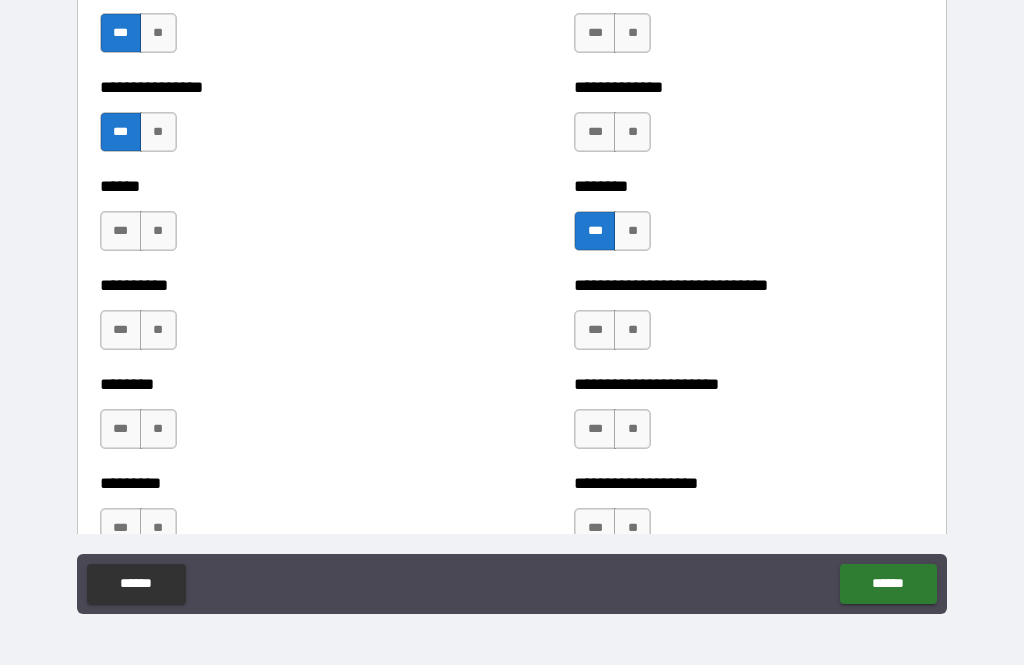 click on "***" at bounding box center (595, 330) 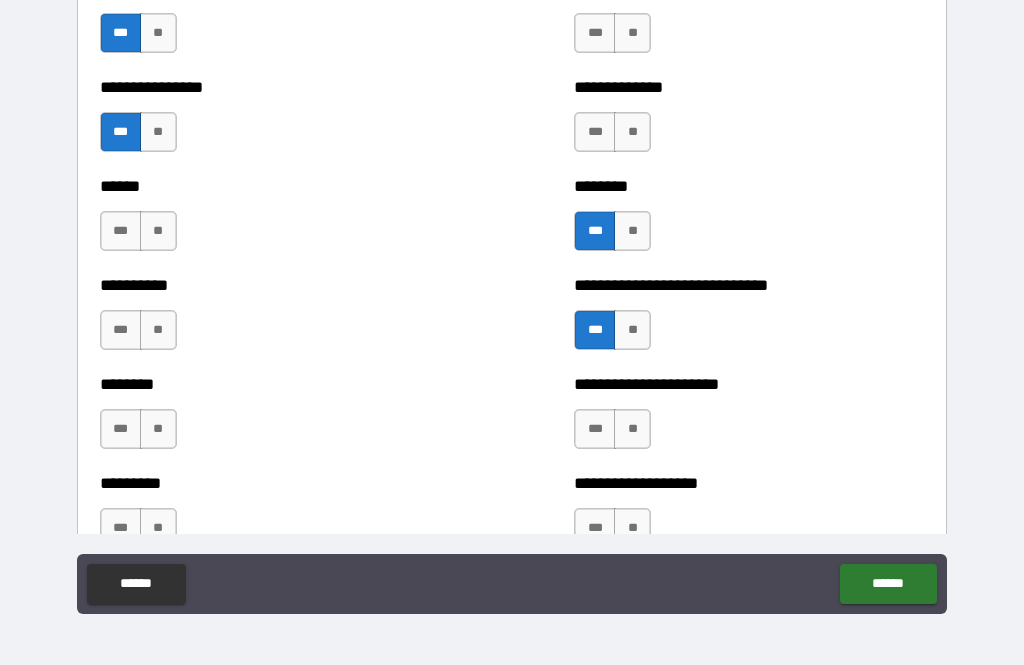 click on "***" at bounding box center (595, 429) 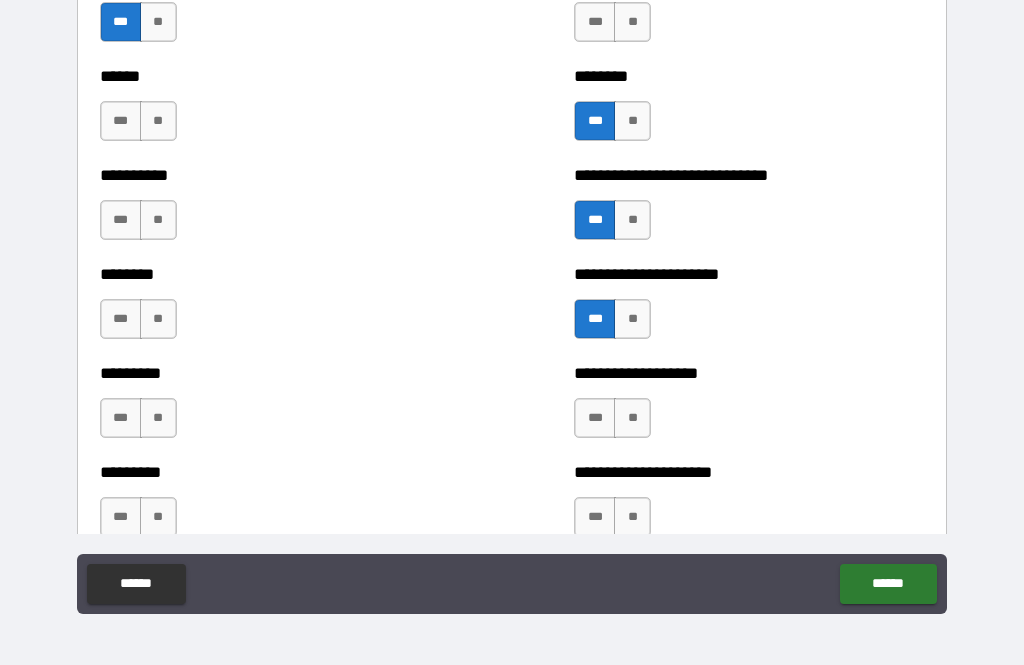 scroll, scrollTop: 6914, scrollLeft: 0, axis: vertical 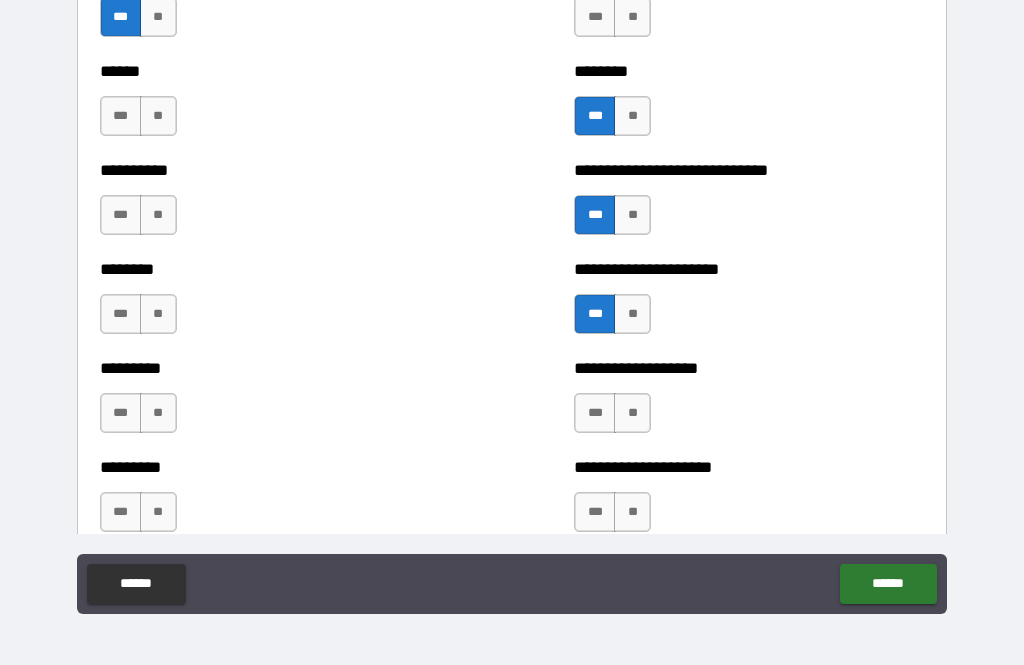 click on "**" at bounding box center (158, 116) 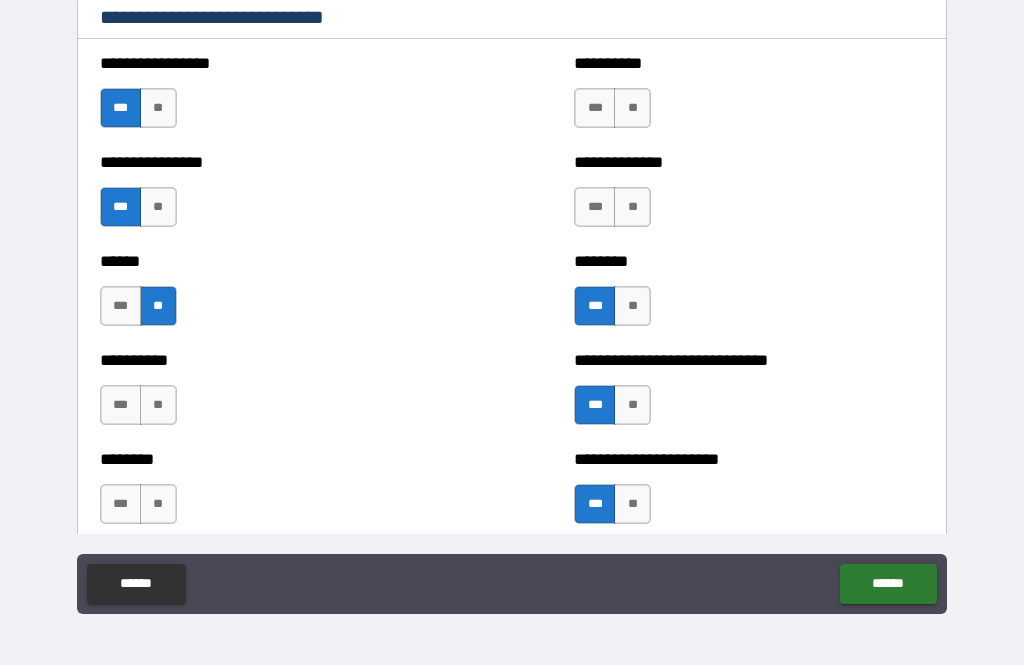 scroll, scrollTop: 6726, scrollLeft: 0, axis: vertical 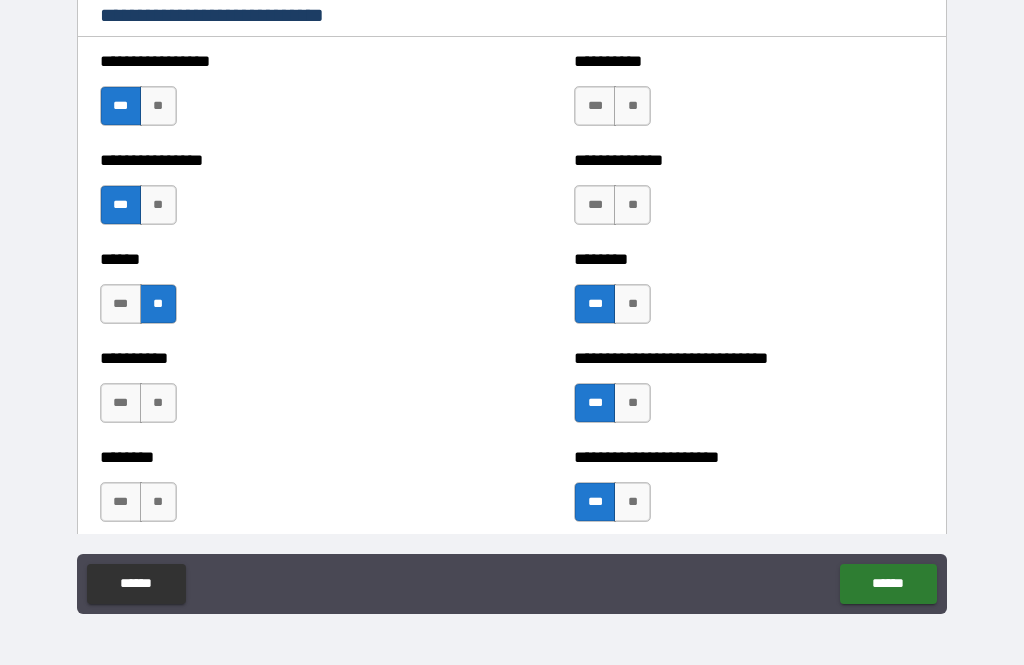 click on "***" at bounding box center [595, 205] 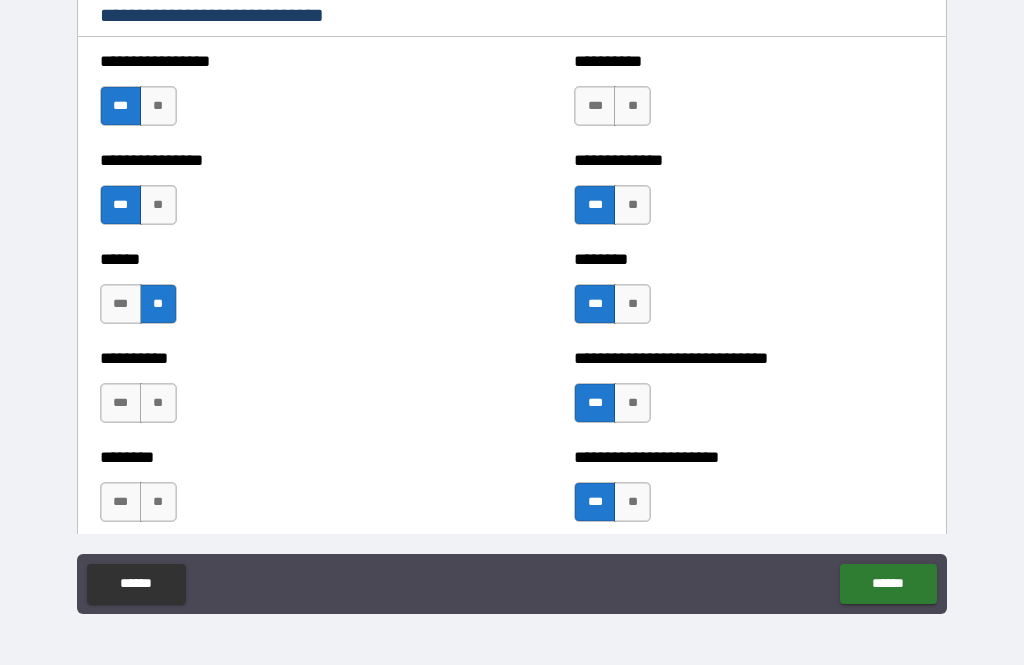 click on "***" at bounding box center (595, 106) 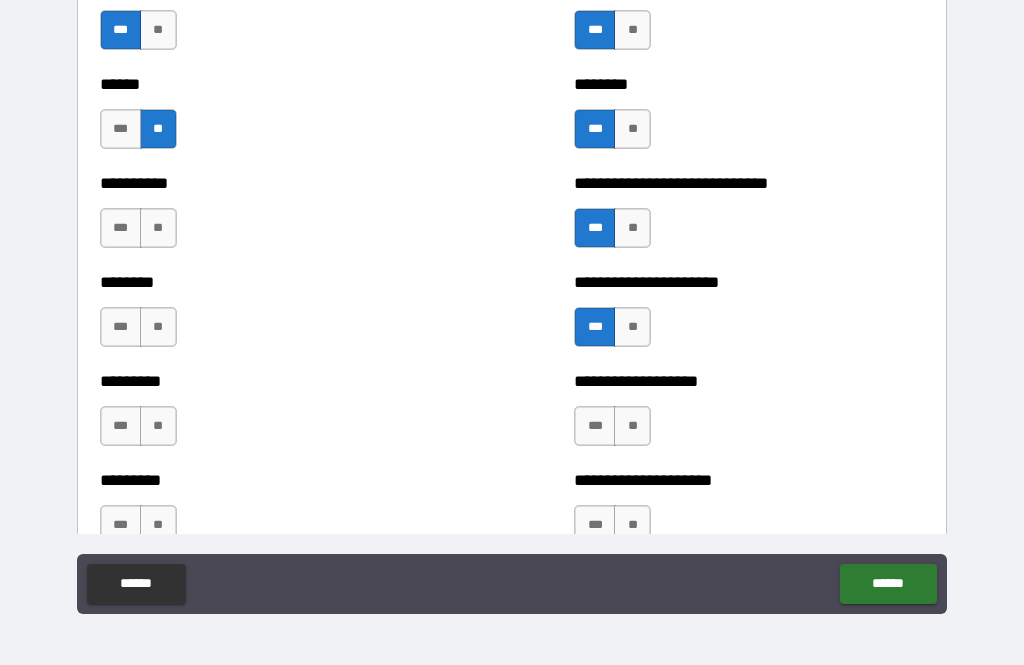 scroll, scrollTop: 6901, scrollLeft: 0, axis: vertical 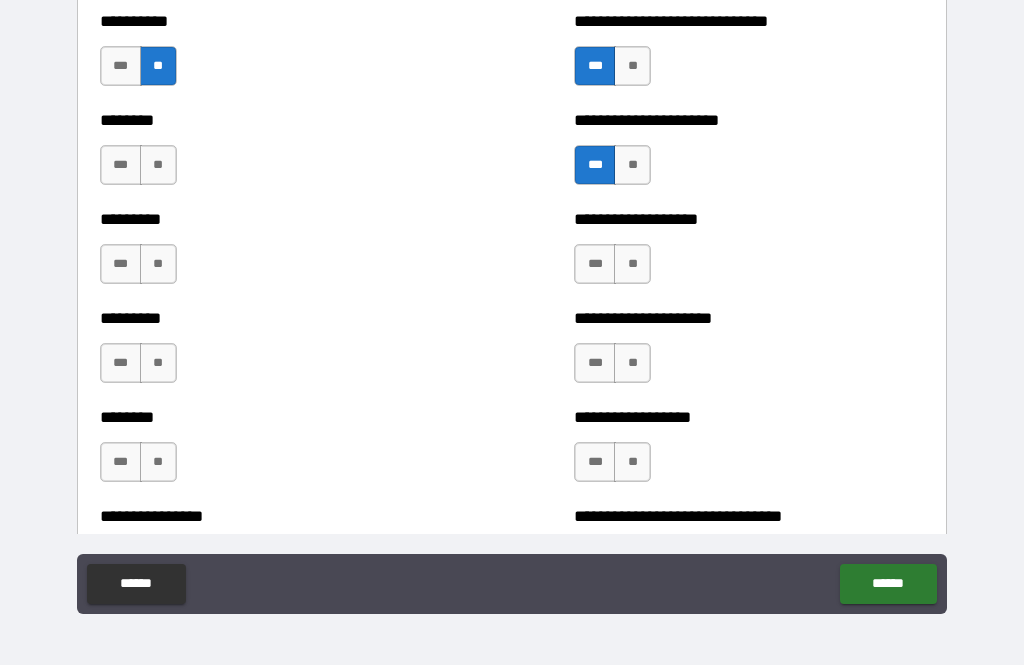 click on "**" at bounding box center [632, 264] 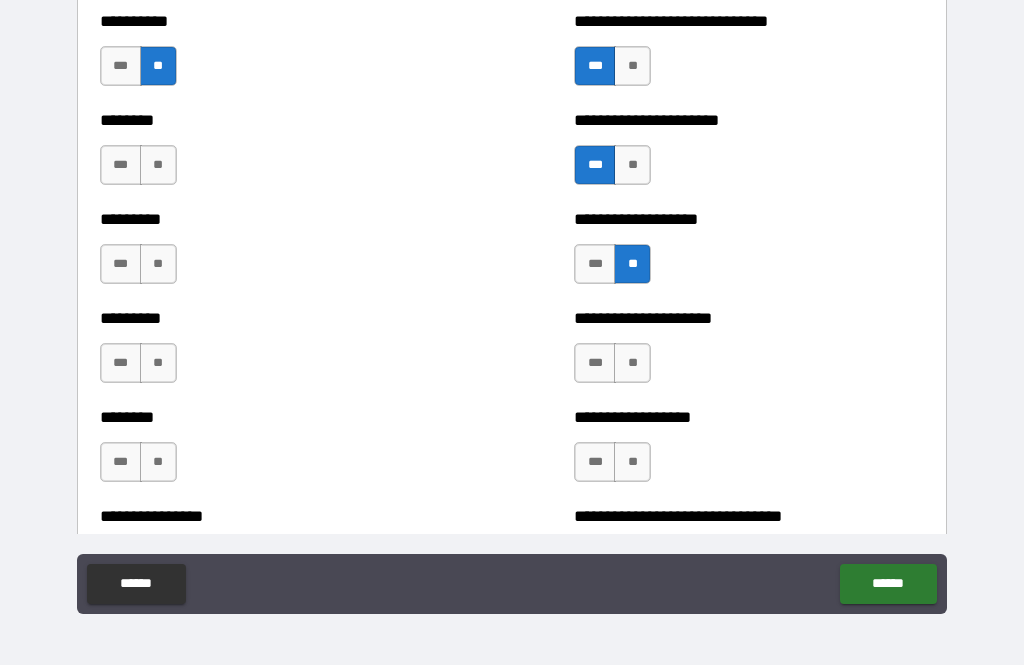 click on "***" at bounding box center [595, 363] 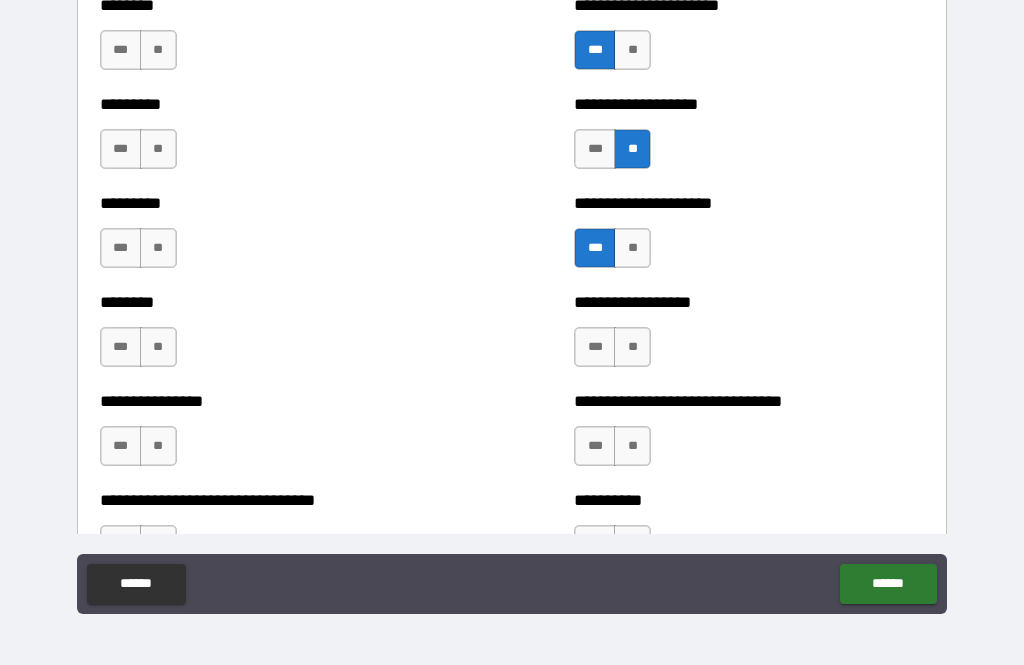 scroll, scrollTop: 7180, scrollLeft: 0, axis: vertical 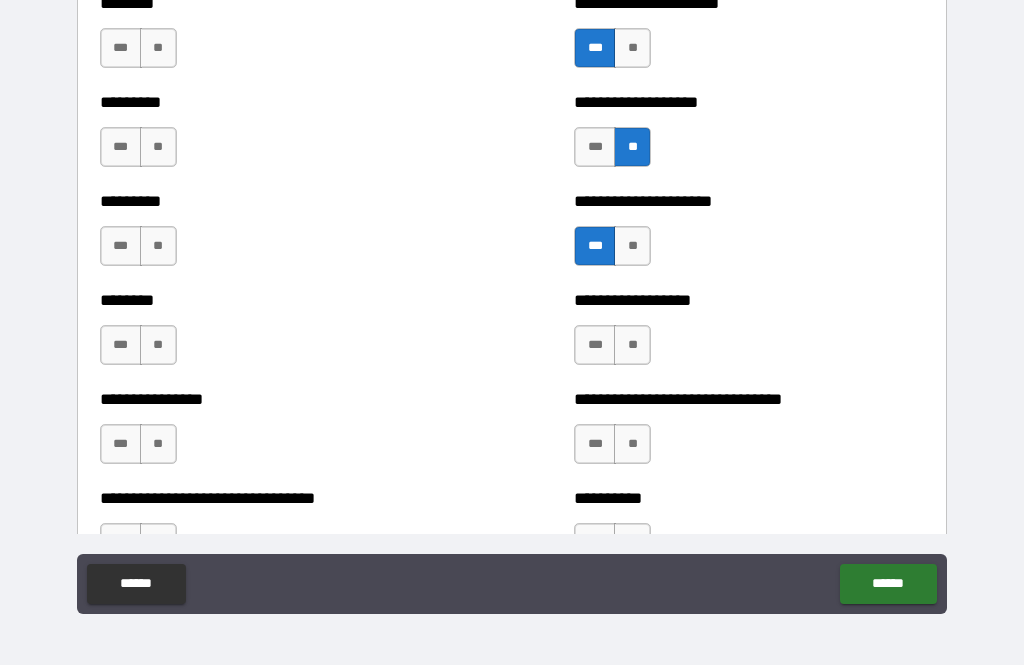 click on "**" at bounding box center [632, 345] 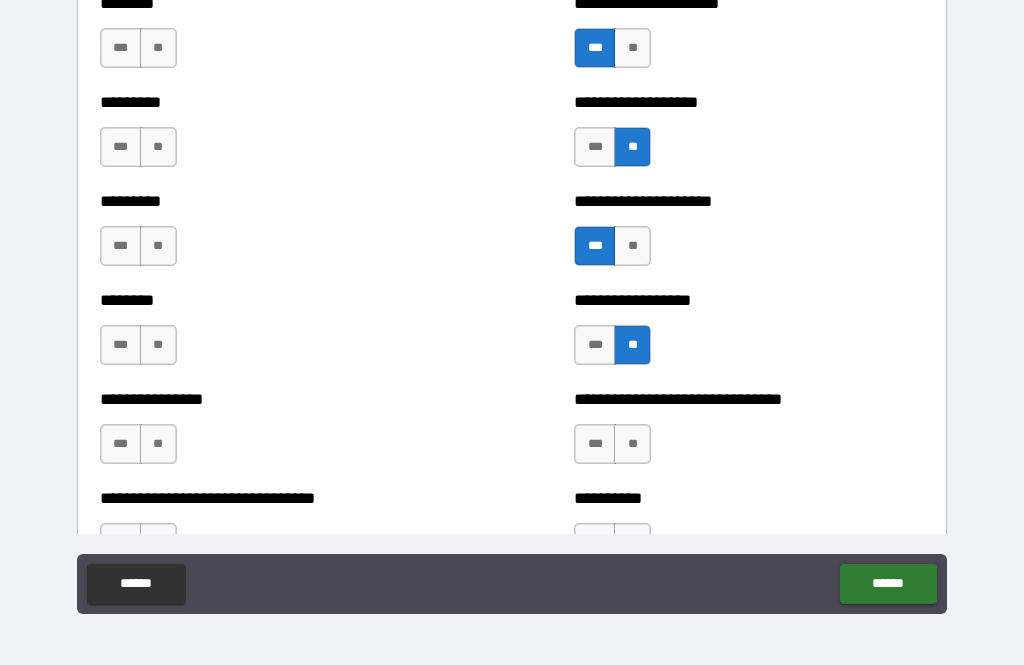 click on "***" at bounding box center (121, 444) 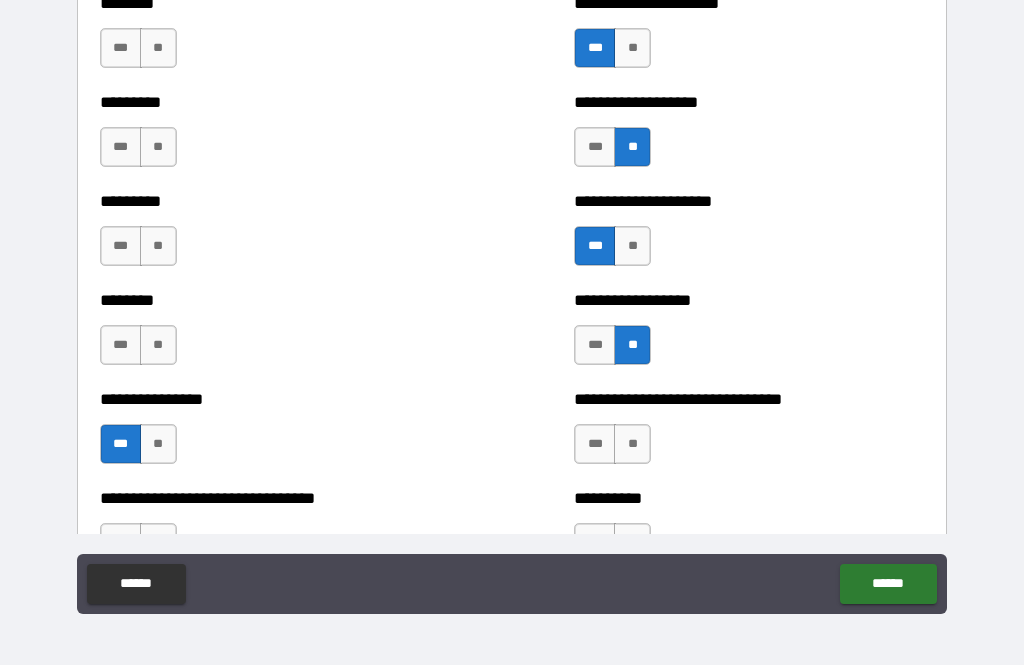 click on "***" at bounding box center [121, 345] 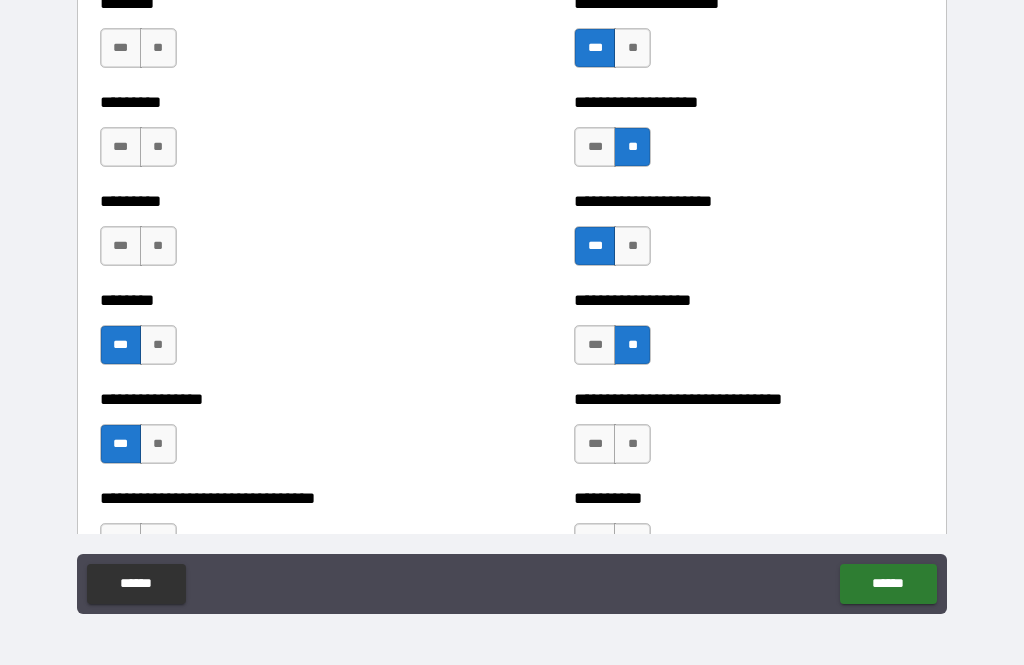 click on "***" at bounding box center [121, 246] 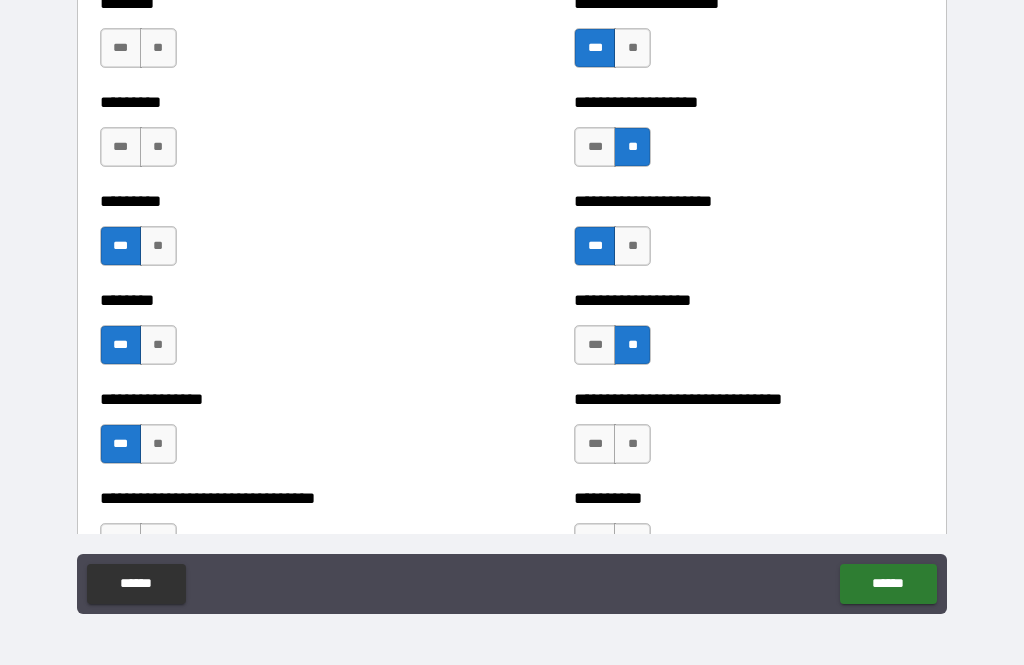 click on "**" at bounding box center (158, 147) 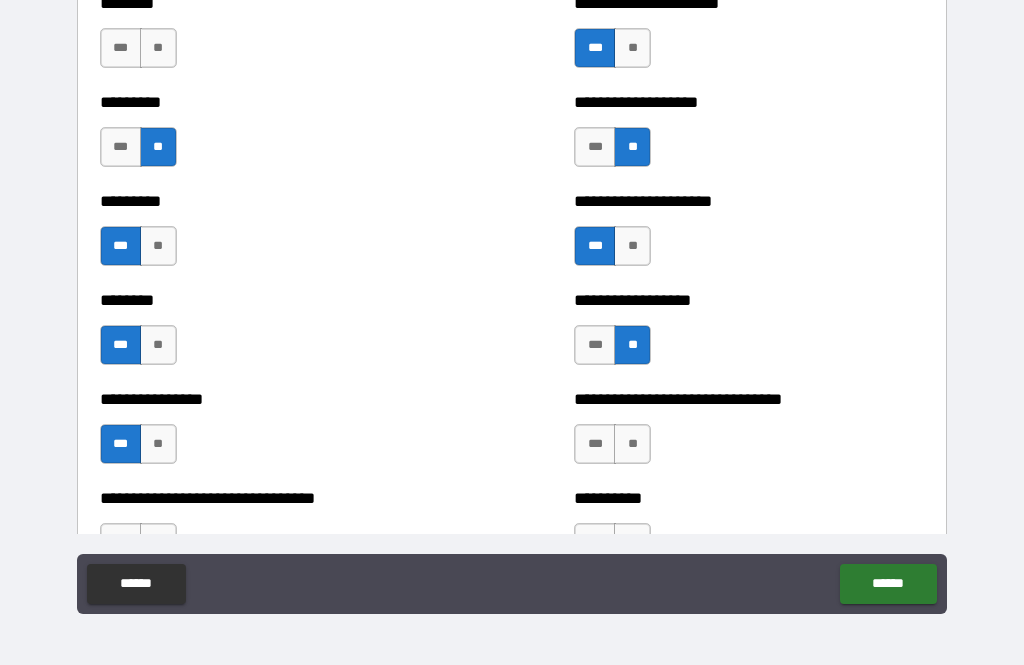 click on "**" at bounding box center [158, 48] 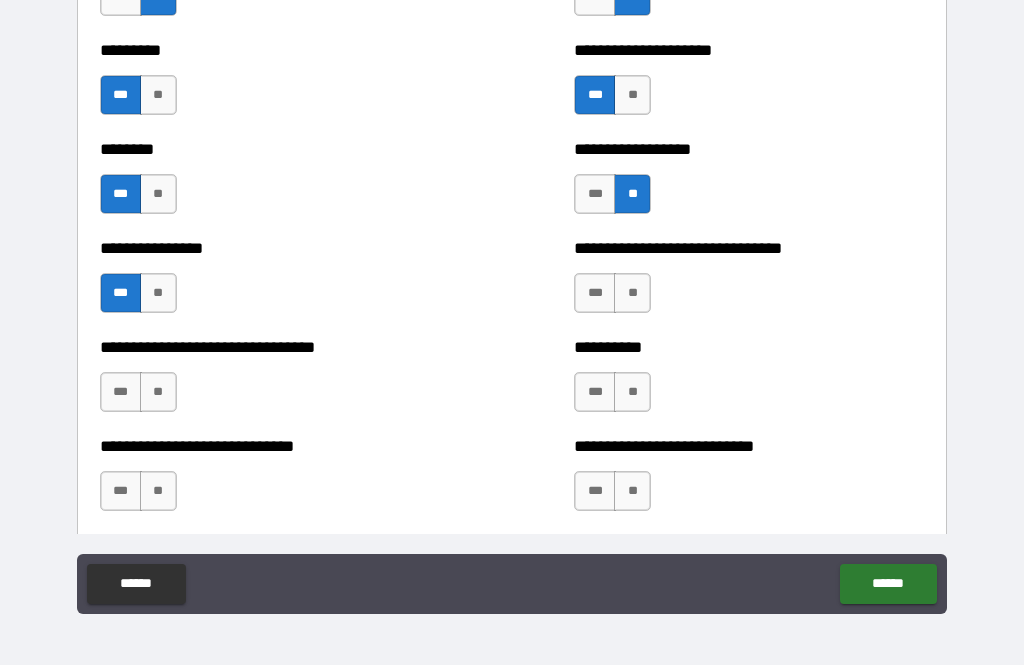 scroll, scrollTop: 7352, scrollLeft: 0, axis: vertical 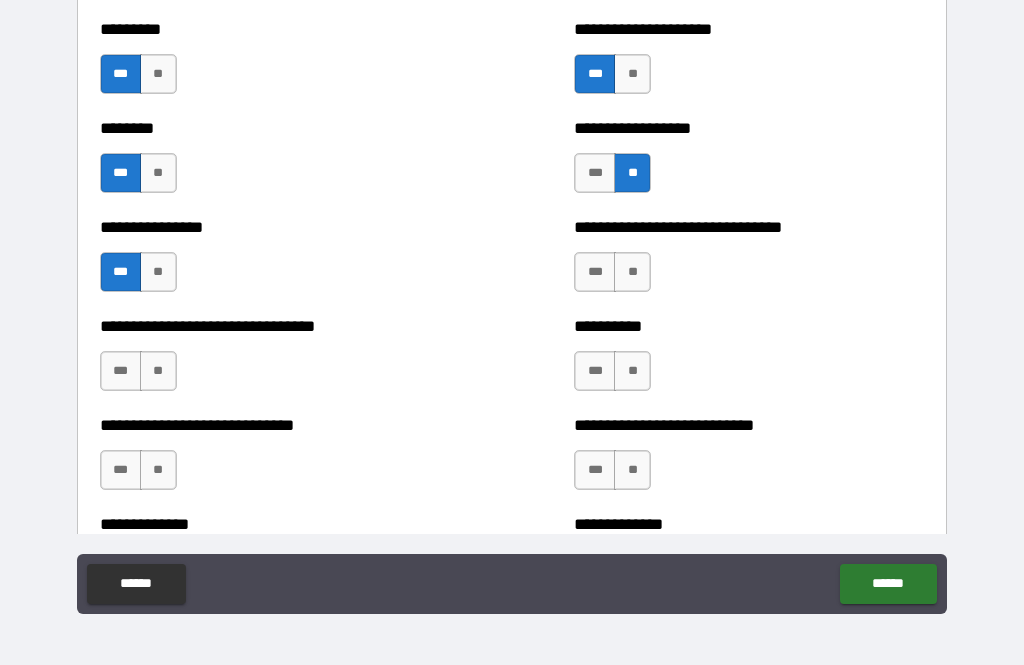 click on "***" at bounding box center (121, 371) 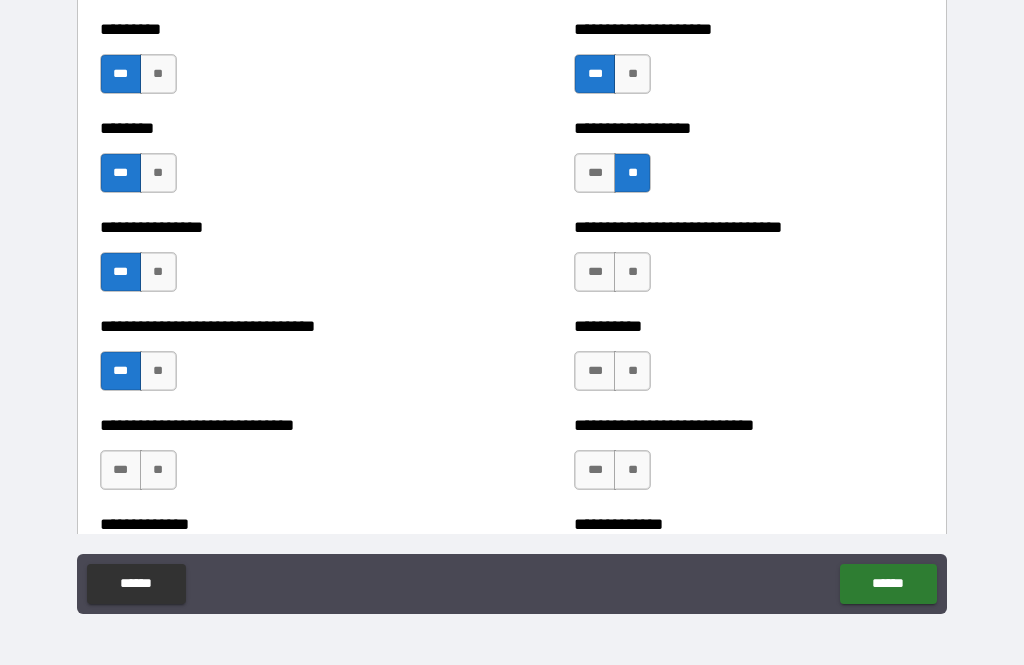 click on "**" at bounding box center [632, 272] 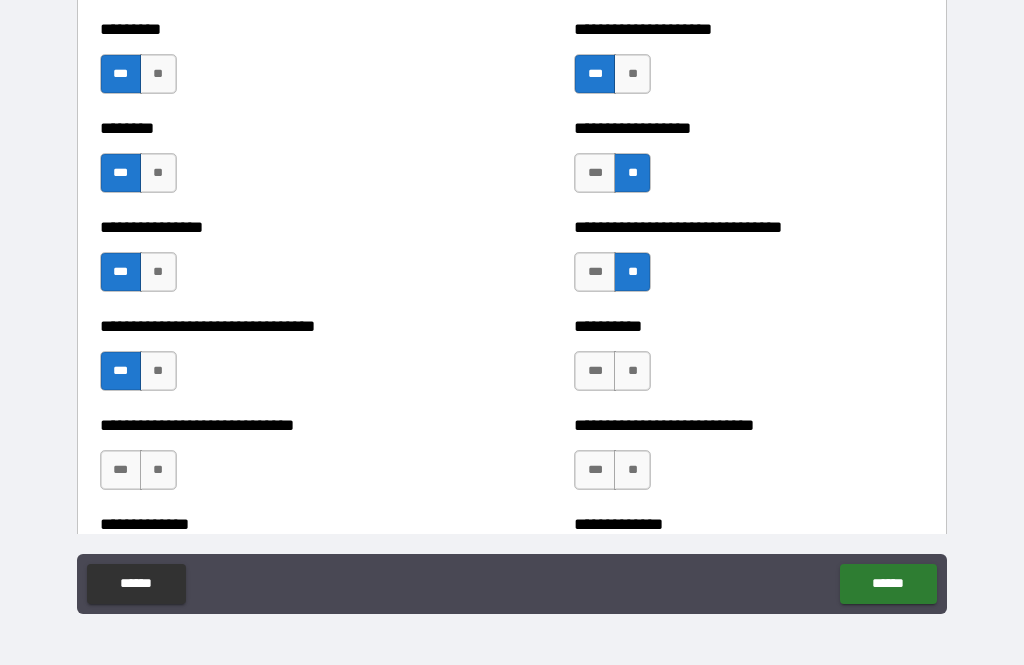 click on "***" at bounding box center [595, 371] 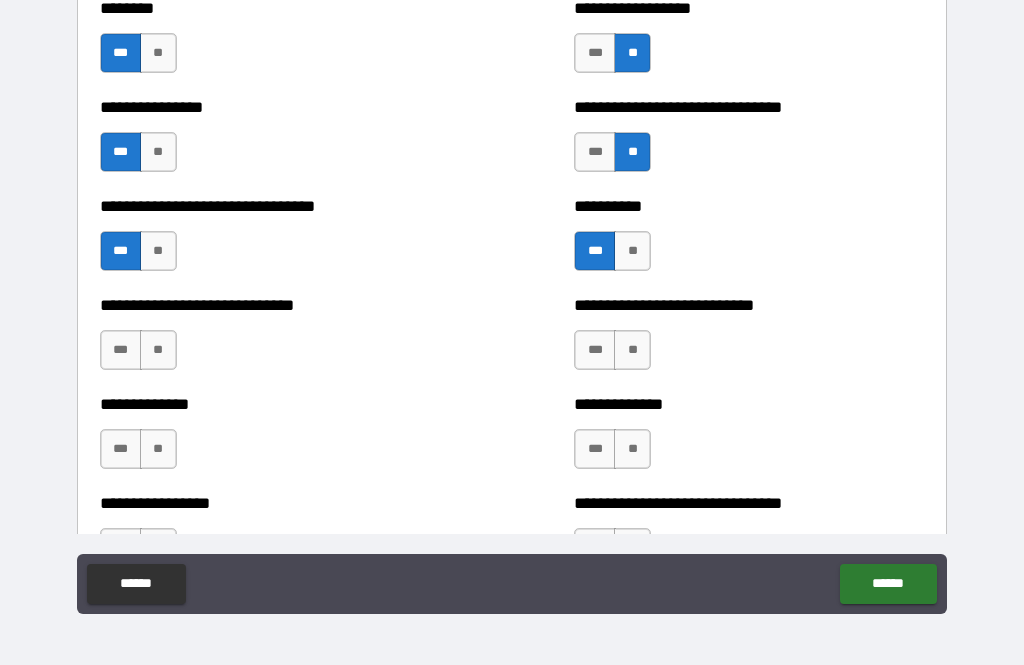 click on "***" at bounding box center [121, 350] 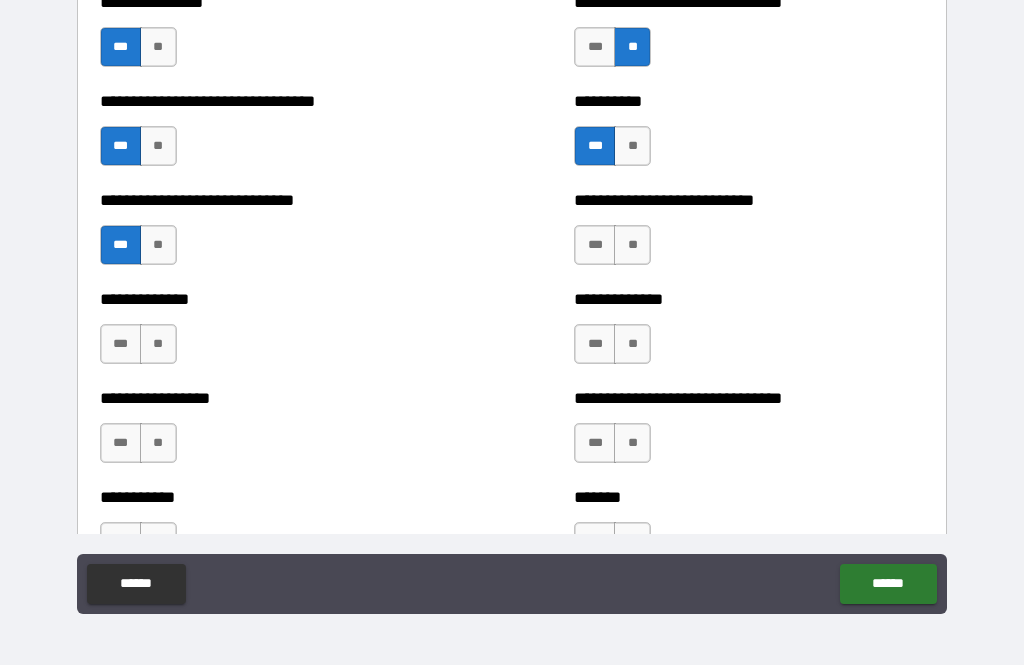 scroll, scrollTop: 7578, scrollLeft: 0, axis: vertical 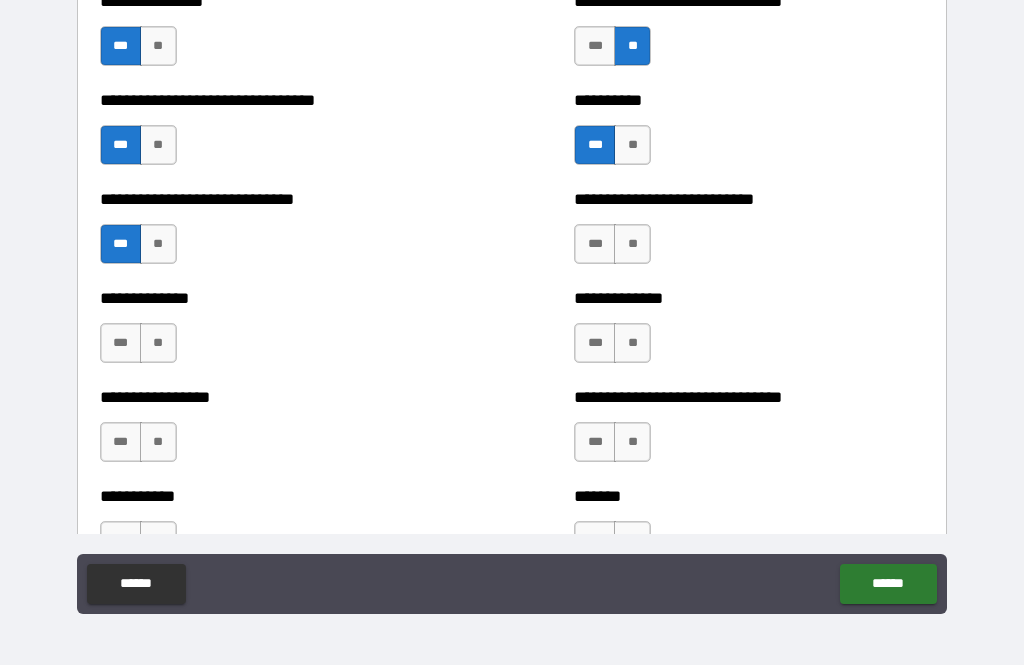 click on "***" at bounding box center [595, 244] 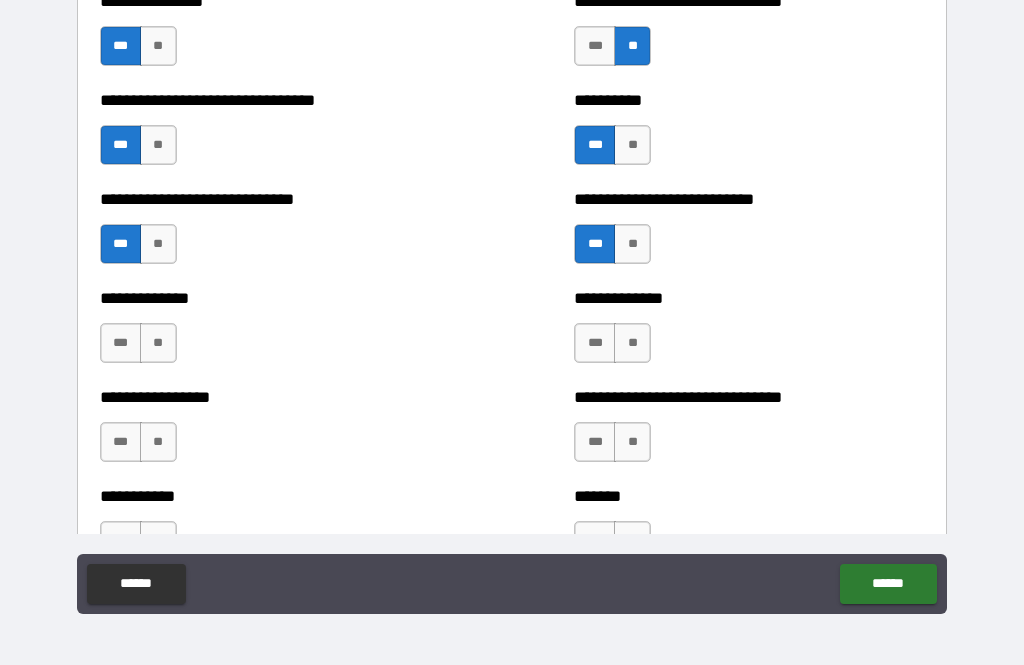 click on "**" at bounding box center [632, 343] 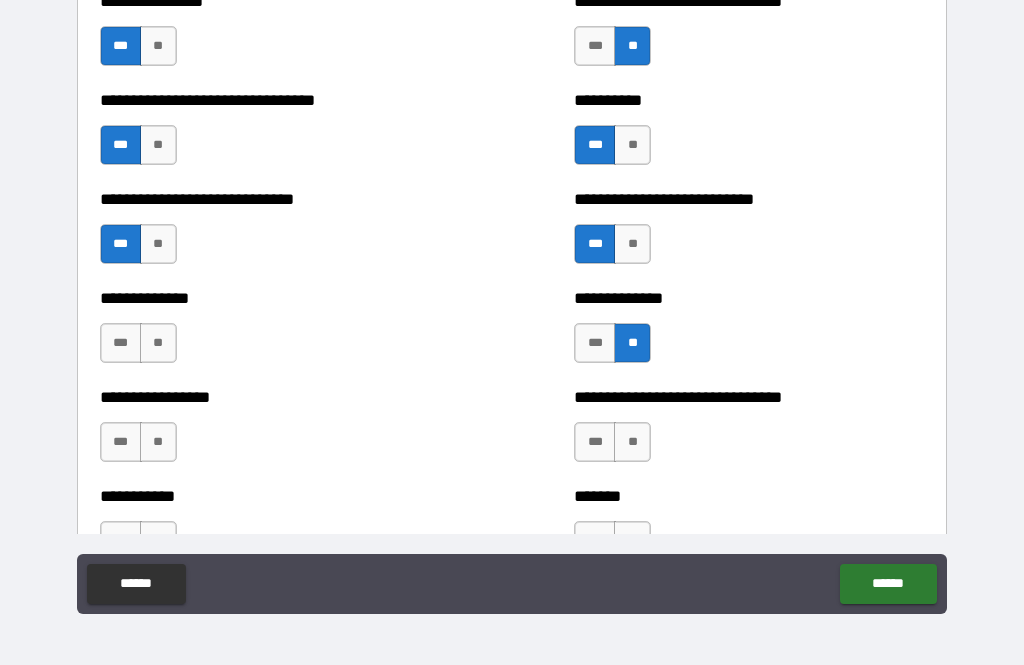 click on "**" at bounding box center [158, 343] 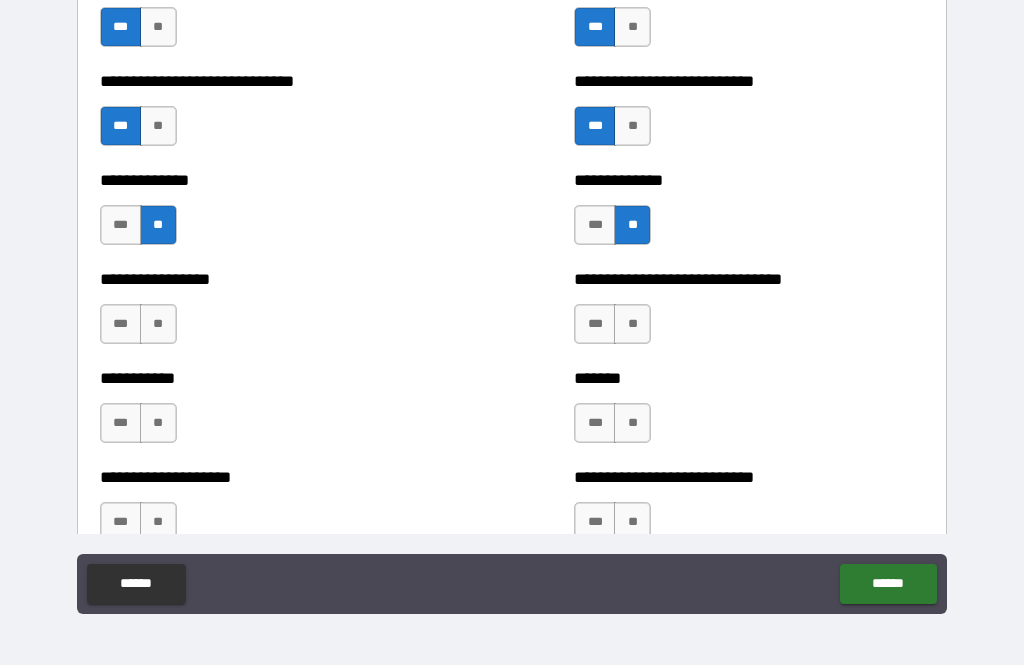 scroll, scrollTop: 7697, scrollLeft: 0, axis: vertical 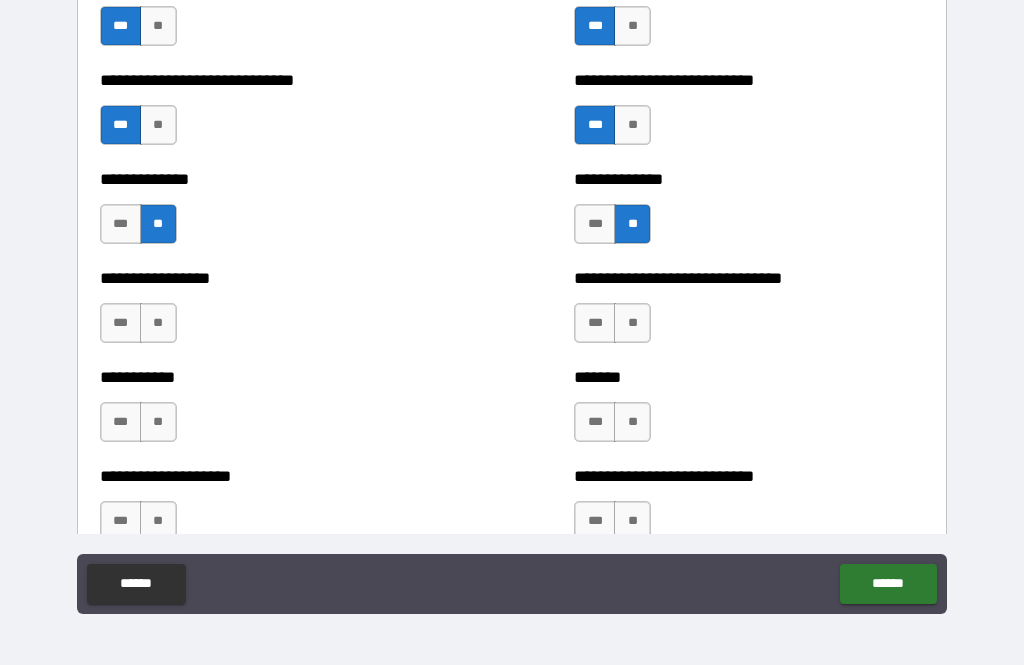 click on "**" at bounding box center (158, 323) 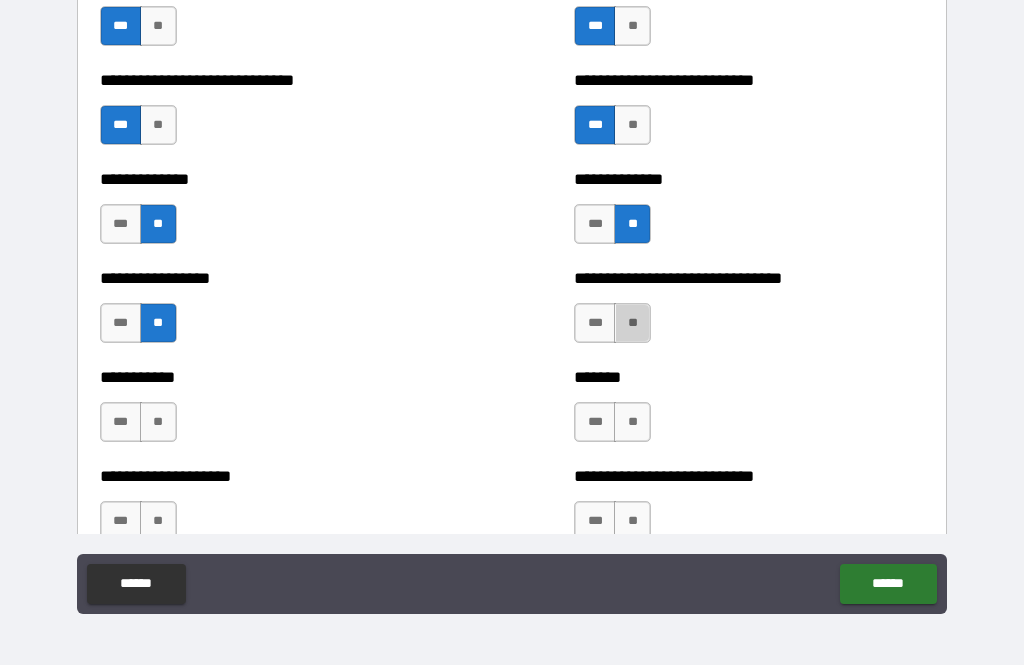 click on "**" at bounding box center (632, 323) 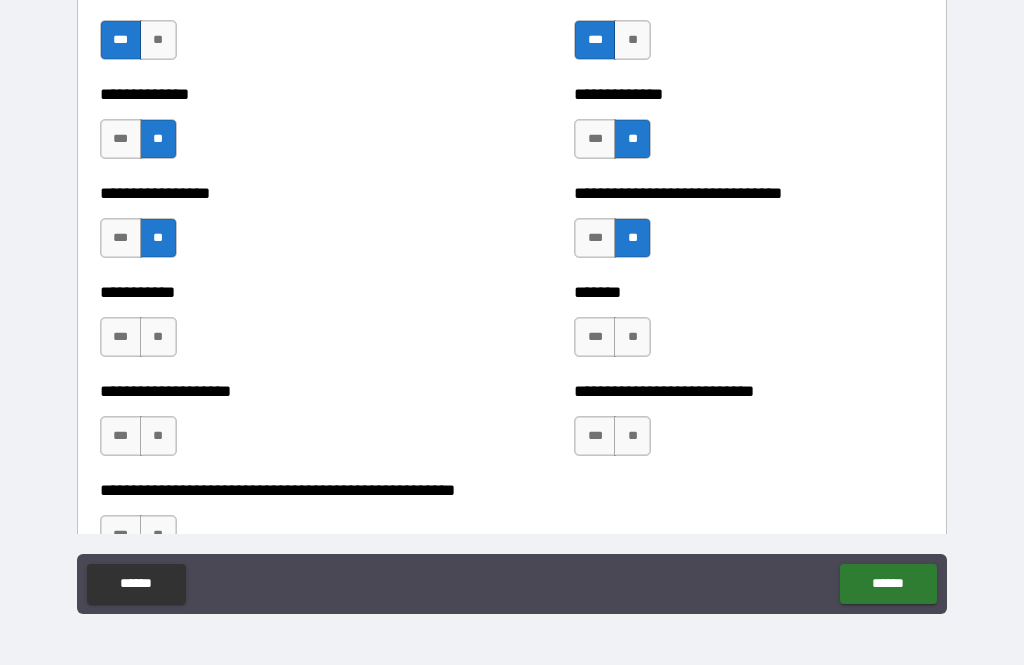 scroll, scrollTop: 7783, scrollLeft: 0, axis: vertical 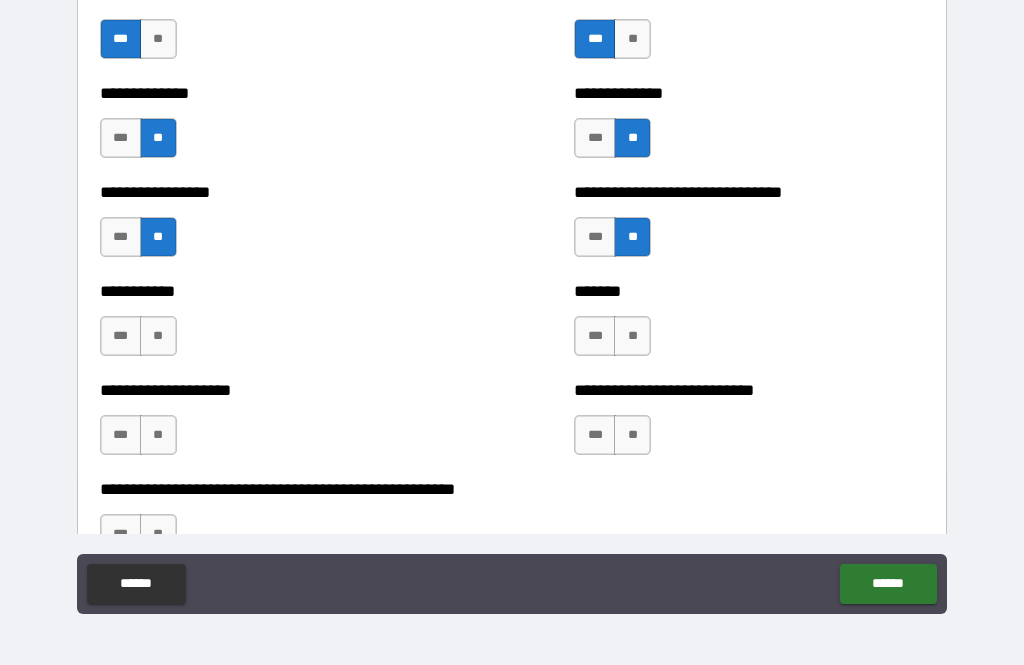 click on "**" at bounding box center (158, 336) 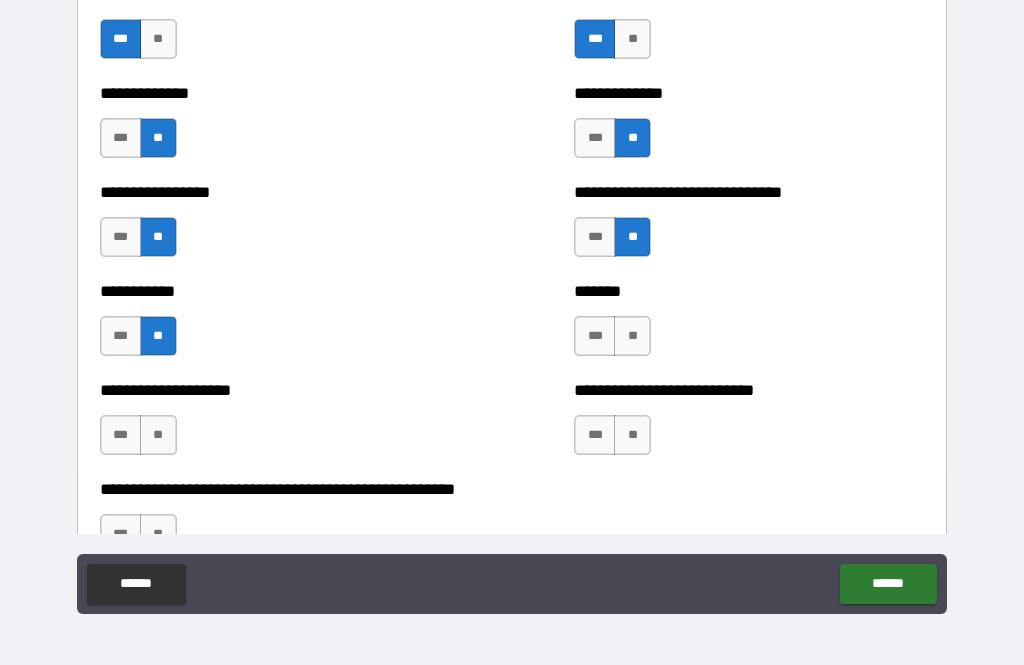 click on "***" at bounding box center (595, 336) 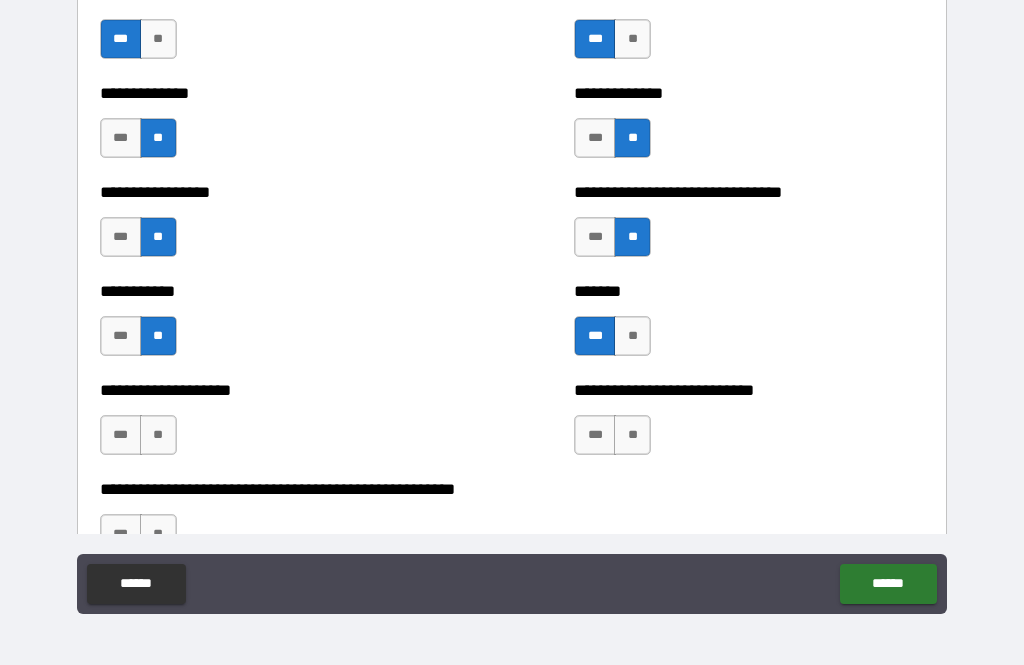 click on "**" at bounding box center [158, 435] 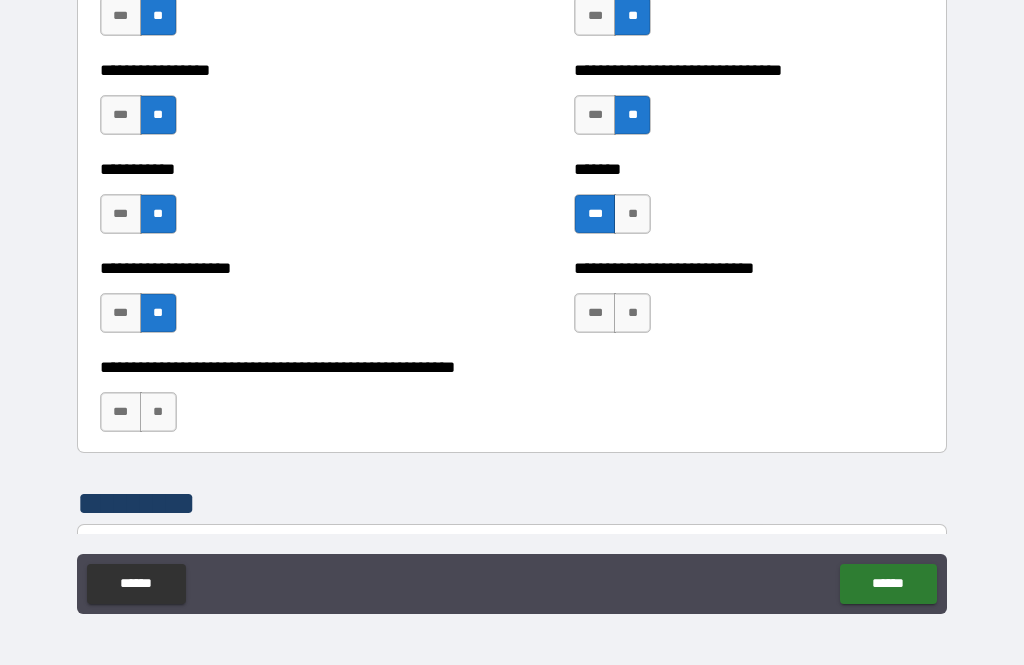 scroll, scrollTop: 7913, scrollLeft: 0, axis: vertical 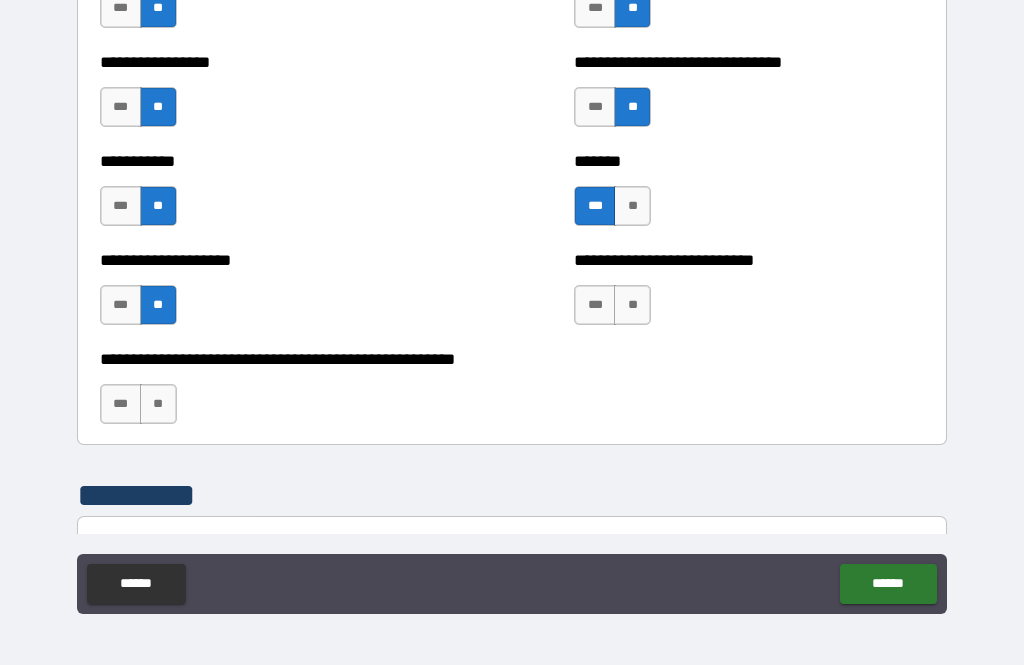 click on "**" at bounding box center (632, 305) 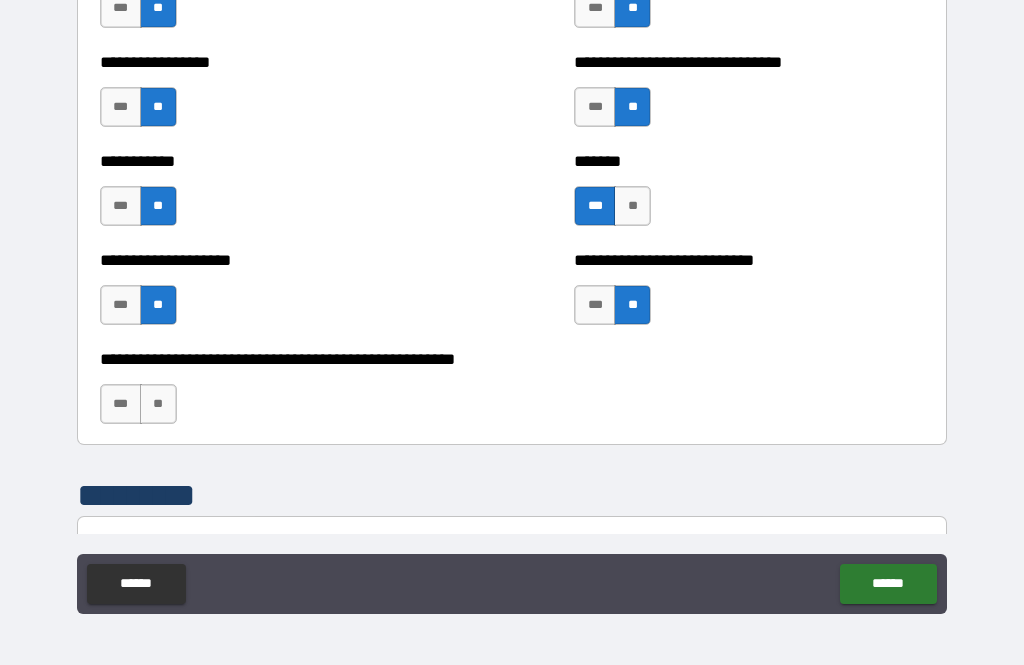 click on "**" at bounding box center [158, 404] 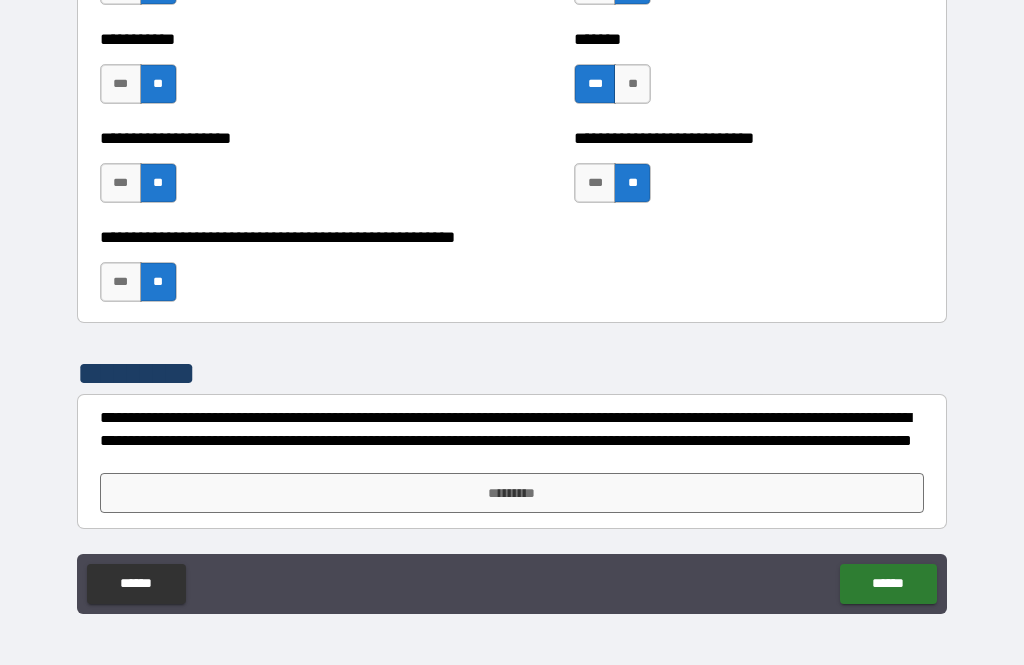 scroll, scrollTop: 8035, scrollLeft: 0, axis: vertical 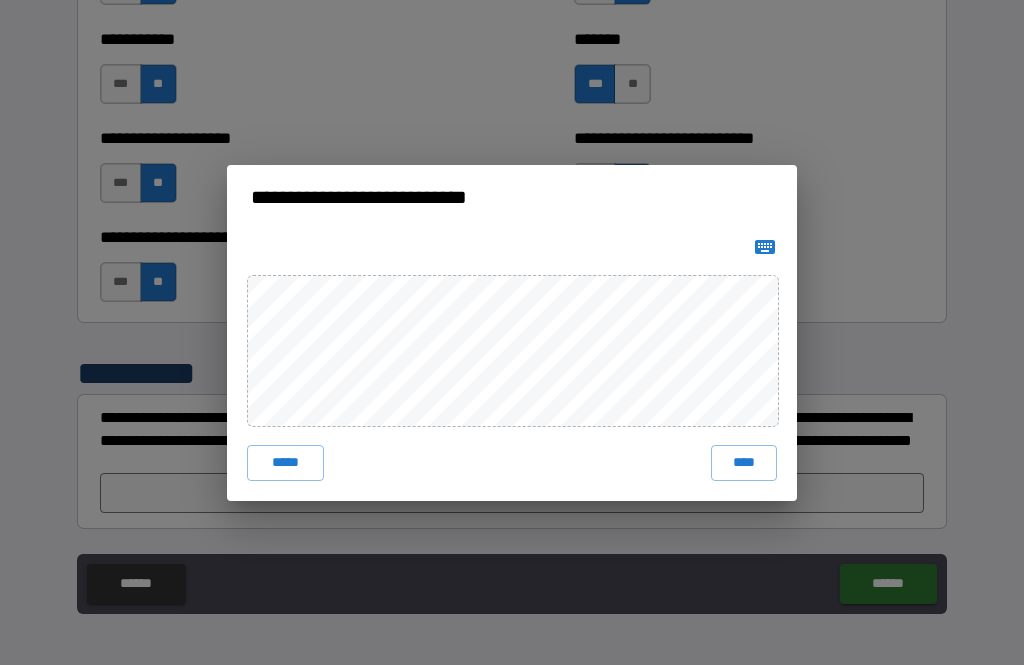 click on "****" at bounding box center [744, 463] 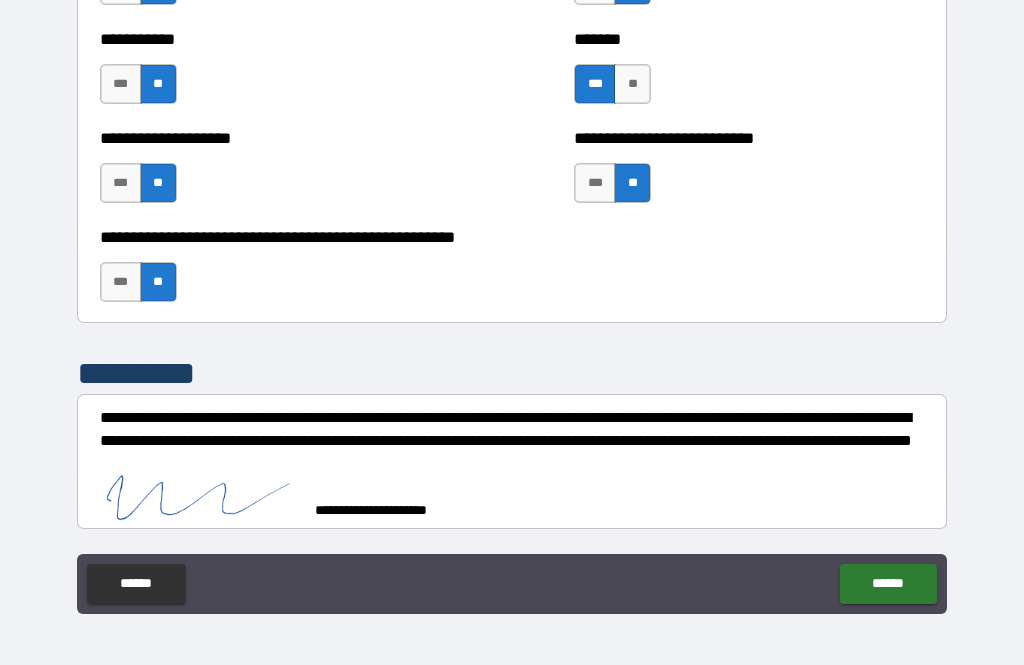 scroll, scrollTop: 8025, scrollLeft: 0, axis: vertical 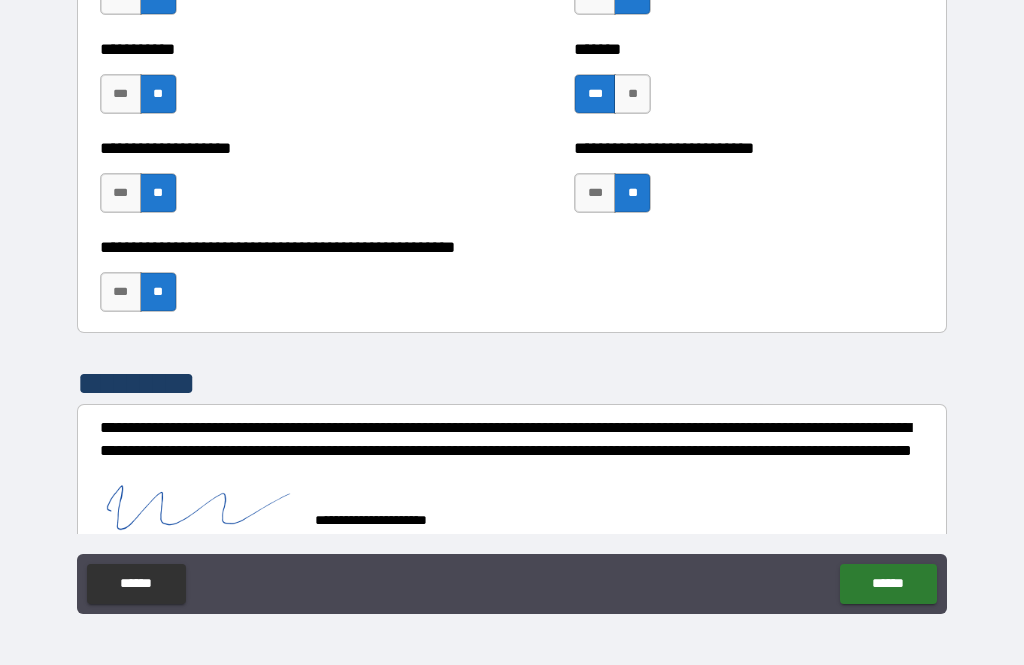 click on "******" at bounding box center (888, 584) 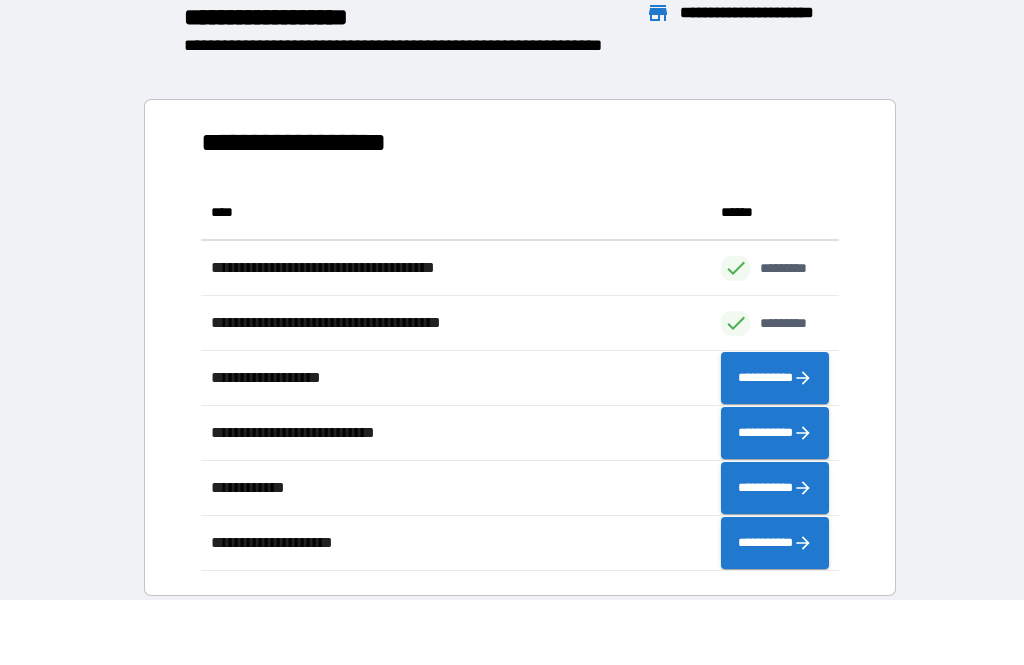 scroll, scrollTop: 386, scrollLeft: 638, axis: both 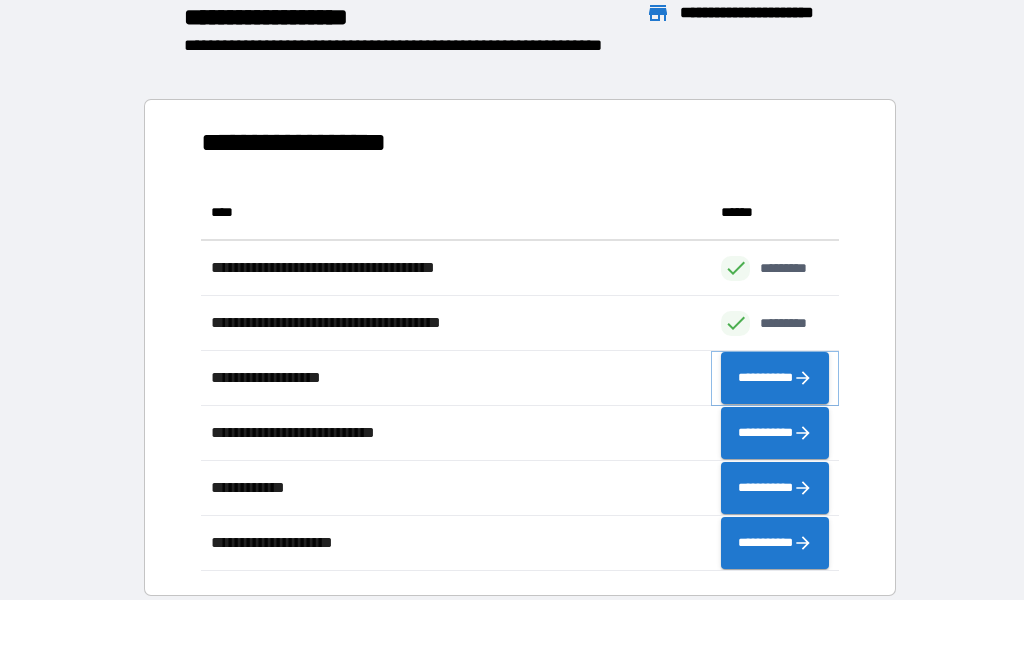click on "**********" at bounding box center [775, 378] 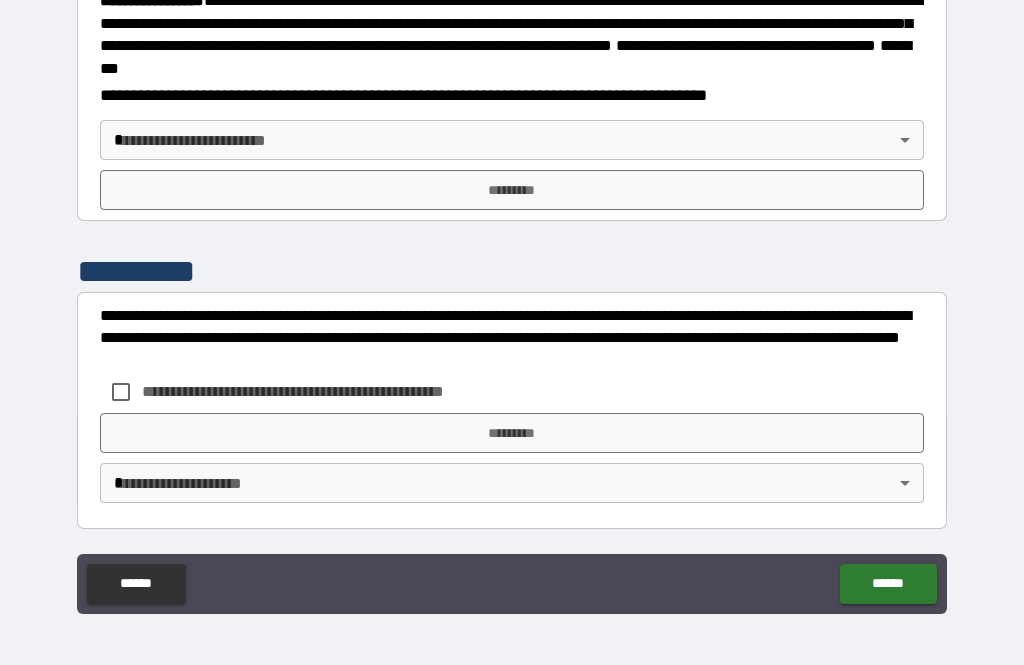scroll, scrollTop: 2298, scrollLeft: 0, axis: vertical 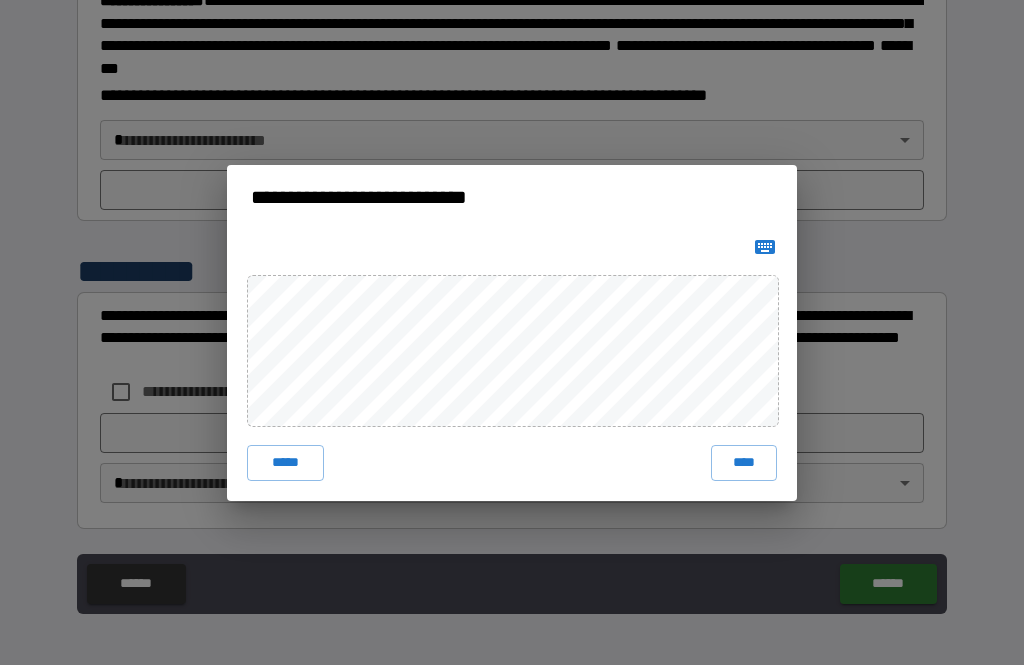 click on "****" at bounding box center [744, 463] 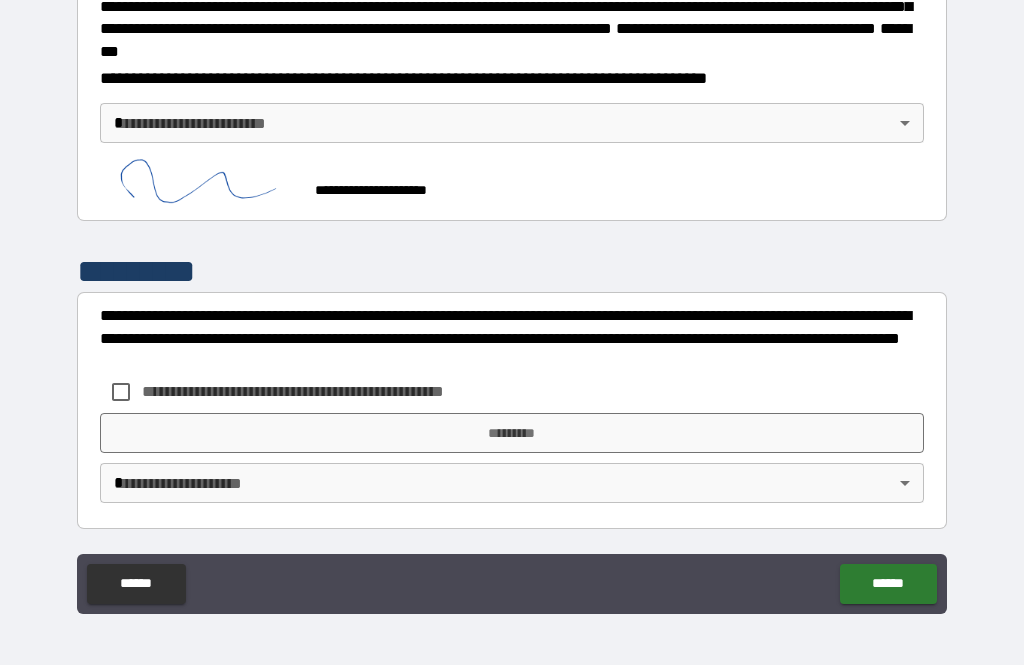 scroll, scrollTop: 2288, scrollLeft: 0, axis: vertical 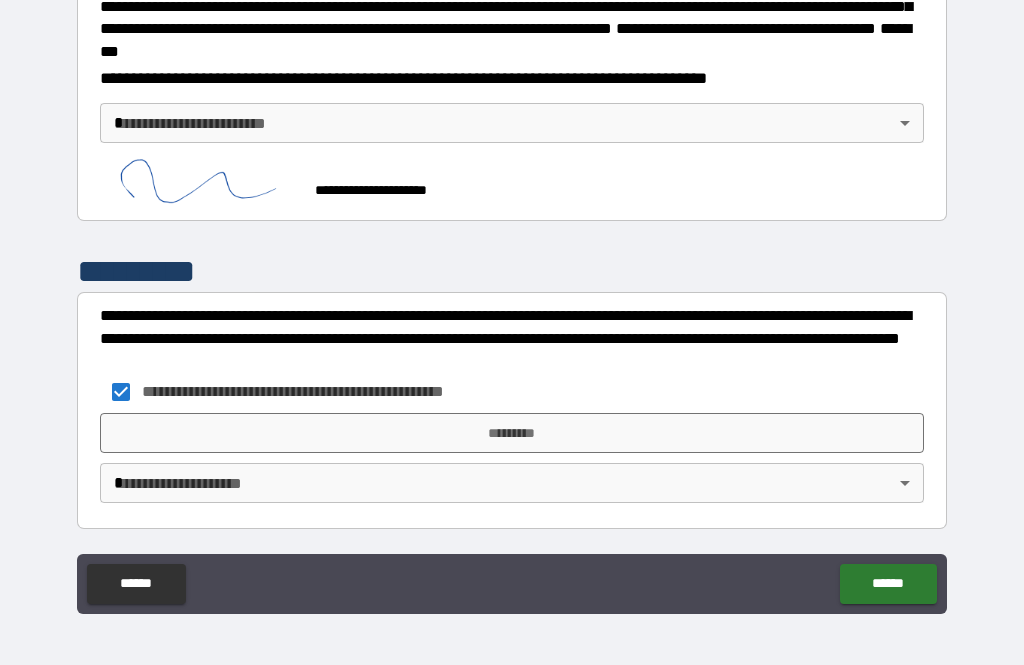 click on "*********" at bounding box center [512, 433] 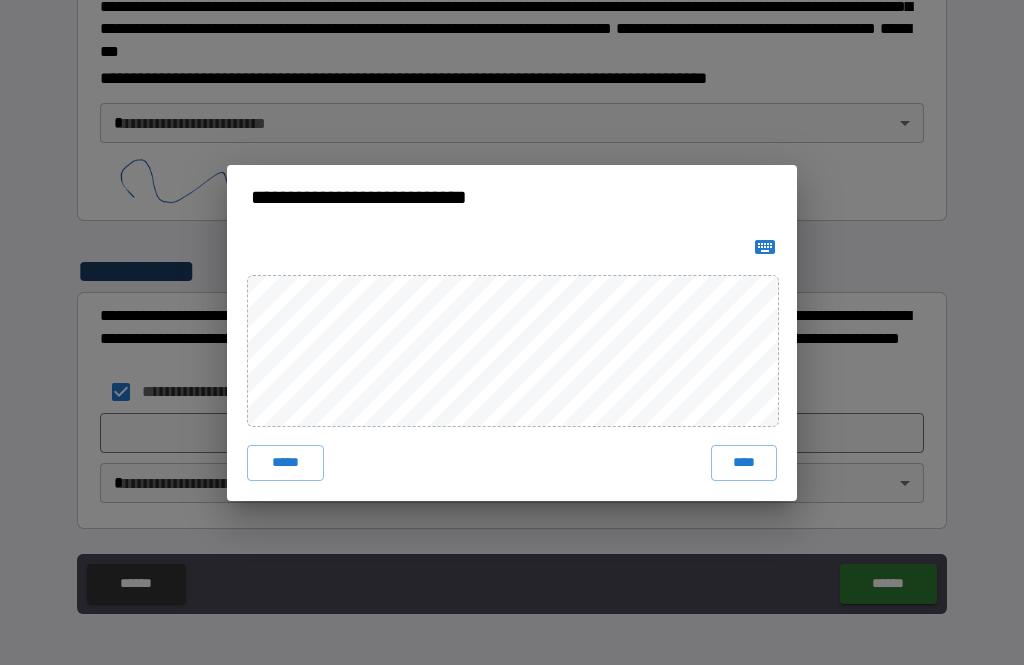 click on "****" at bounding box center (744, 463) 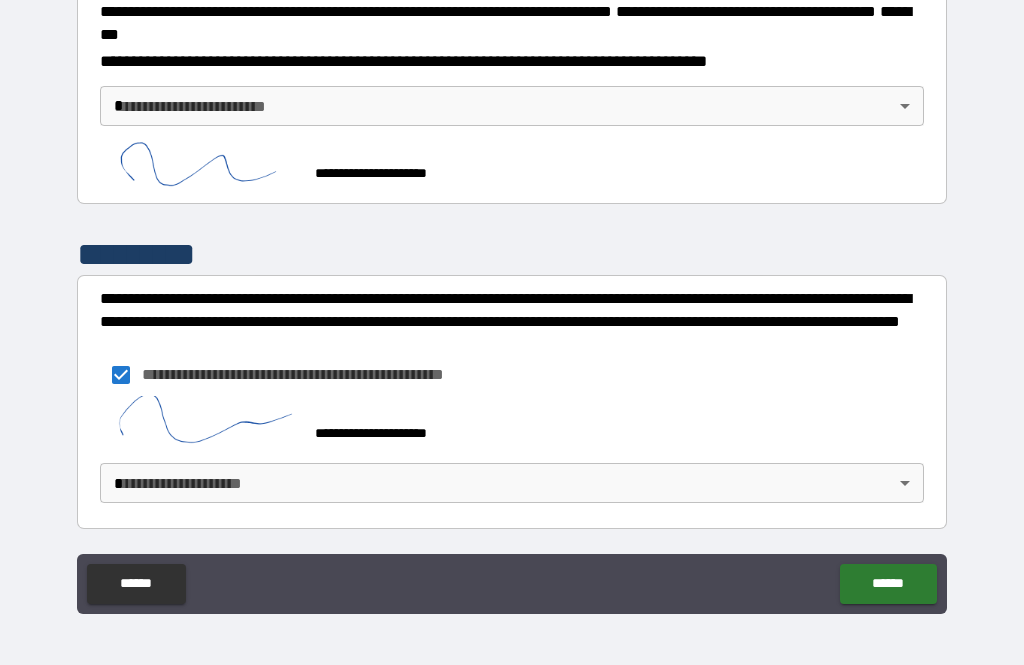 click on "******" at bounding box center (888, 584) 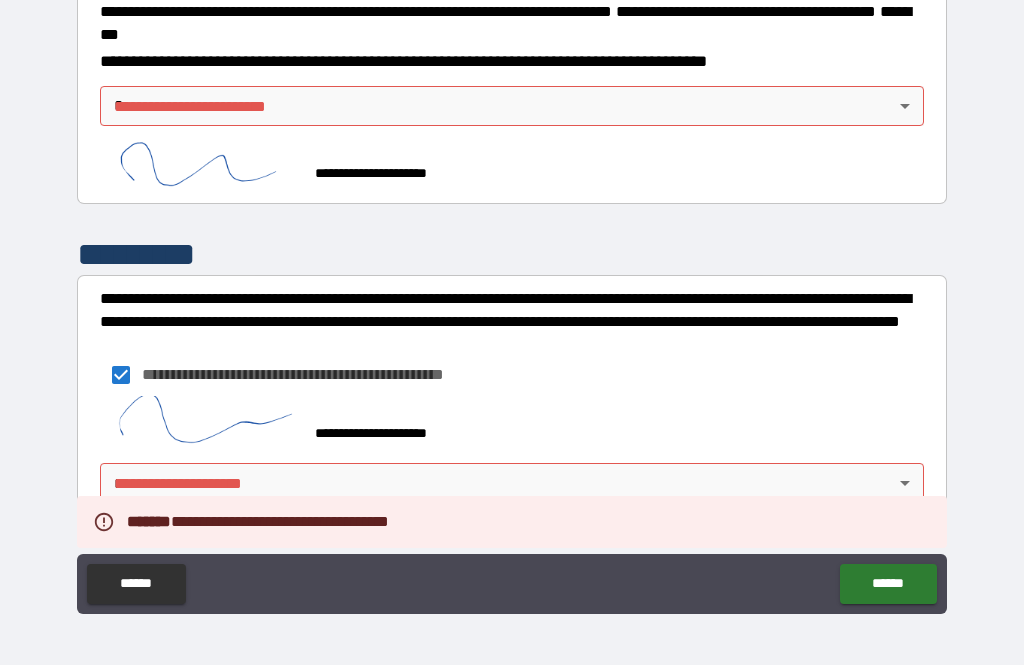 scroll, scrollTop: 2332, scrollLeft: 0, axis: vertical 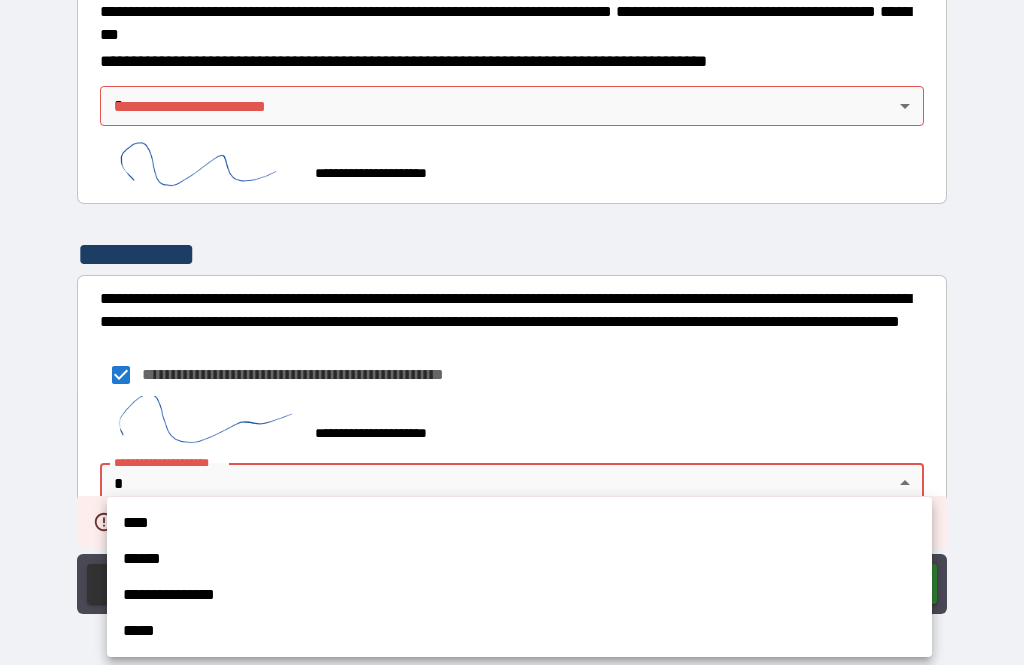 click on "****" at bounding box center (519, 523) 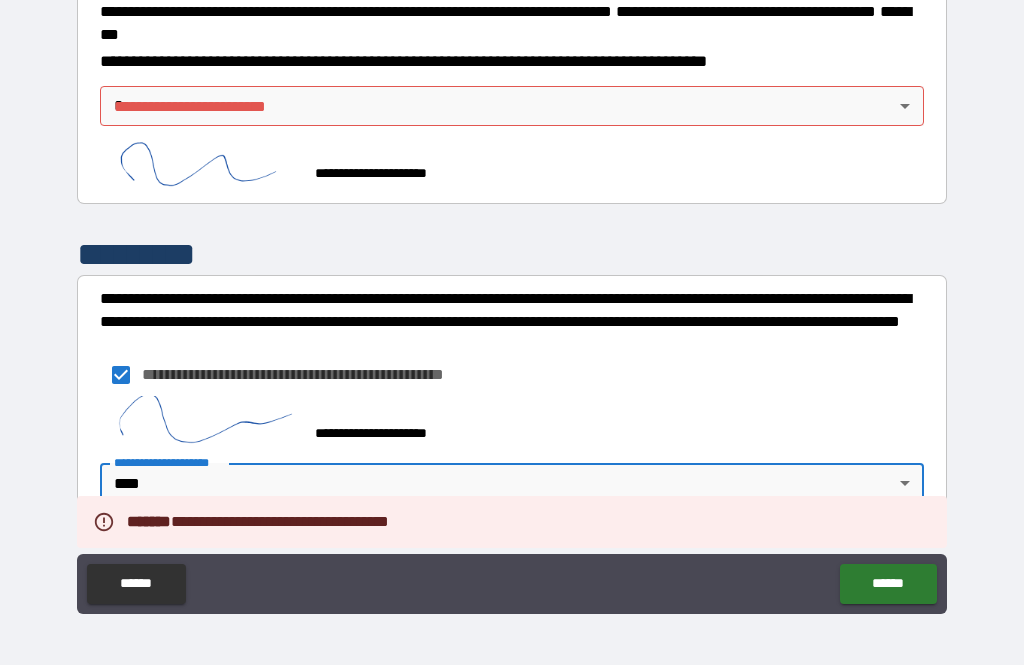 click on "******" at bounding box center [888, 584] 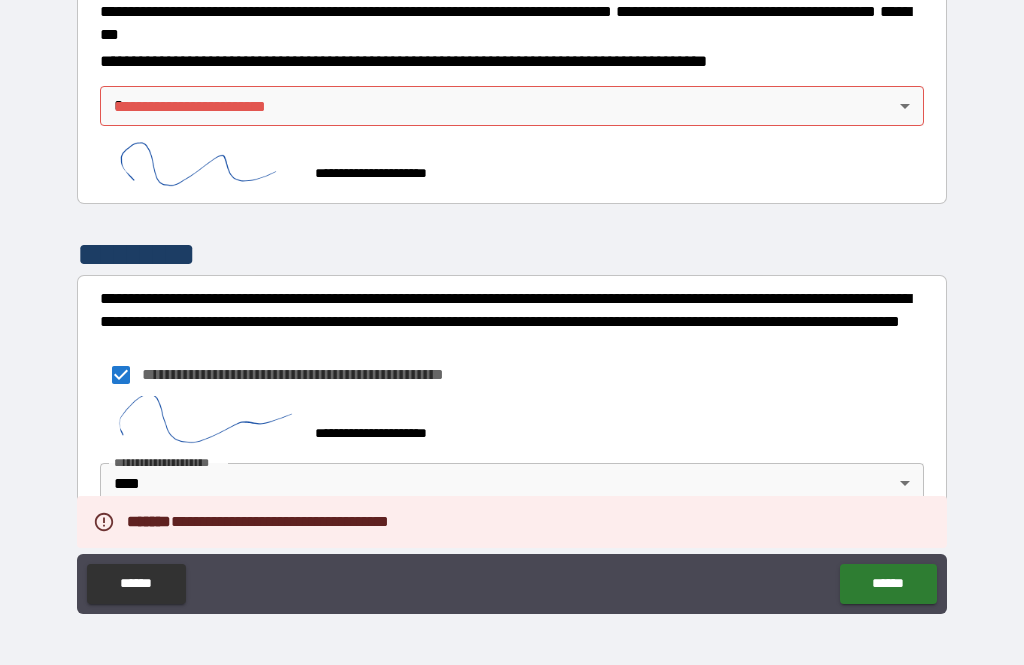 click on "**********" at bounding box center [512, 300] 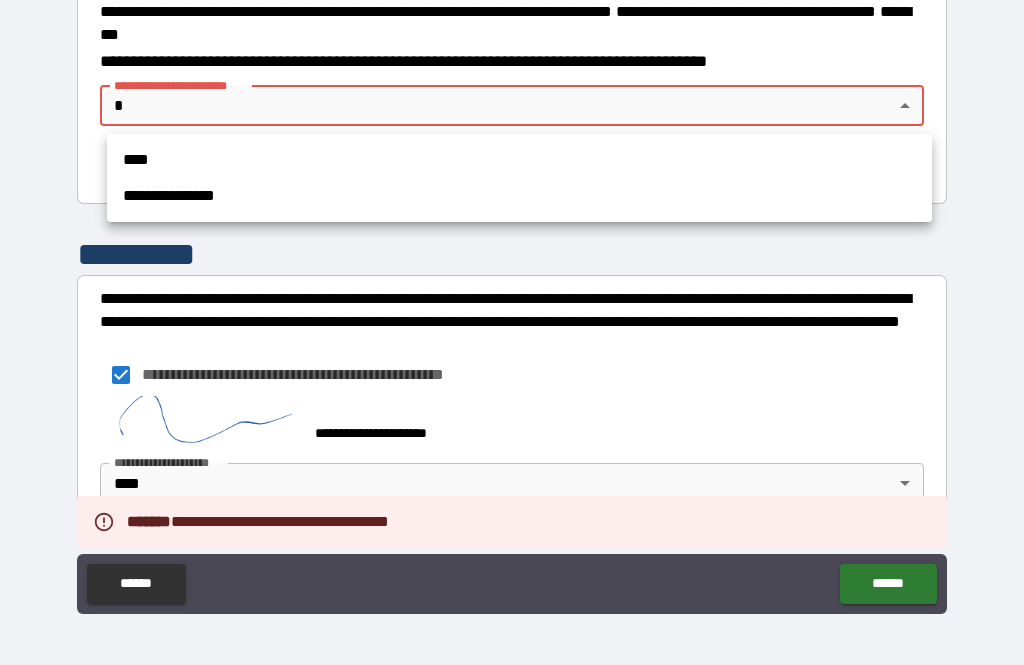 click on "**********" at bounding box center [519, 196] 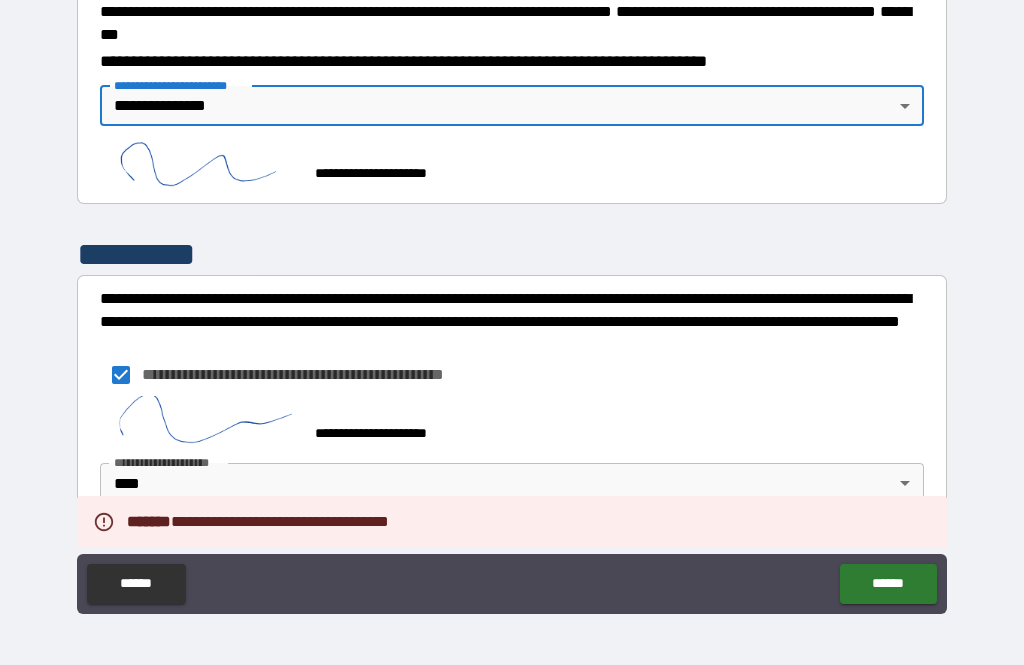 click on "**********" at bounding box center [512, 300] 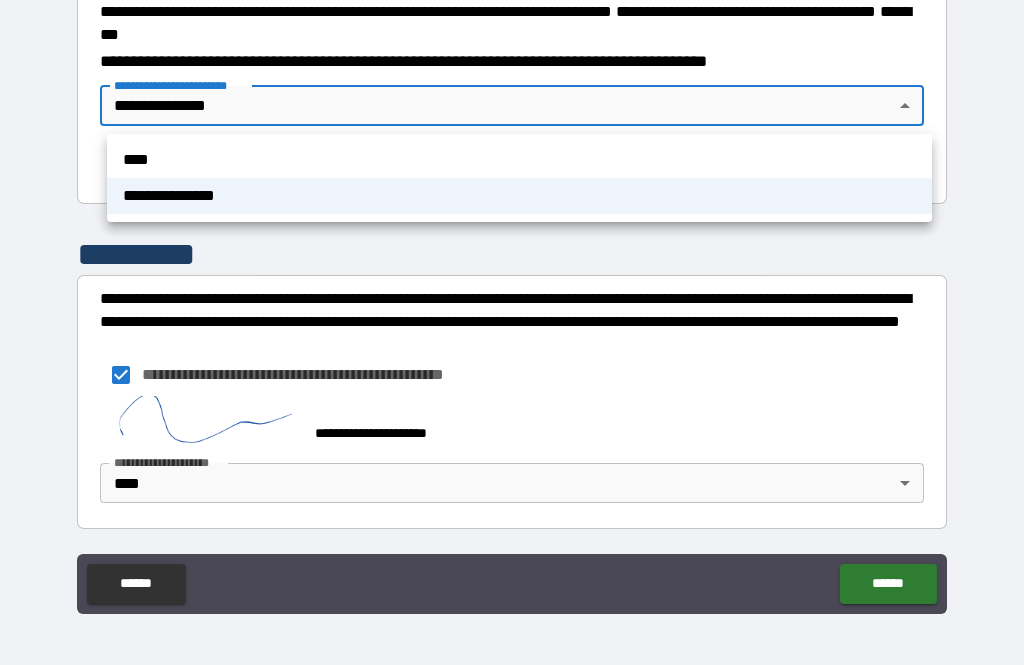 click on "****" at bounding box center (519, 160) 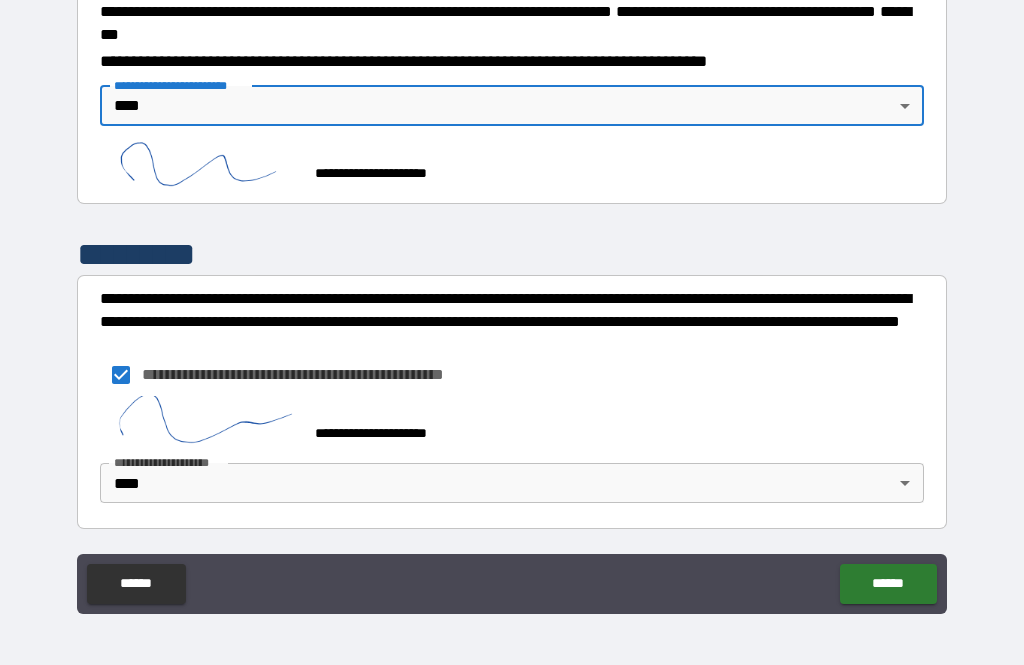 click on "******" at bounding box center [888, 584] 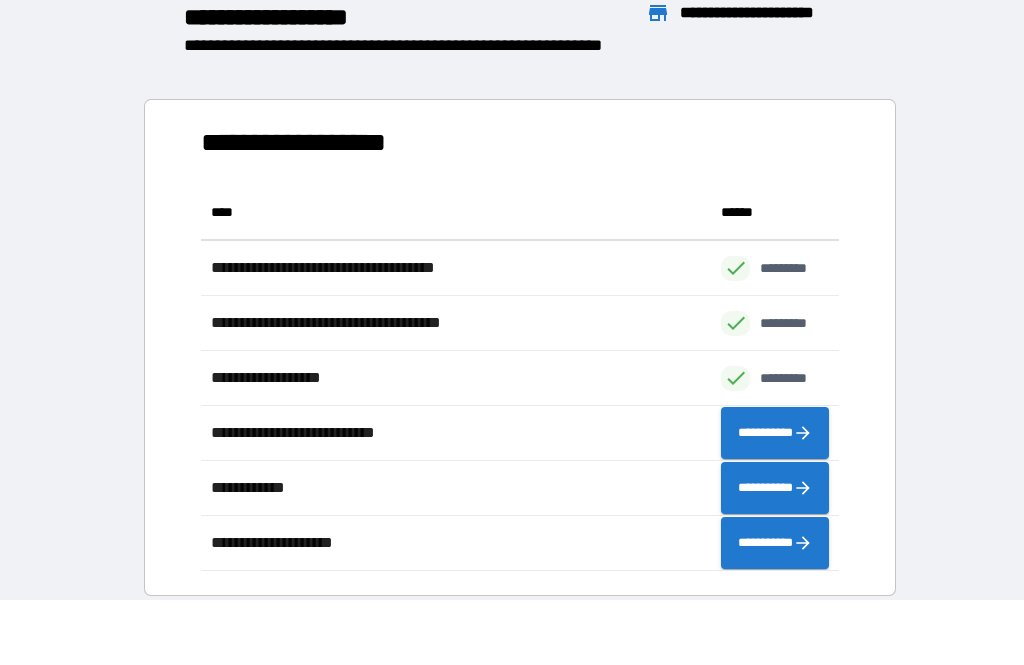 scroll, scrollTop: 1, scrollLeft: 1, axis: both 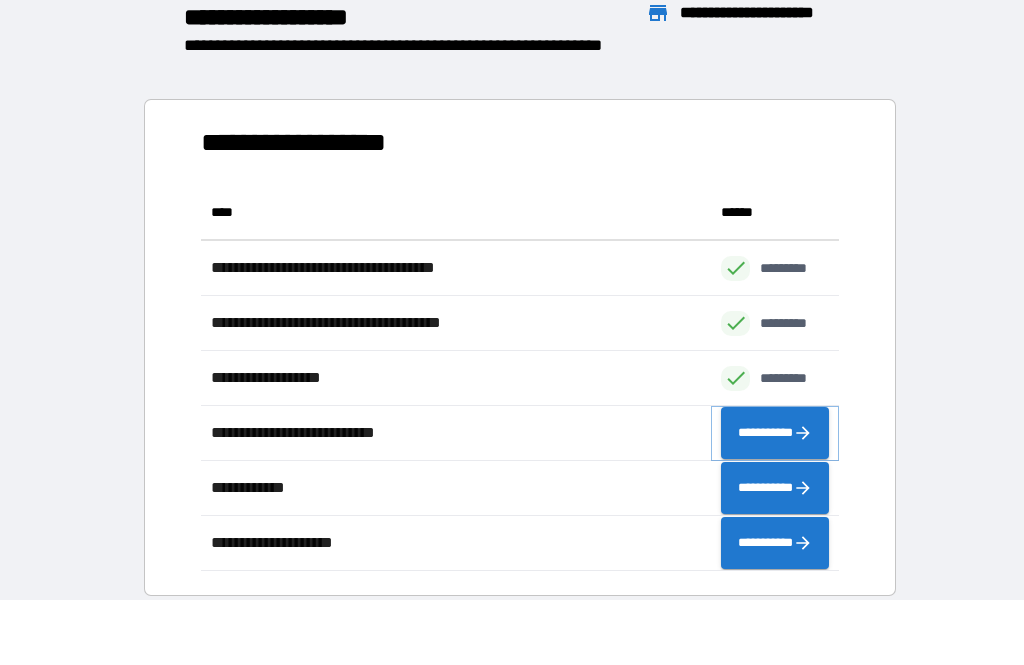 click on "**********" at bounding box center (775, 433) 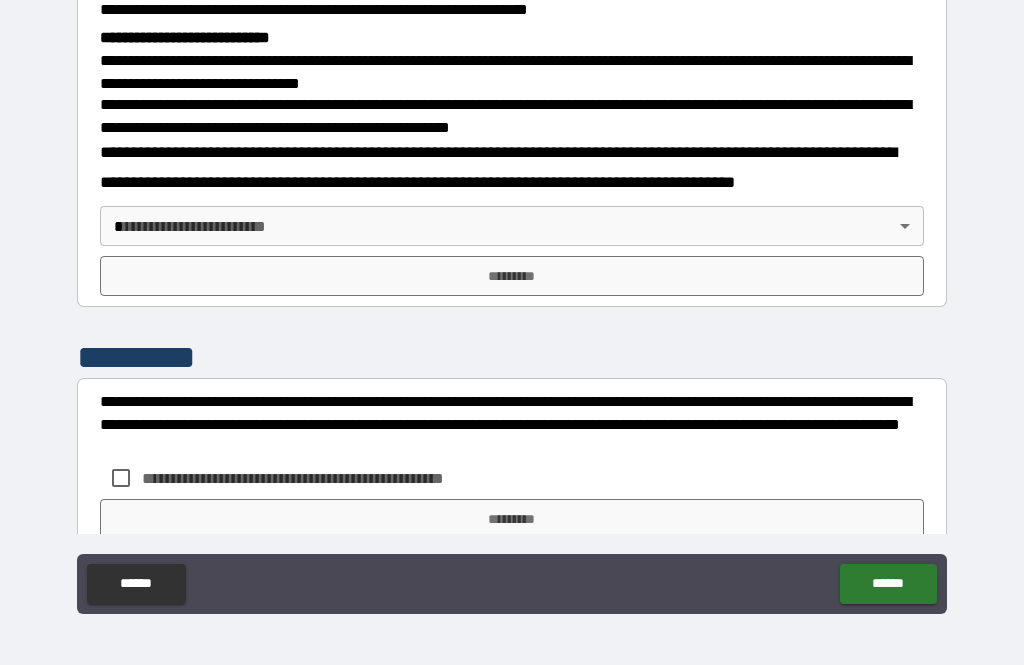 scroll, scrollTop: 644, scrollLeft: 0, axis: vertical 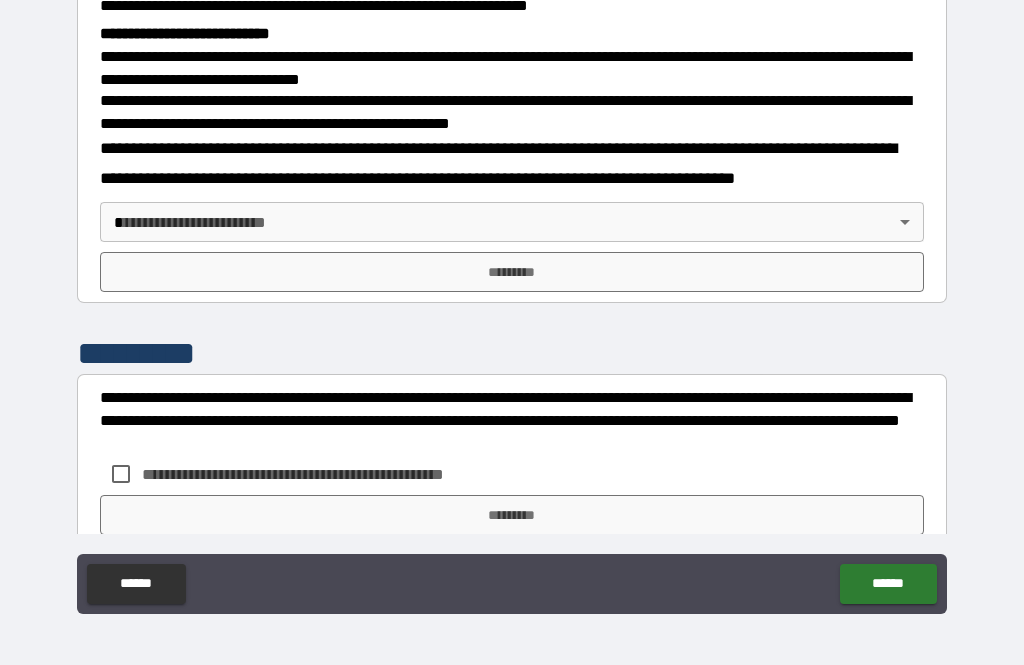 click on "**********" at bounding box center [512, 300] 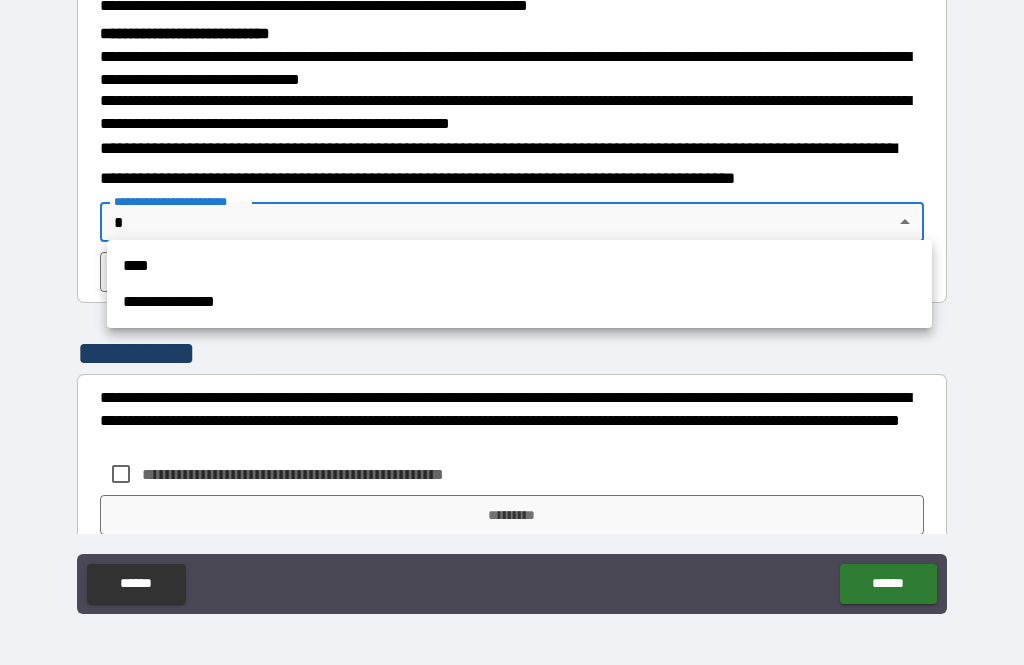 click on "****" at bounding box center [519, 266] 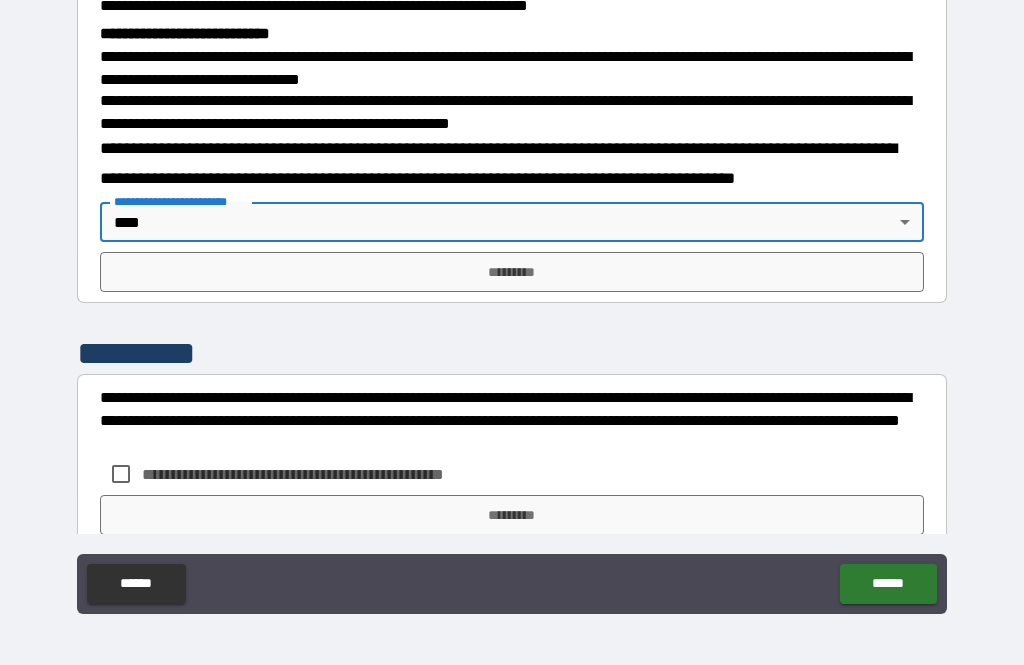 click on "*********" at bounding box center [512, 272] 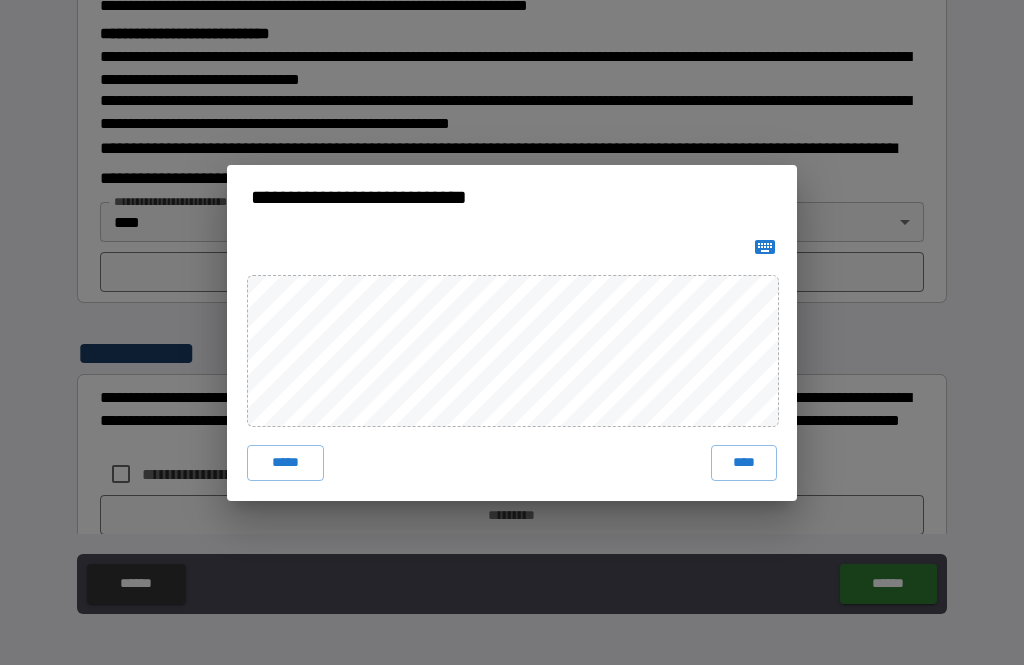click on "****" at bounding box center (744, 463) 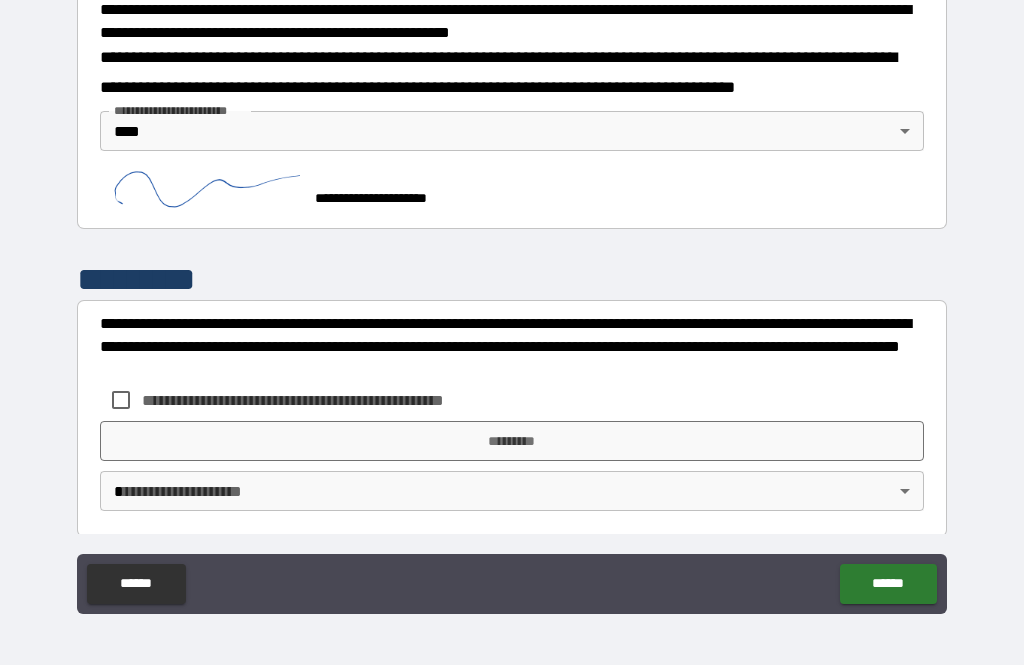 scroll, scrollTop: 733, scrollLeft: 0, axis: vertical 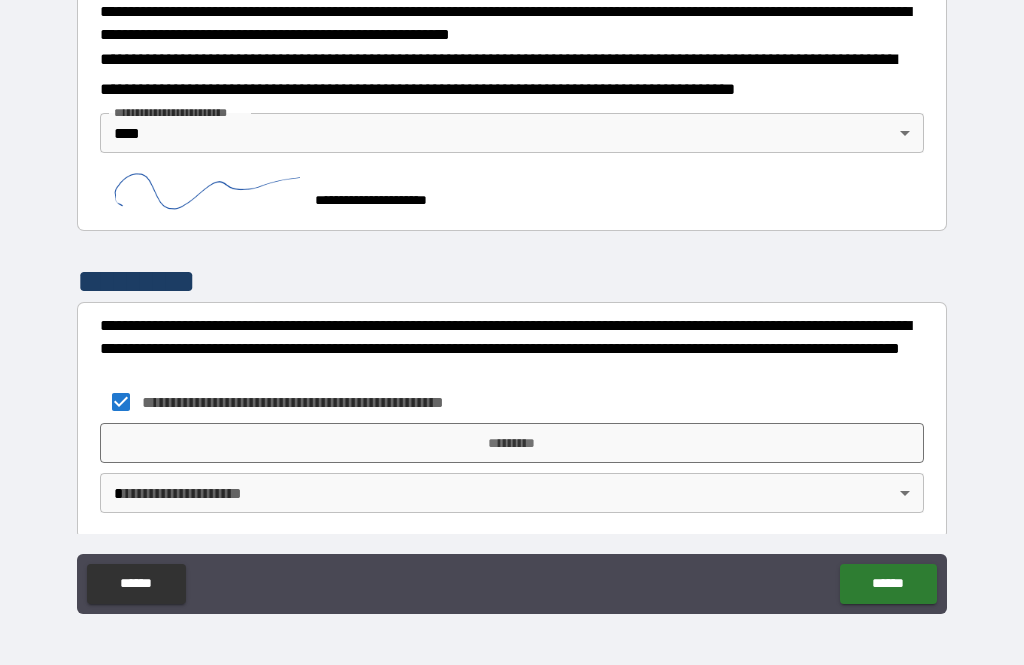 click on "**********" at bounding box center [512, 300] 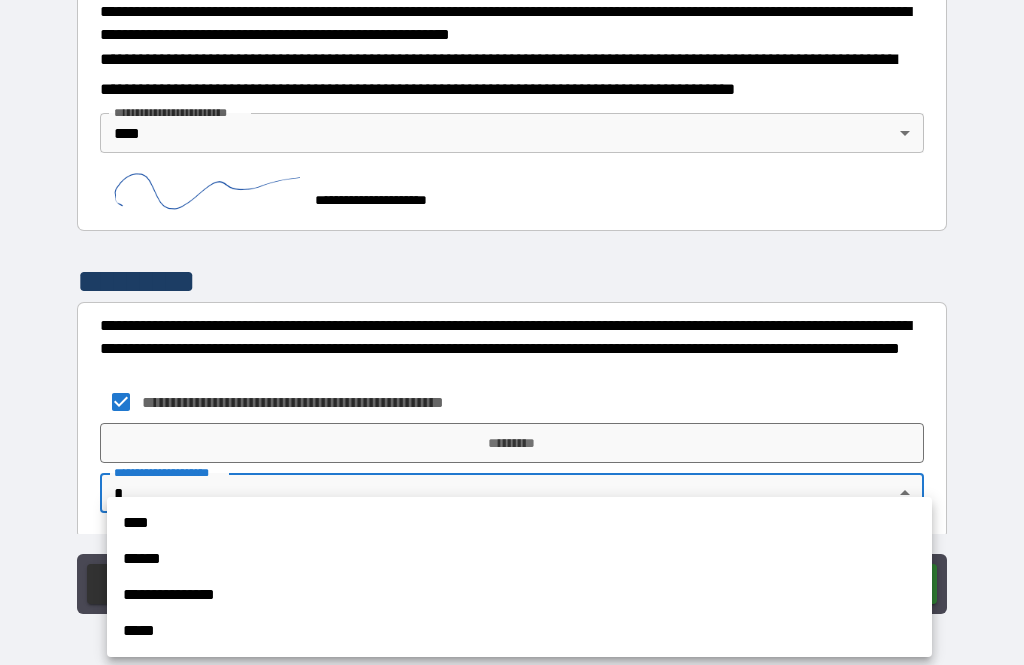 click on "****" at bounding box center [519, 523] 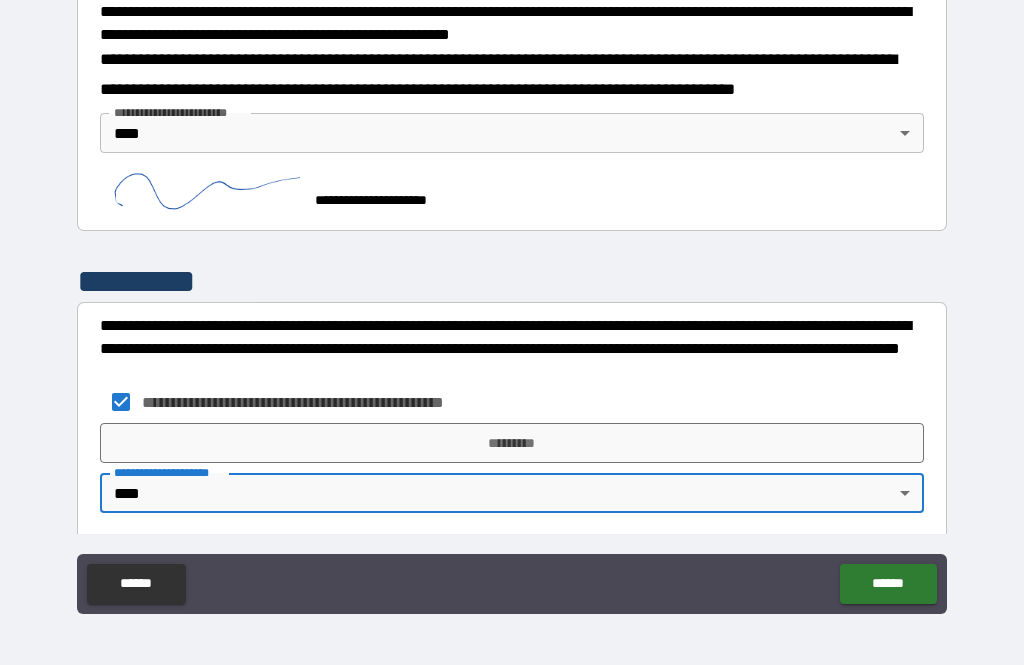 click on "*********" at bounding box center [512, 443] 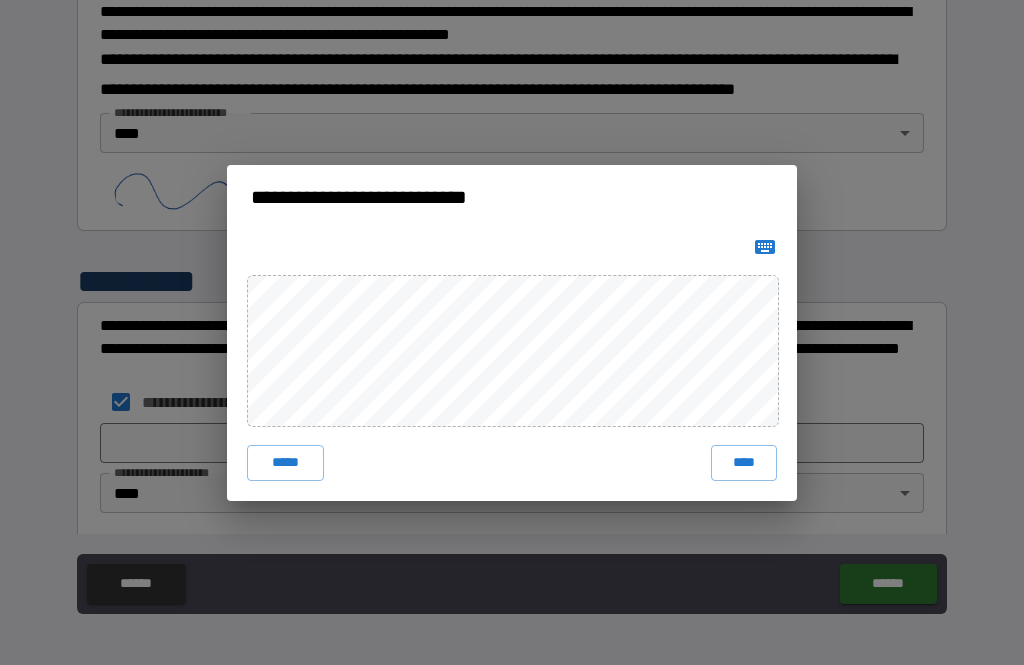 click on "****" at bounding box center [744, 463] 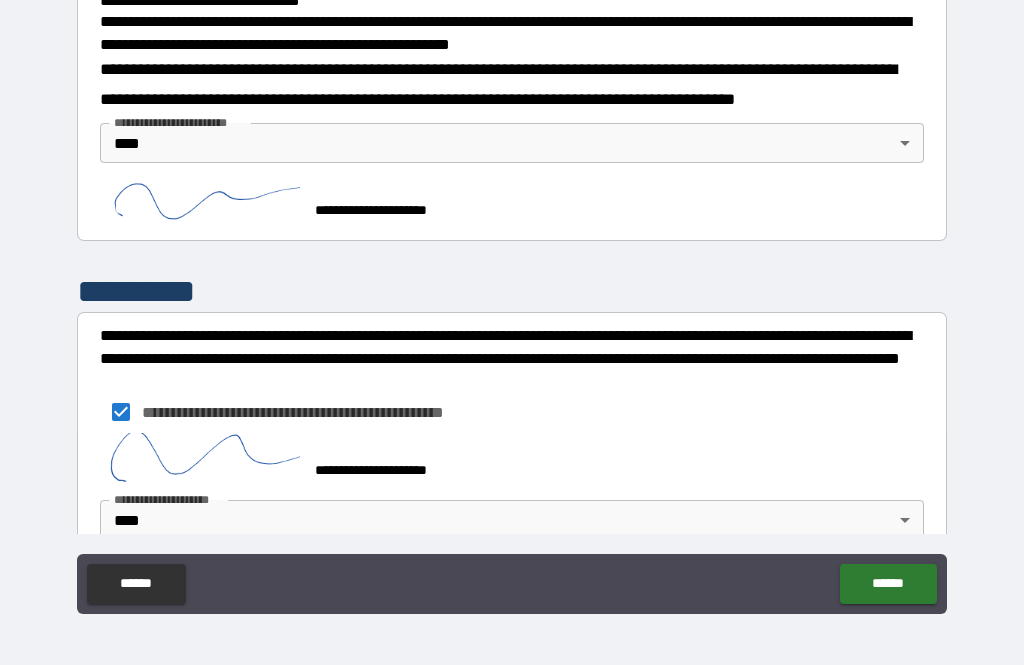 click on "******" at bounding box center [888, 584] 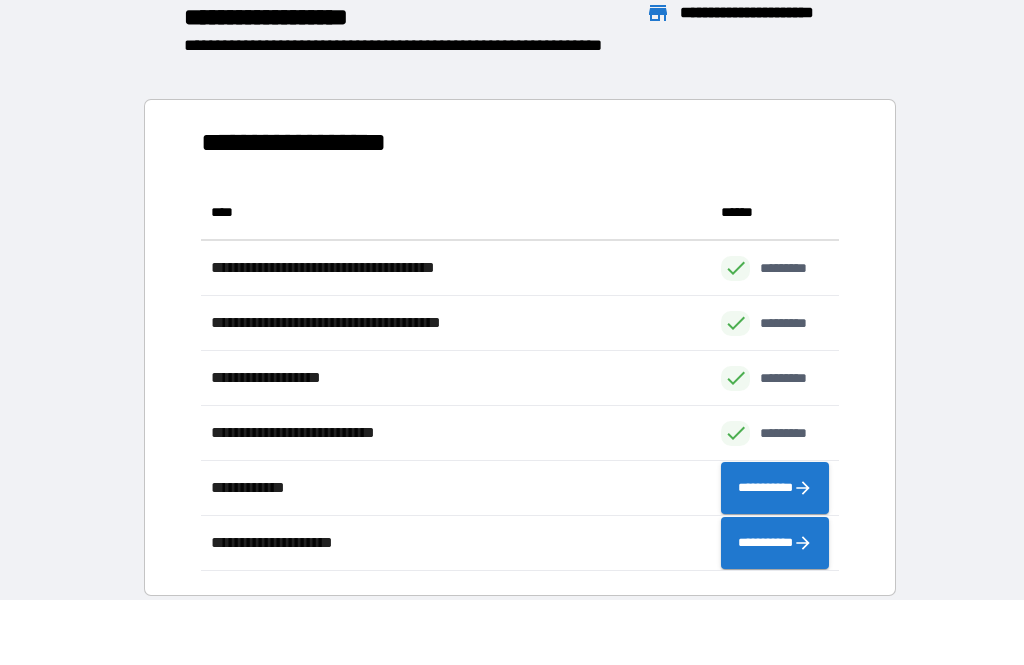 scroll, scrollTop: 1, scrollLeft: 1, axis: both 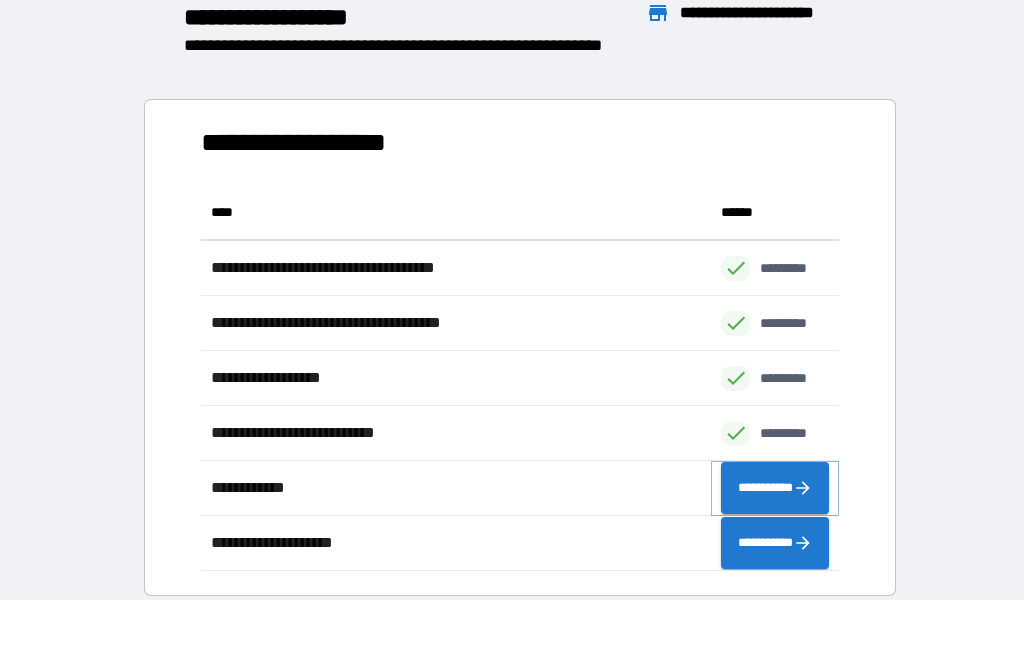 click on "**********" at bounding box center (775, 488) 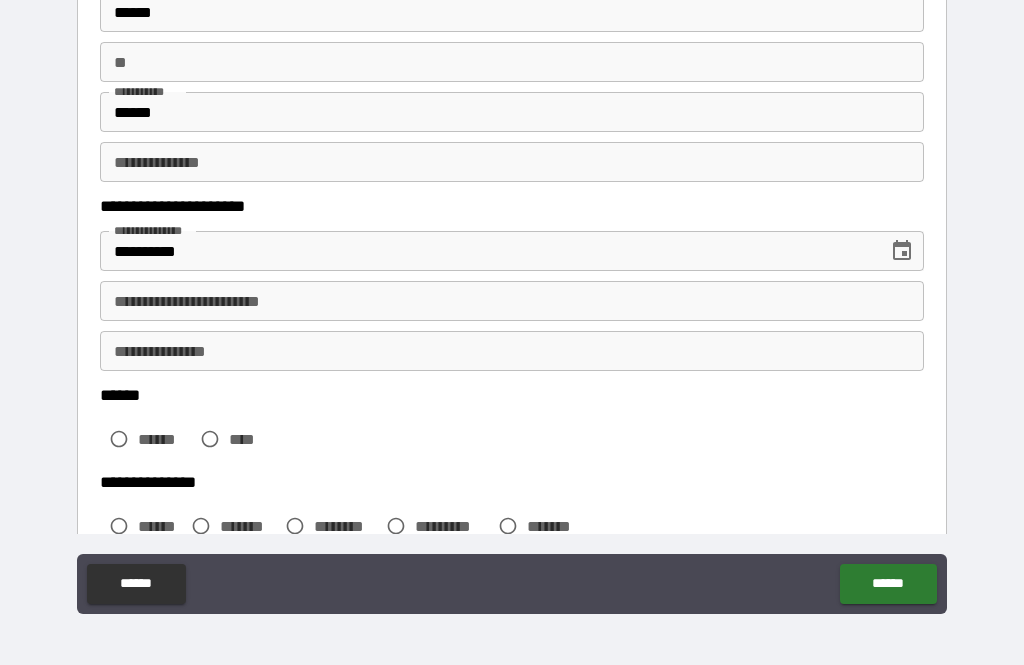 scroll, scrollTop: 186, scrollLeft: 0, axis: vertical 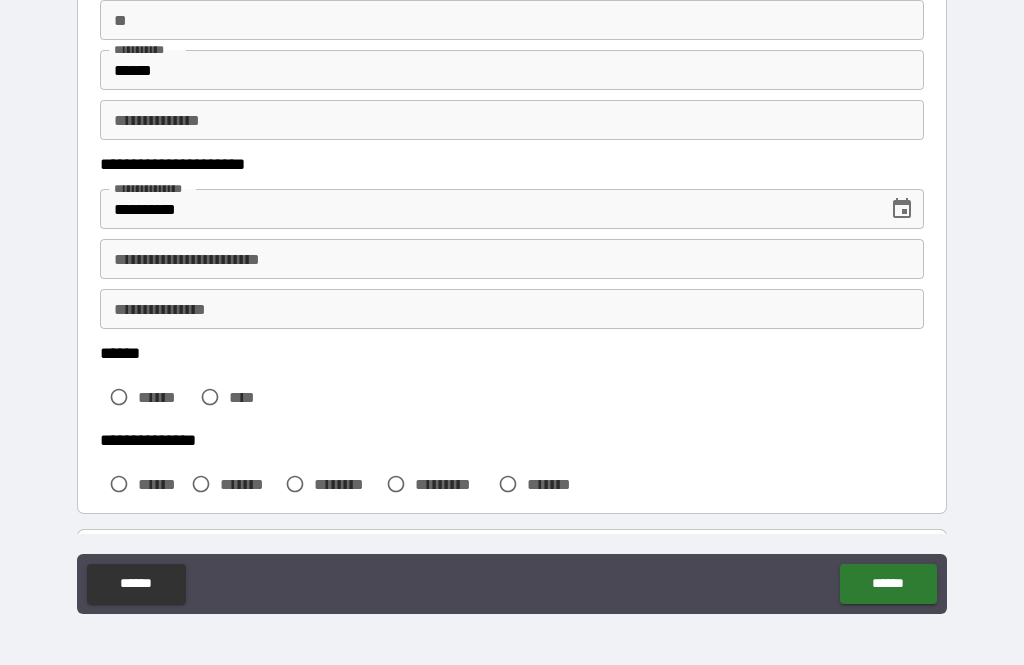 click on "**********" at bounding box center [512, 259] 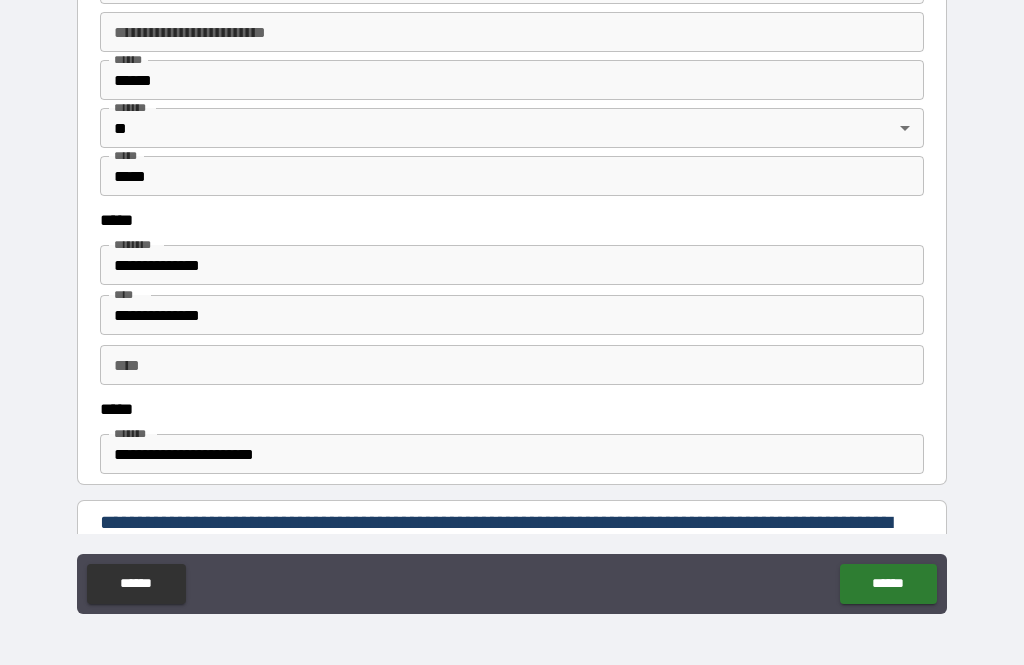 scroll, scrollTop: 846, scrollLeft: 0, axis: vertical 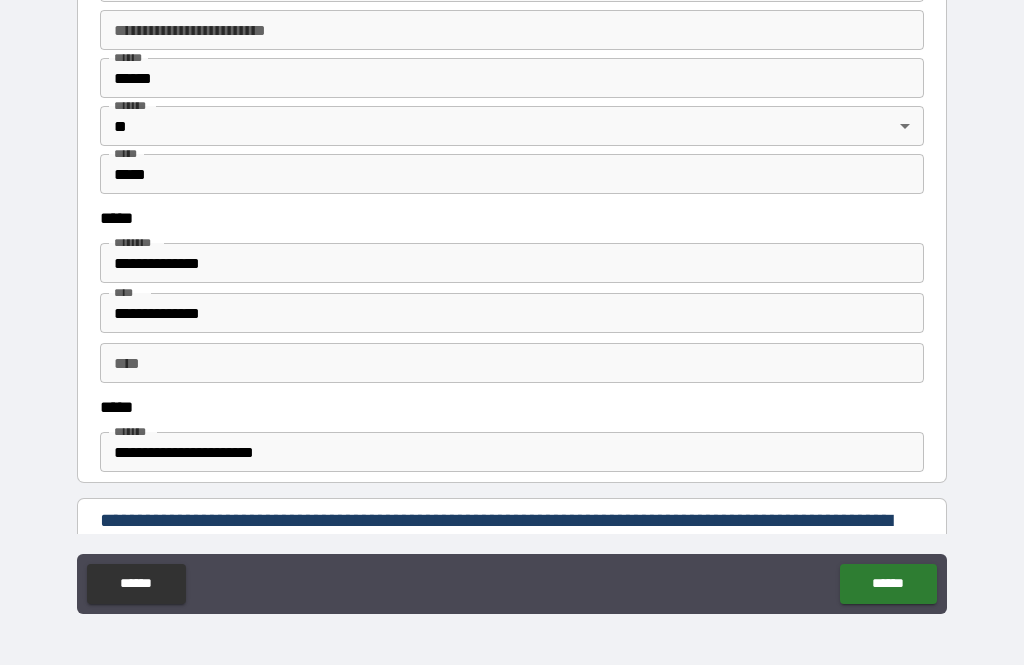 click on "**********" at bounding box center [512, 263] 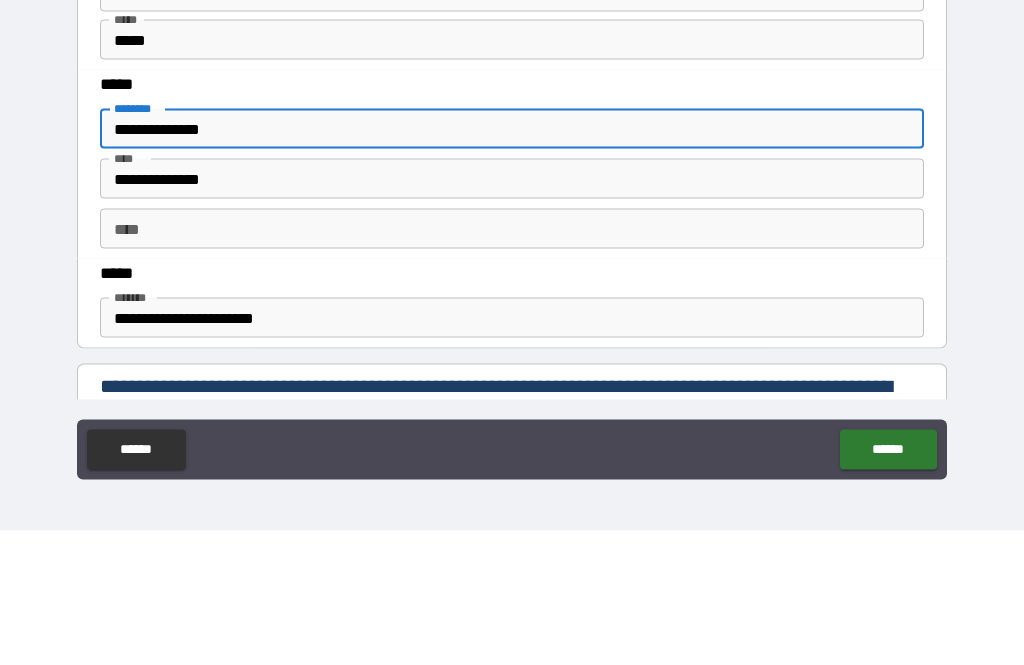 click on "**********" at bounding box center [512, 263] 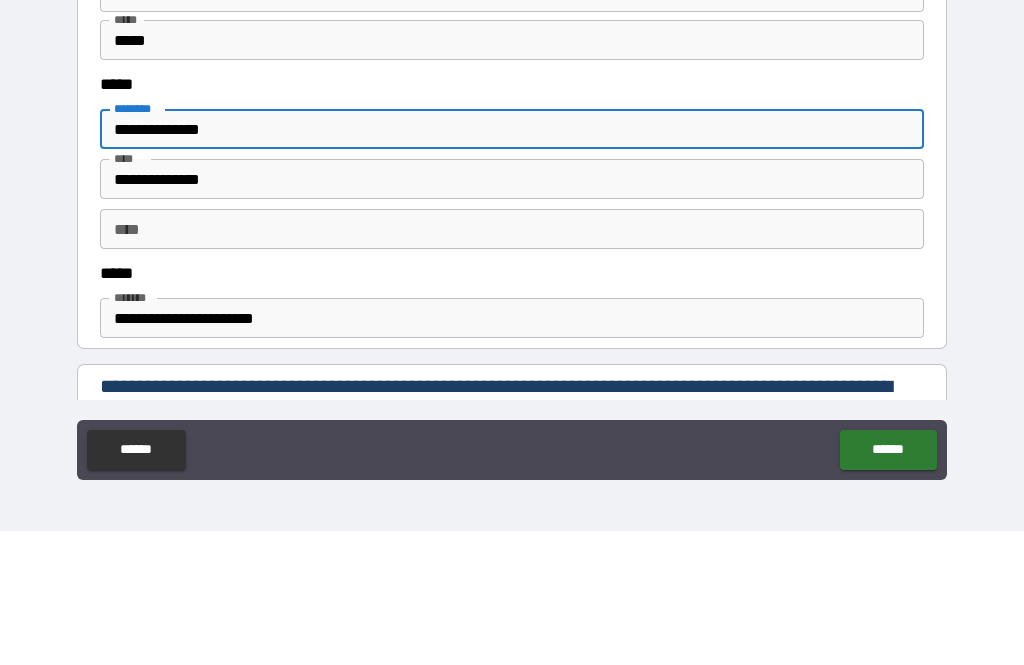 click on "**********" at bounding box center [512, 313] 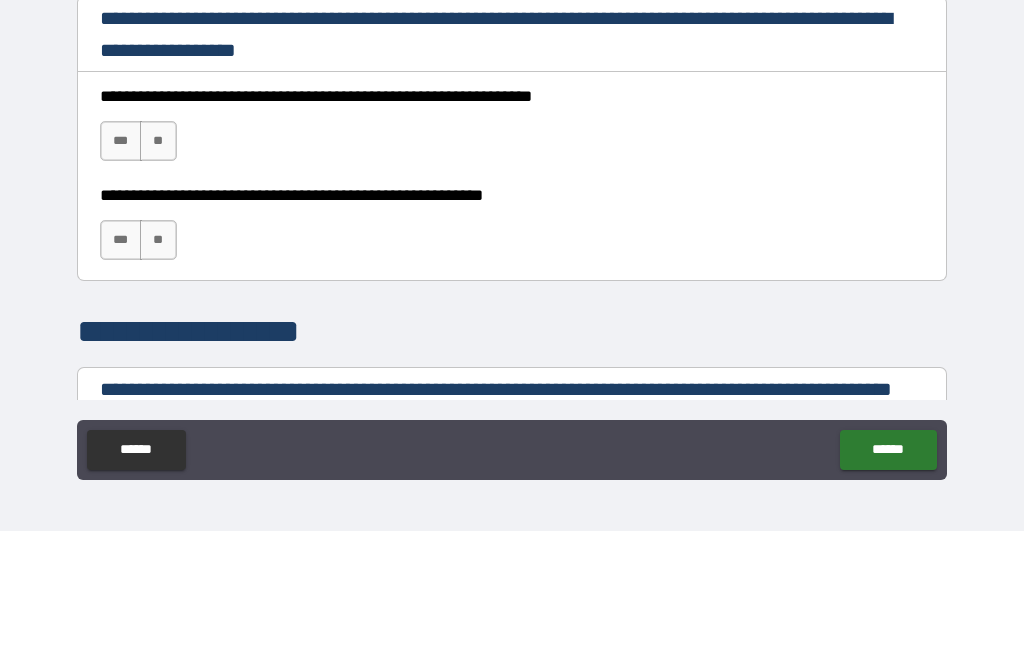 scroll, scrollTop: 1218, scrollLeft: 0, axis: vertical 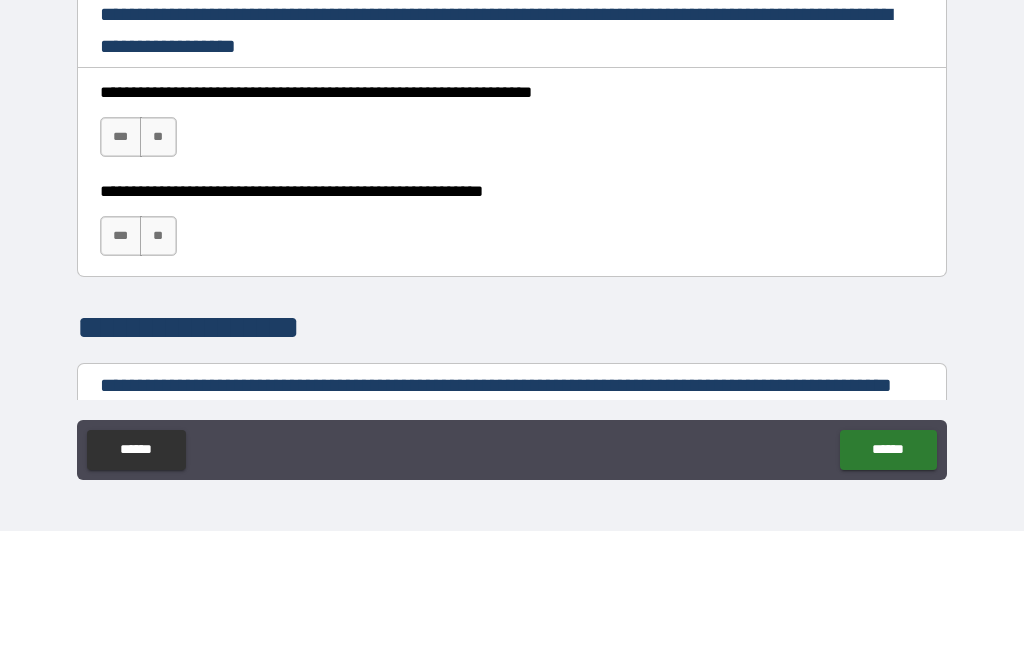 click on "***" at bounding box center [121, 271] 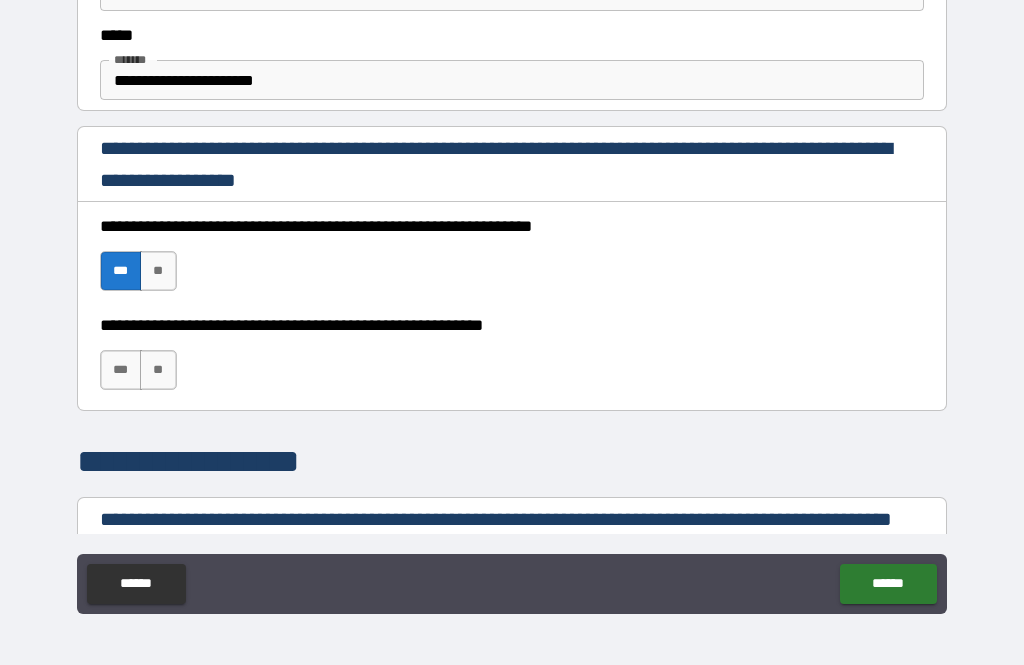 click on "***" at bounding box center (121, 370) 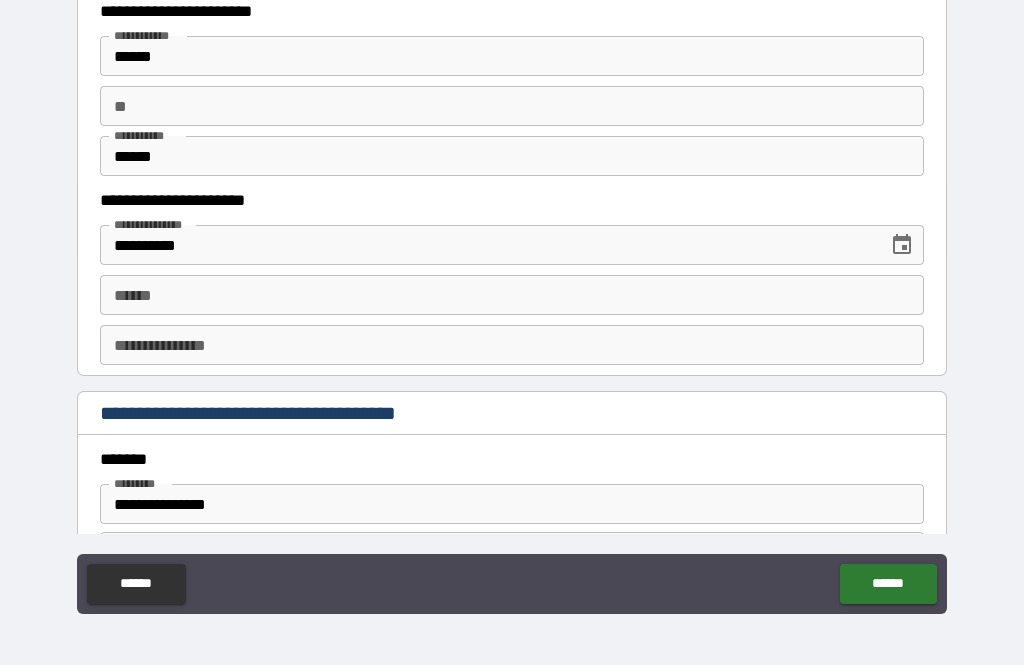 scroll, scrollTop: 1962, scrollLeft: 0, axis: vertical 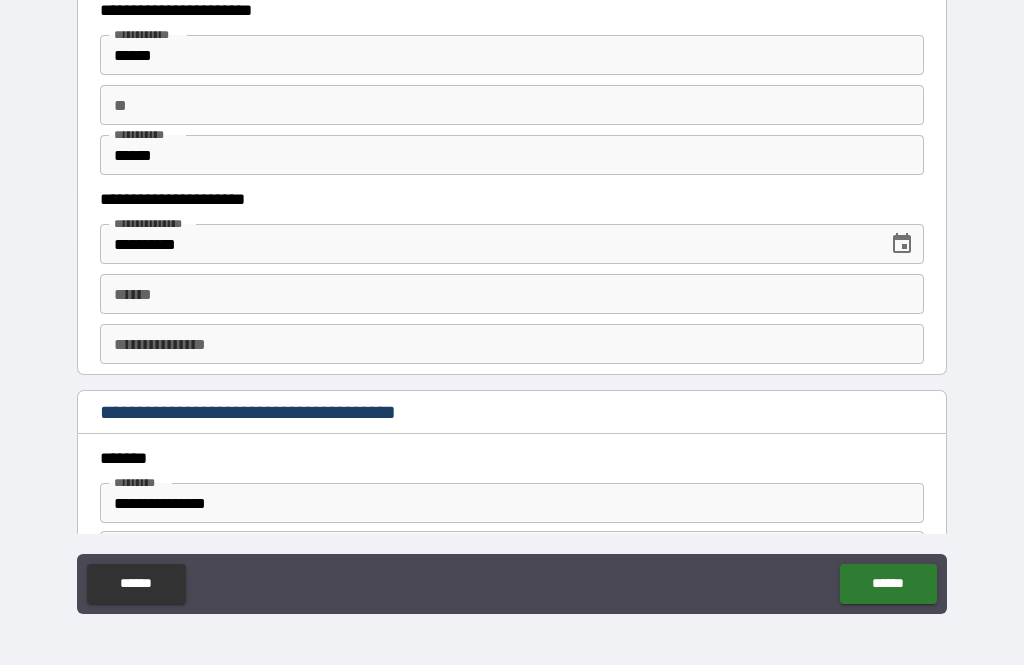 click on "****   *" at bounding box center [512, 294] 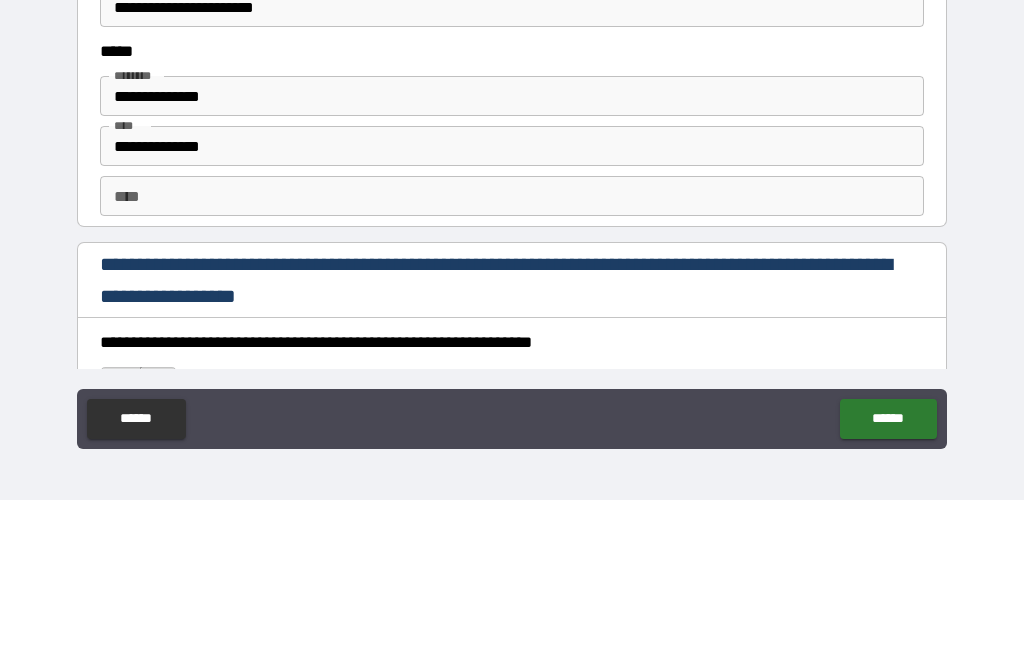 scroll, scrollTop: 2573, scrollLeft: 0, axis: vertical 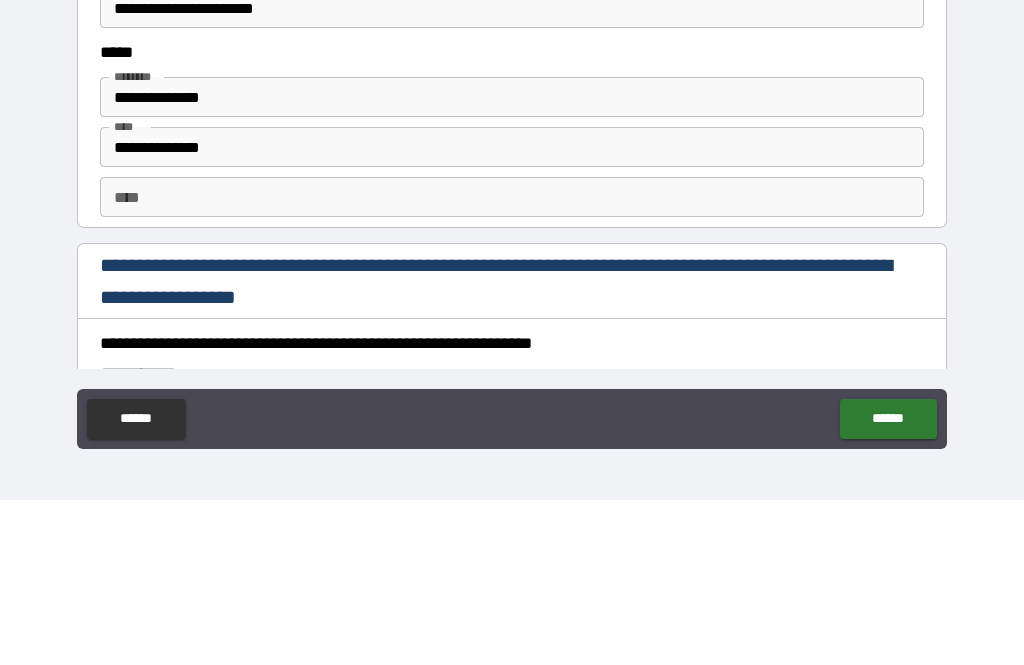 click on "**********" at bounding box center [512, 262] 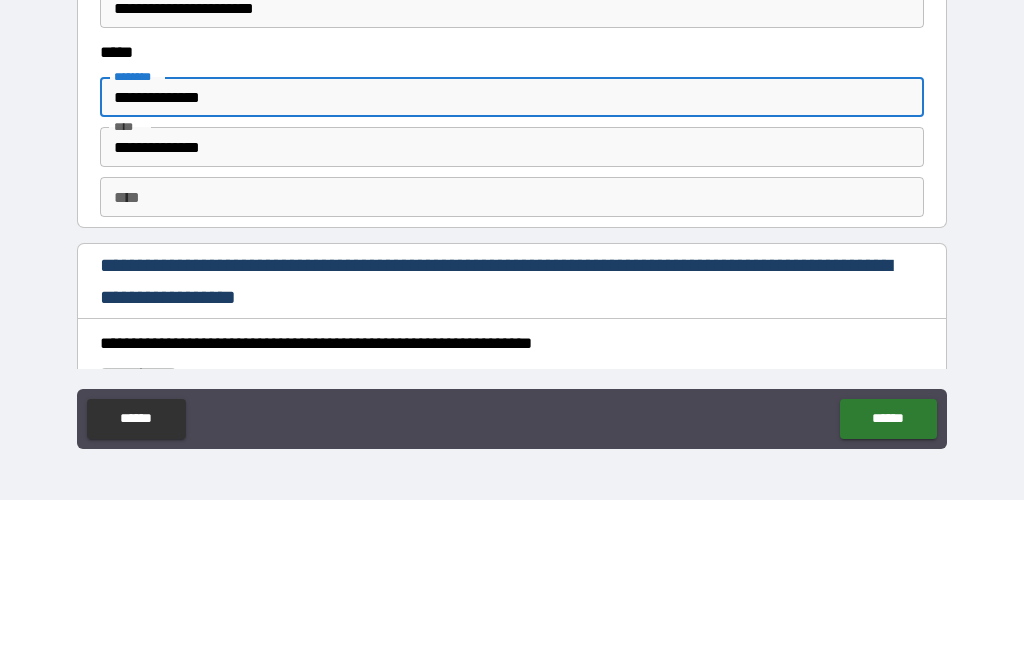 click on "**********" at bounding box center [512, 262] 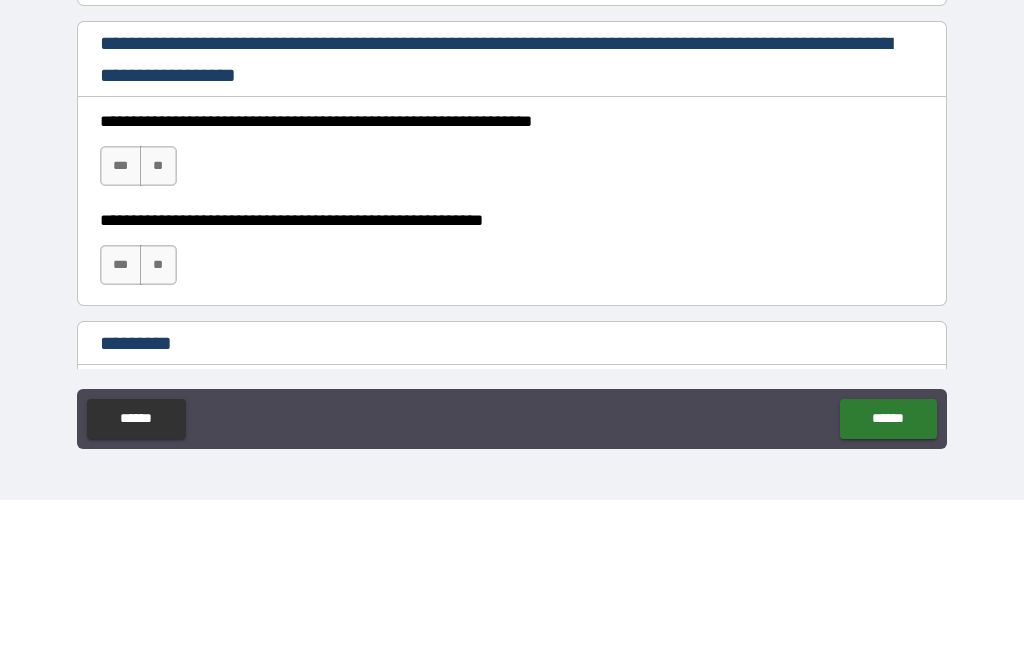 scroll, scrollTop: 2798, scrollLeft: 0, axis: vertical 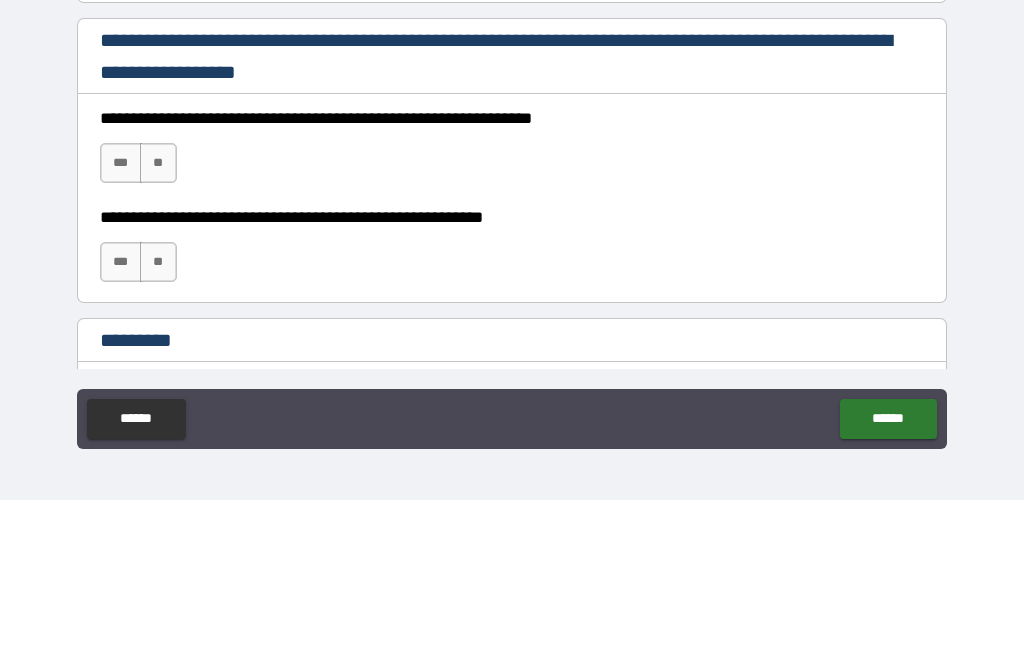 click on "***" at bounding box center (121, 328) 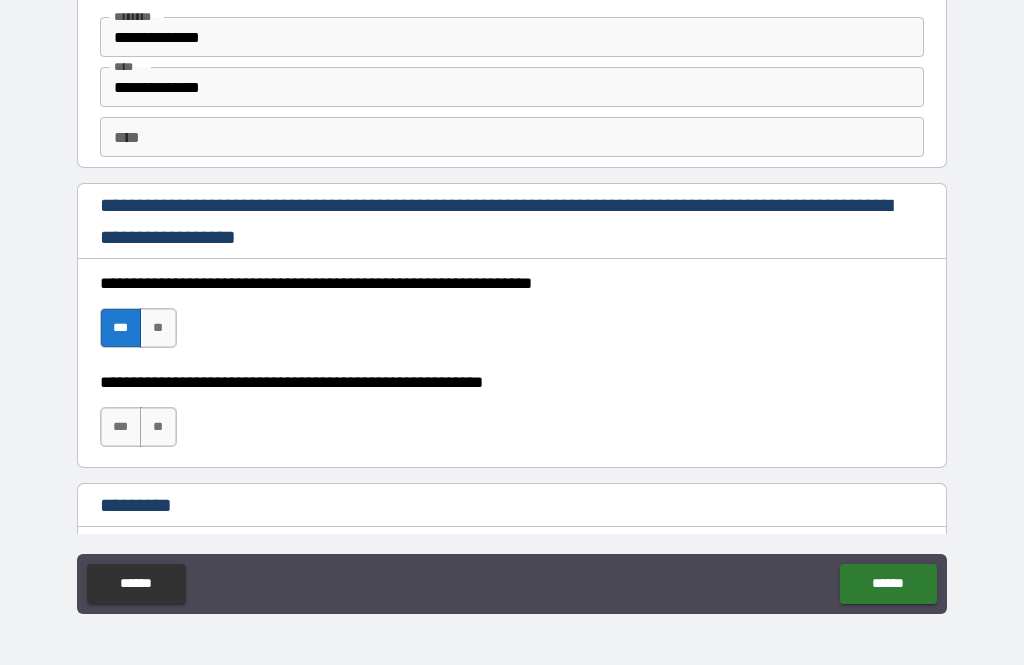 scroll, scrollTop: 2880, scrollLeft: 0, axis: vertical 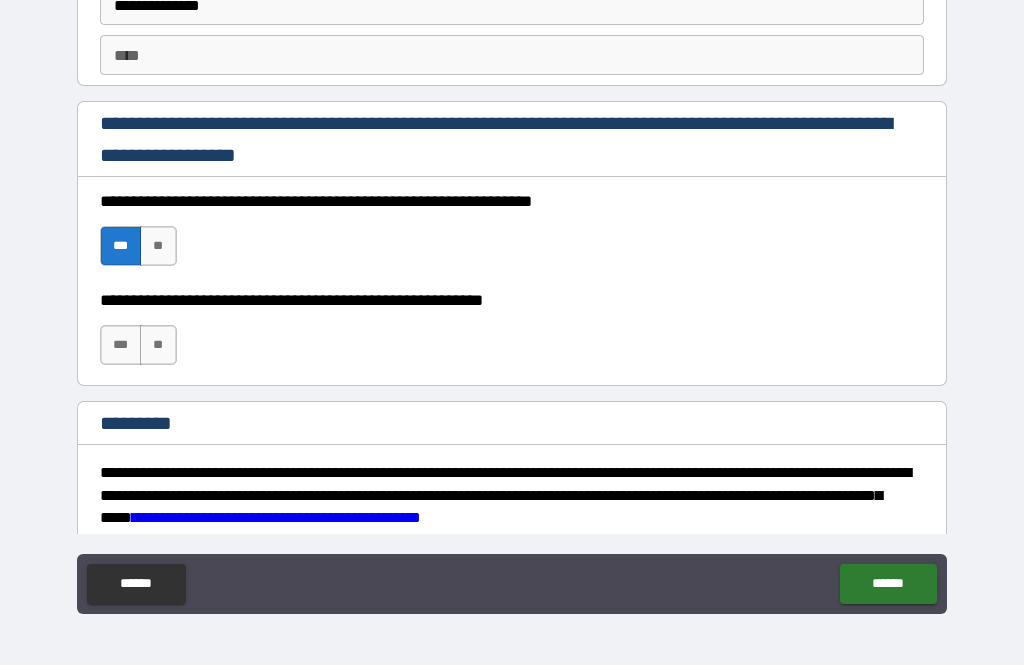 click on "***" at bounding box center (121, 345) 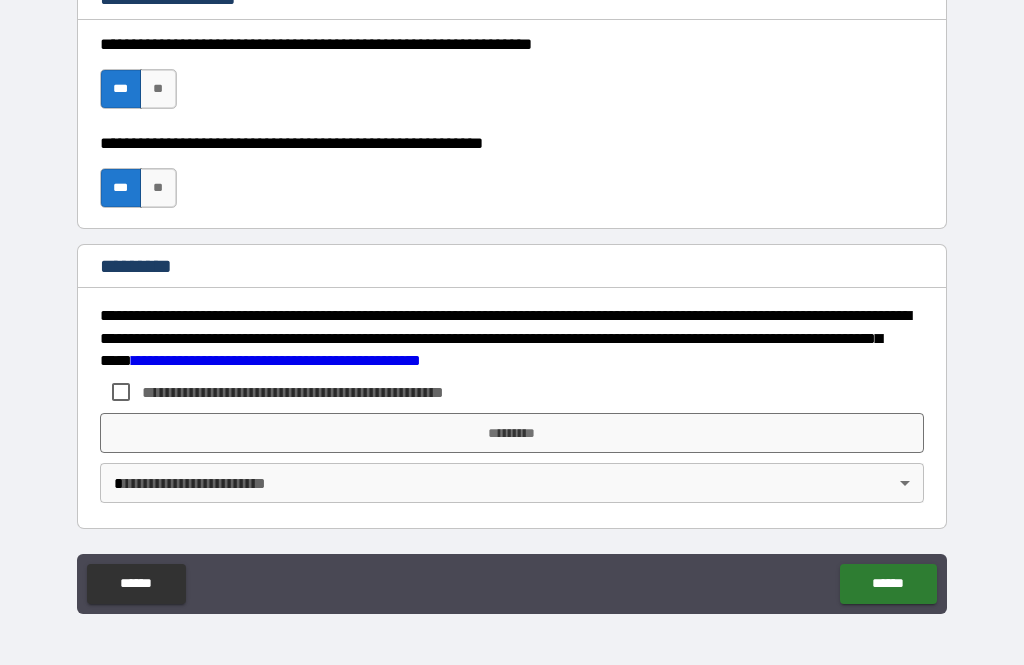 scroll, scrollTop: 3037, scrollLeft: 0, axis: vertical 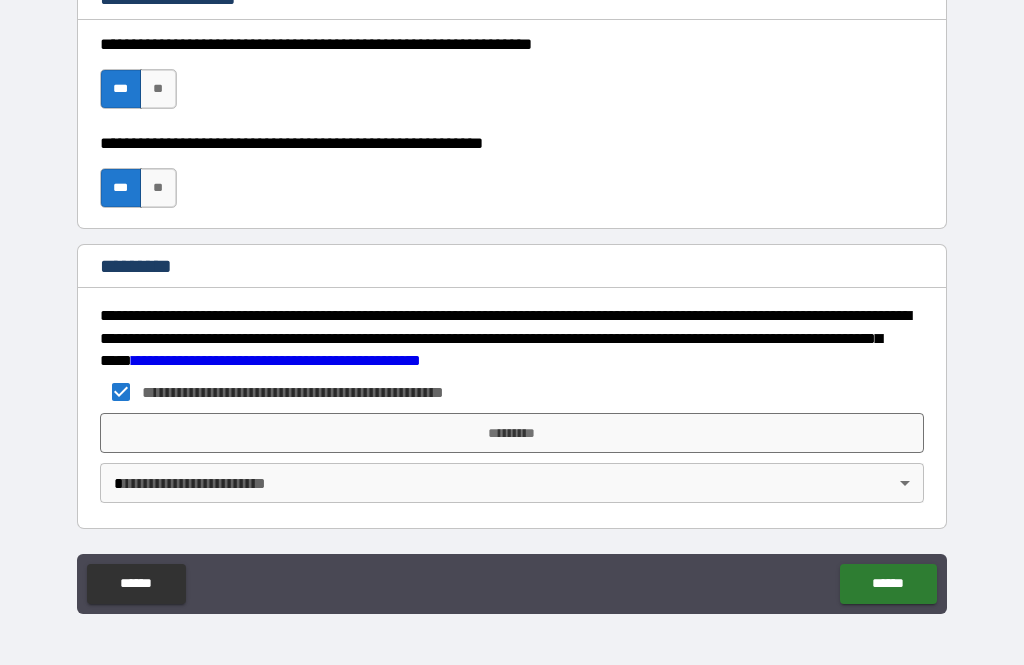 click on "*********" at bounding box center (512, 433) 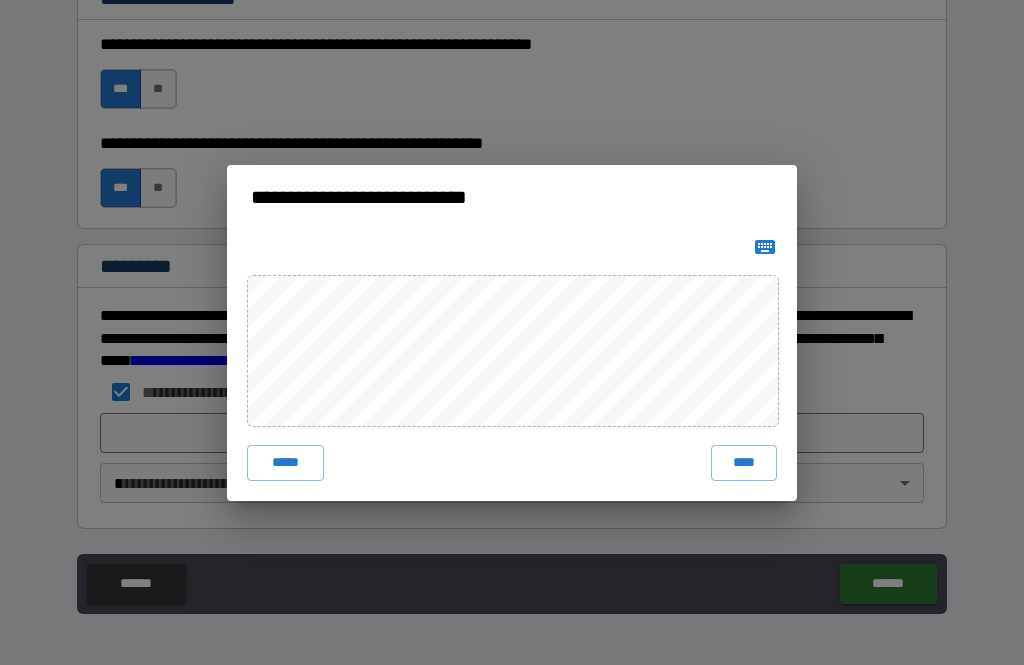click on "****" at bounding box center [744, 463] 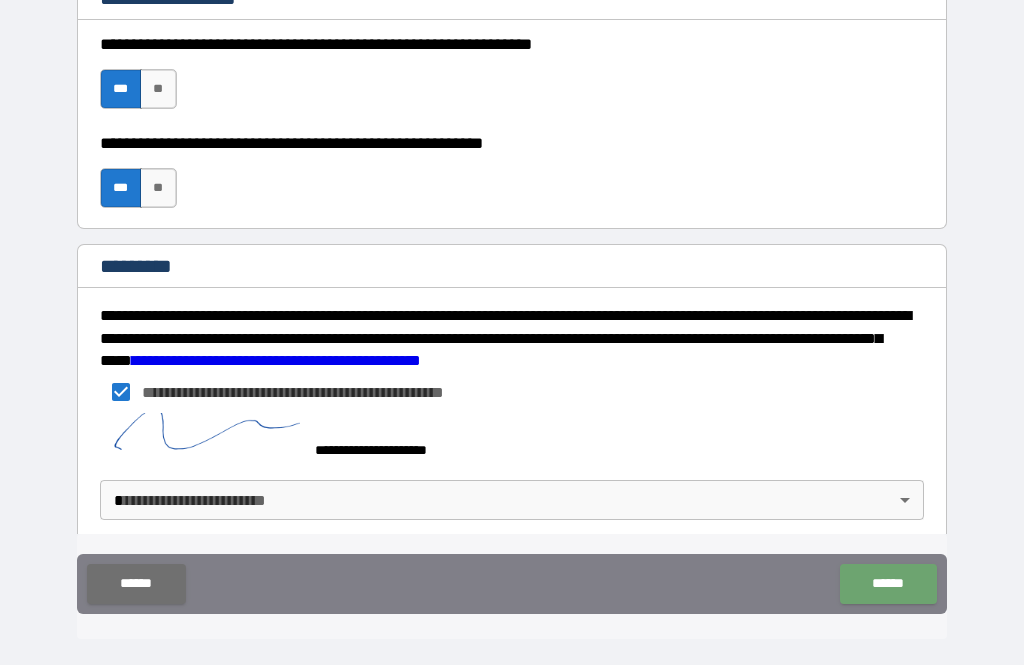 click on "******" at bounding box center (888, 584) 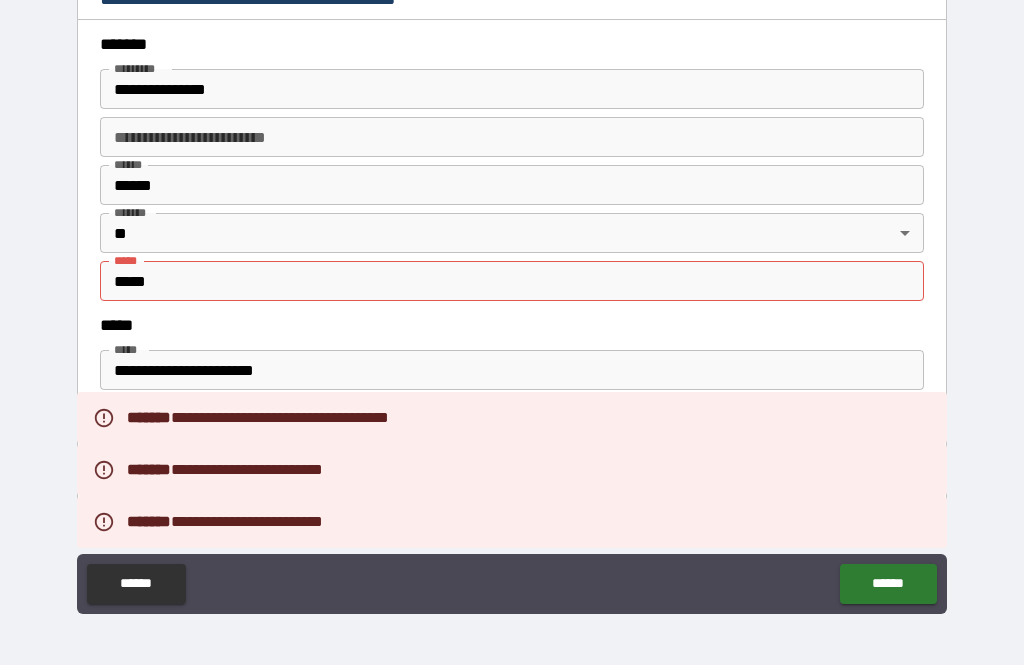 scroll, scrollTop: 2385, scrollLeft: 0, axis: vertical 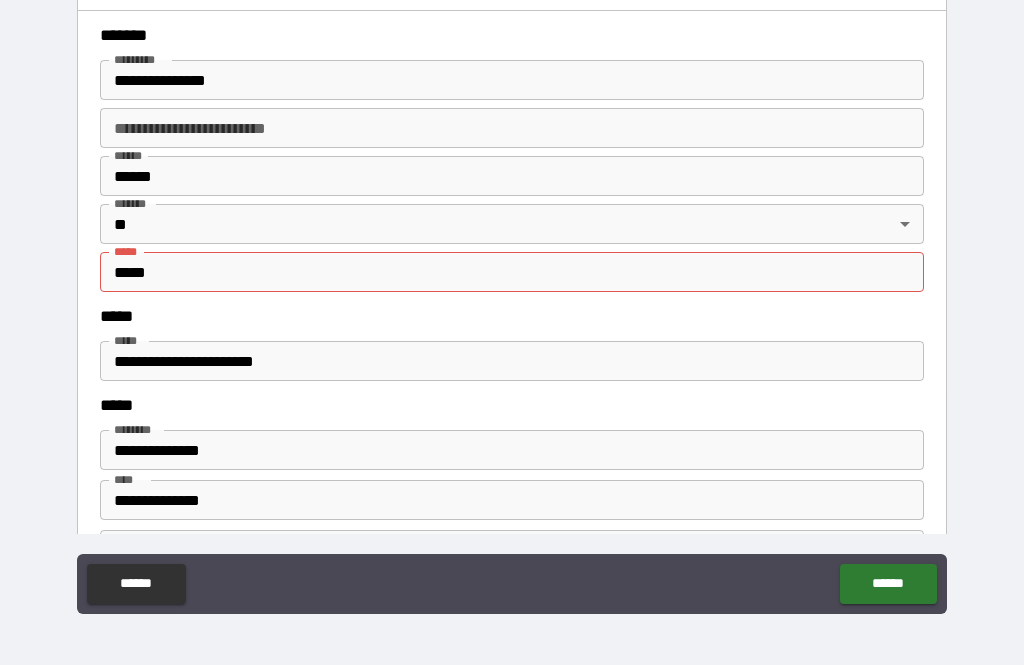 click on "*****" at bounding box center (512, 272) 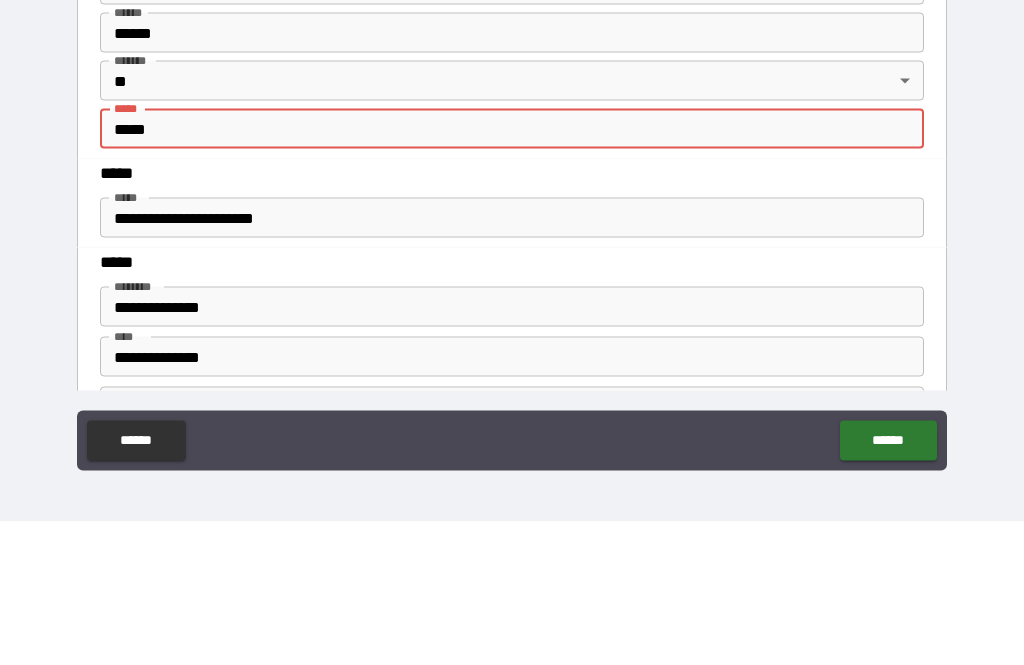 click on "**********" at bounding box center [512, 302] 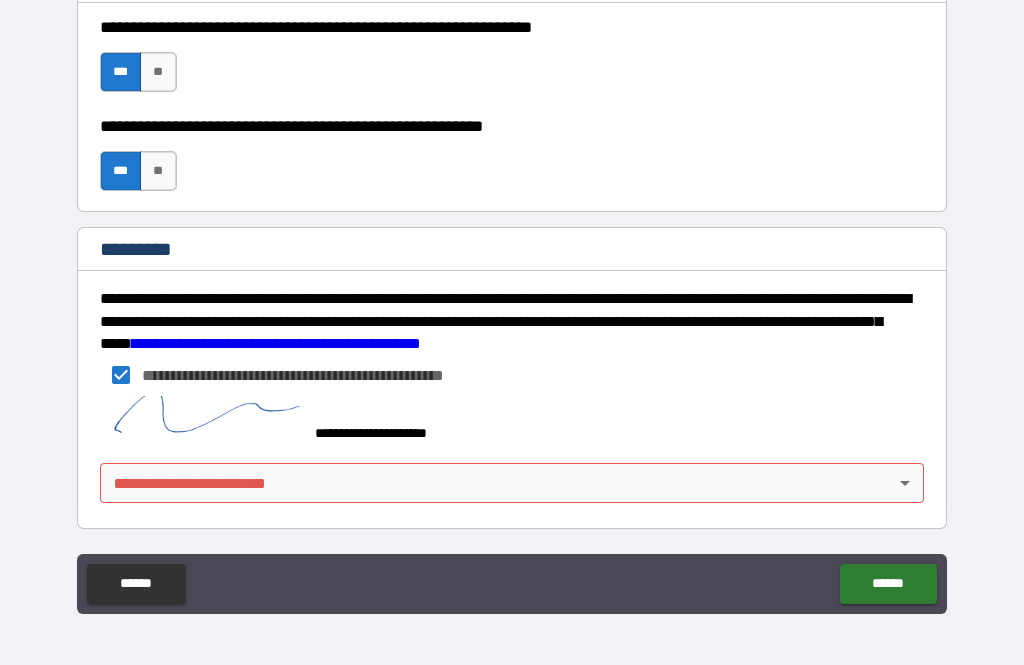 scroll, scrollTop: 3054, scrollLeft: 0, axis: vertical 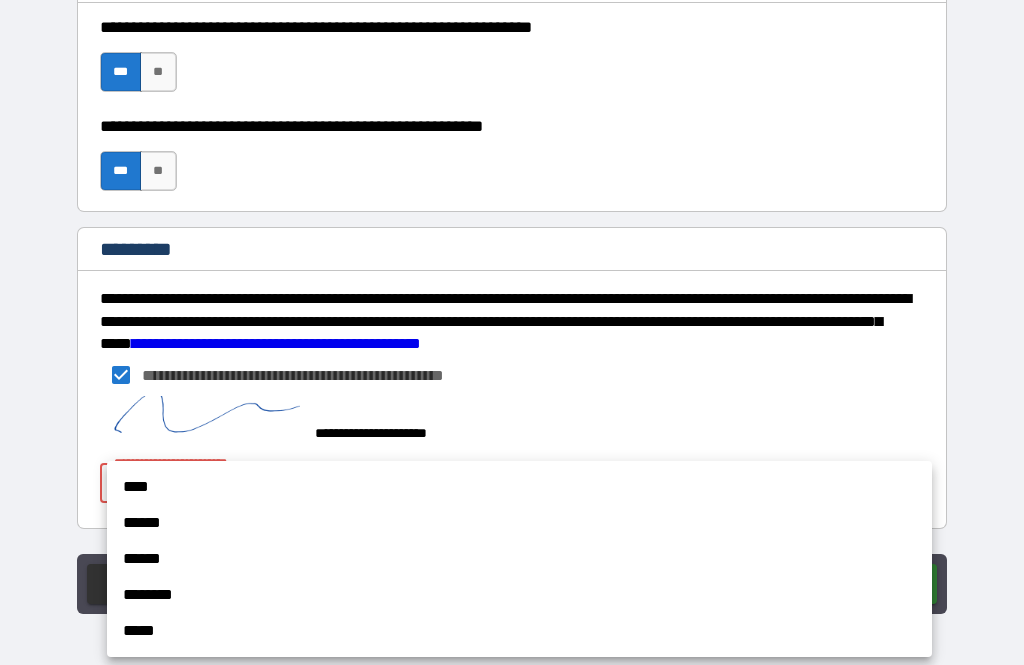 click on "****" at bounding box center [519, 487] 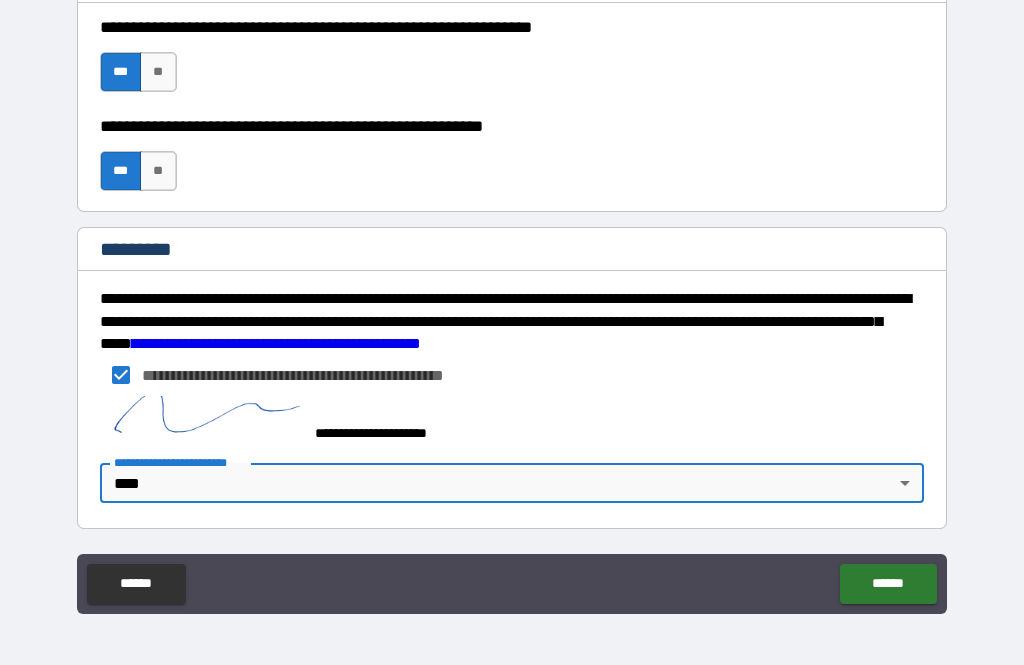 click on "******" at bounding box center (888, 584) 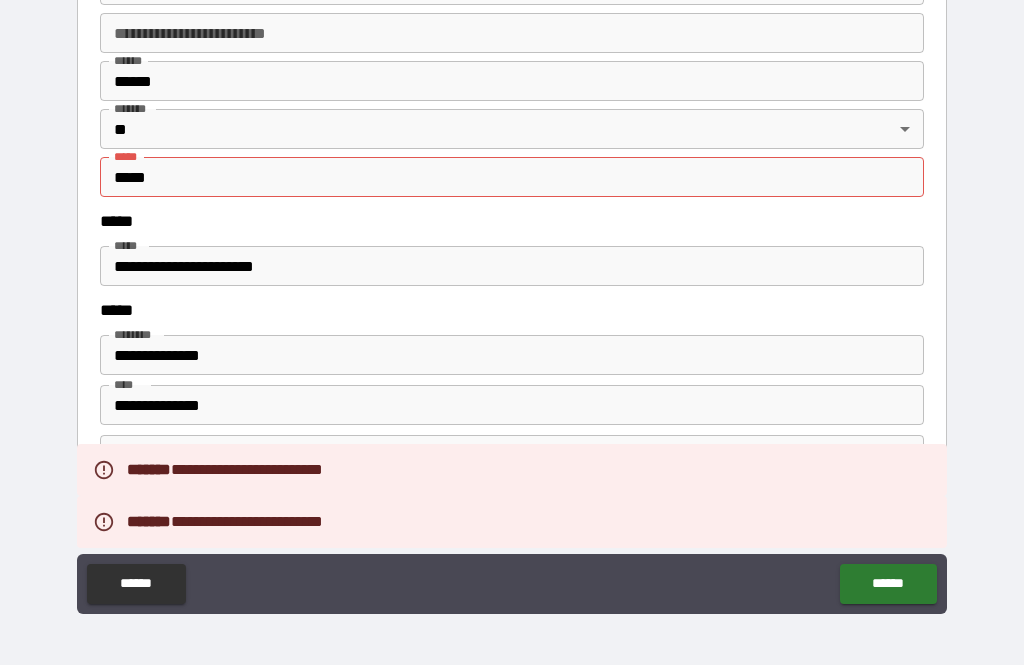 scroll, scrollTop: 2464, scrollLeft: 0, axis: vertical 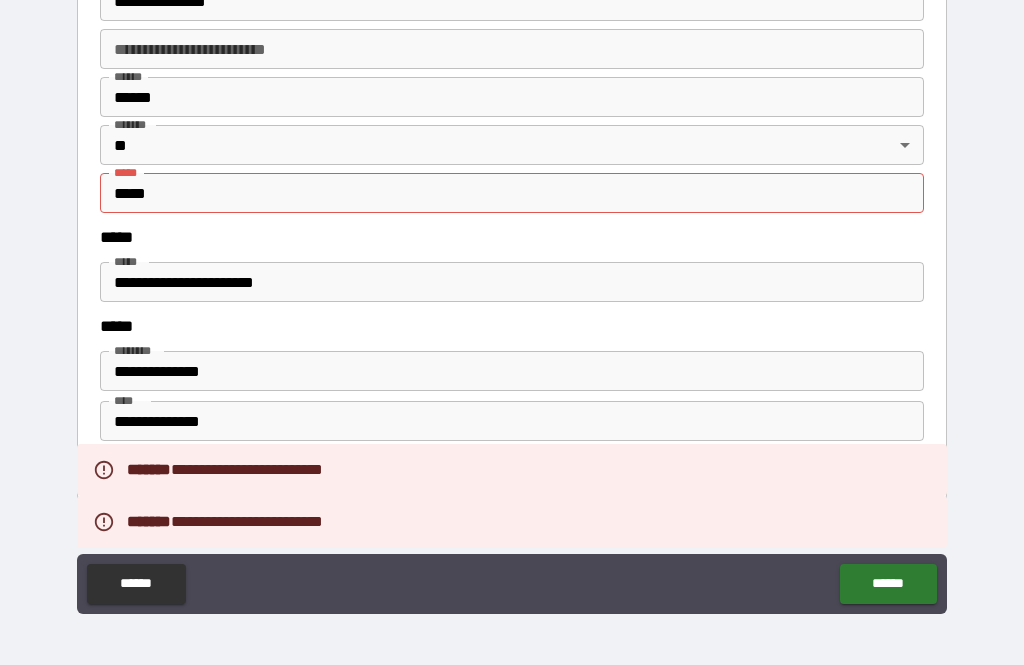 click on "*****" at bounding box center (512, 193) 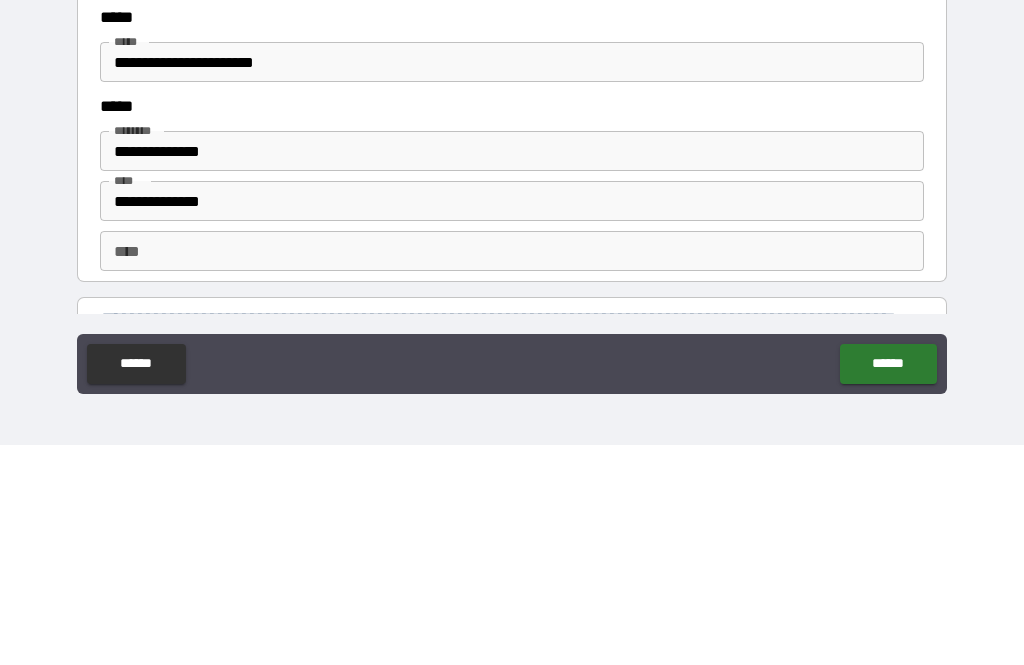 click on "**********" at bounding box center [512, 302] 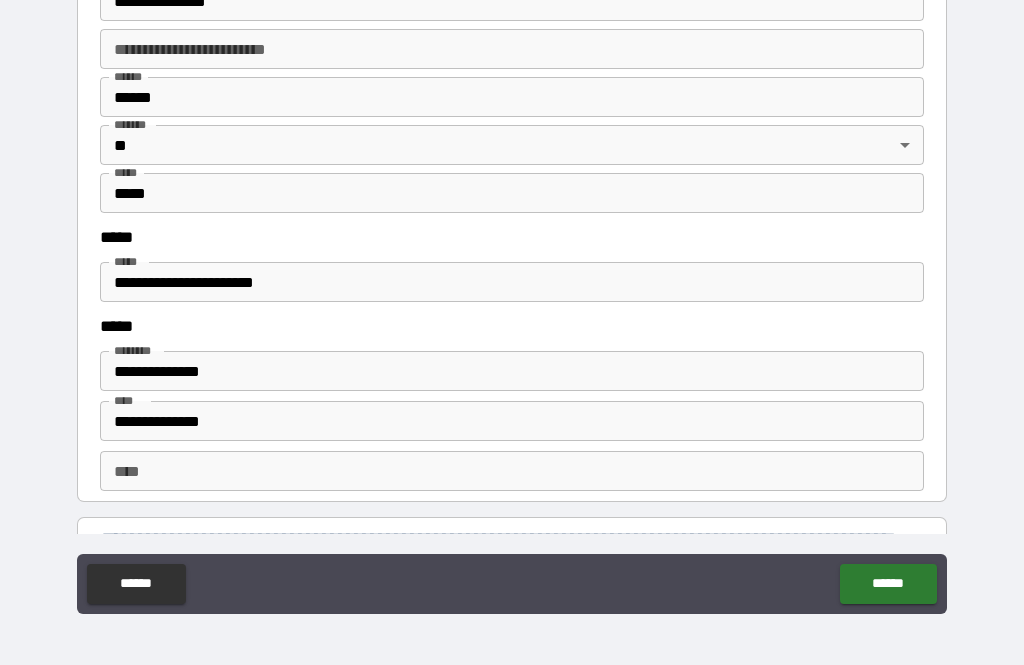 click on "******" at bounding box center [888, 584] 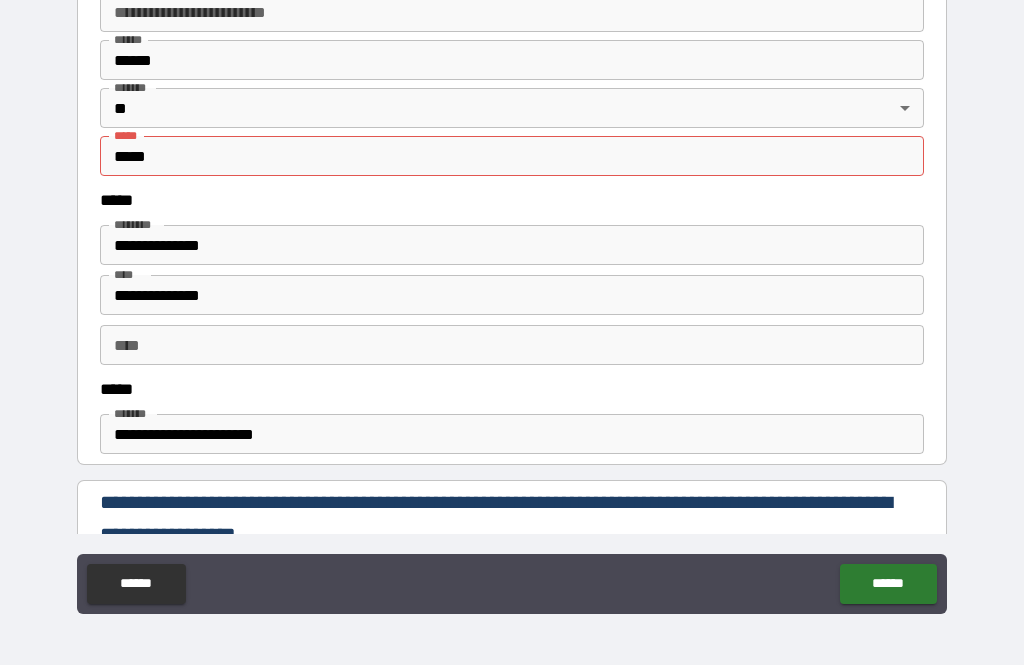 scroll, scrollTop: 861, scrollLeft: 0, axis: vertical 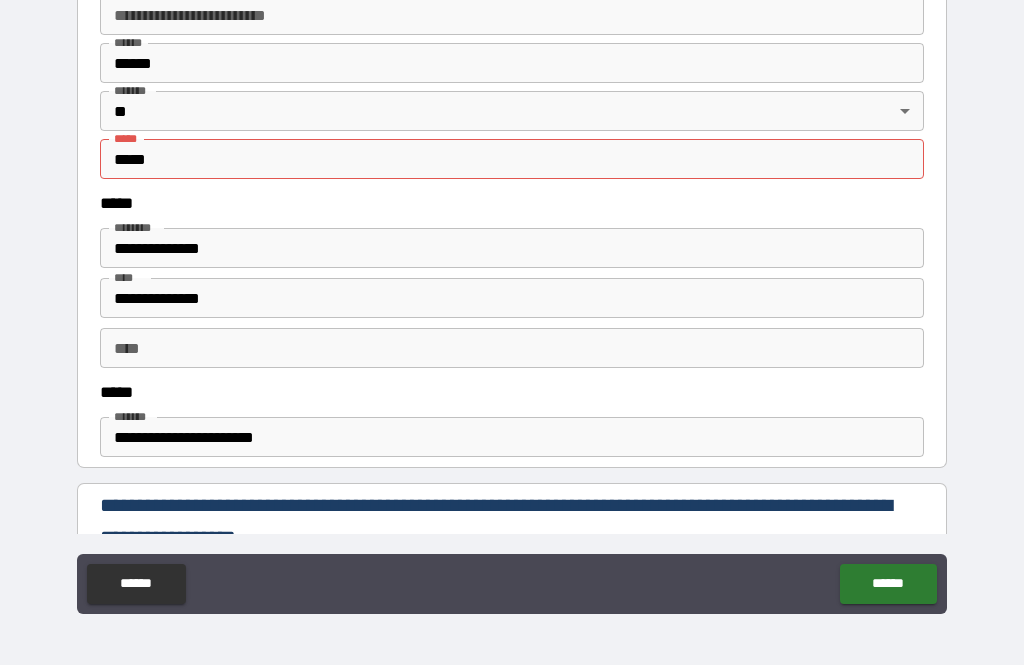click on "*****" at bounding box center (512, 159) 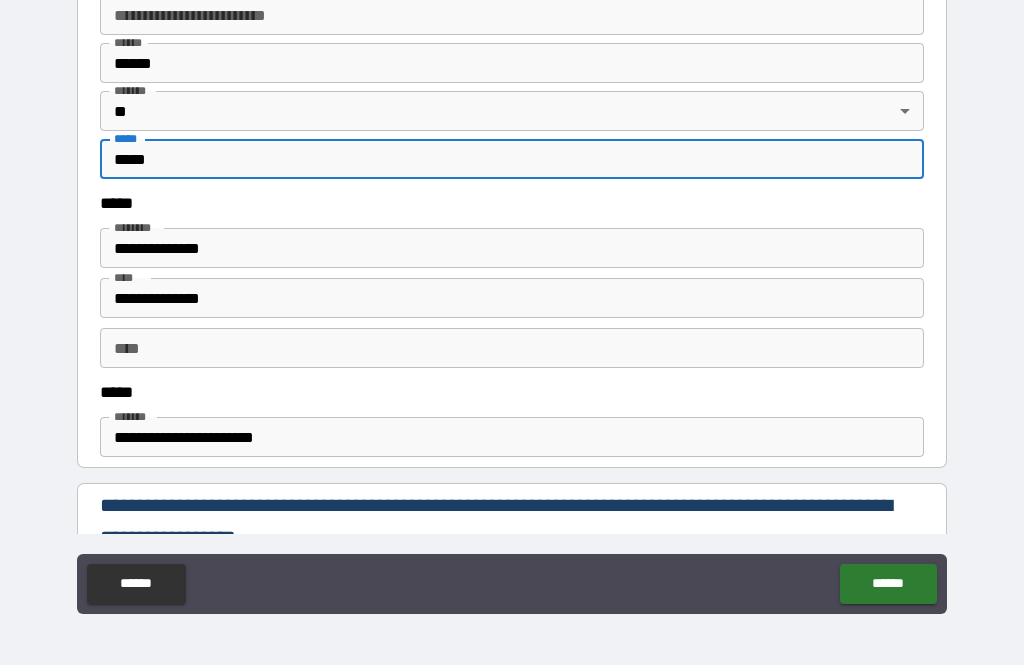 click on "**********" at bounding box center [512, 302] 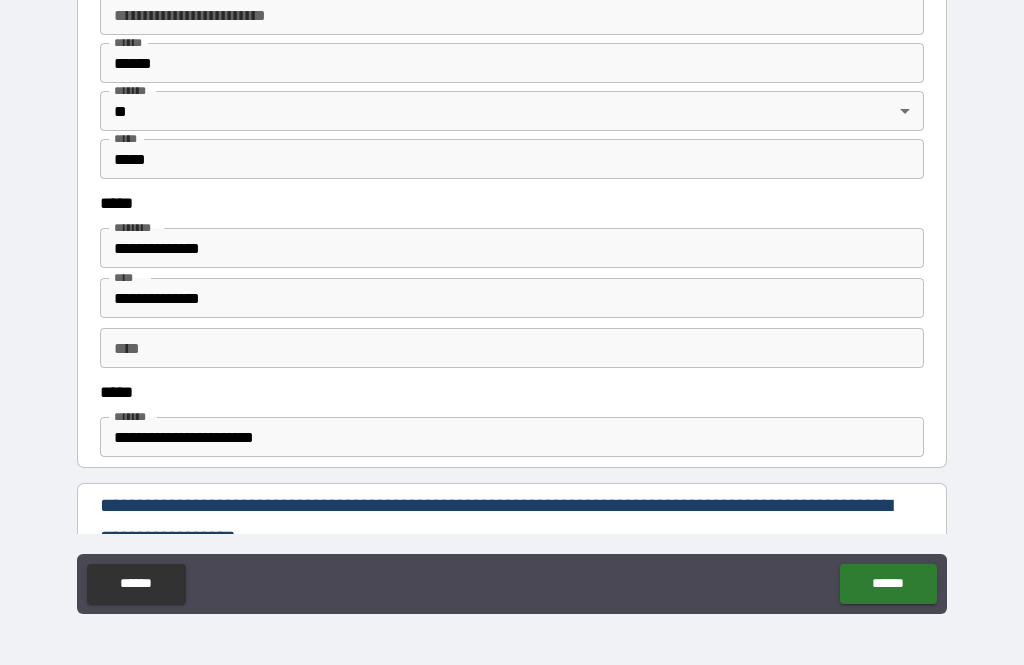 click on "******" at bounding box center [888, 584] 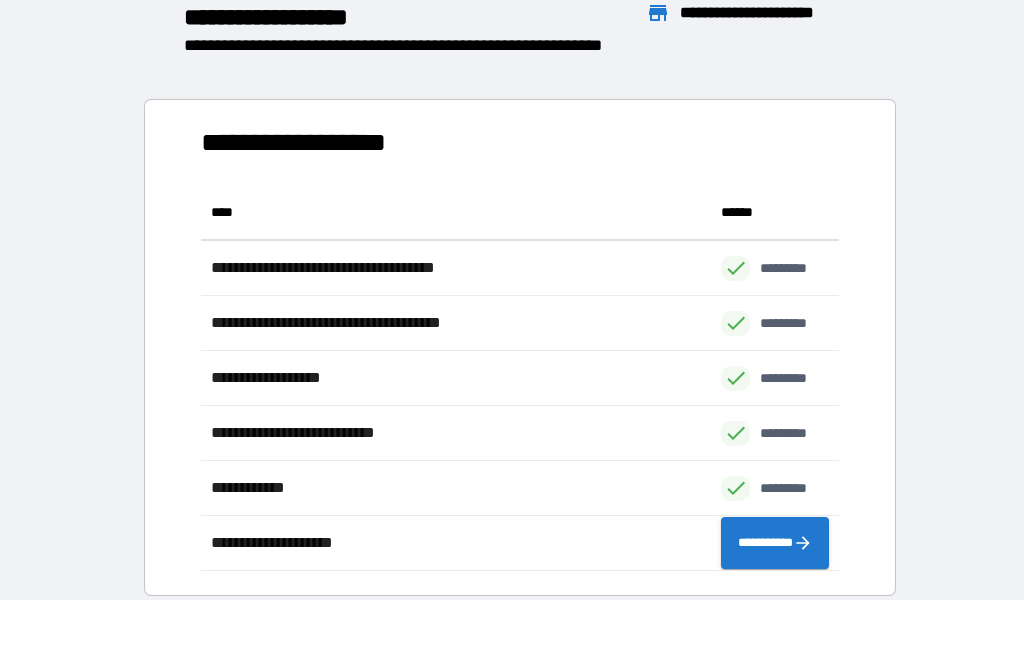 scroll, scrollTop: 1, scrollLeft: 1, axis: both 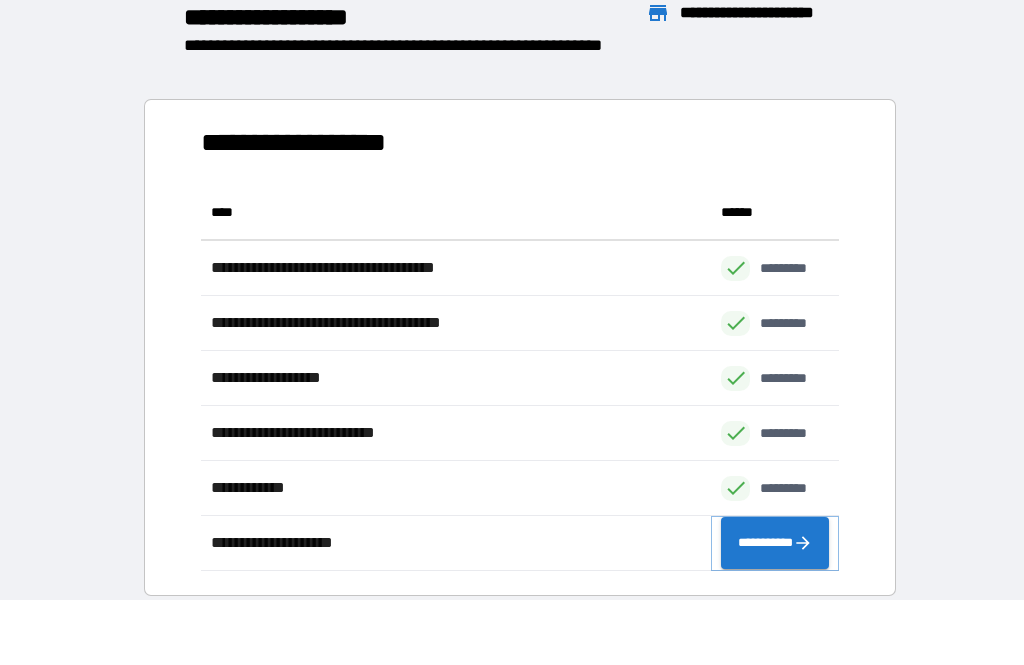 click on "**********" at bounding box center (775, 543) 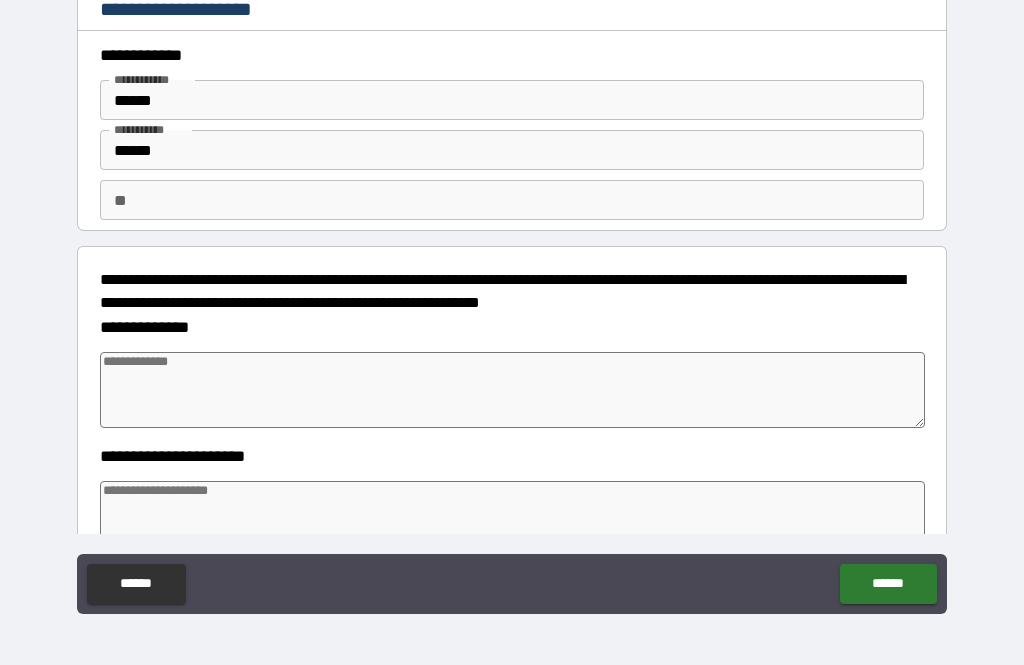 click at bounding box center (513, 390) 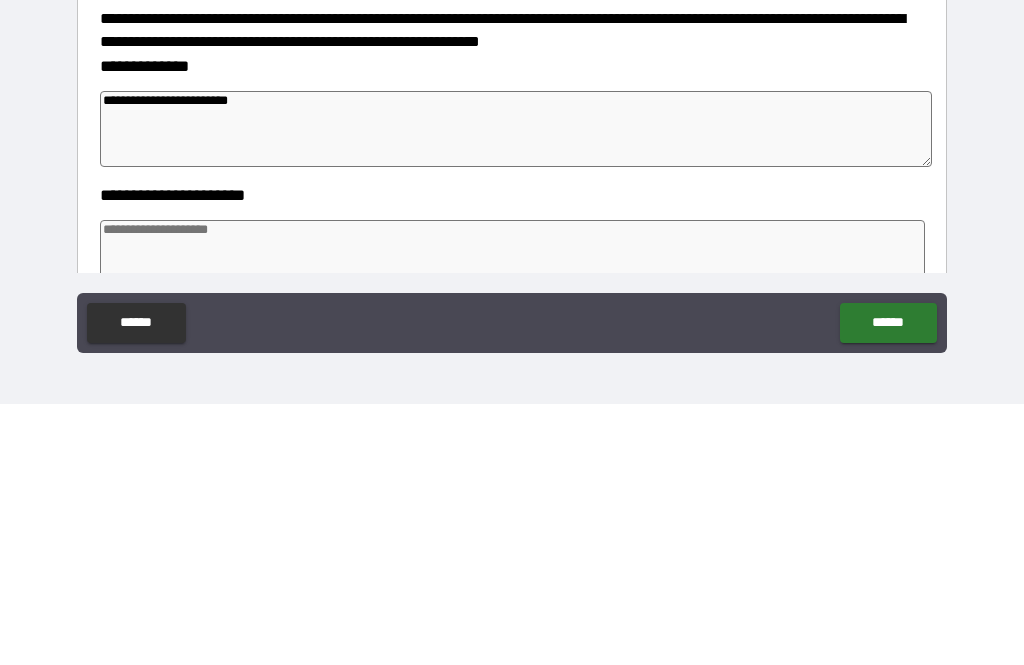 click on "**********" at bounding box center (516, 390) 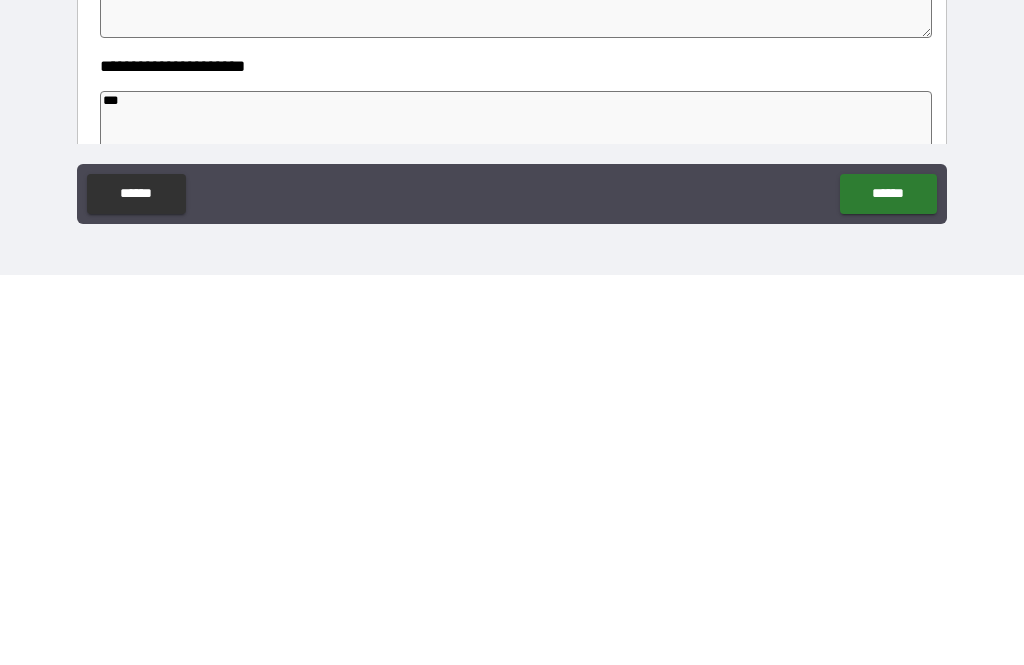 click on "******" at bounding box center (888, 584) 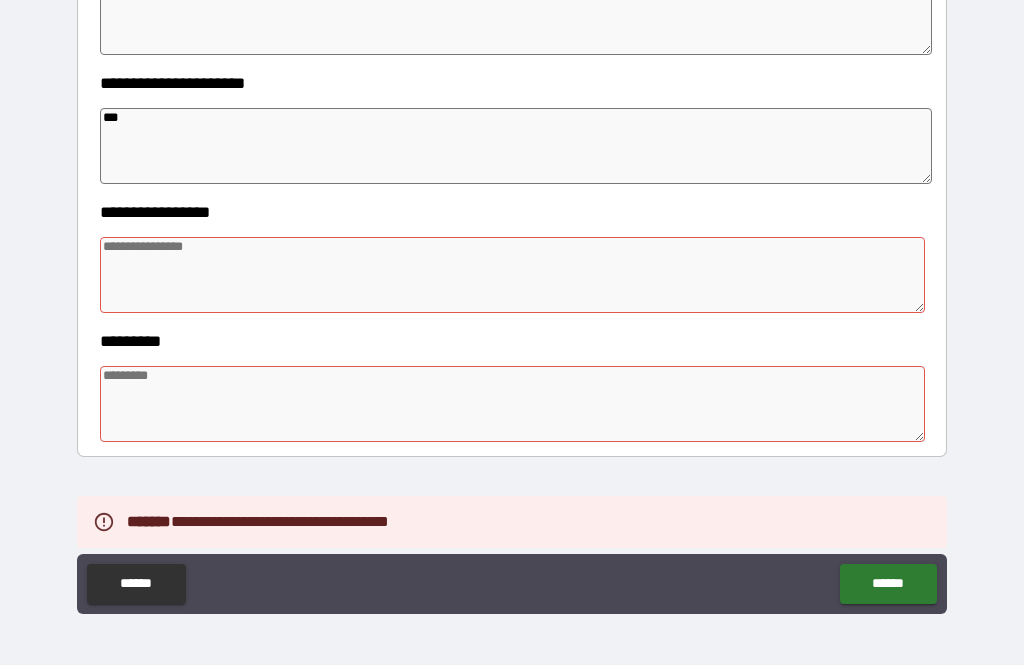 scroll, scrollTop: 403, scrollLeft: 0, axis: vertical 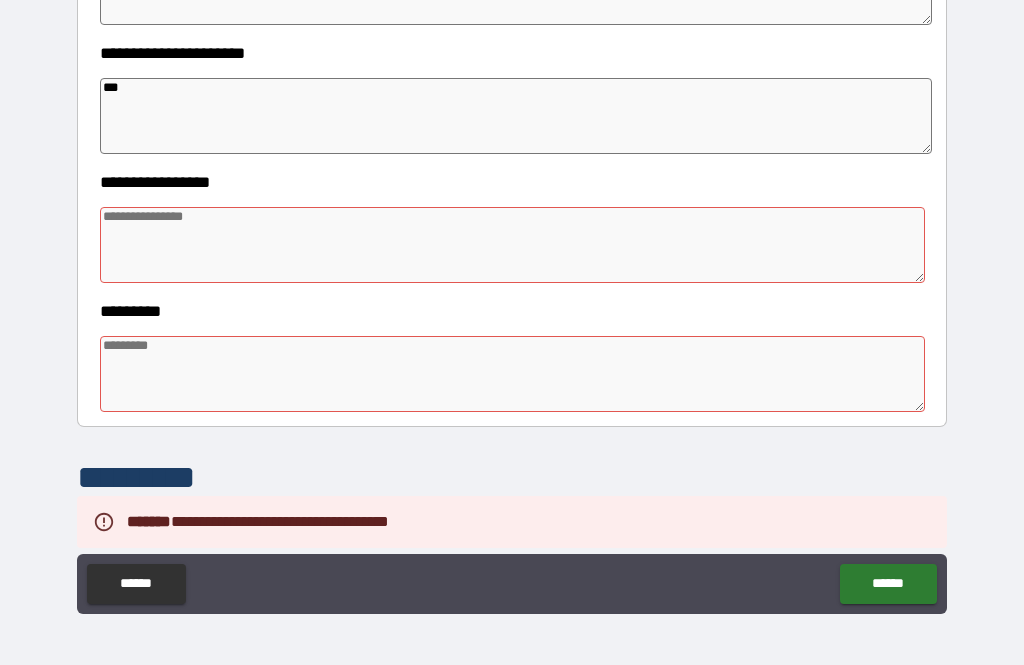 click at bounding box center (513, 245) 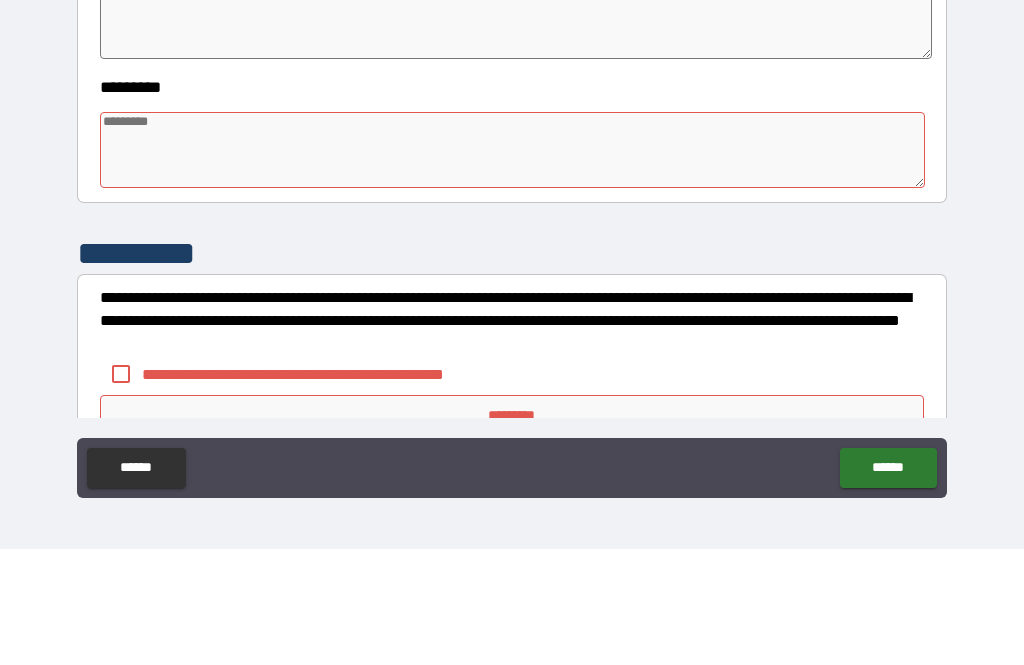 scroll, scrollTop: 517, scrollLeft: 0, axis: vertical 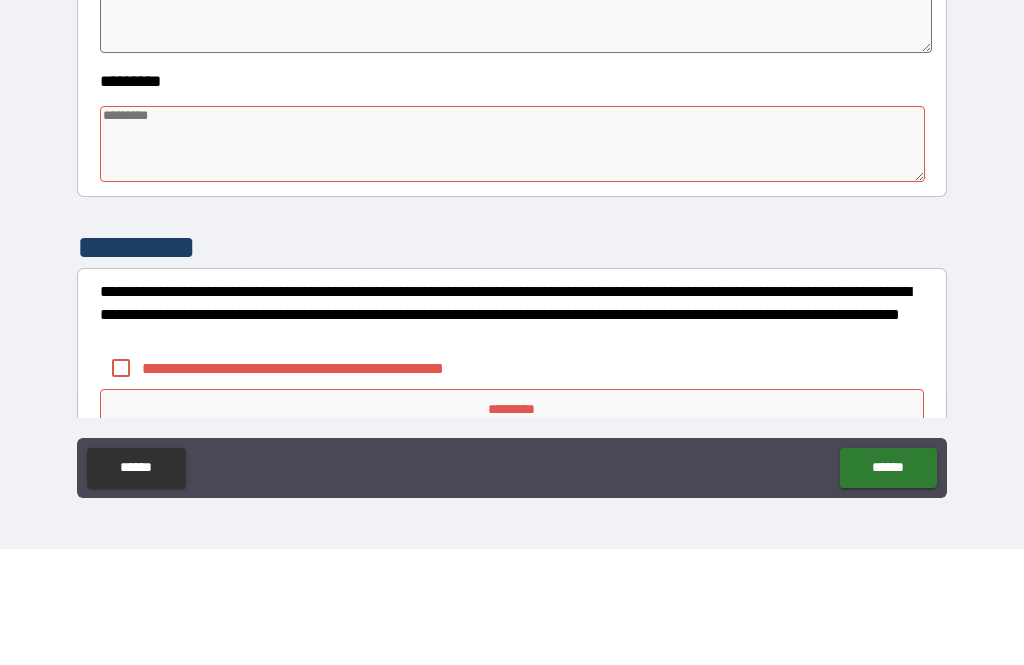 click at bounding box center (513, 260) 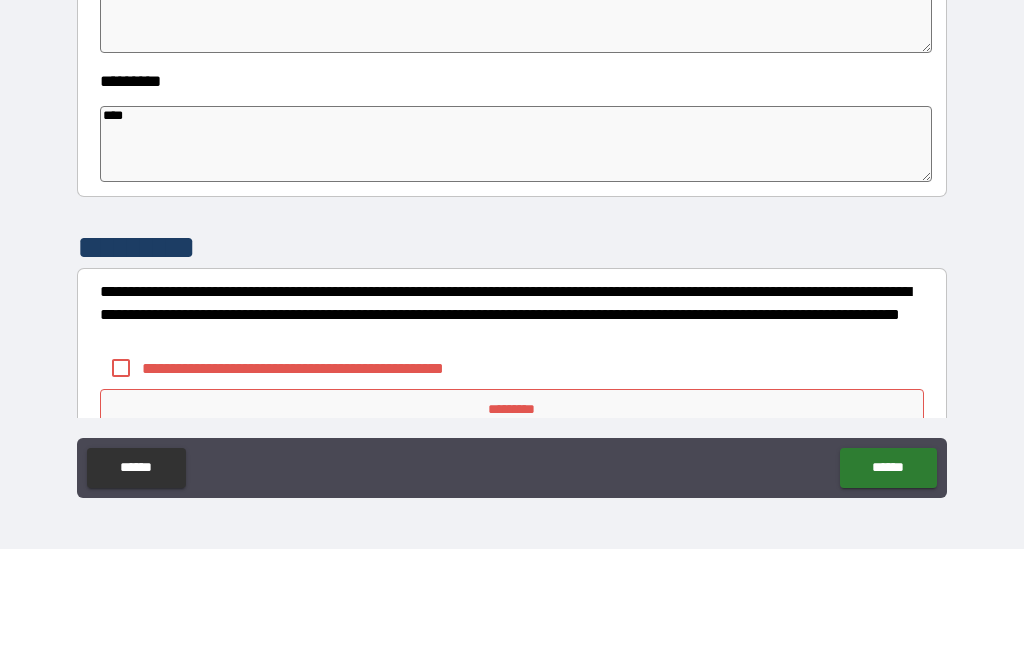 click on "**********" at bounding box center [512, 302] 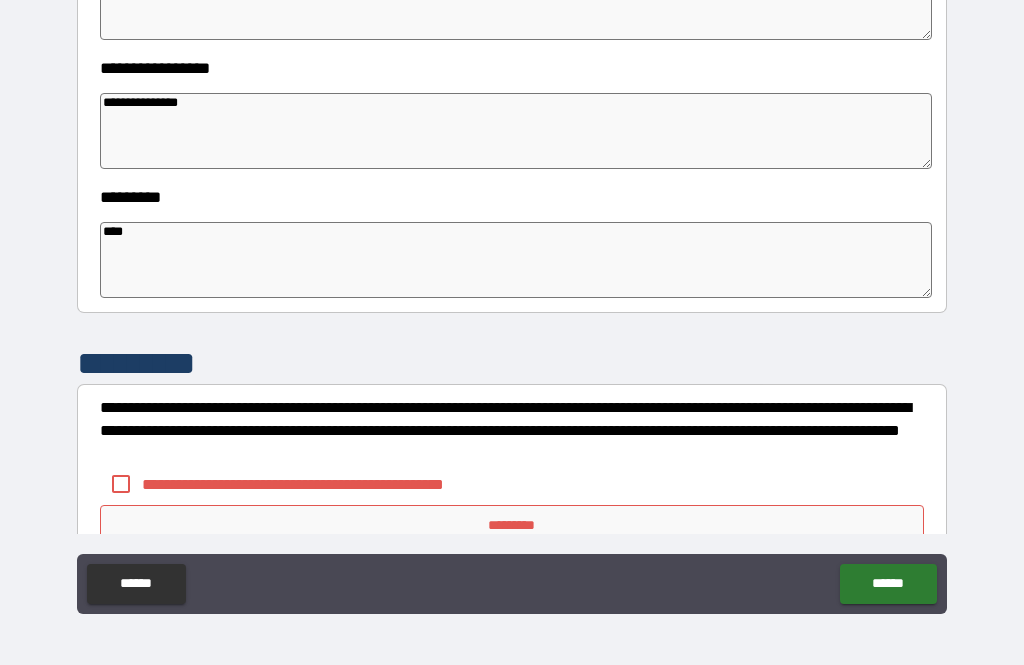 click on "******" at bounding box center [888, 584] 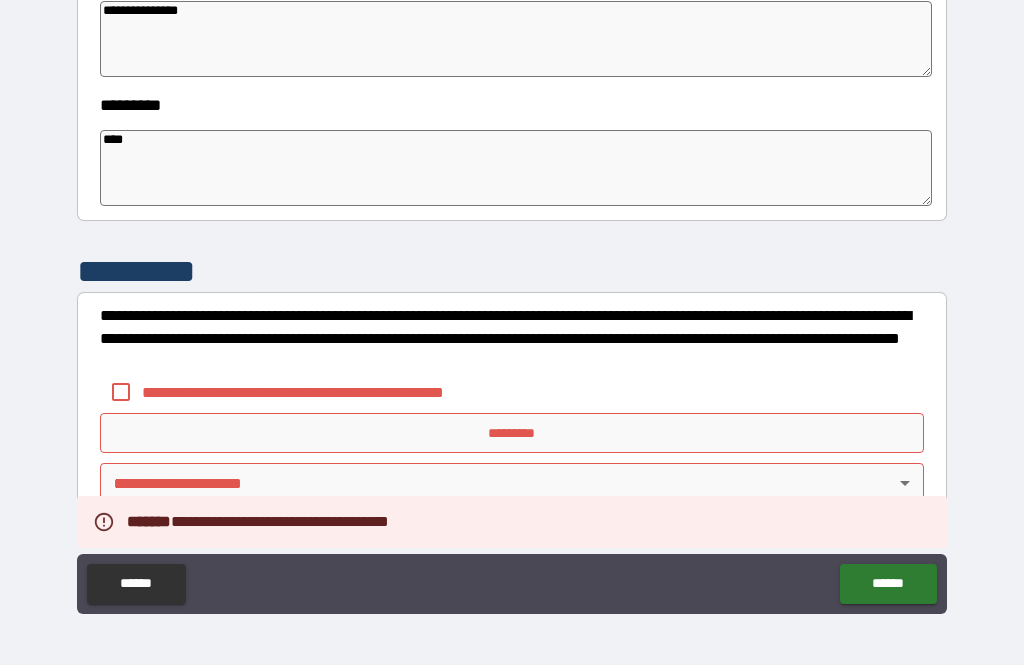 scroll, scrollTop: 609, scrollLeft: 0, axis: vertical 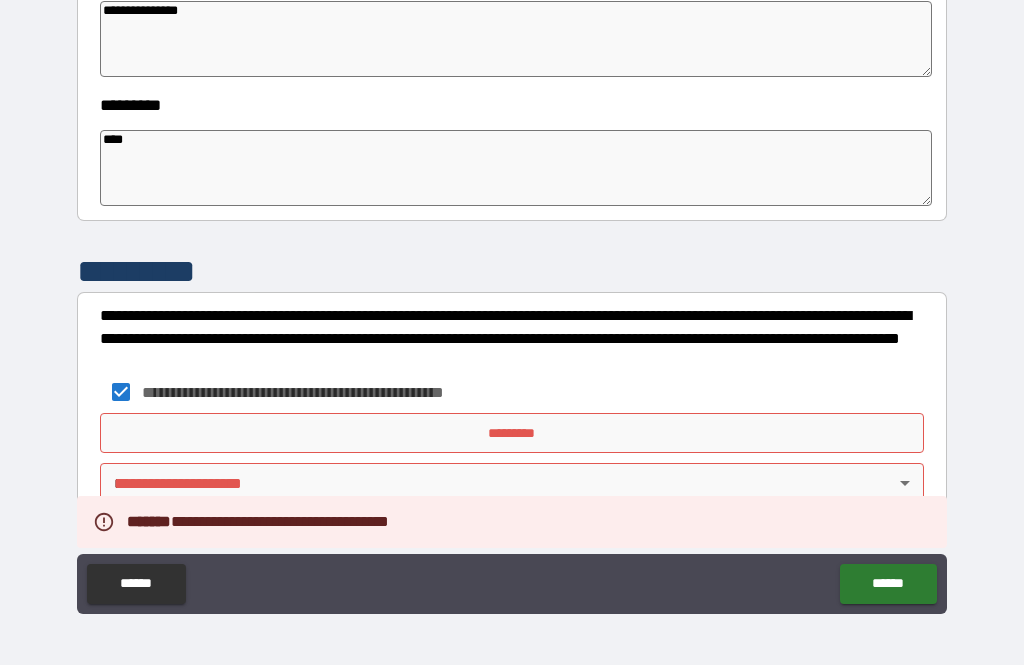 click on "*********" at bounding box center (512, 433) 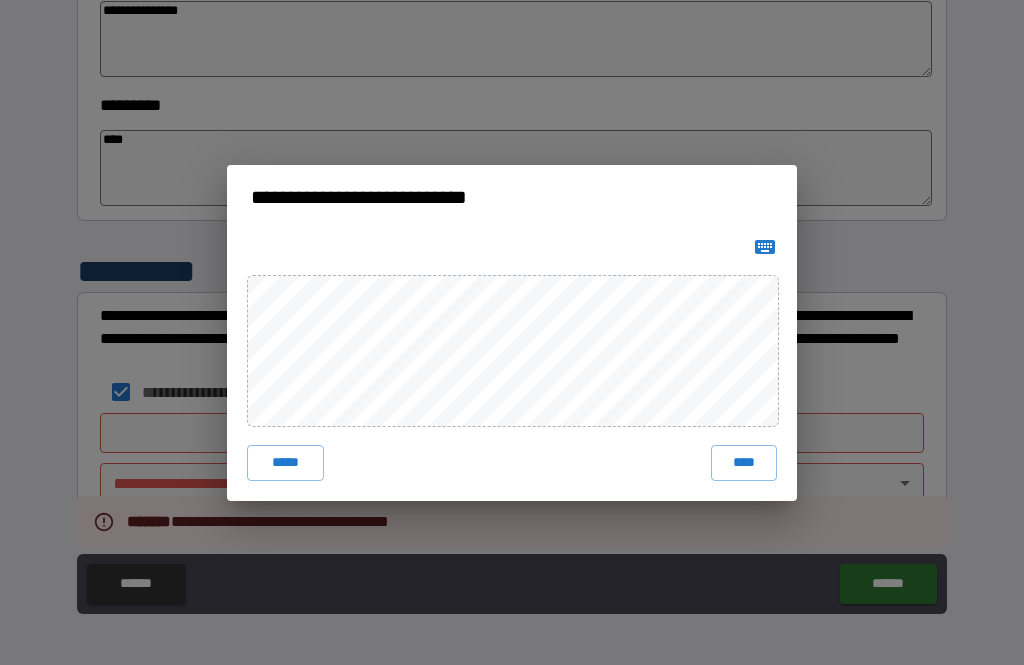 click on "****" at bounding box center (744, 463) 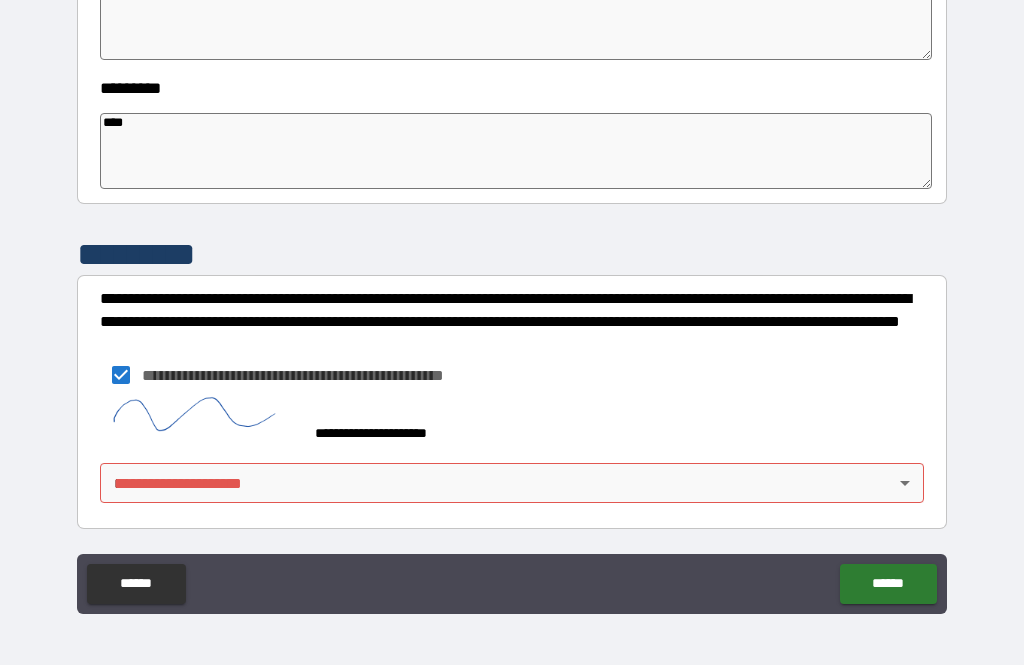 scroll, scrollTop: 626, scrollLeft: 0, axis: vertical 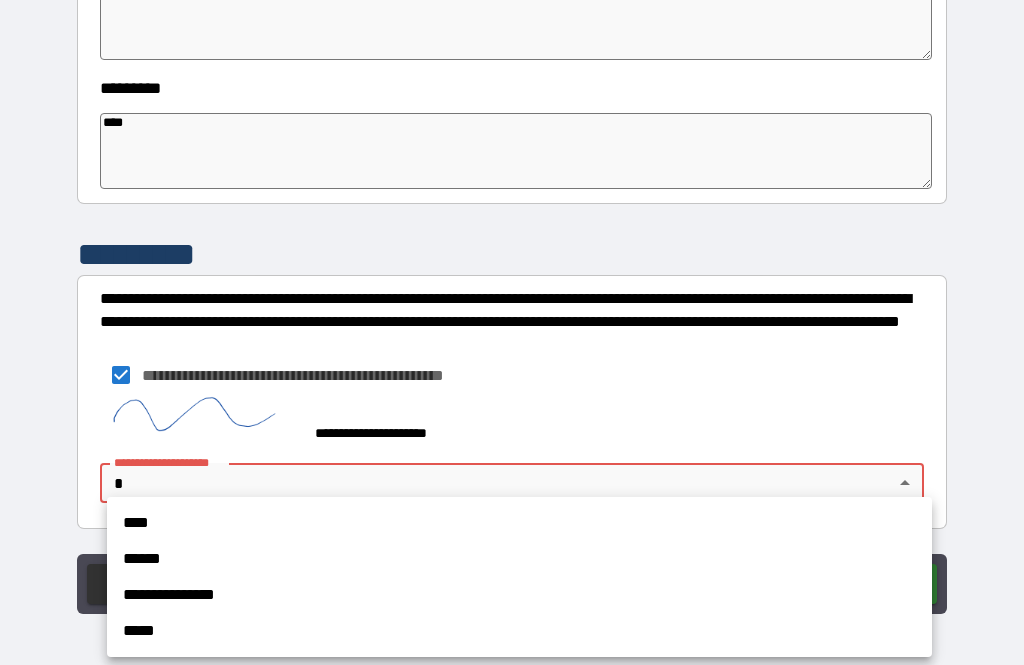 click on "****" at bounding box center (519, 523) 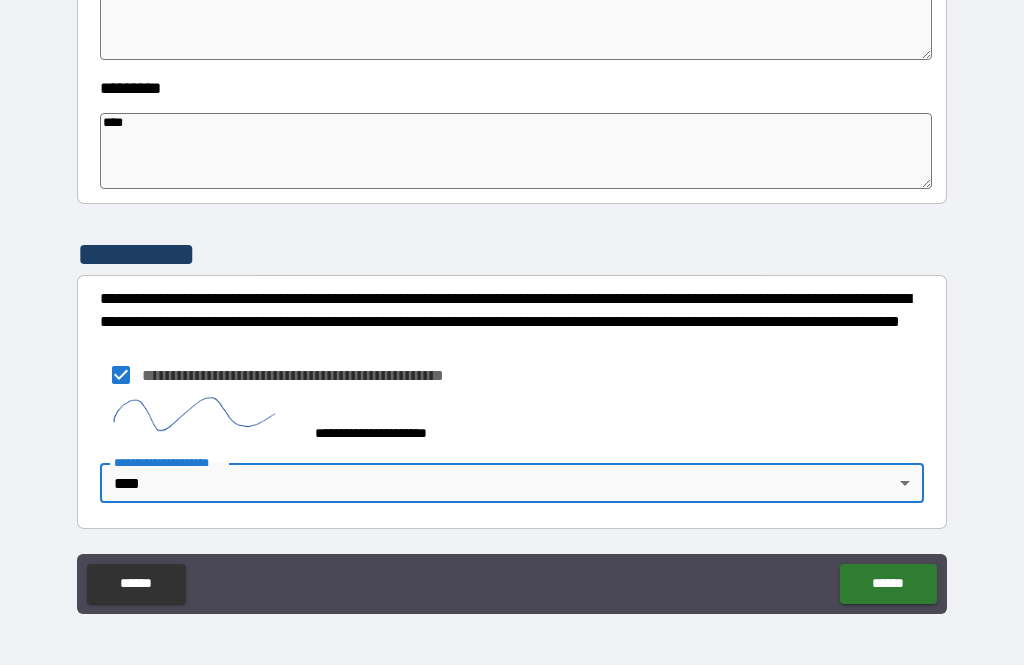 click on "******" at bounding box center (888, 584) 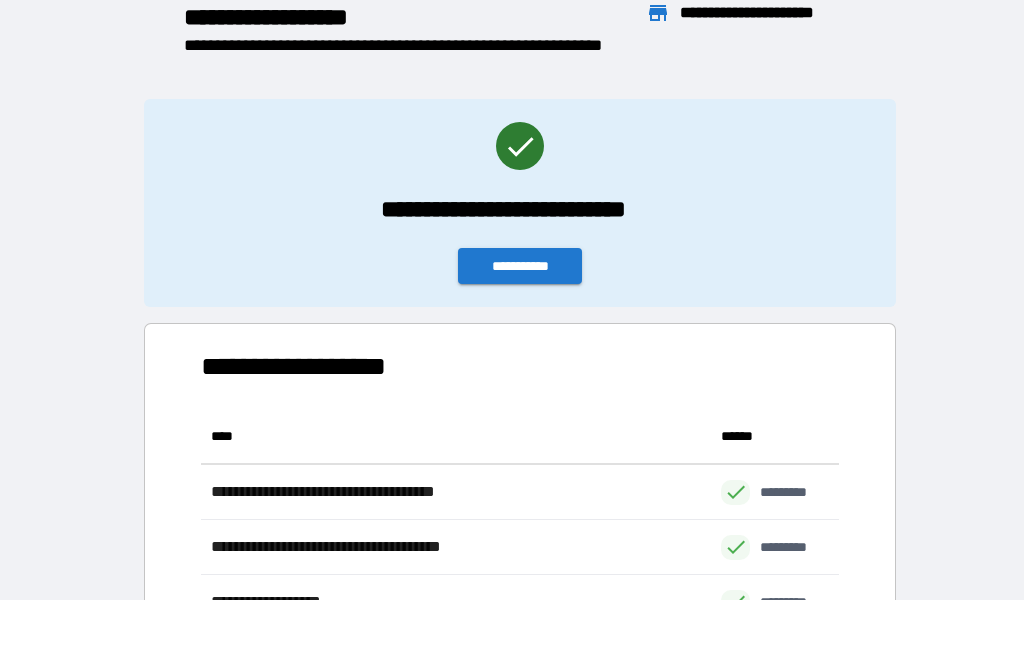 scroll, scrollTop: 1, scrollLeft: 1, axis: both 